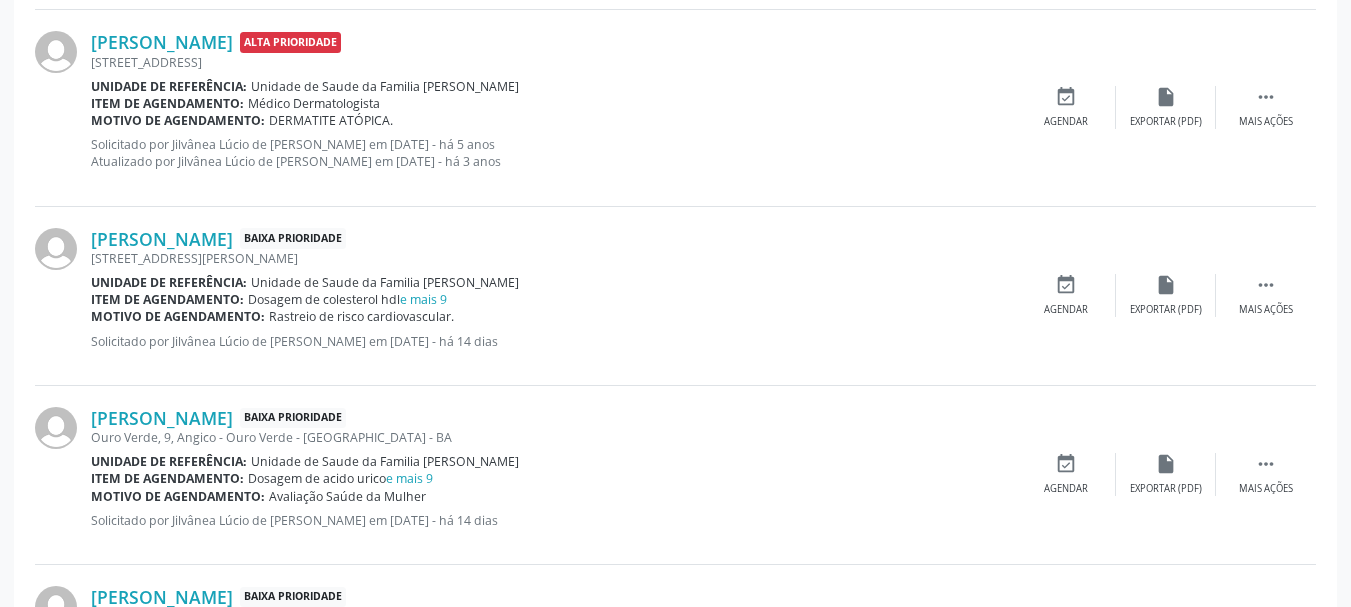 scroll, scrollTop: 1400, scrollLeft: 0, axis: vertical 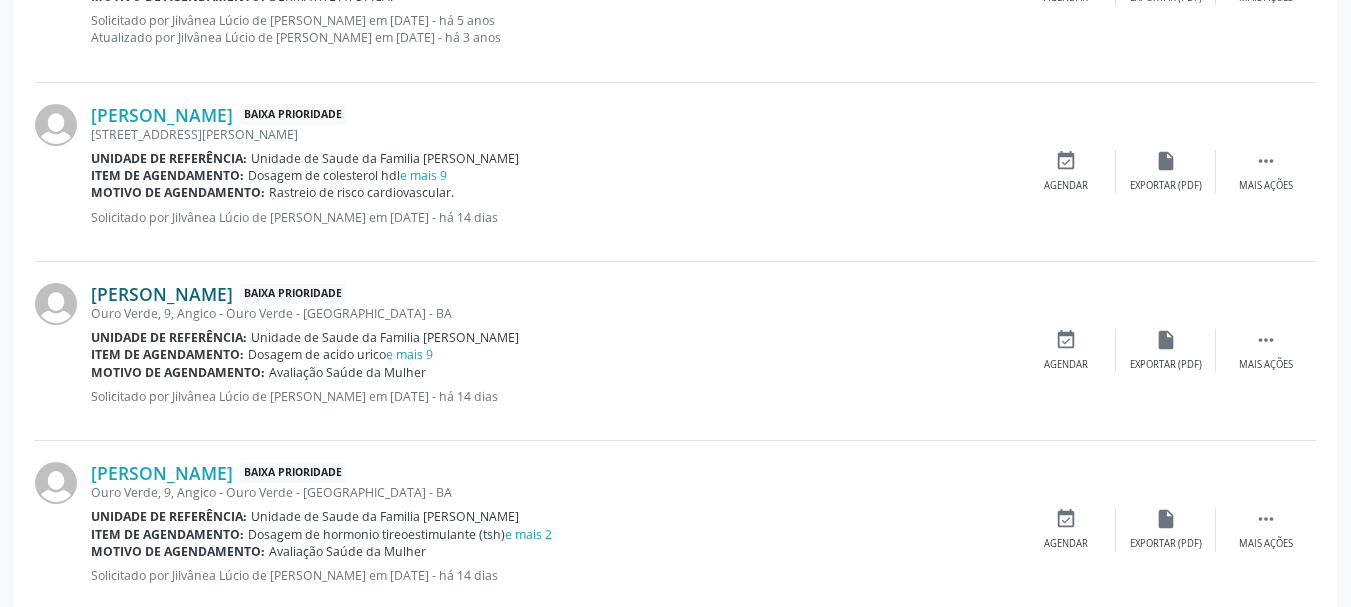click on "[PERSON_NAME]" at bounding box center (162, 294) 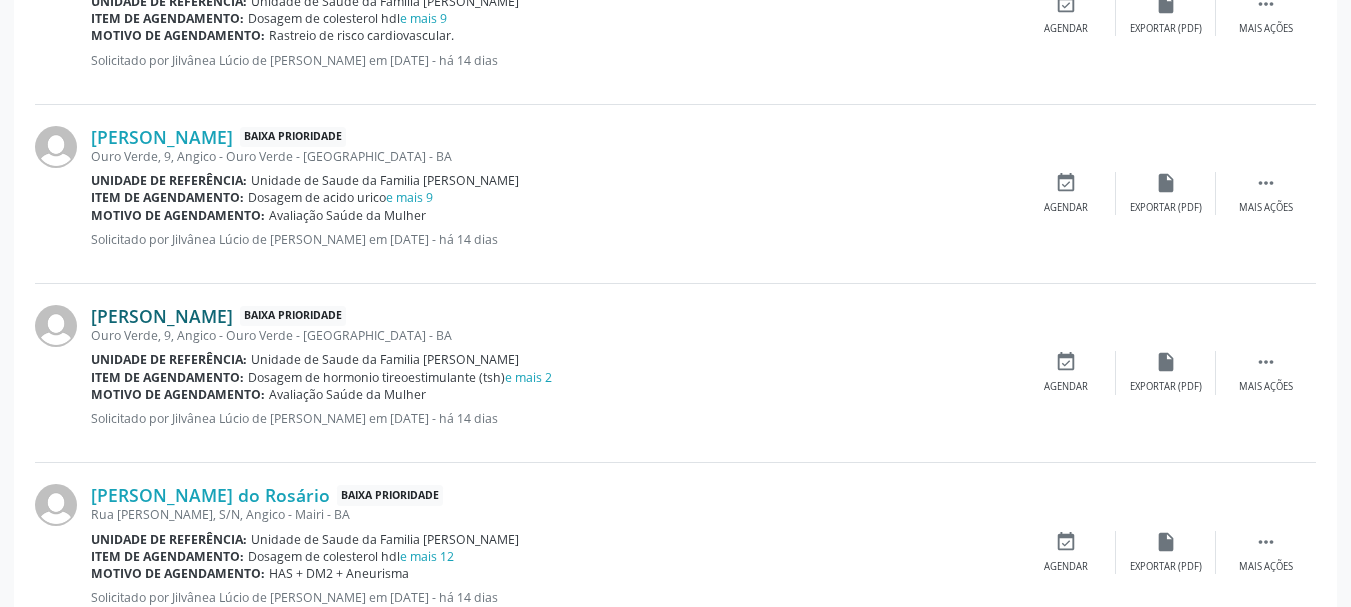 scroll, scrollTop: 1600, scrollLeft: 0, axis: vertical 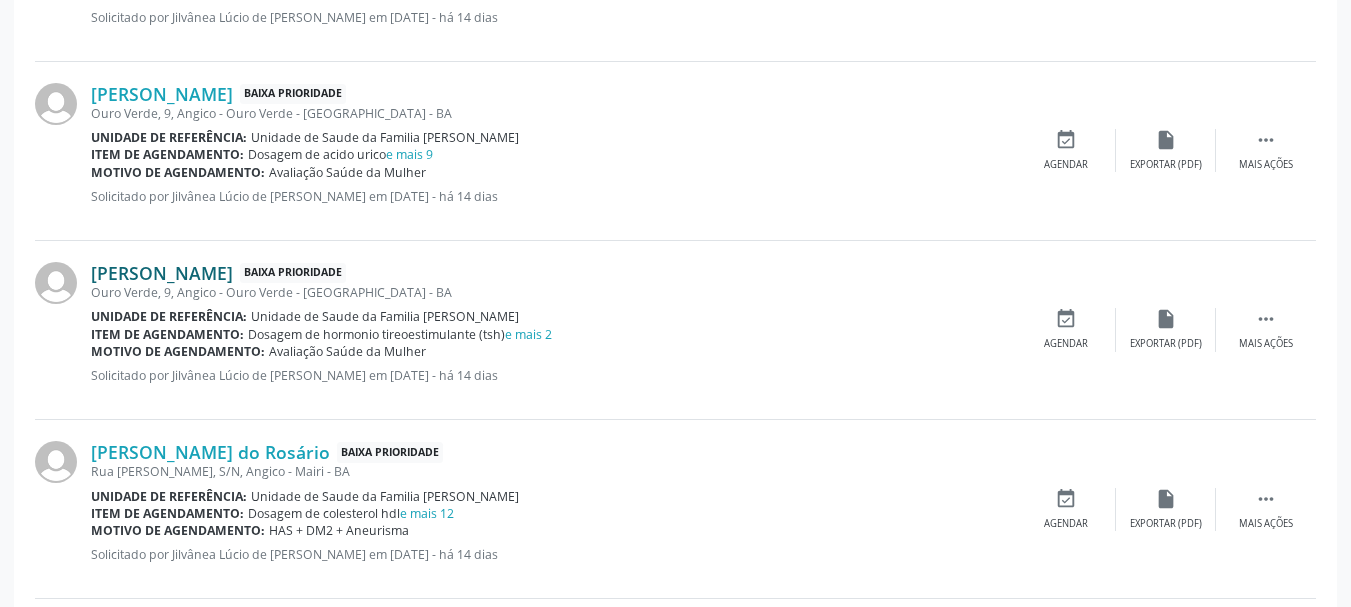 click on "[PERSON_NAME]" at bounding box center (162, 273) 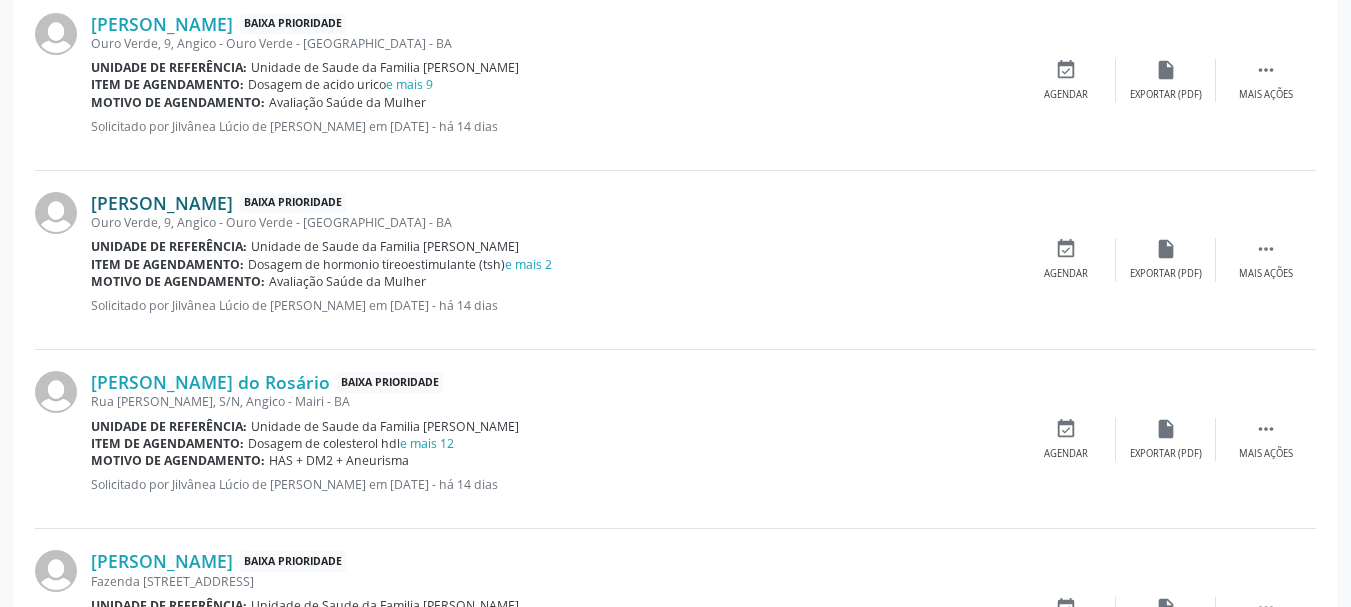 scroll, scrollTop: 1800, scrollLeft: 0, axis: vertical 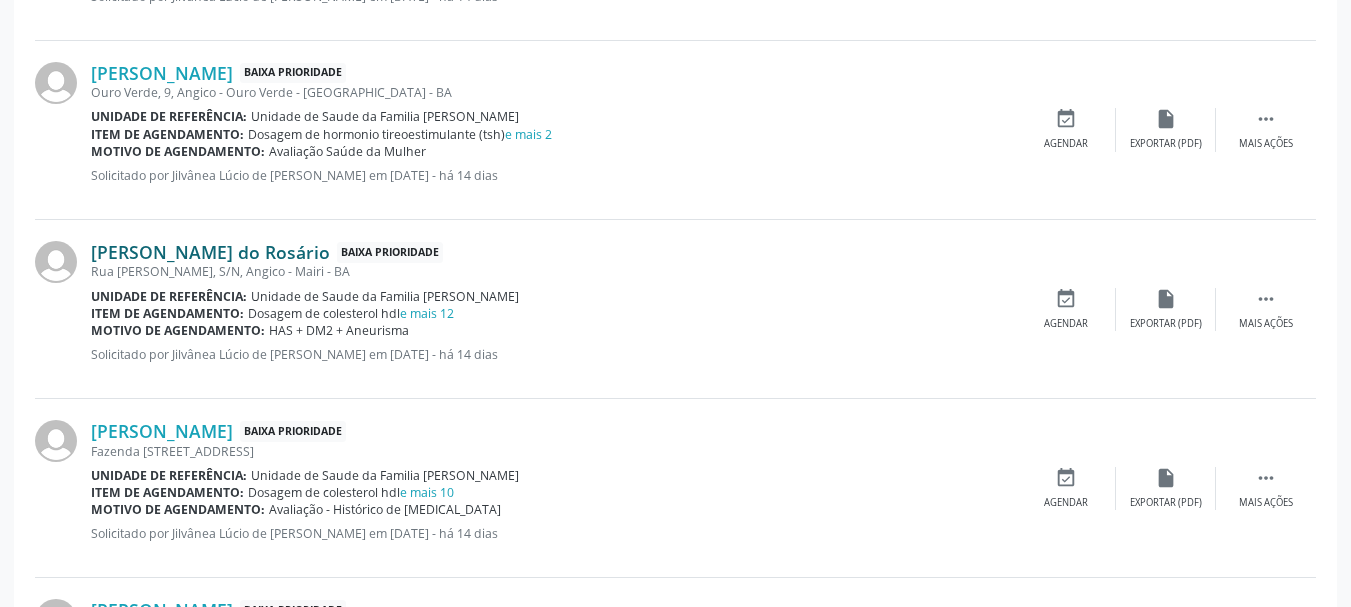click on "[PERSON_NAME] do Rosário" at bounding box center (210, 252) 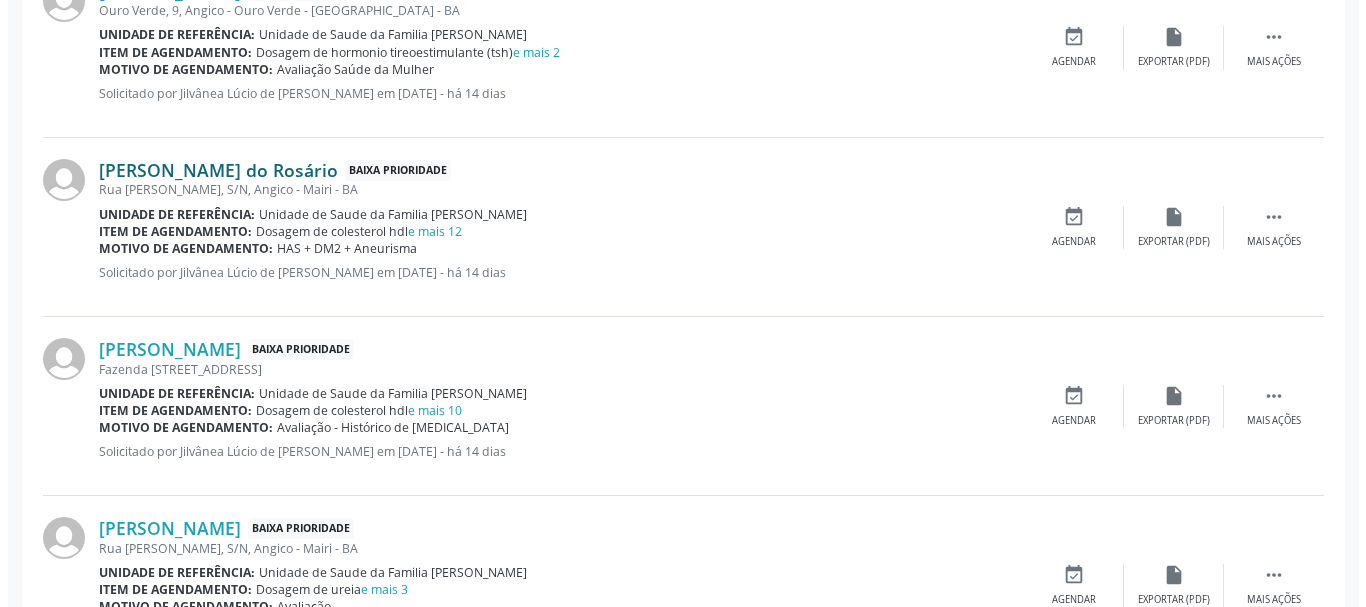 scroll, scrollTop: 2000, scrollLeft: 0, axis: vertical 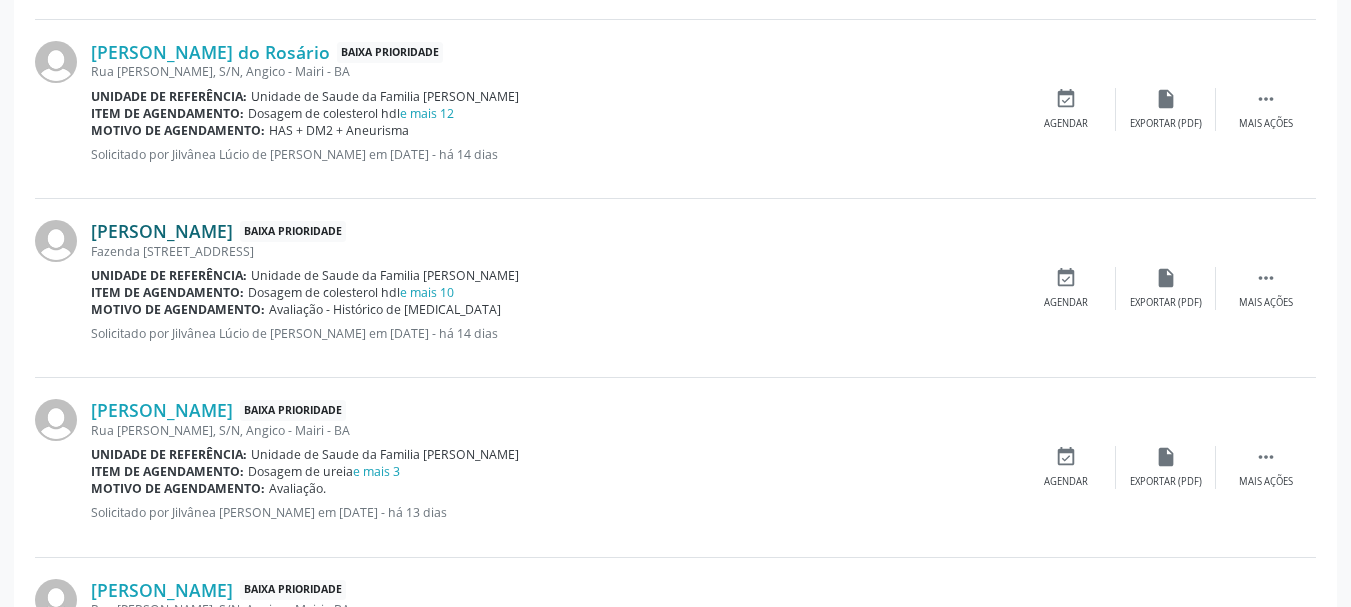 click on "[PERSON_NAME]" at bounding box center [162, 231] 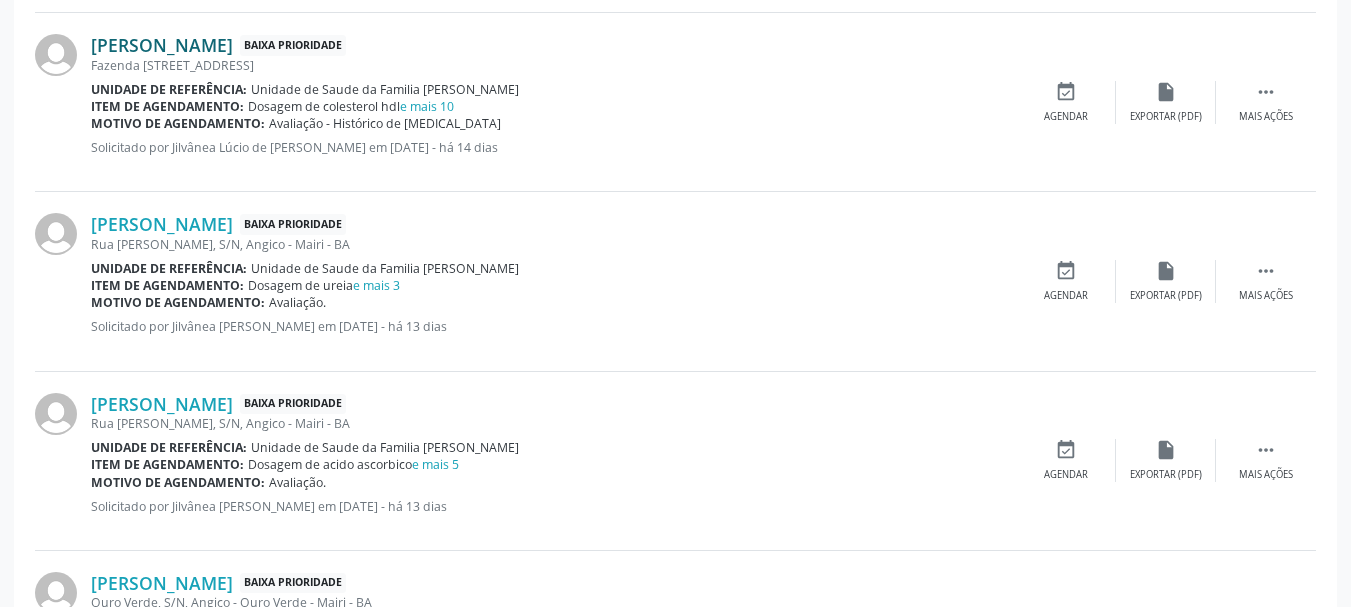 scroll, scrollTop: 2200, scrollLeft: 0, axis: vertical 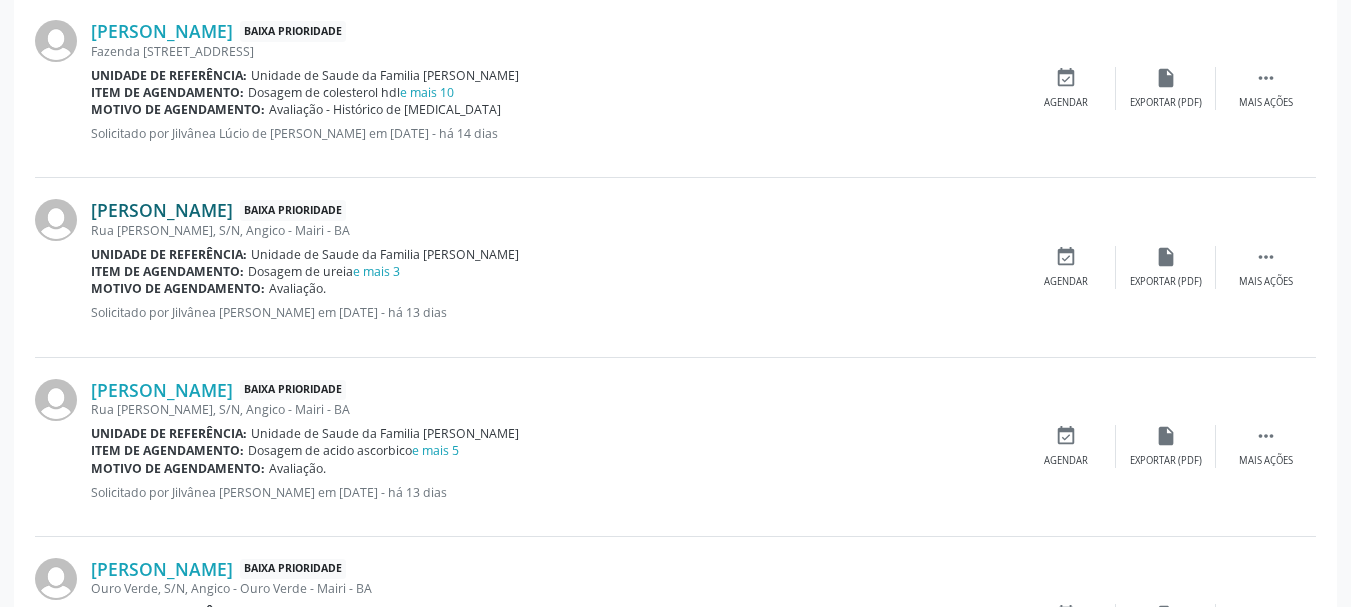click on "[PERSON_NAME]" at bounding box center (162, 210) 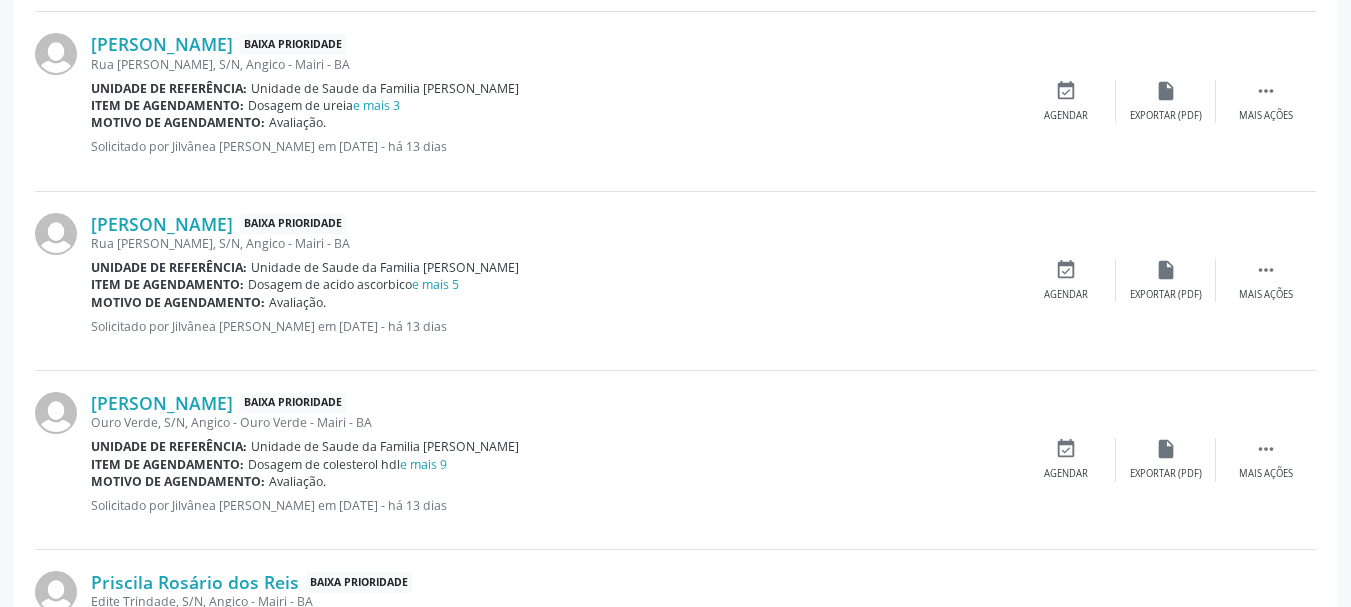 scroll, scrollTop: 2400, scrollLeft: 0, axis: vertical 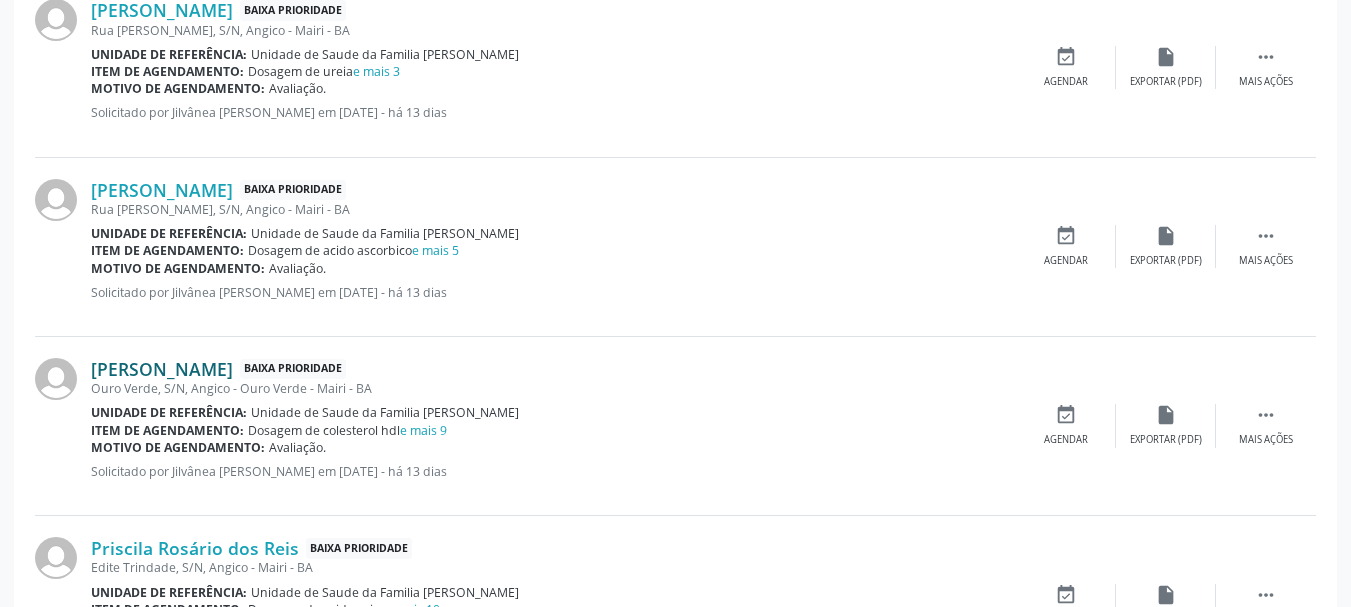 click on "[PERSON_NAME]" at bounding box center (162, 369) 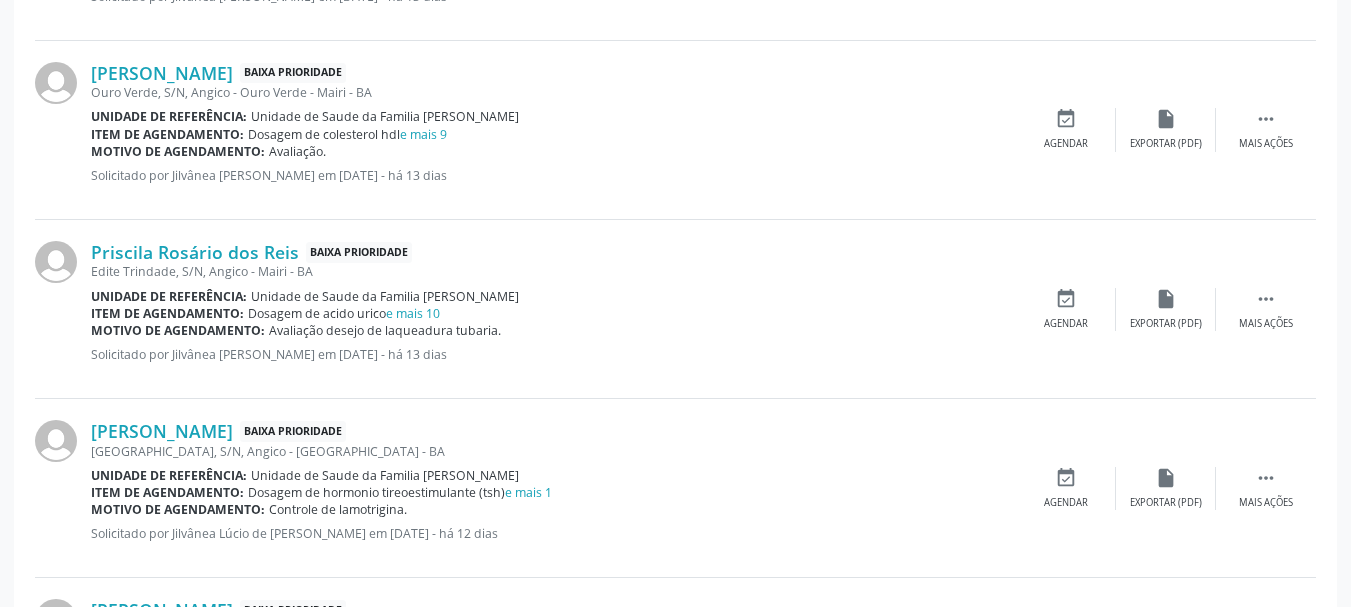 scroll, scrollTop: 2700, scrollLeft: 0, axis: vertical 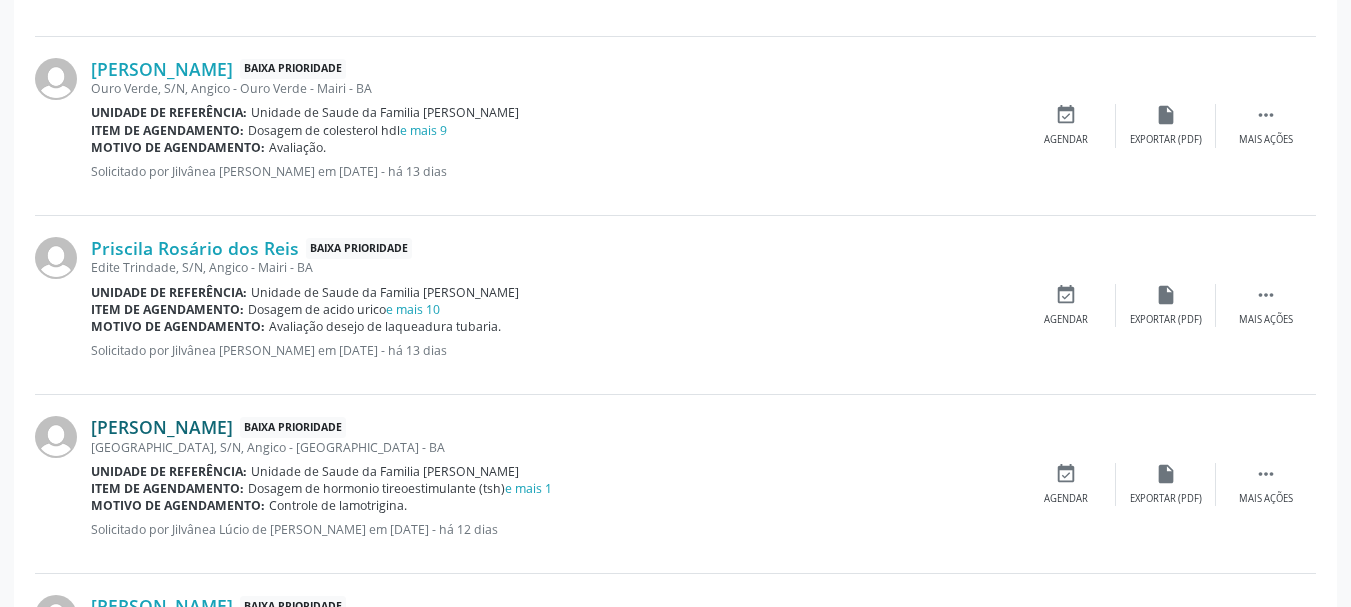 click on "[PERSON_NAME]" at bounding box center (162, 427) 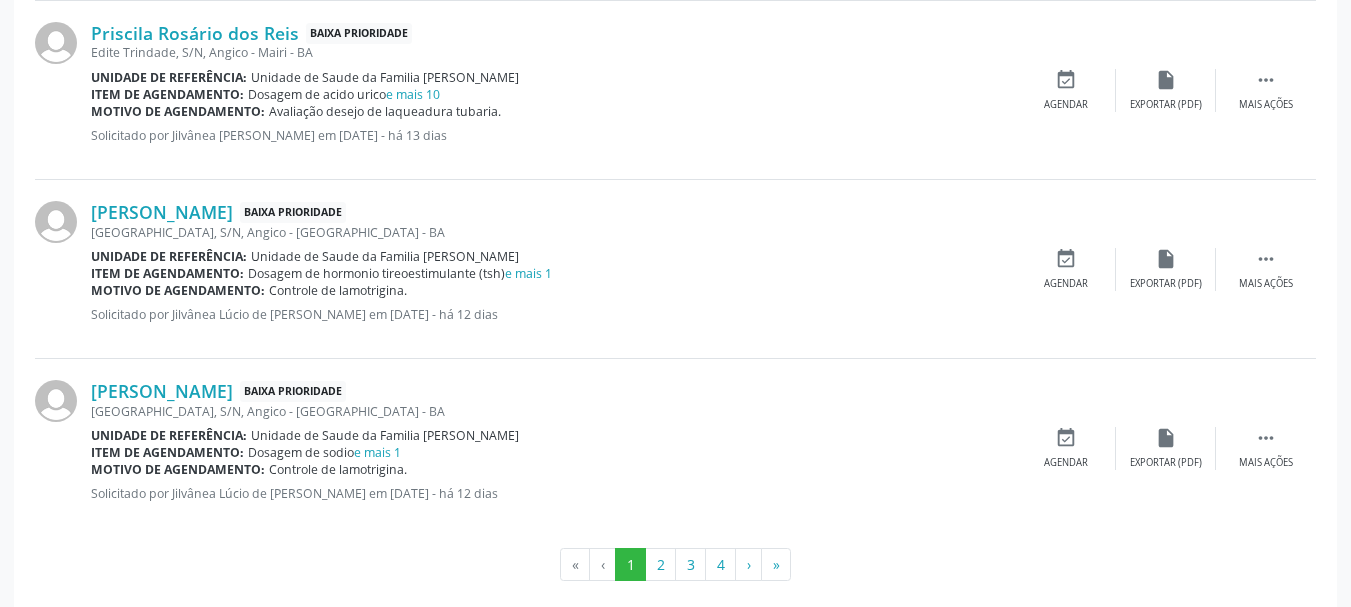 scroll, scrollTop: 2938, scrollLeft: 0, axis: vertical 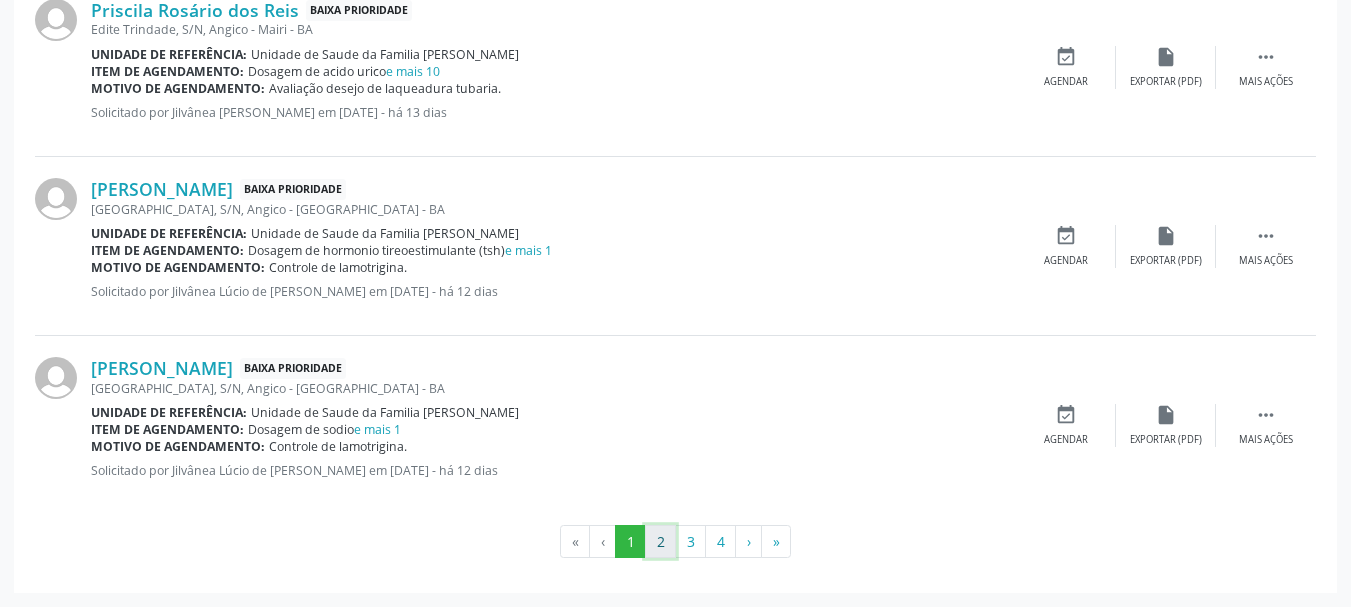 click on "2" at bounding box center (660, 542) 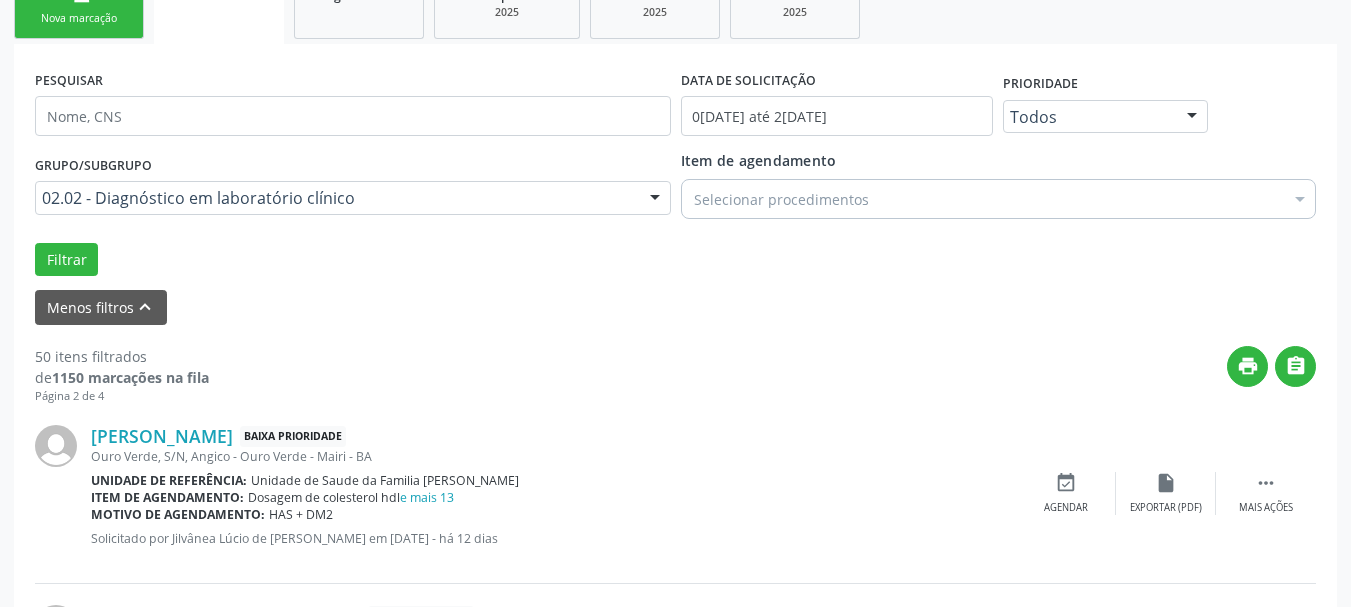 scroll, scrollTop: 500, scrollLeft: 0, axis: vertical 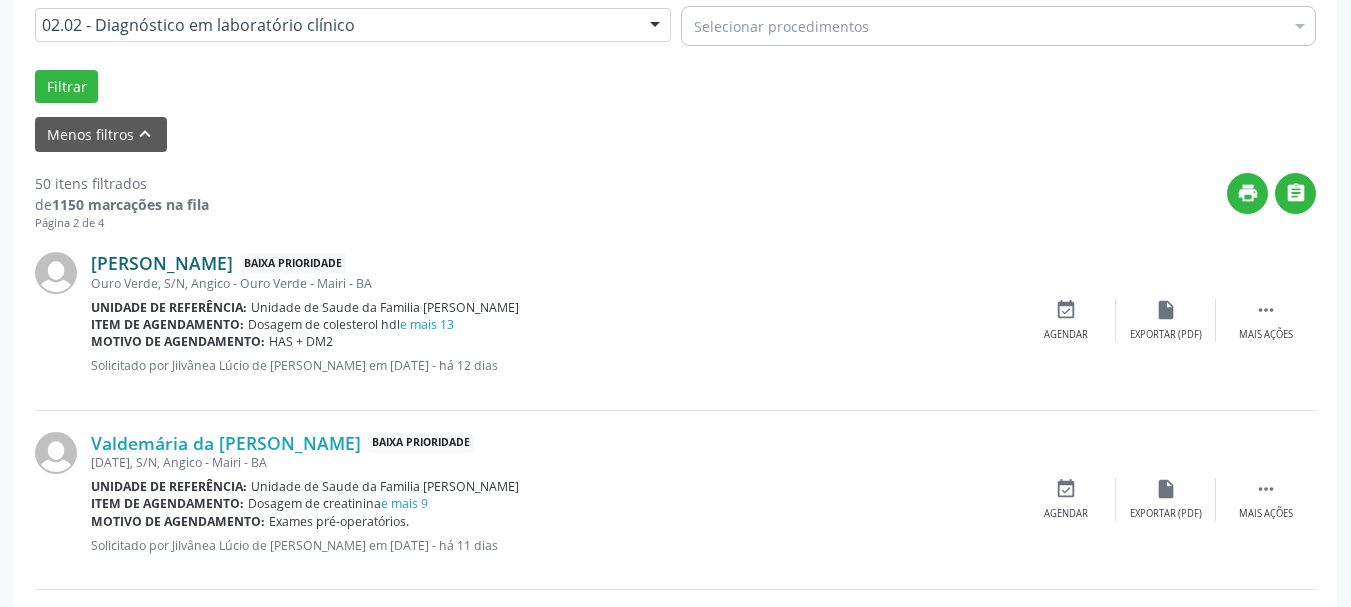 click on "[PERSON_NAME]" at bounding box center [162, 263] 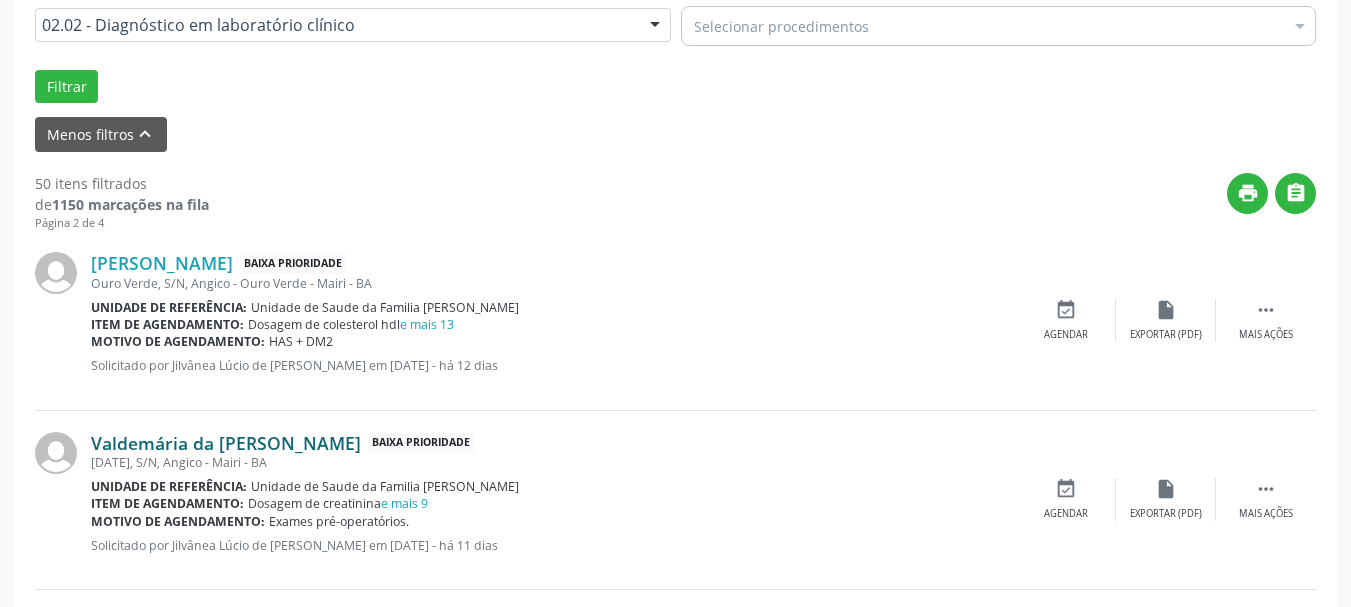 click on "Valdemária da [PERSON_NAME]" at bounding box center [226, 443] 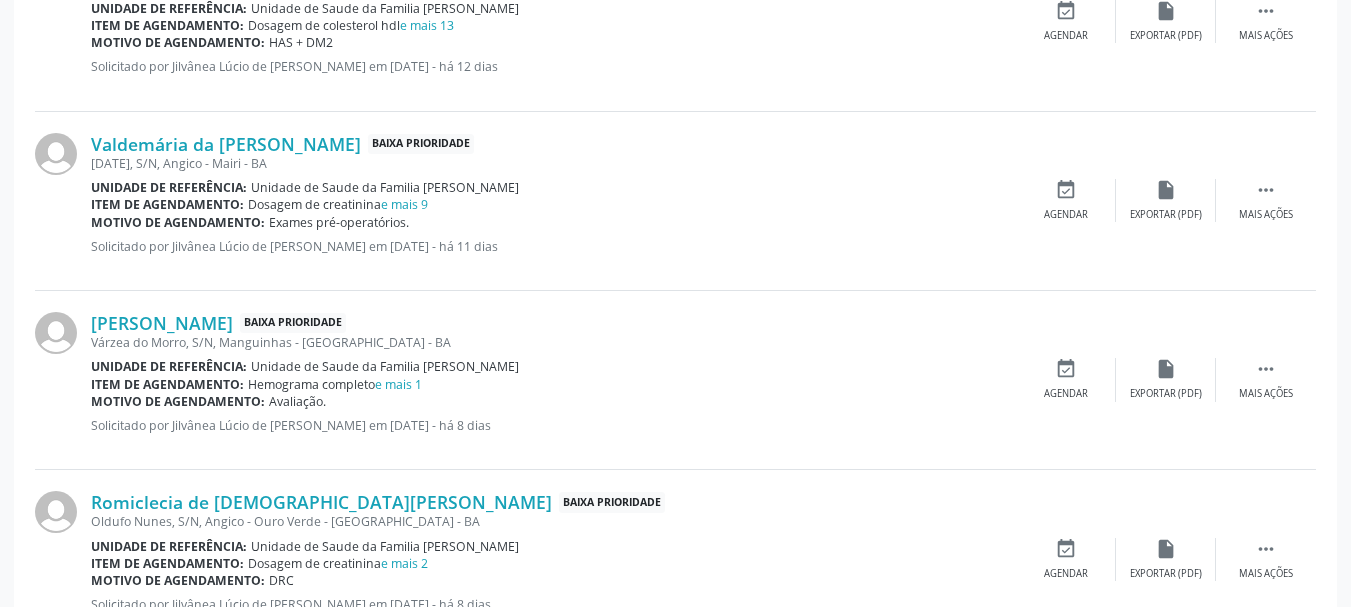 scroll, scrollTop: 800, scrollLeft: 0, axis: vertical 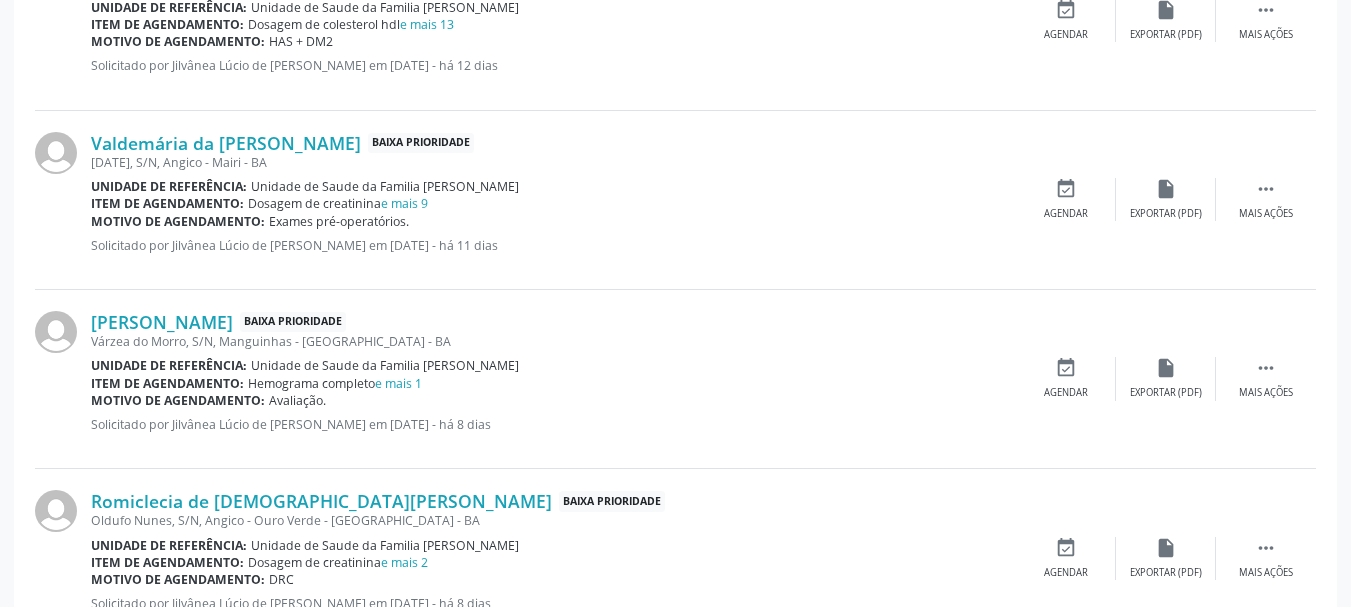 click on "Várzea do Morro, S/N, Manguinhas - [GEOGRAPHIC_DATA] - BA" at bounding box center [553, 341] 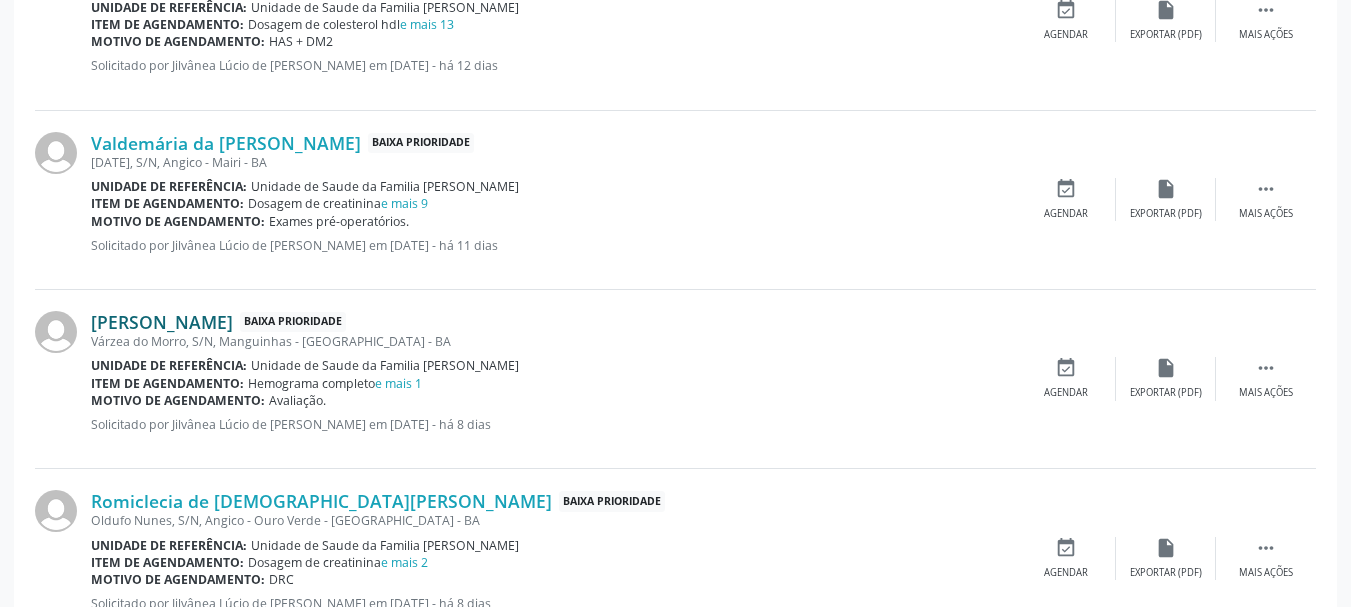 click on "[PERSON_NAME]" at bounding box center [162, 322] 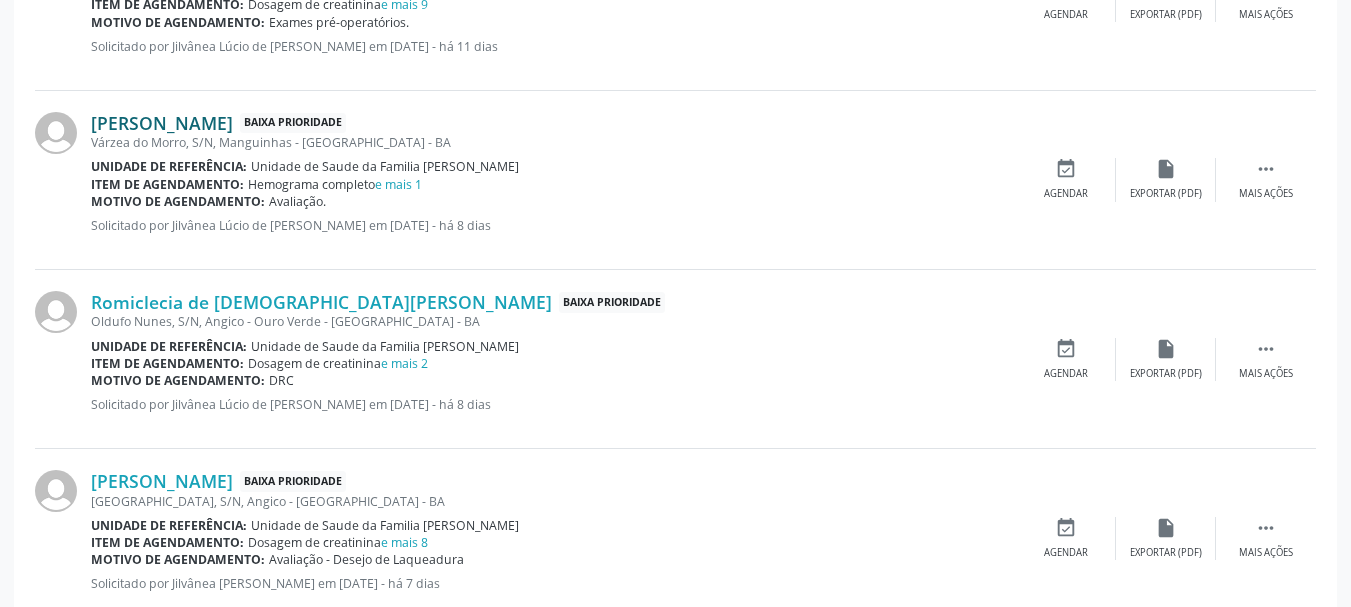 scroll, scrollTop: 1000, scrollLeft: 0, axis: vertical 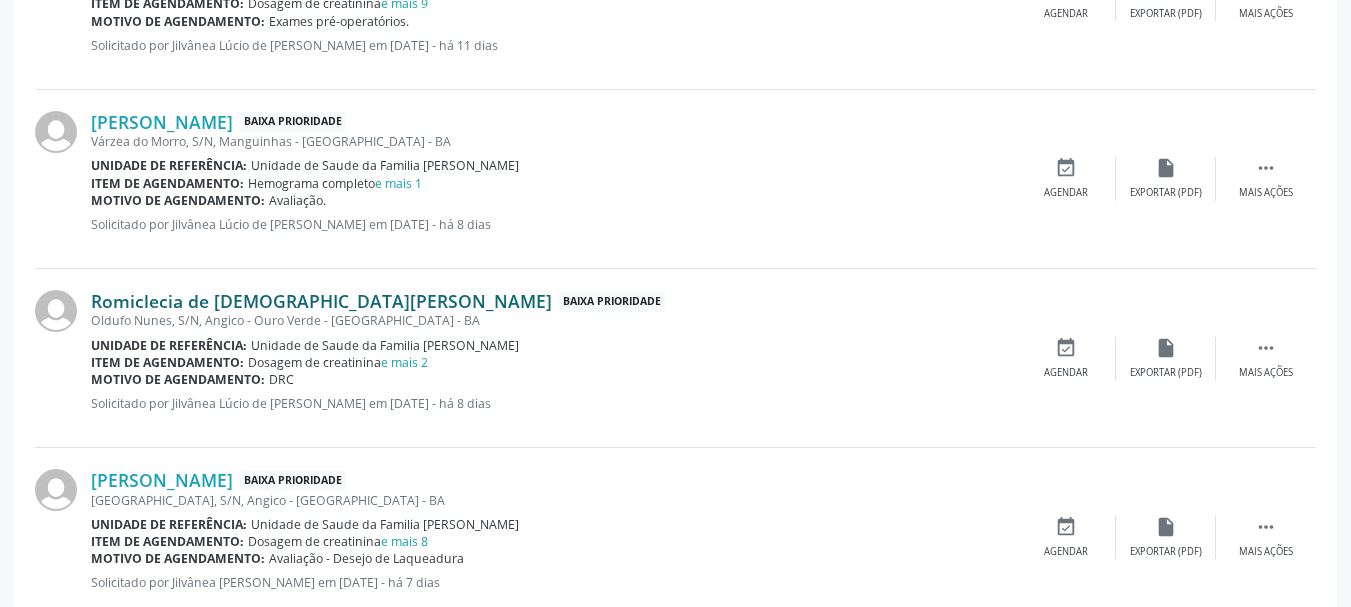 click on "Romiclecia de [DEMOGRAPHIC_DATA][PERSON_NAME]" at bounding box center [321, 301] 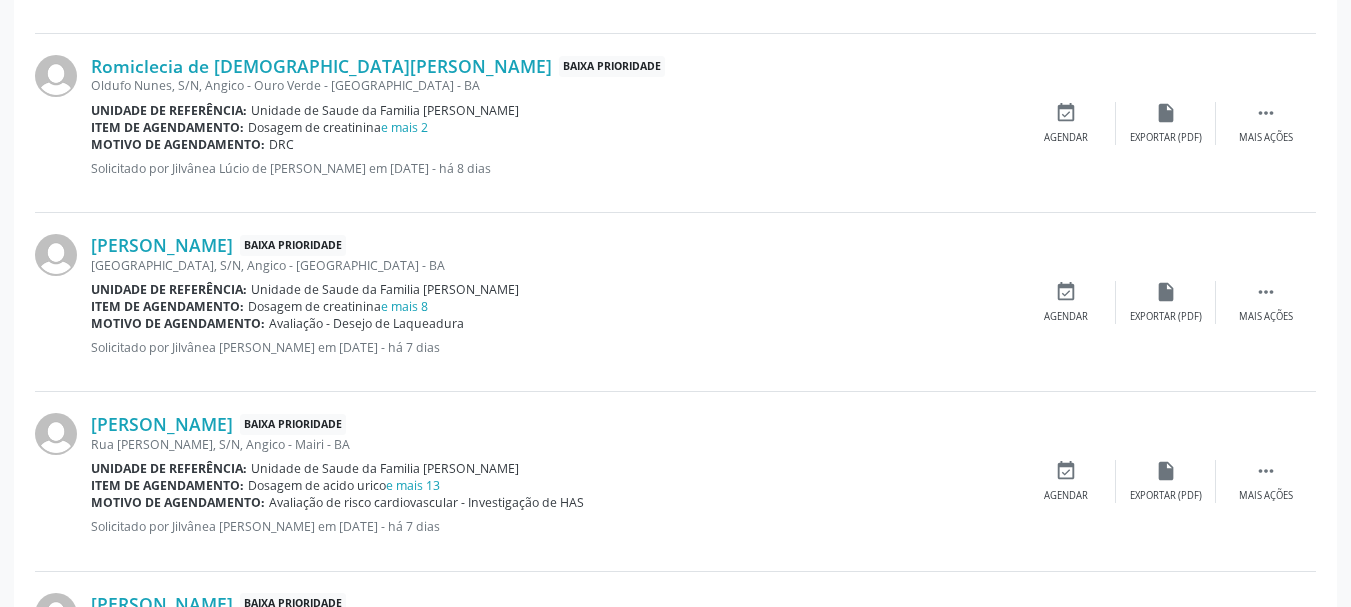 scroll, scrollTop: 1300, scrollLeft: 0, axis: vertical 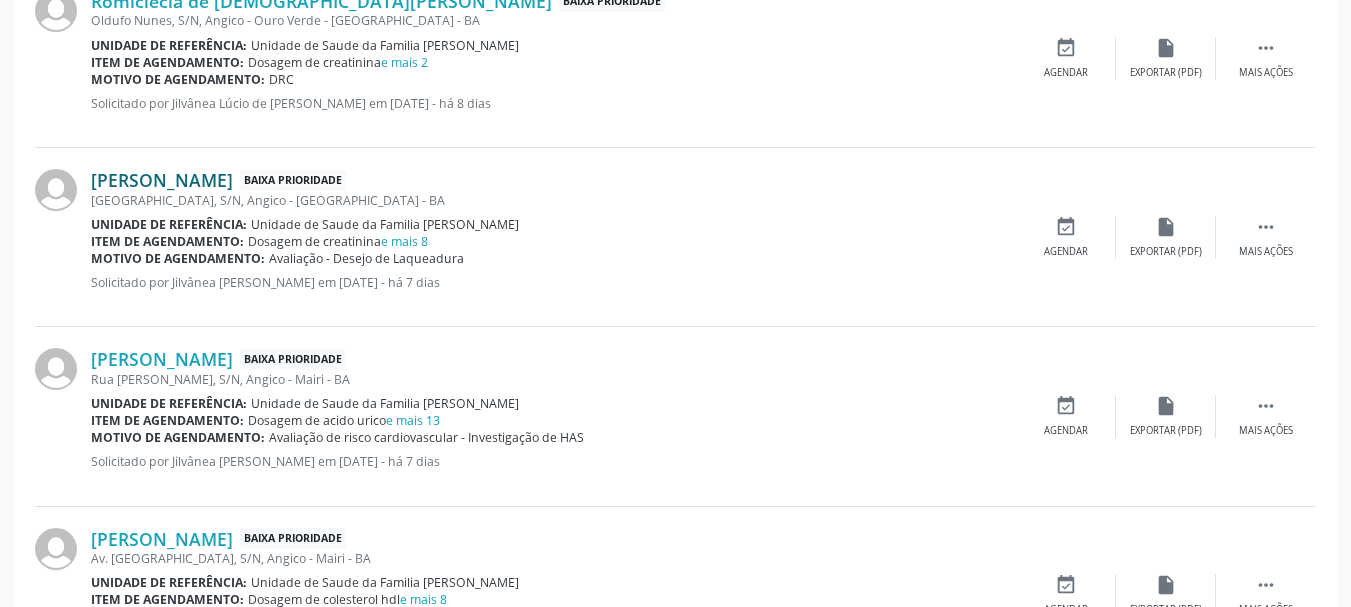 click on "[PERSON_NAME]" at bounding box center [162, 180] 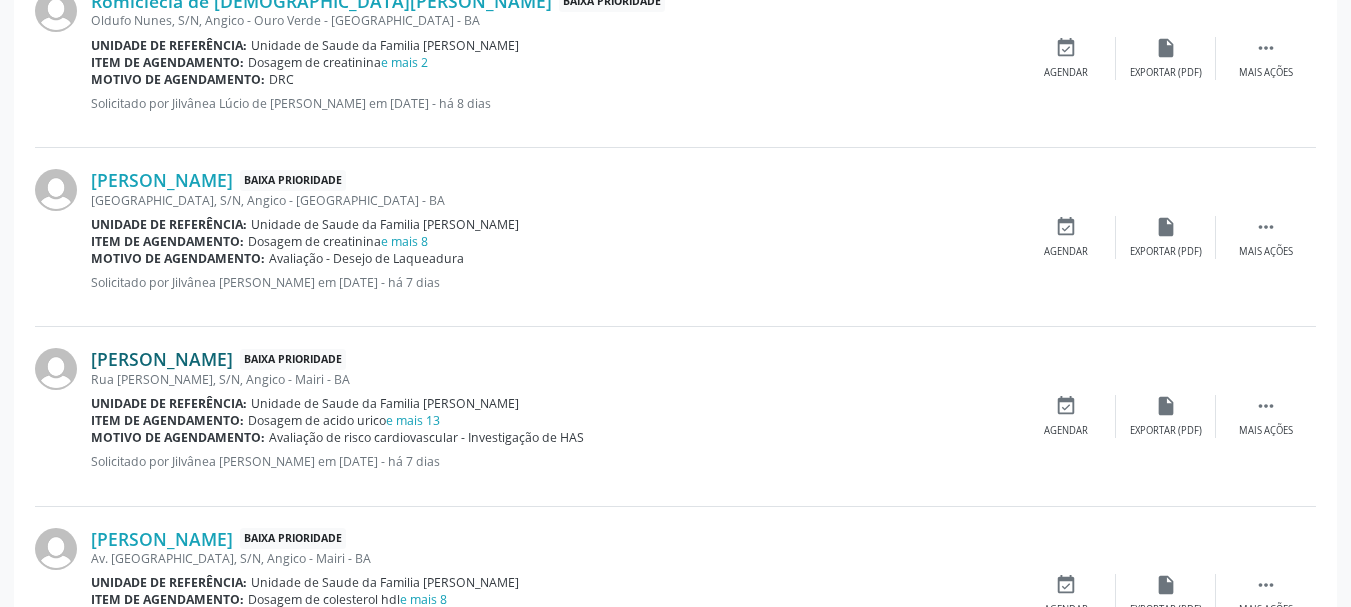 click on "[PERSON_NAME]" at bounding box center [162, 359] 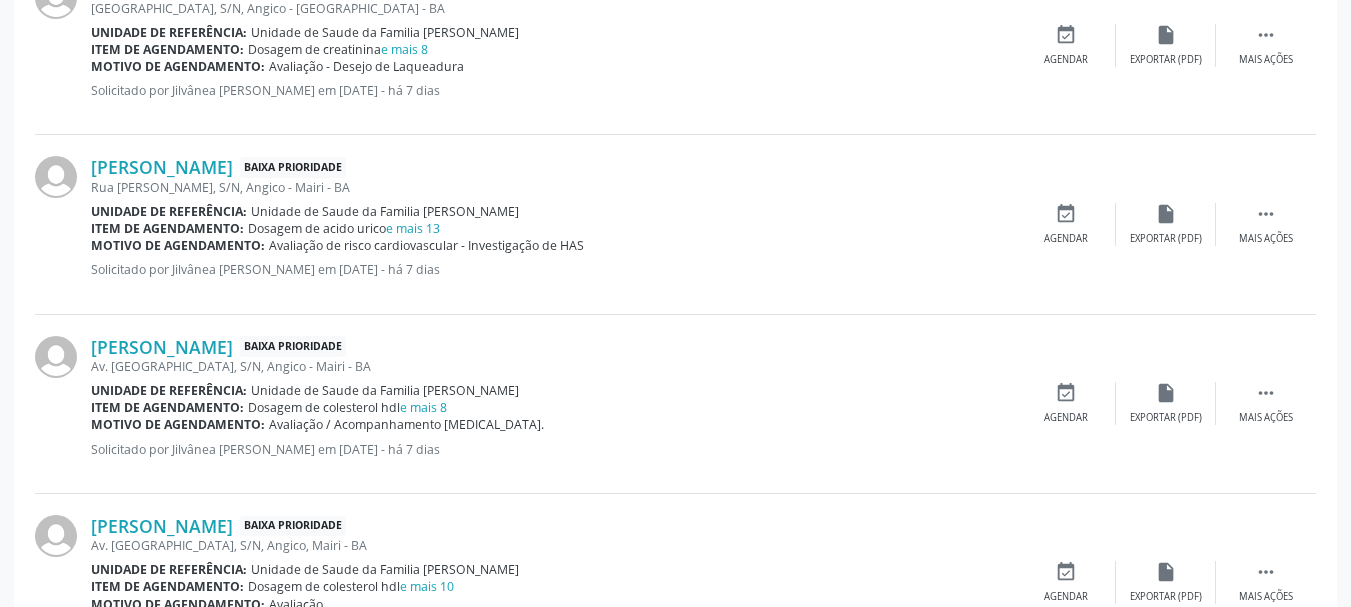 scroll, scrollTop: 1500, scrollLeft: 0, axis: vertical 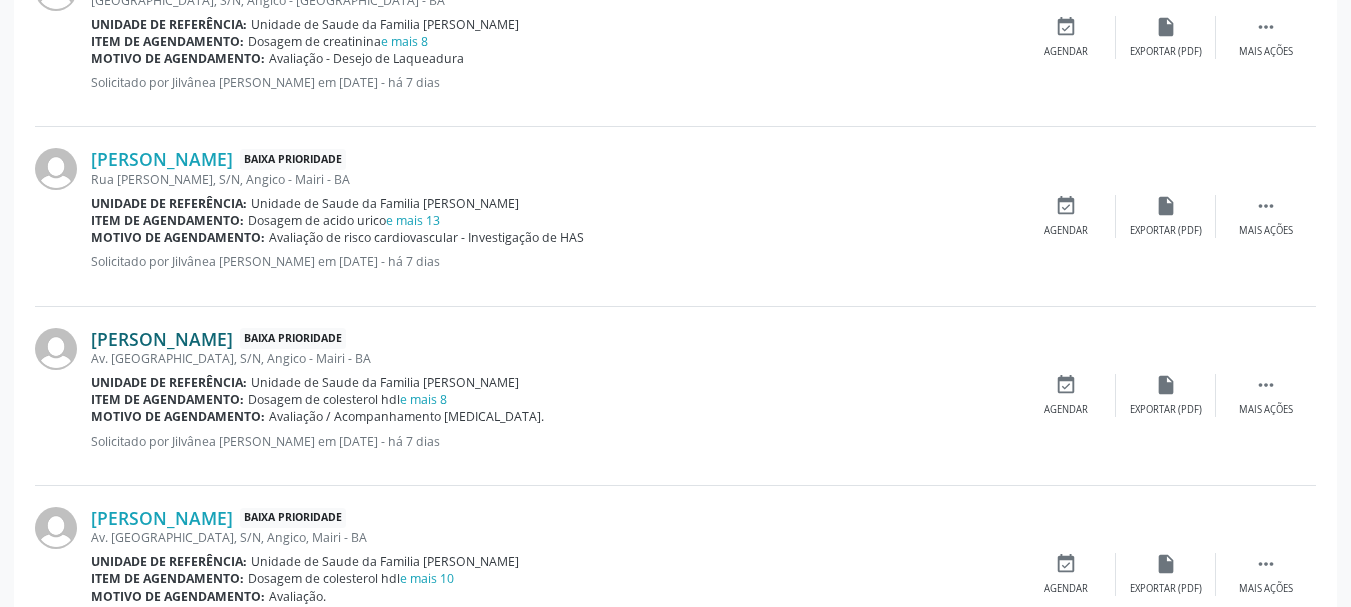 click on "[PERSON_NAME]" at bounding box center [162, 339] 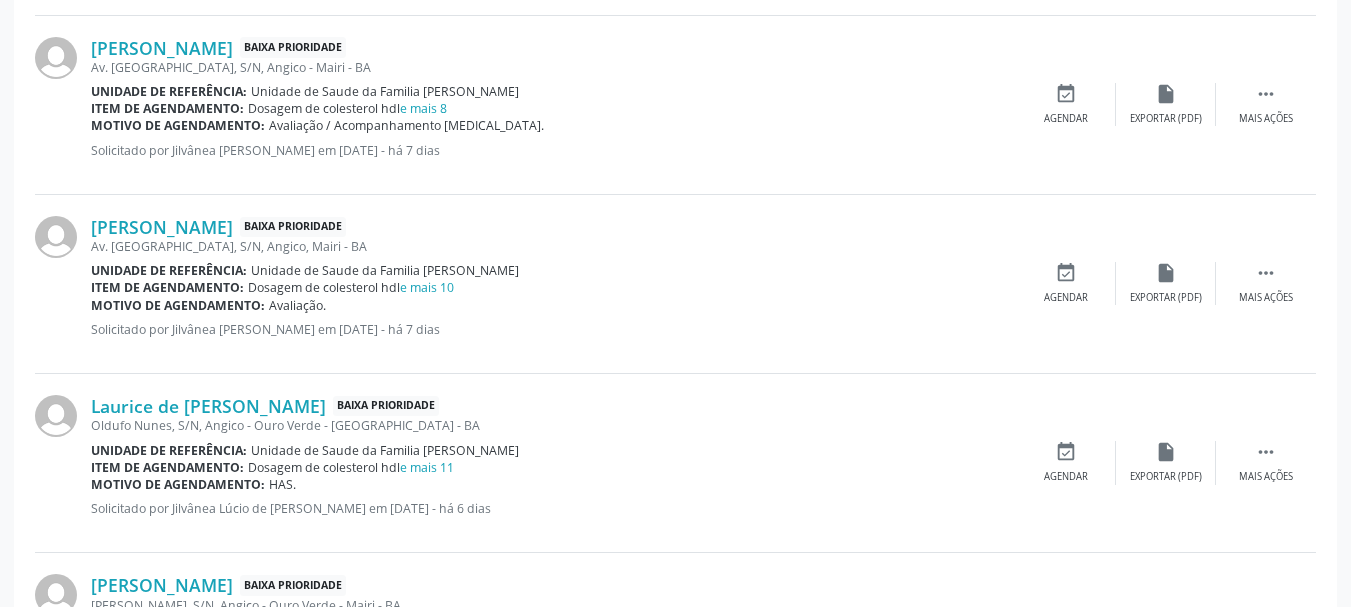 scroll, scrollTop: 1800, scrollLeft: 0, axis: vertical 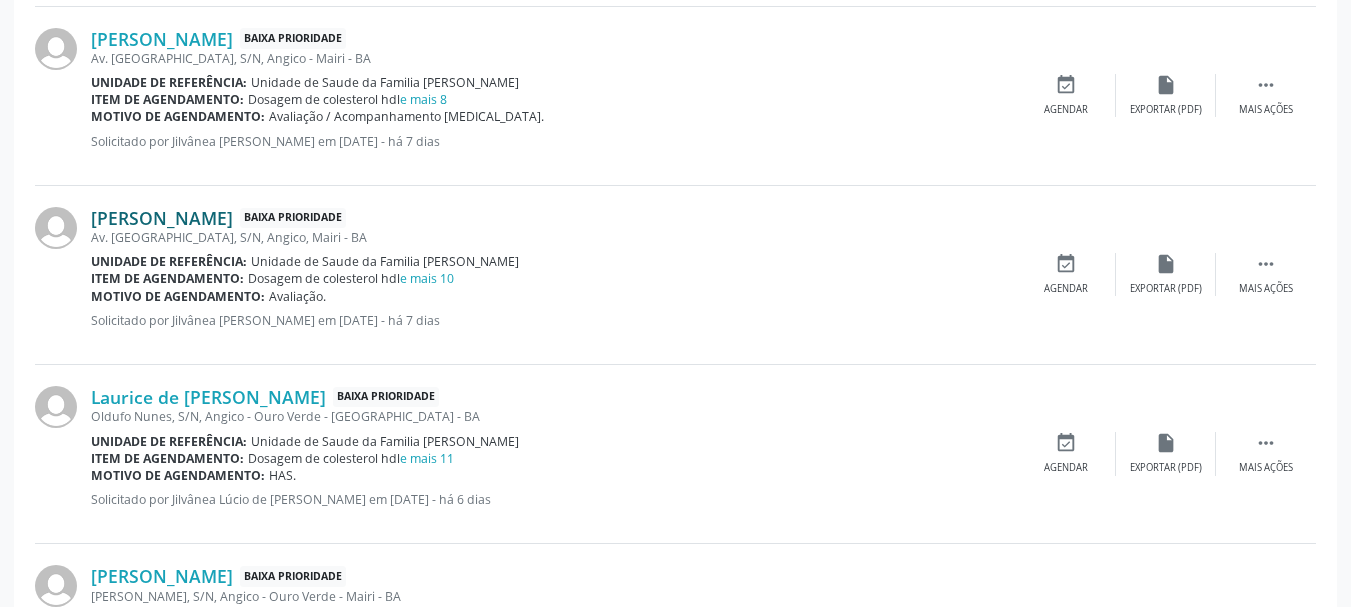 click on "[PERSON_NAME]" at bounding box center (162, 218) 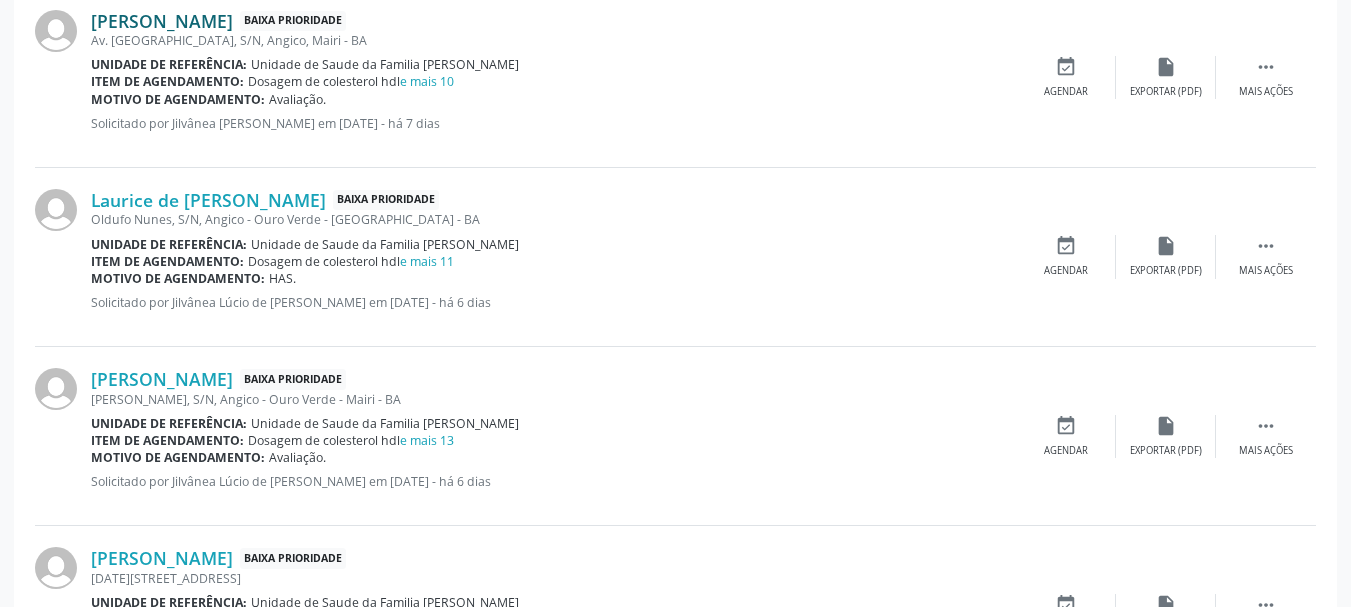 scroll, scrollTop: 2000, scrollLeft: 0, axis: vertical 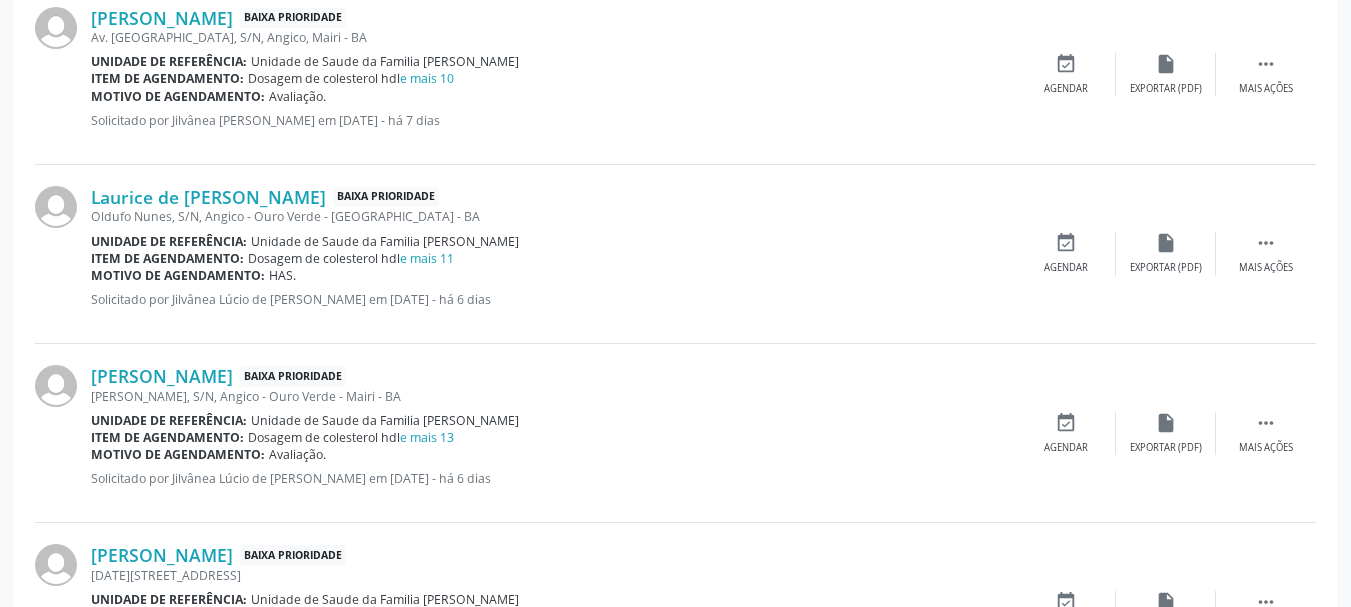 click on "Oldufo Nunes, S/N, Angico - Ouro Verde - [GEOGRAPHIC_DATA] - BA" at bounding box center (553, 216) 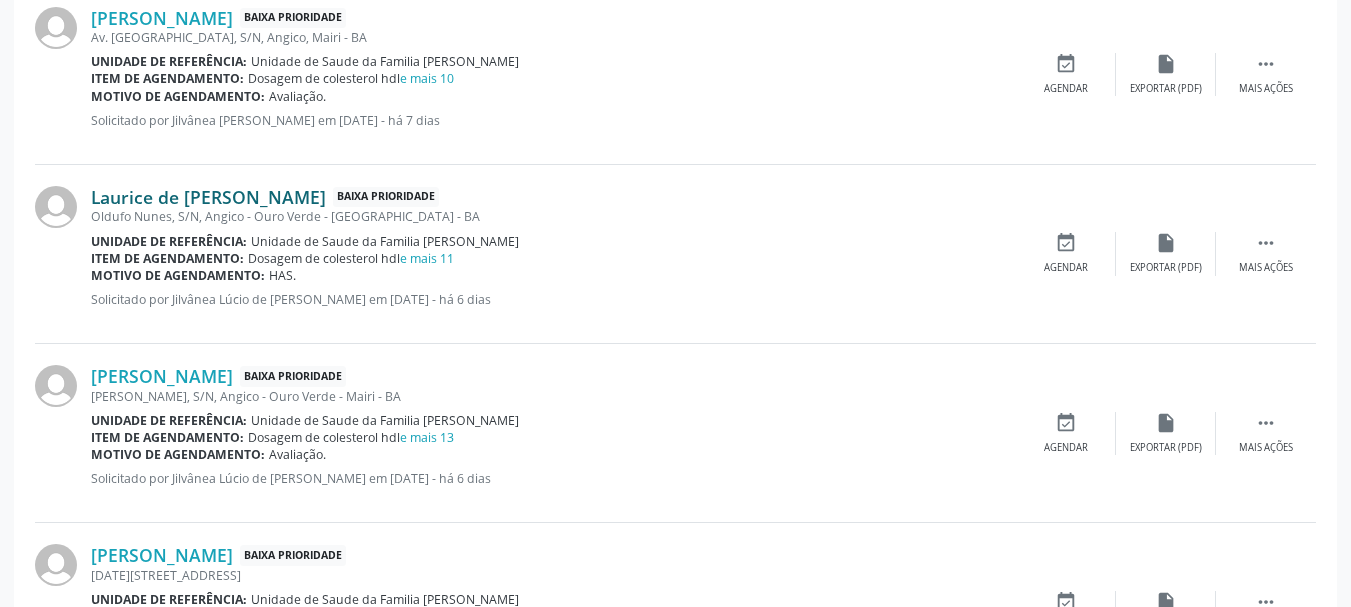 click on "Laurice de [PERSON_NAME]" at bounding box center (208, 197) 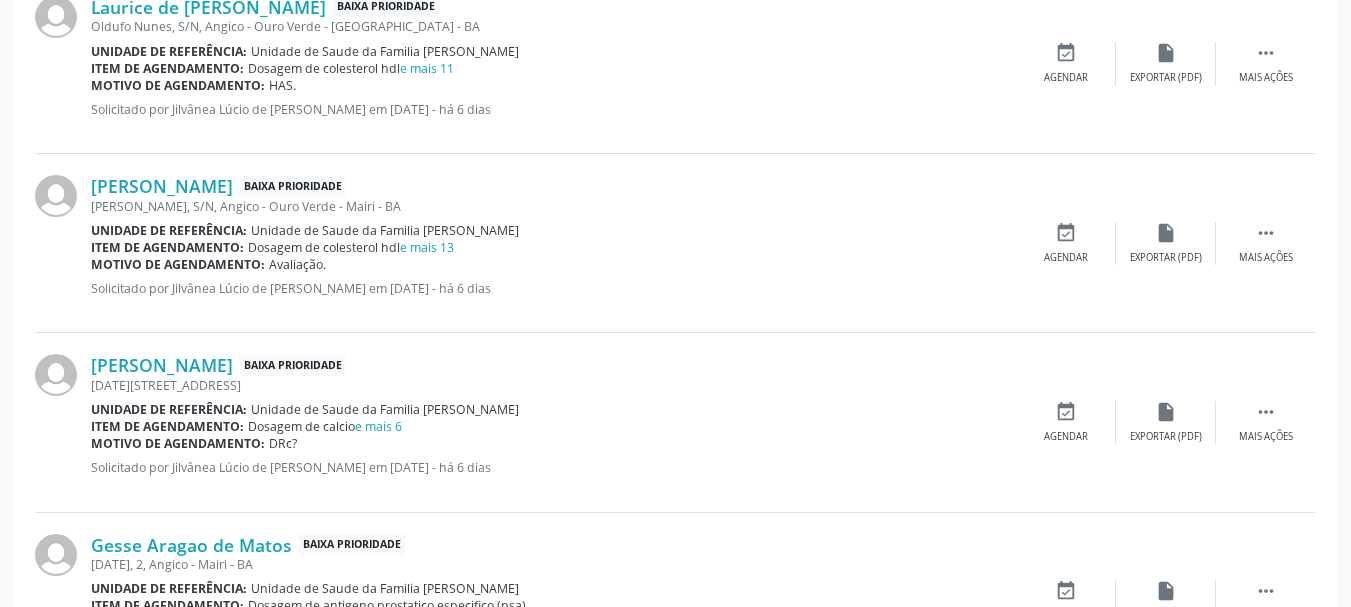 scroll, scrollTop: 2200, scrollLeft: 0, axis: vertical 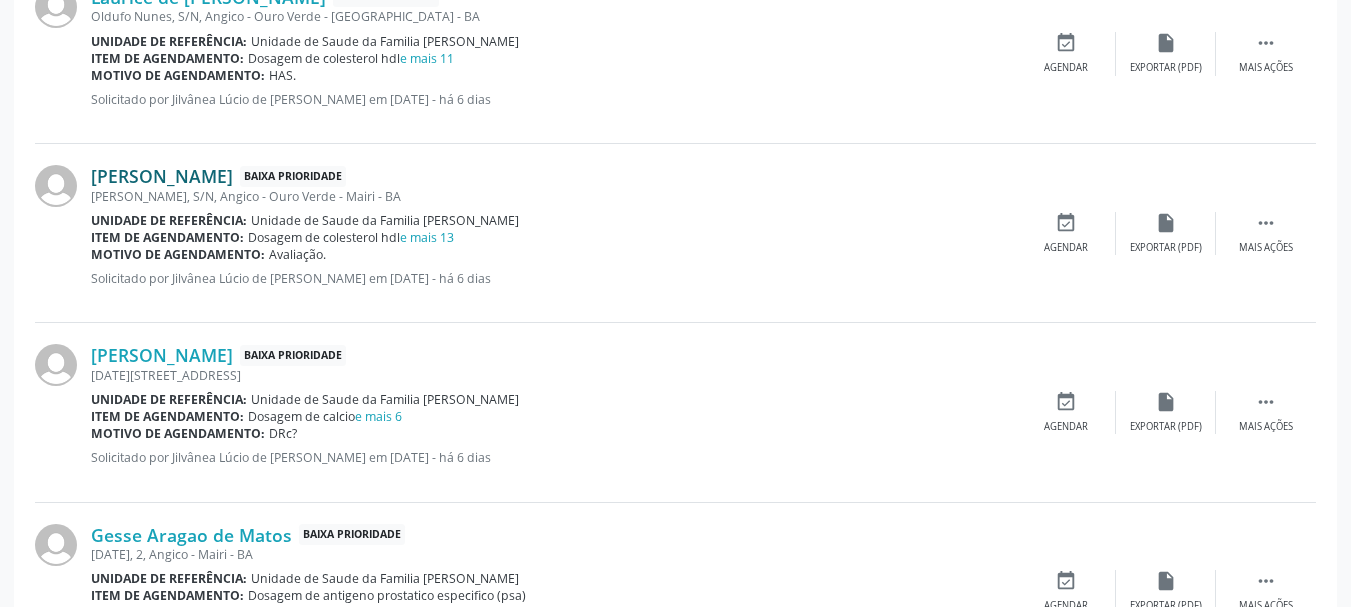 click on "[PERSON_NAME]" at bounding box center [162, 176] 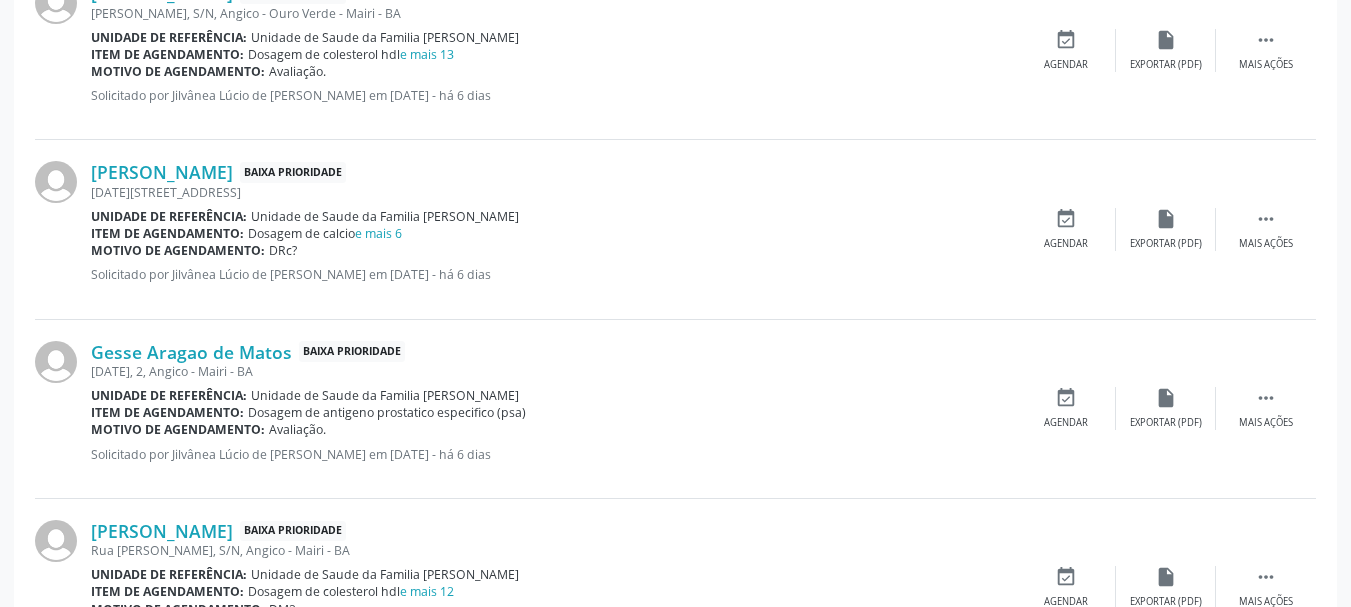 scroll, scrollTop: 2400, scrollLeft: 0, axis: vertical 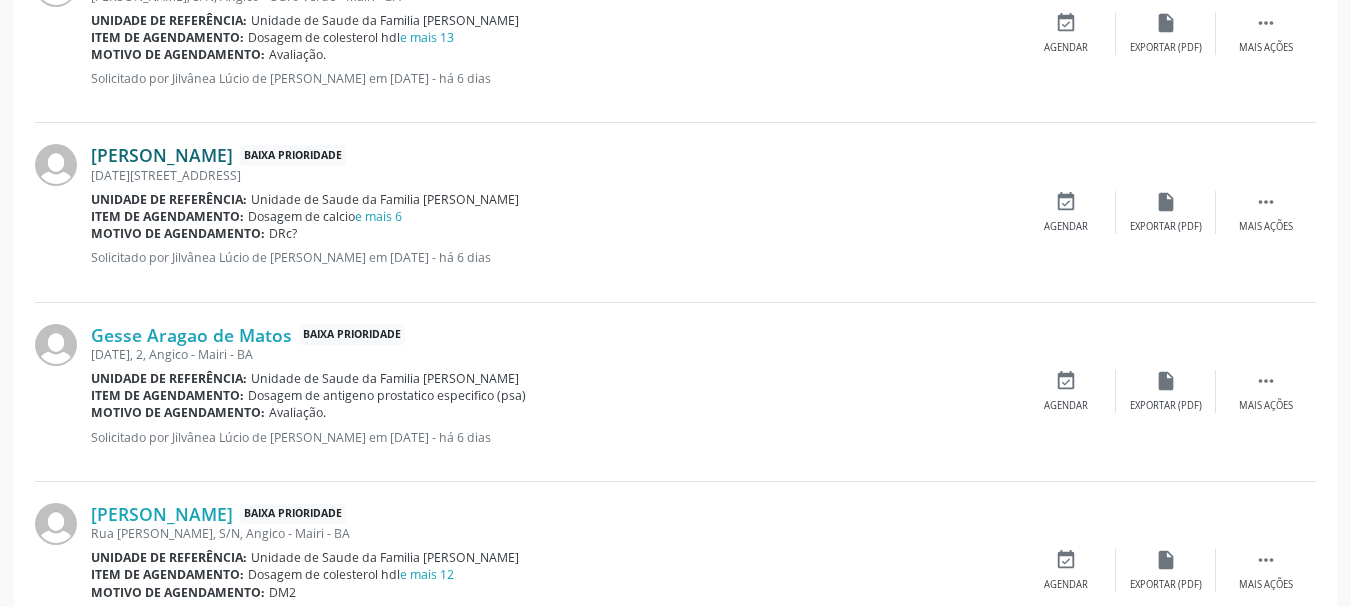 click on "[PERSON_NAME]" at bounding box center (162, 155) 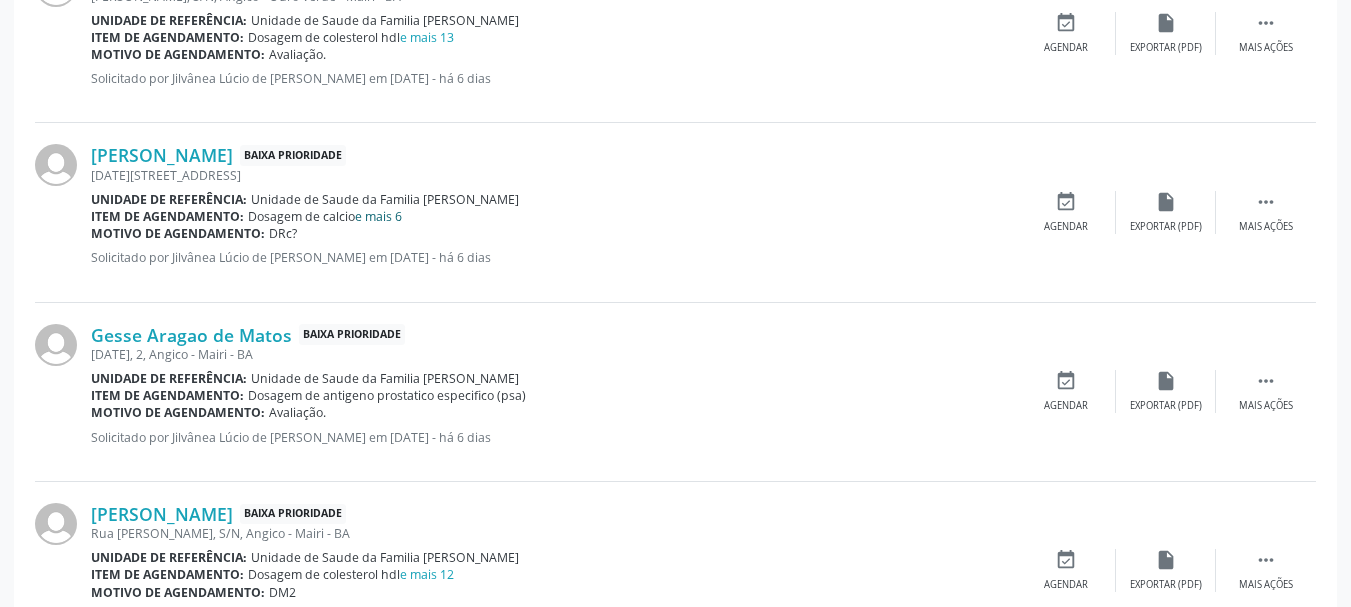 click on "e mais 6" at bounding box center (378, 216) 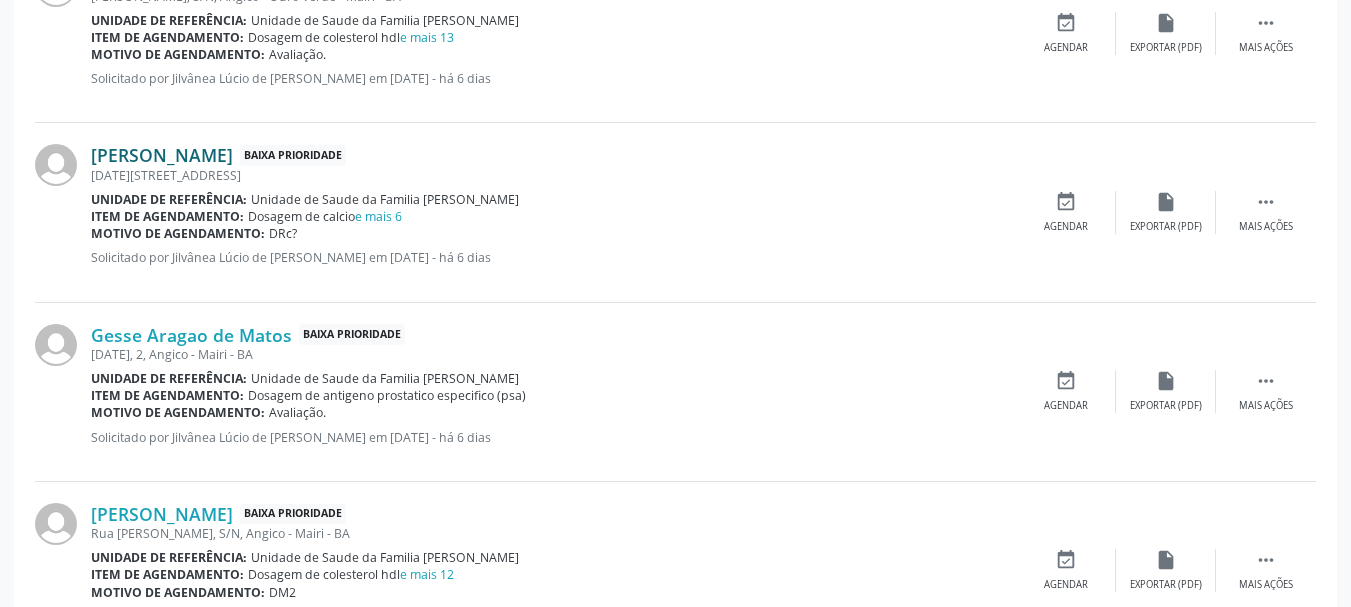 click on "[PERSON_NAME]" at bounding box center [162, 155] 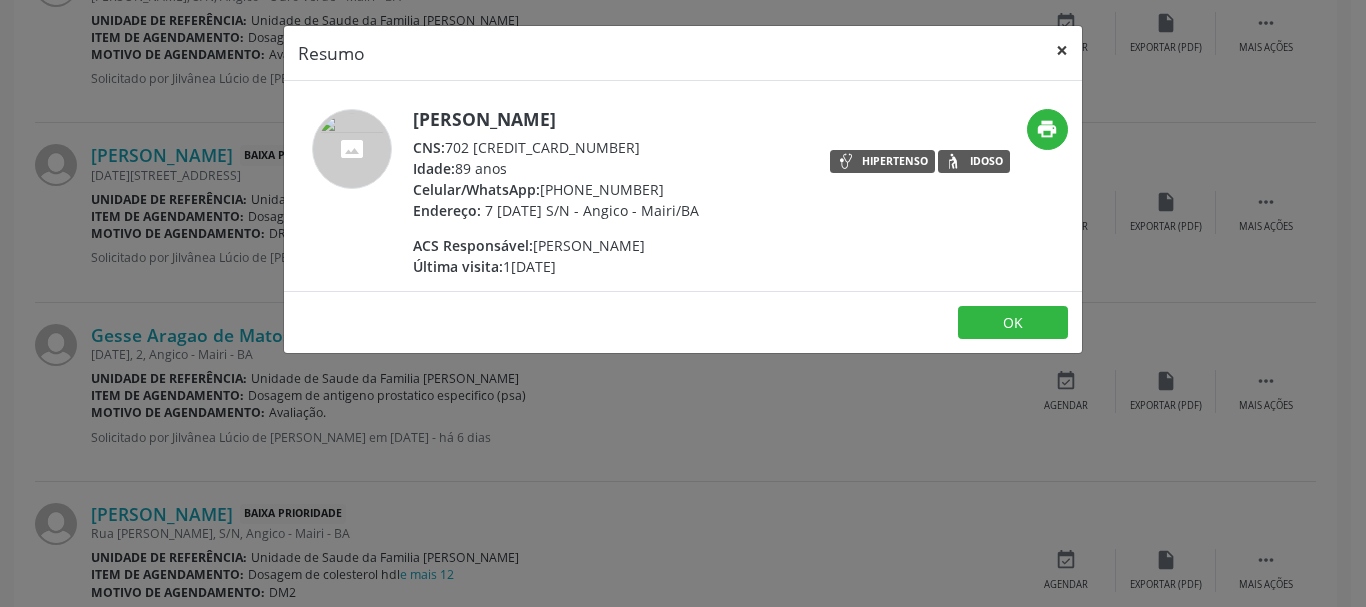 click on "×" at bounding box center [1062, 50] 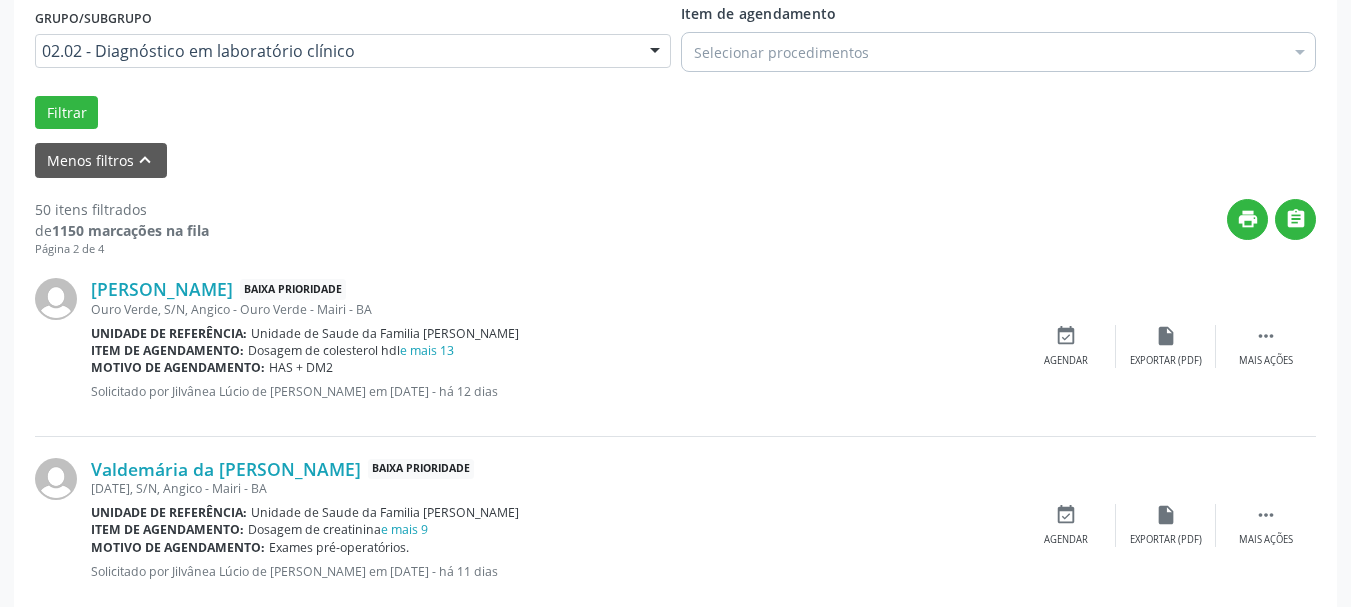 scroll, scrollTop: 500, scrollLeft: 0, axis: vertical 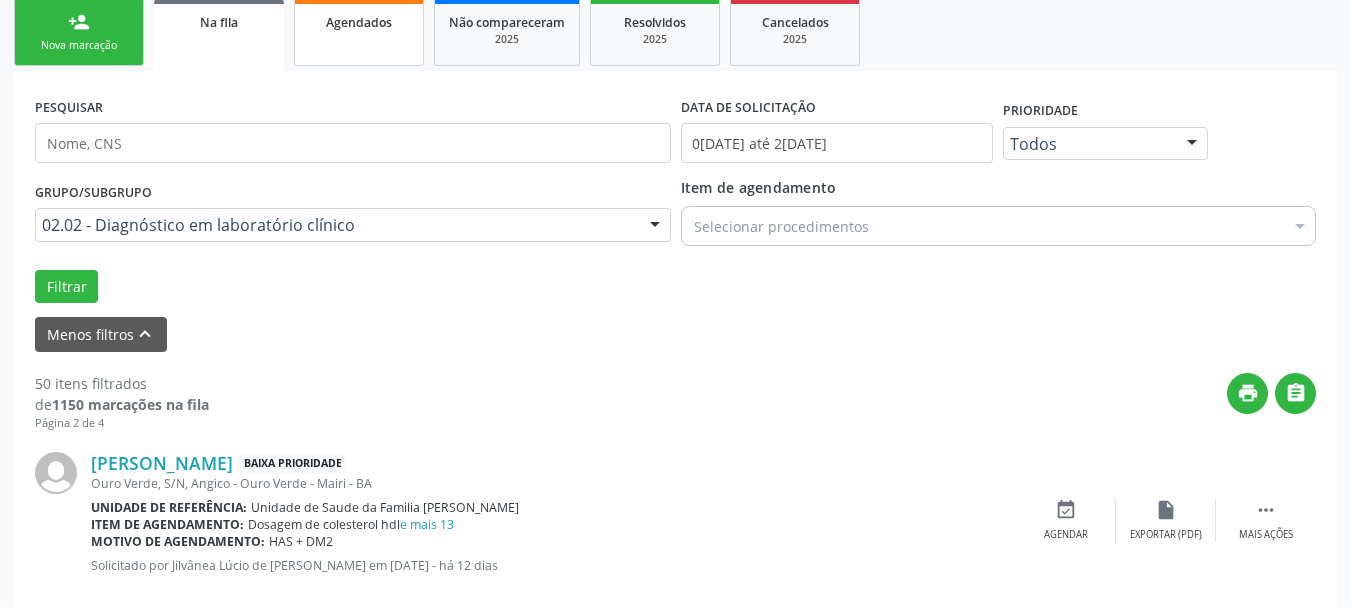 click on "Agendados" at bounding box center [359, 32] 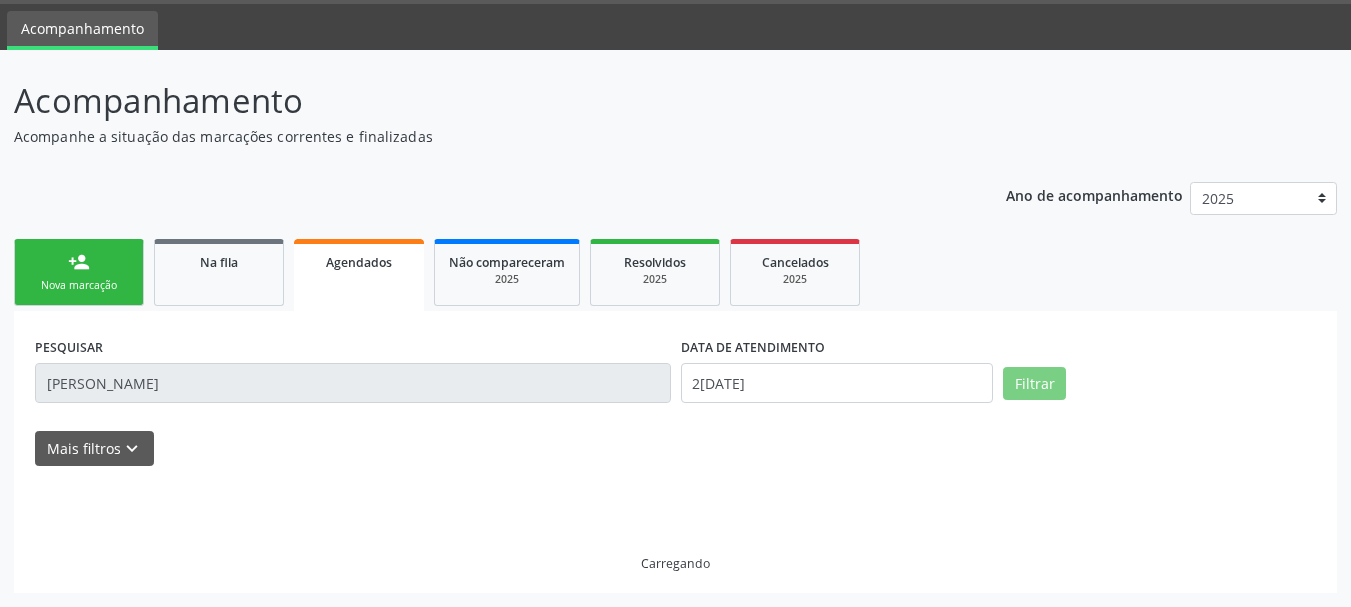 scroll, scrollTop: 60, scrollLeft: 0, axis: vertical 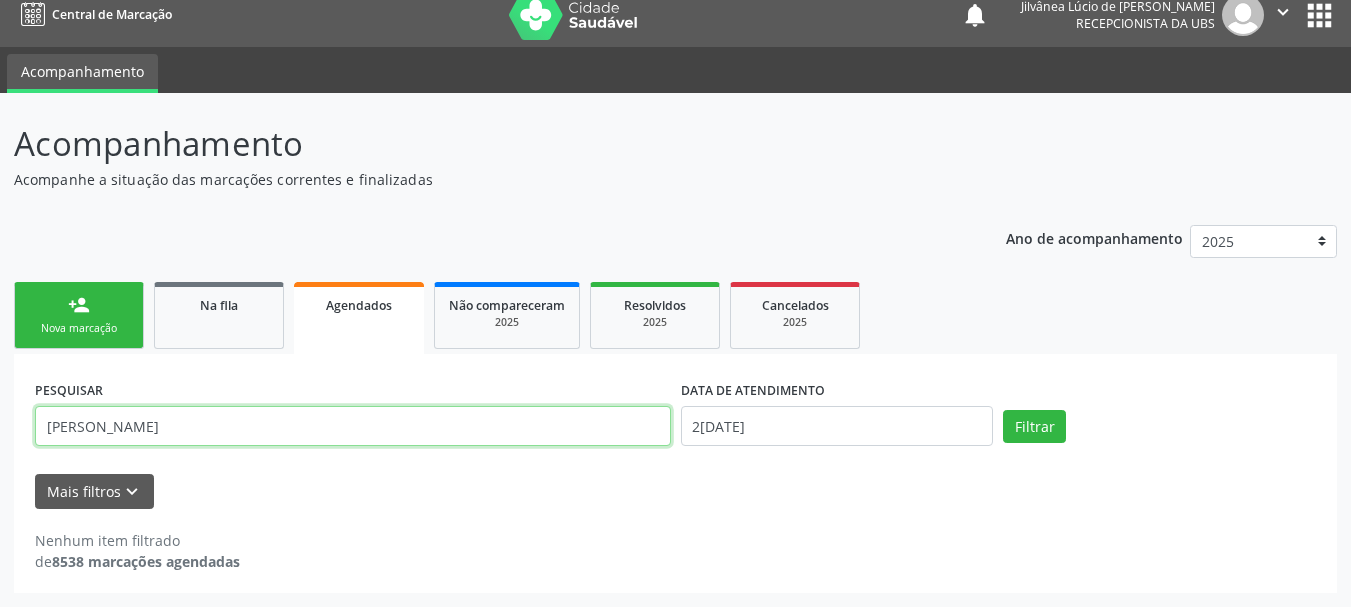 click on "[PERSON_NAME]" at bounding box center [353, 426] 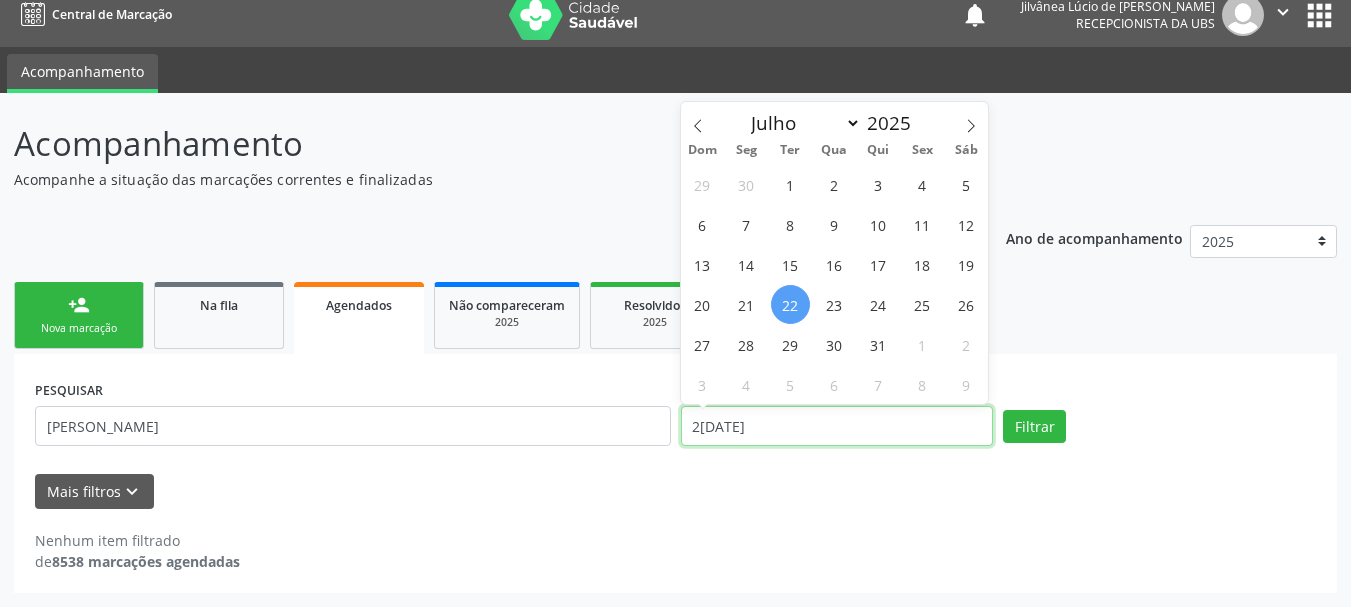 click on "2[DATE]" at bounding box center (837, 426) 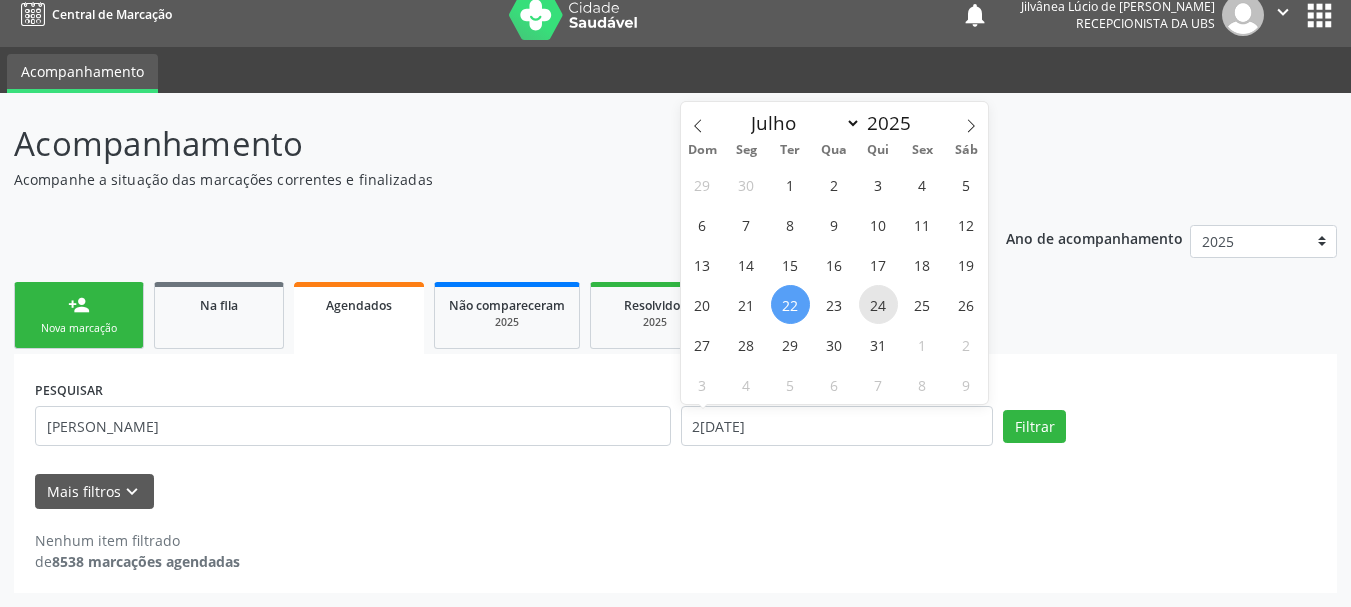 click on "24" at bounding box center (878, 304) 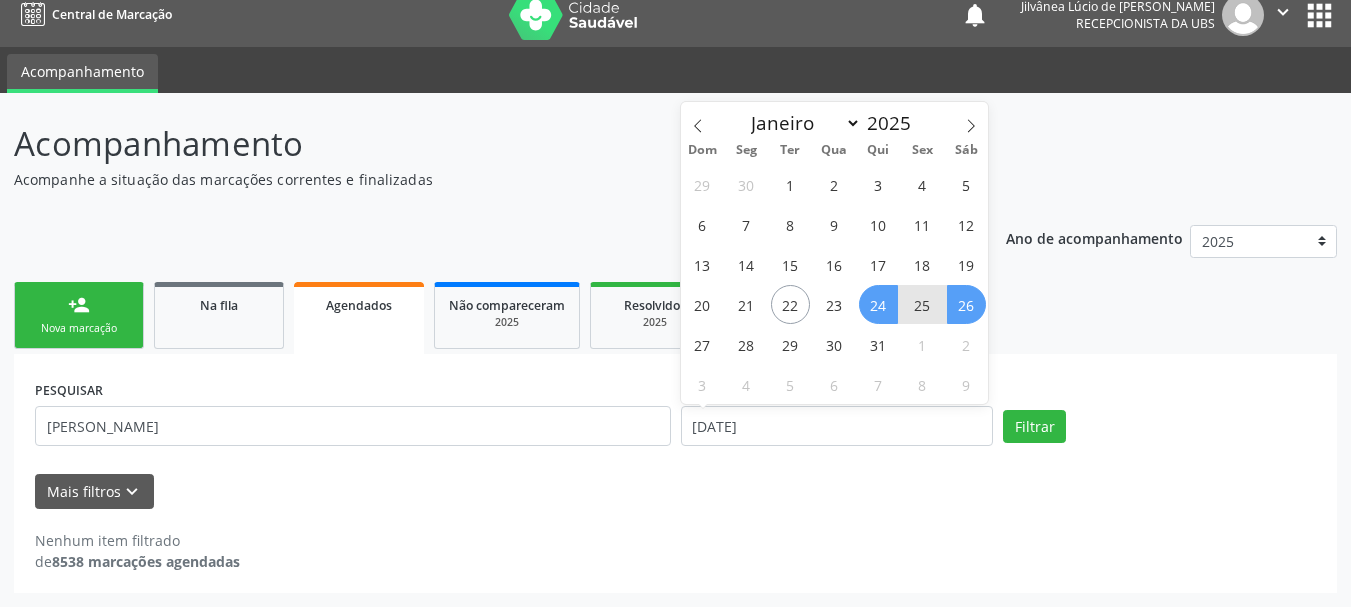 click on "person_add
Nova marcação
Na fila   Agendados   Não compareceram
2025
Resolvidos
2025
Cancelados
2025" at bounding box center (675, 315) 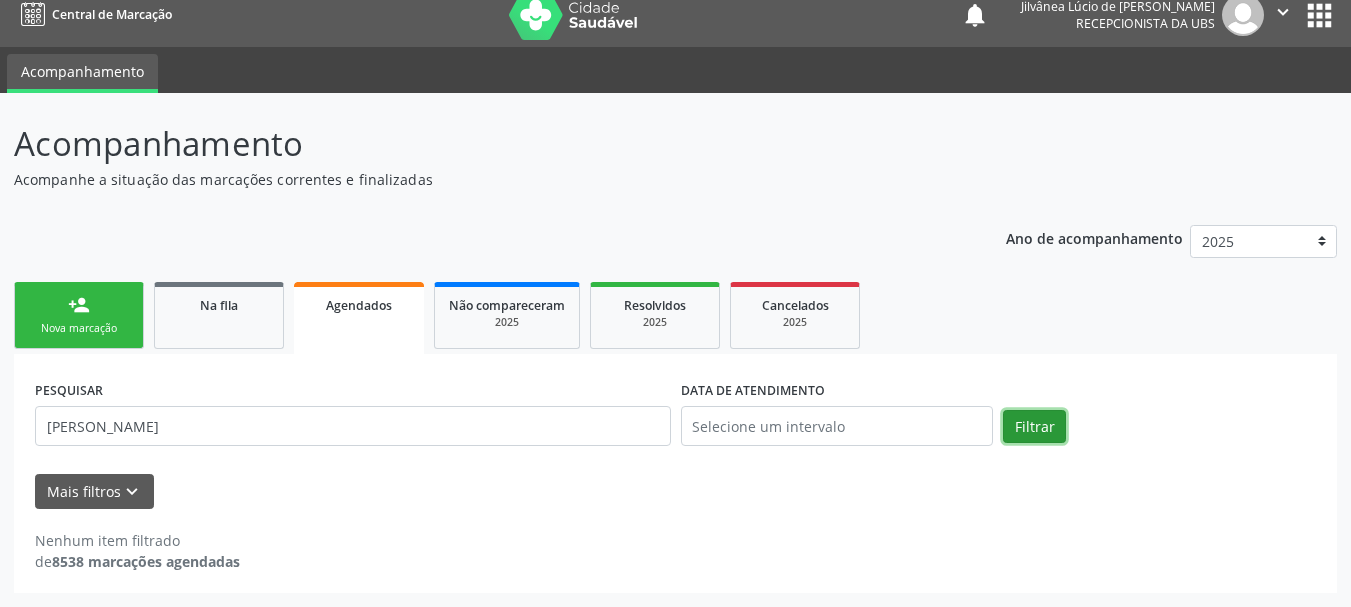 click on "Filtrar" at bounding box center (1034, 427) 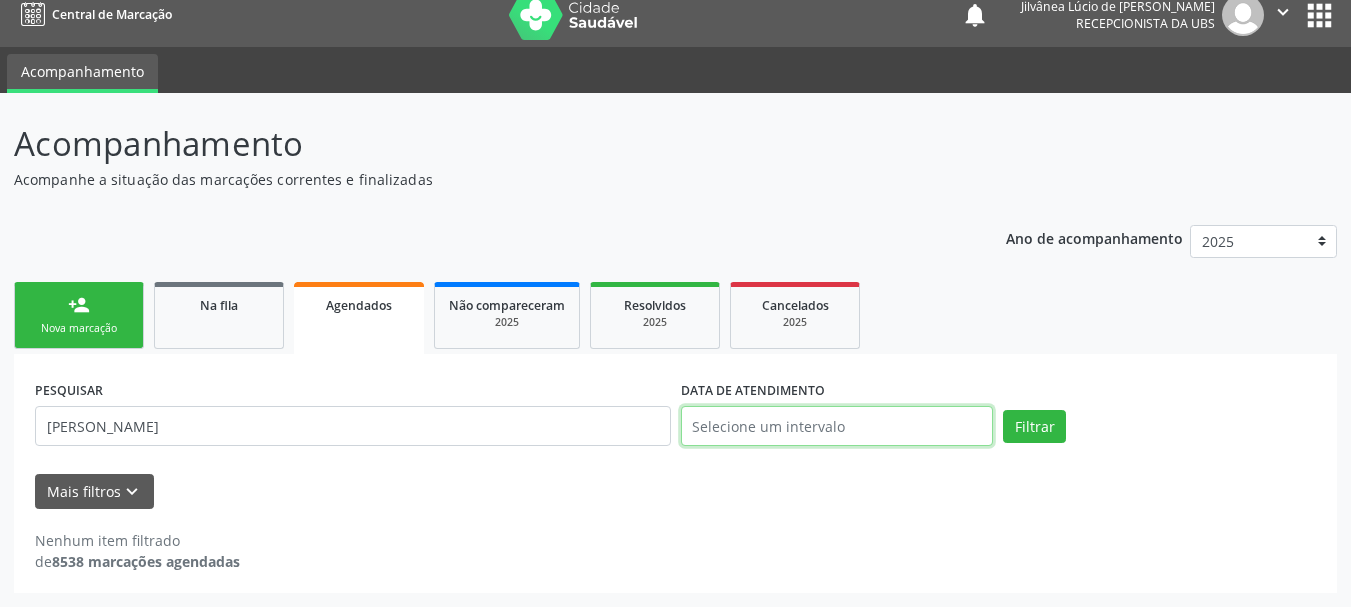 click at bounding box center [837, 426] 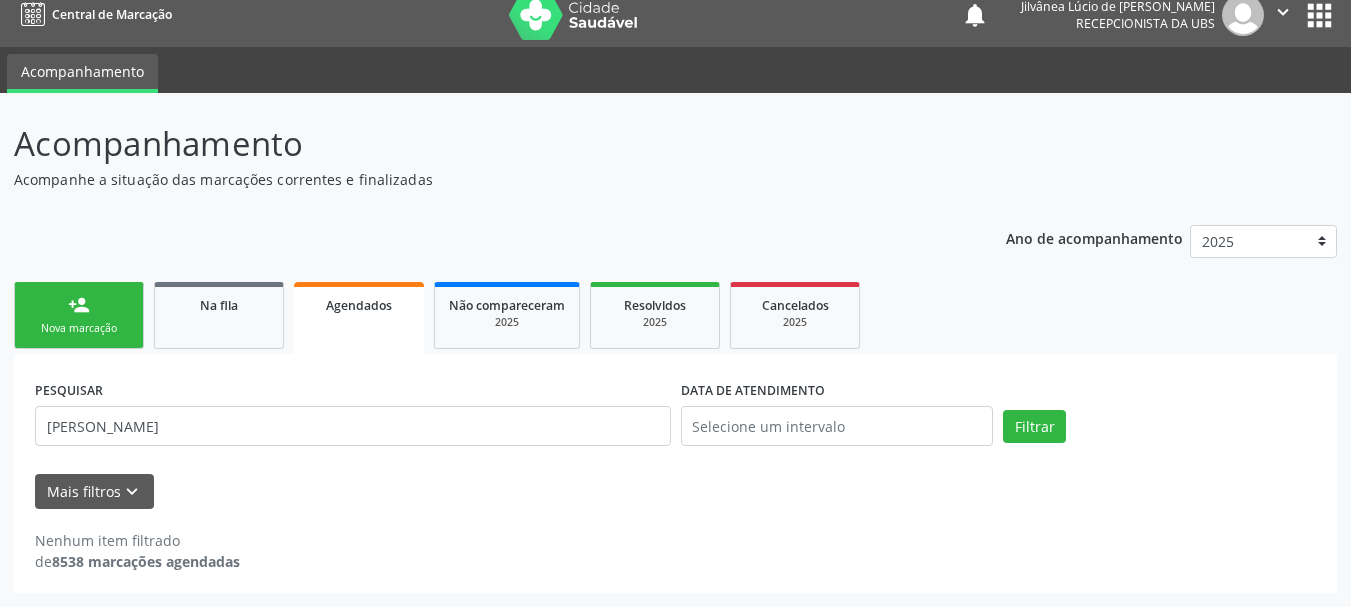 click on "person_add
Nova marcação
Na fila   Agendados   Não compareceram
2025
Resolvidos
2025
Cancelados
2025" at bounding box center (675, 315) 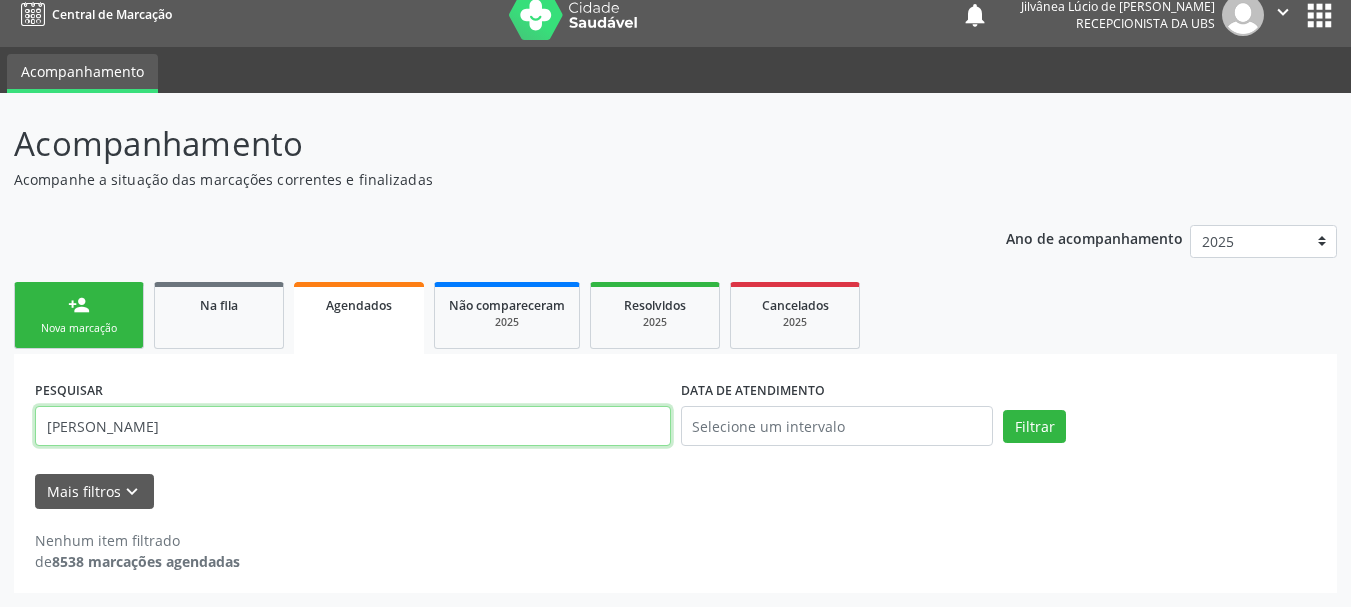 click on "[PERSON_NAME]" at bounding box center (353, 426) 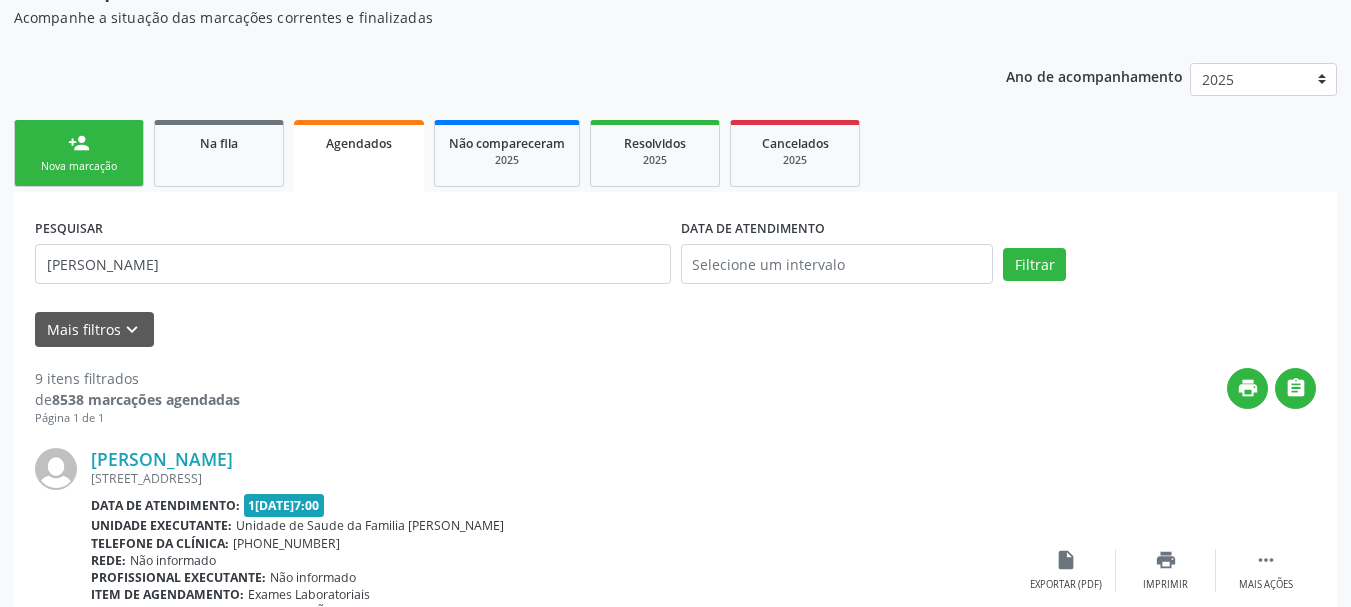scroll, scrollTop: 0, scrollLeft: 0, axis: both 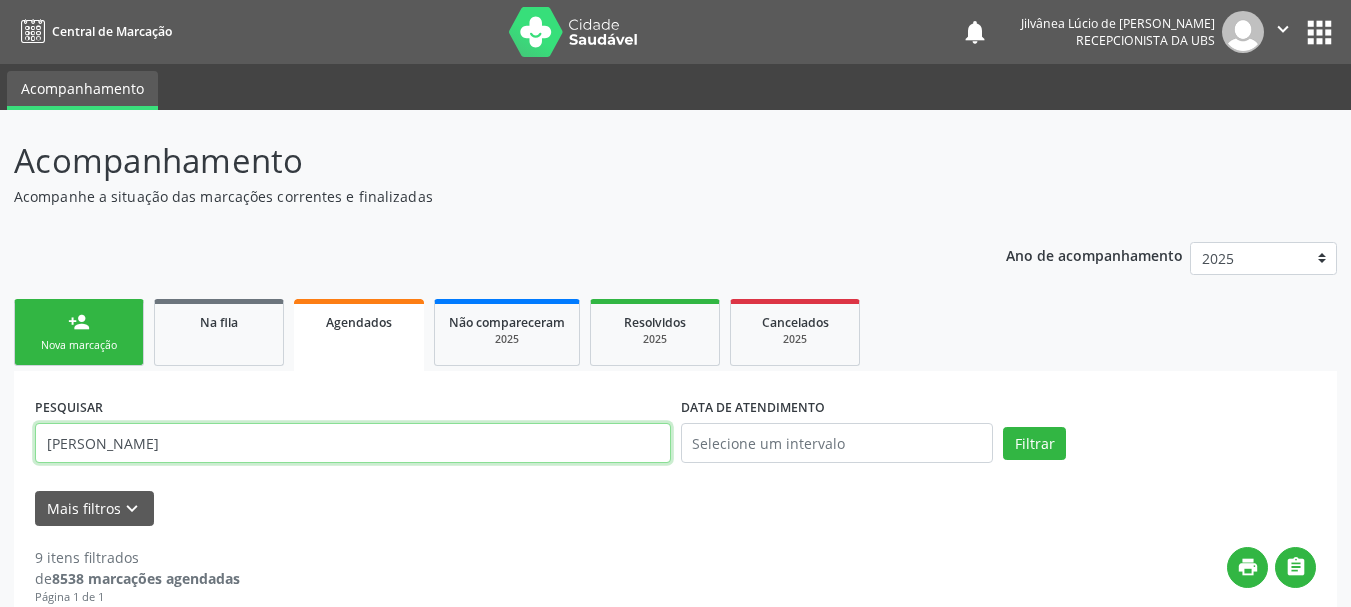 drag, startPoint x: 183, startPoint y: 449, endPoint x: 0, endPoint y: 435, distance: 183.53474 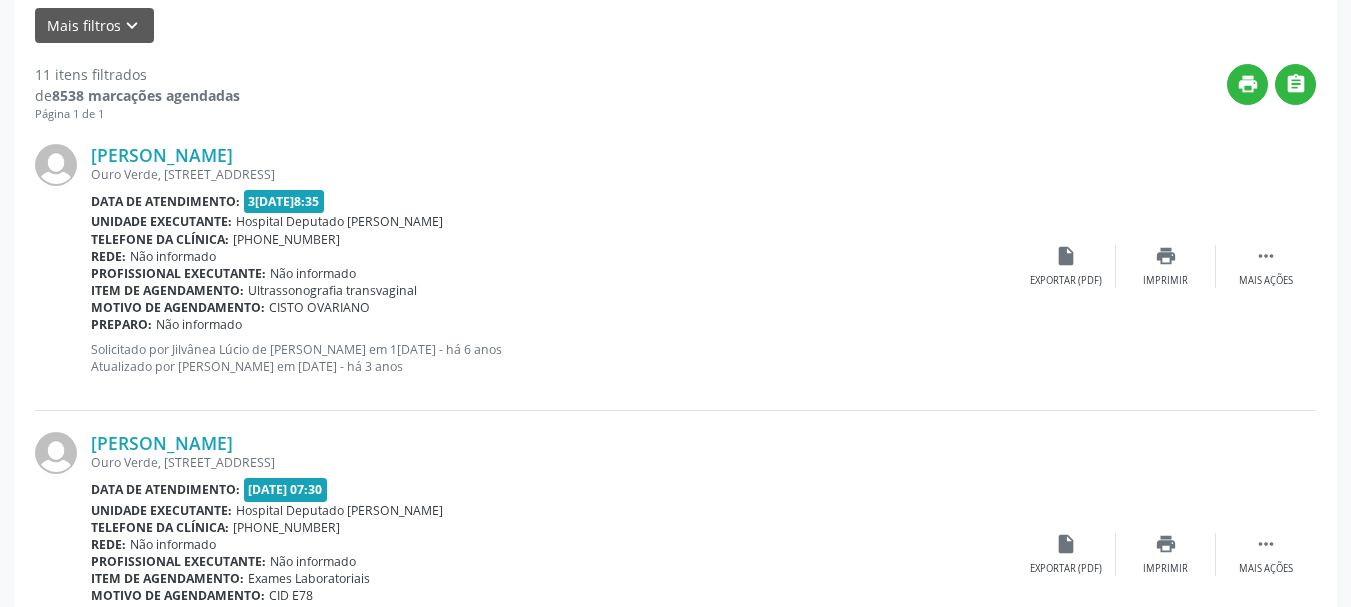 scroll, scrollTop: 500, scrollLeft: 0, axis: vertical 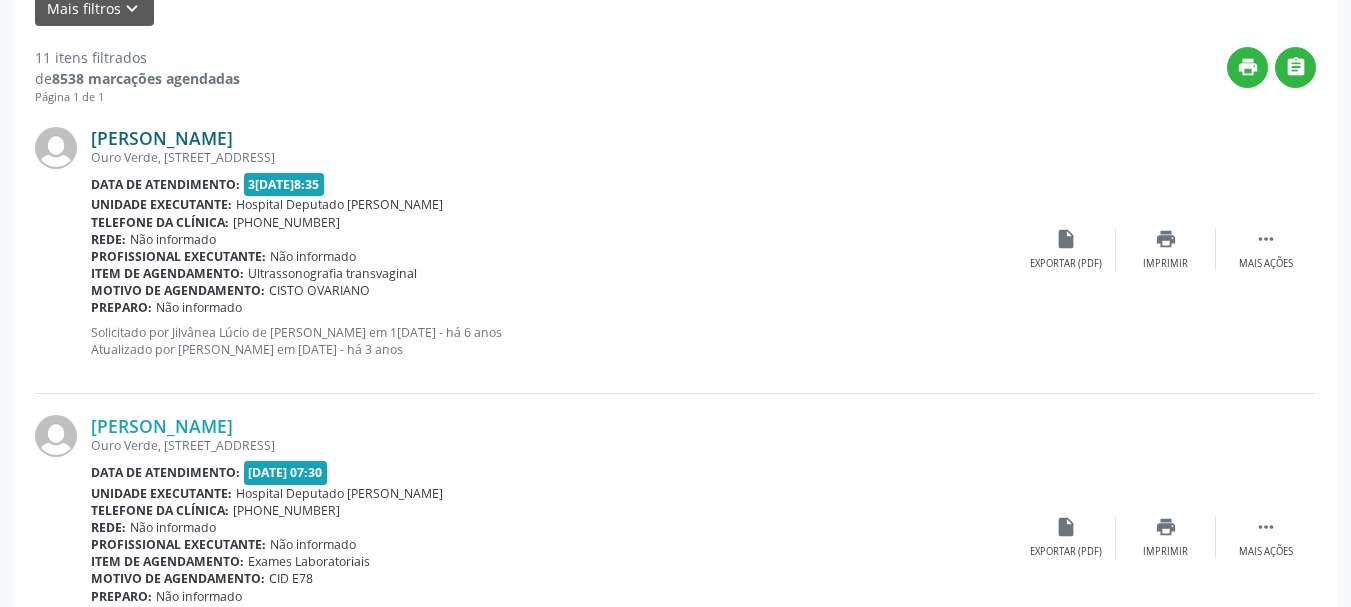 click on "[PERSON_NAME]" at bounding box center [162, 138] 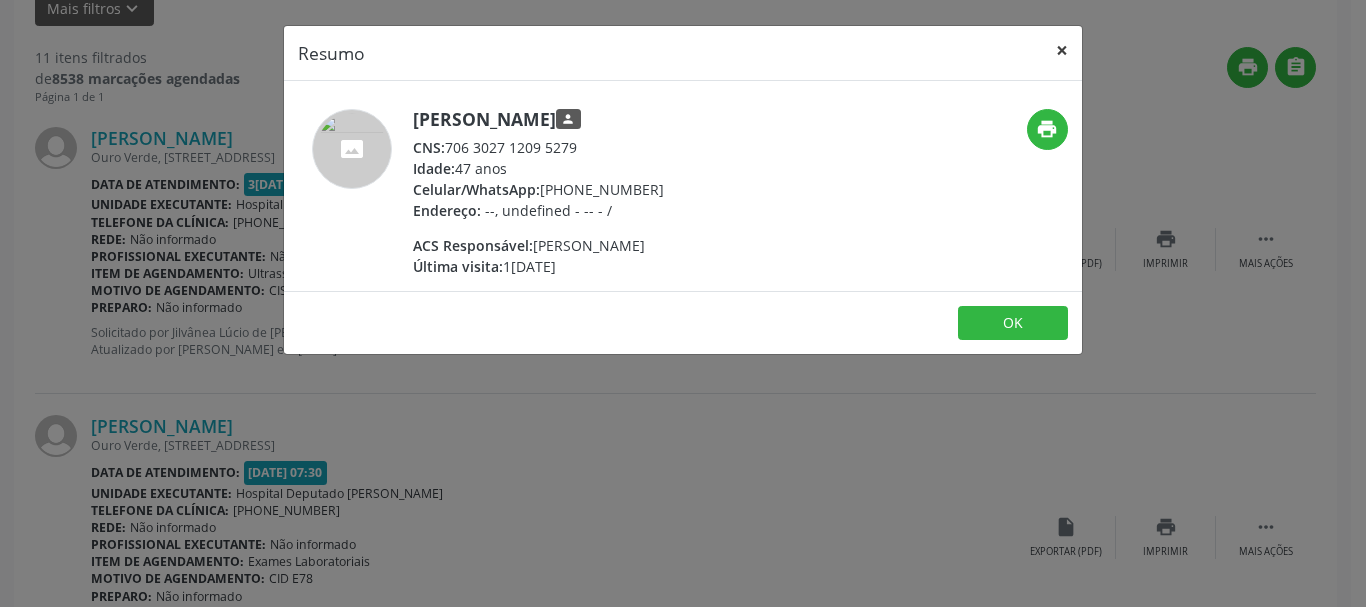 click on "×" at bounding box center (1062, 50) 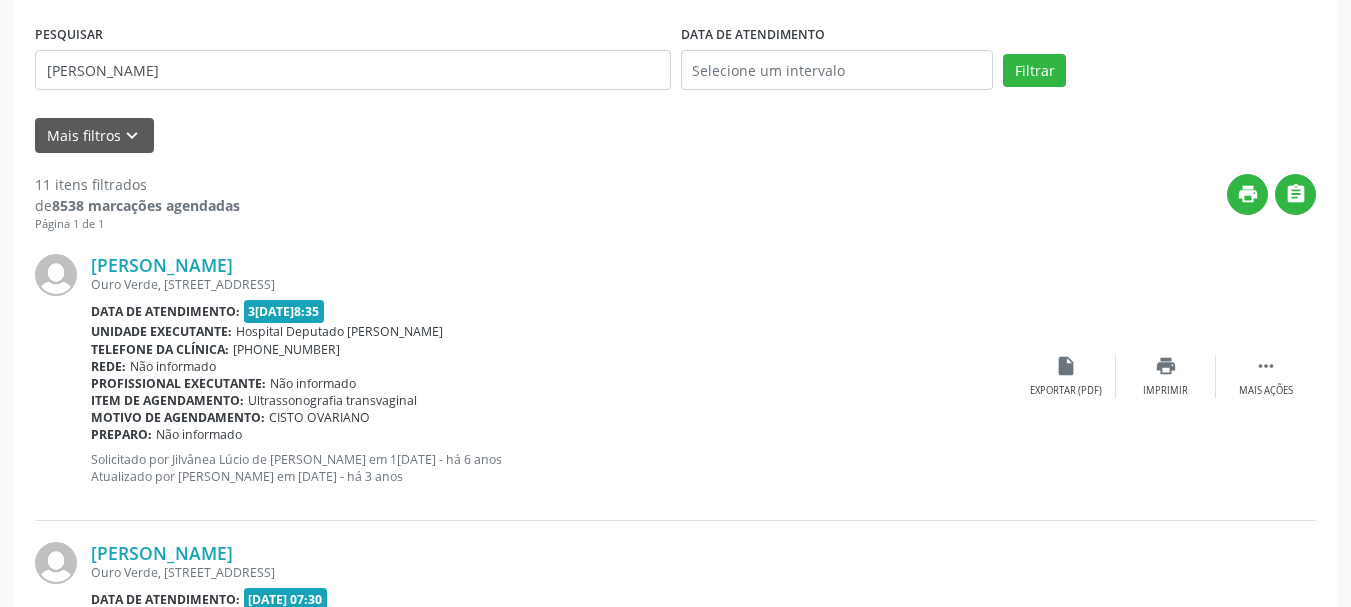 scroll, scrollTop: 100, scrollLeft: 0, axis: vertical 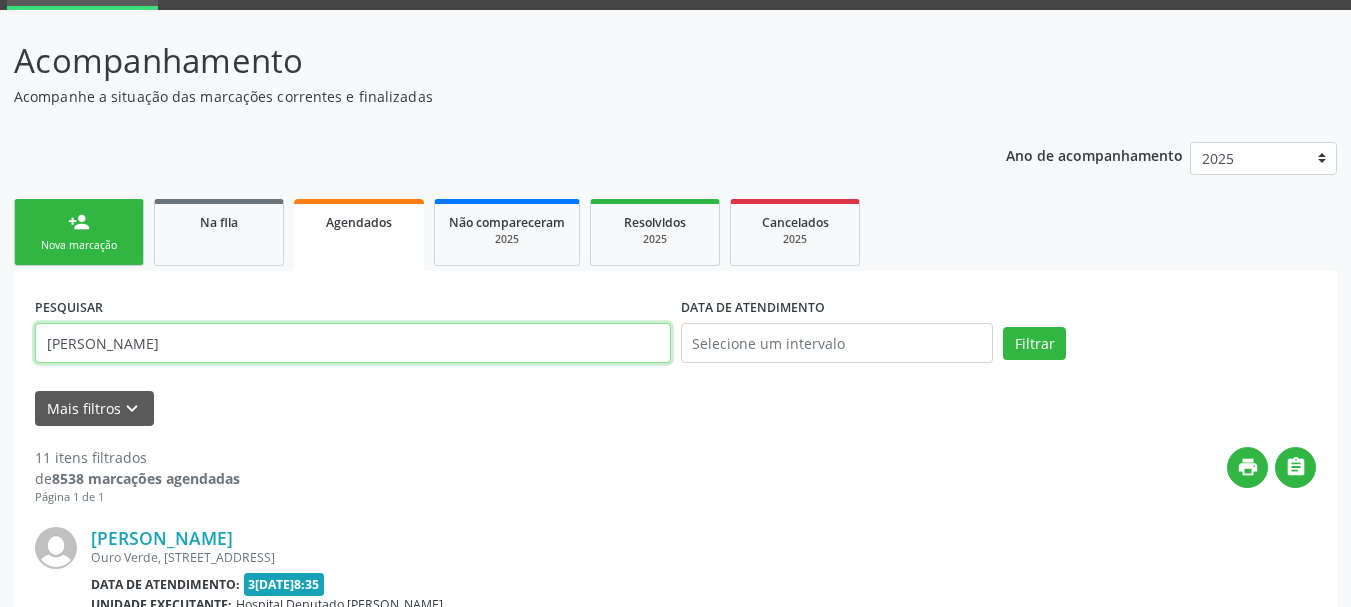 drag, startPoint x: 147, startPoint y: 345, endPoint x: 0, endPoint y: 340, distance: 147.085 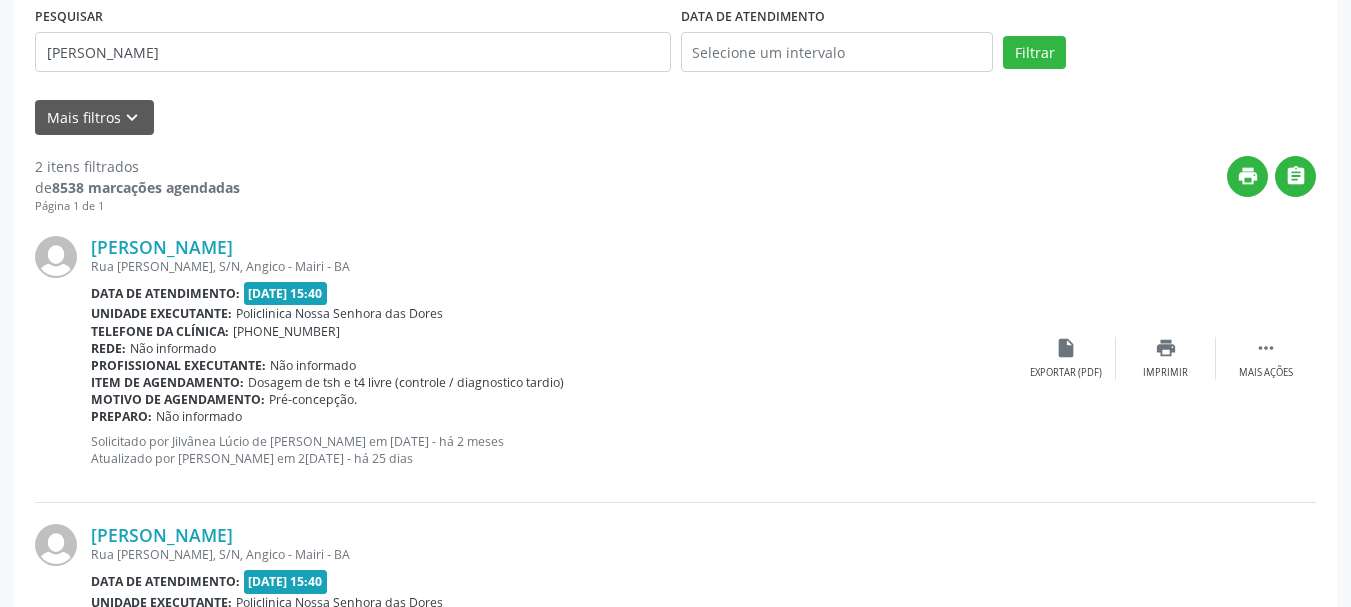scroll, scrollTop: 500, scrollLeft: 0, axis: vertical 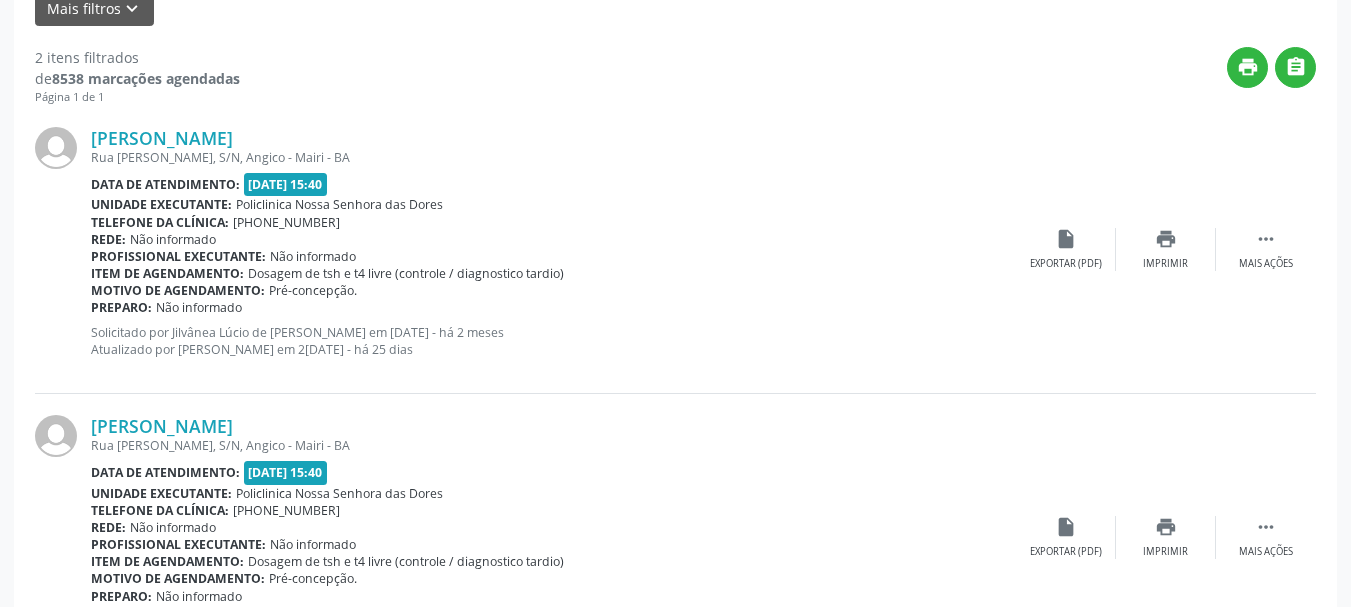 click at bounding box center [63, 249] 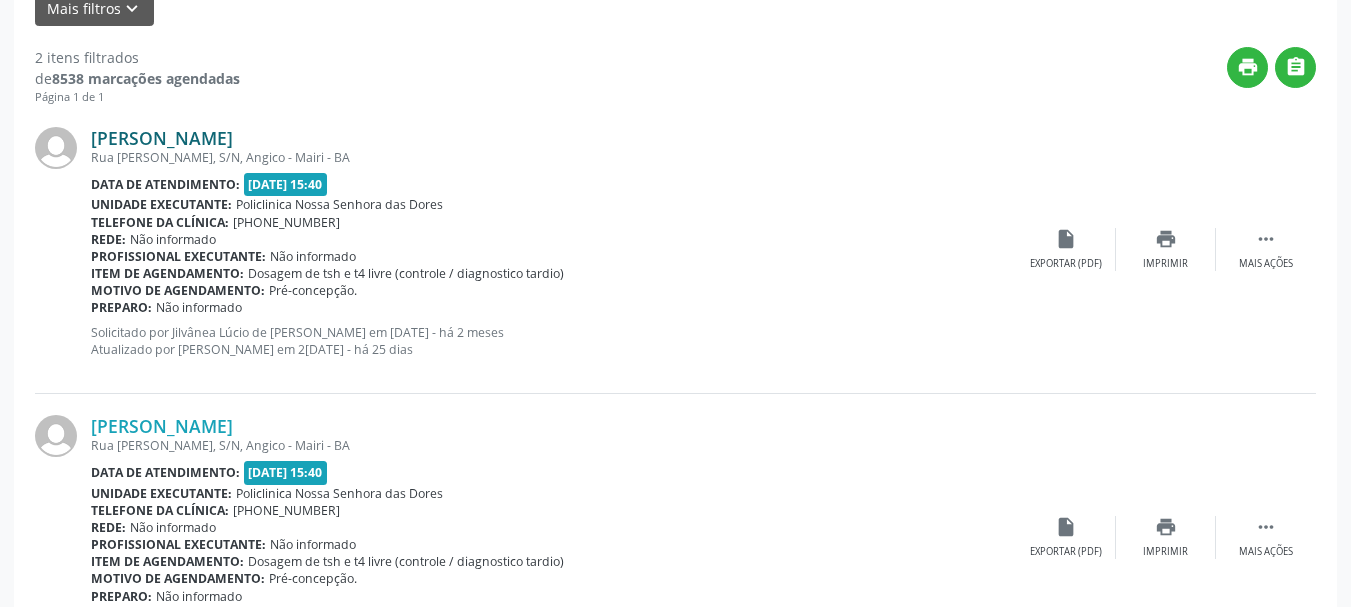click on "[PERSON_NAME]" at bounding box center [162, 138] 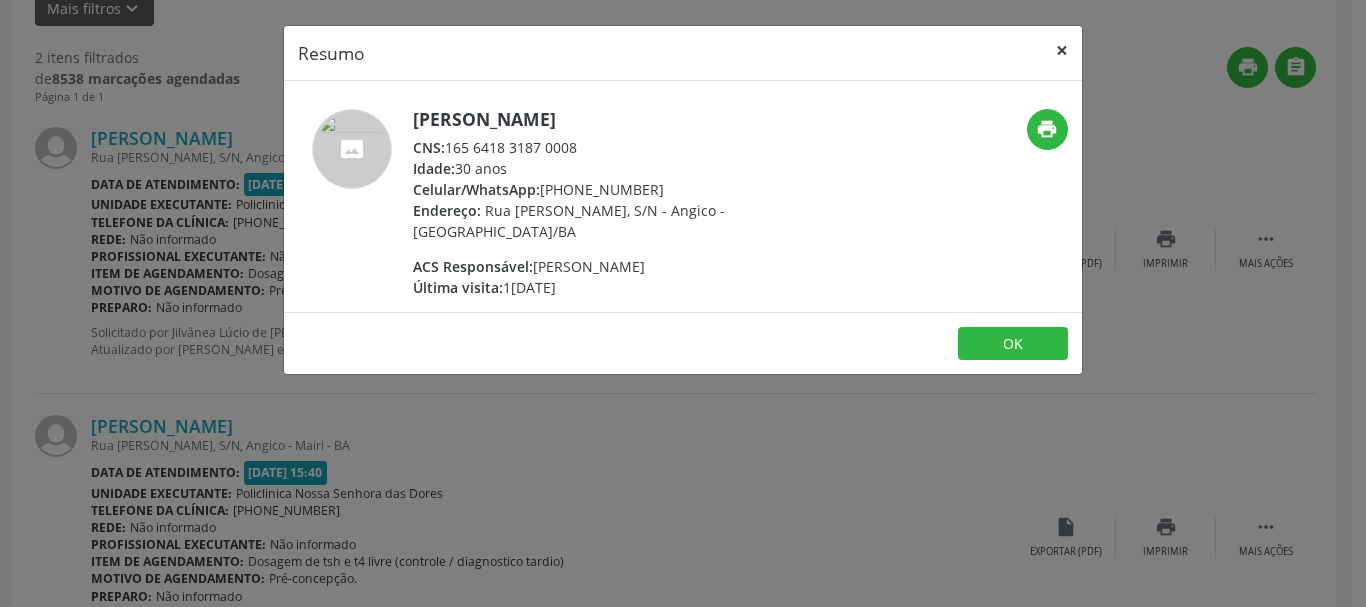 click on "×" at bounding box center (1062, 50) 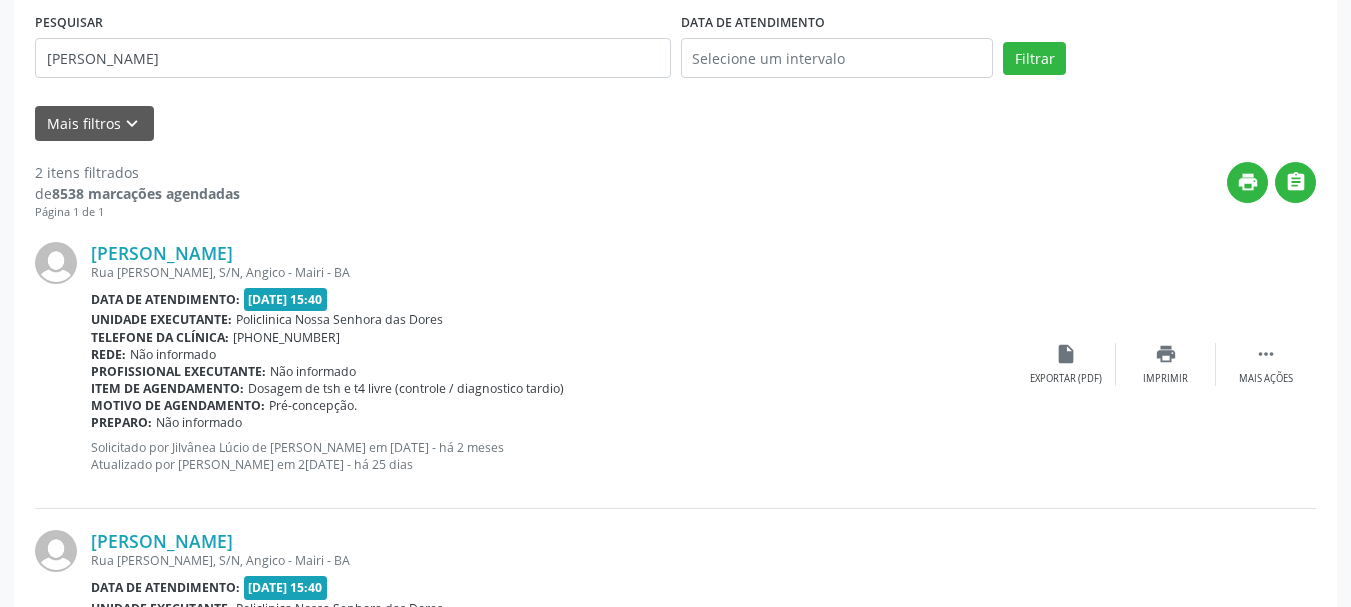 scroll, scrollTop: 300, scrollLeft: 0, axis: vertical 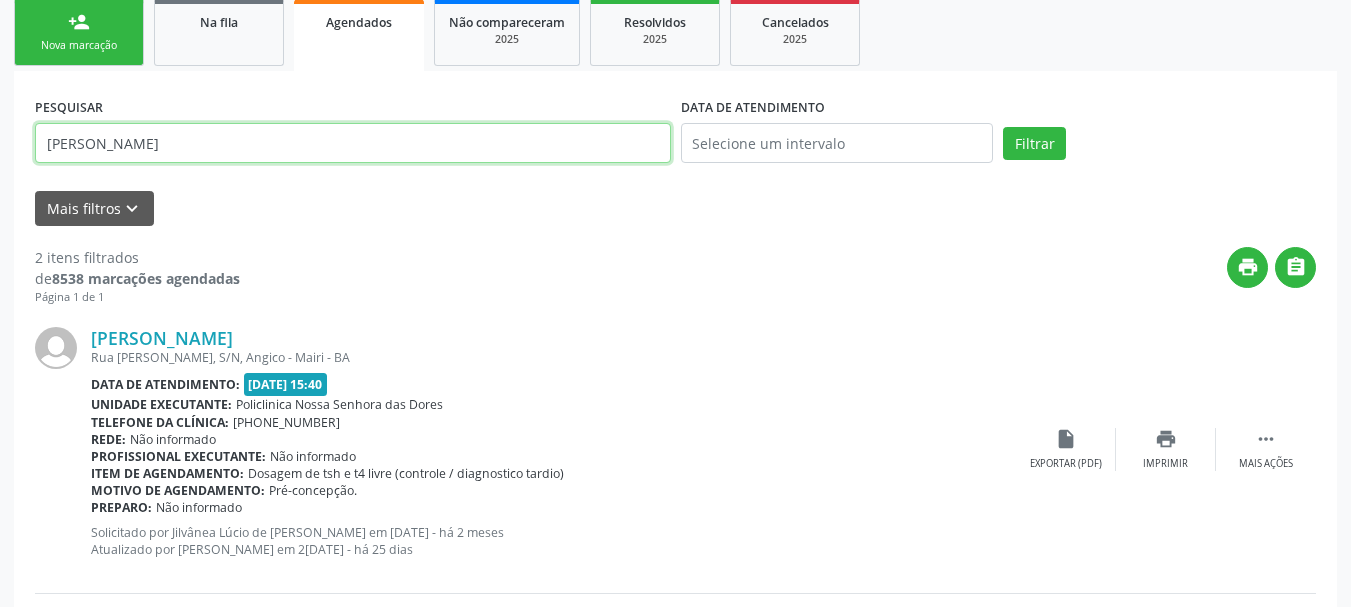 drag, startPoint x: 253, startPoint y: 142, endPoint x: 0, endPoint y: 147, distance: 253.04941 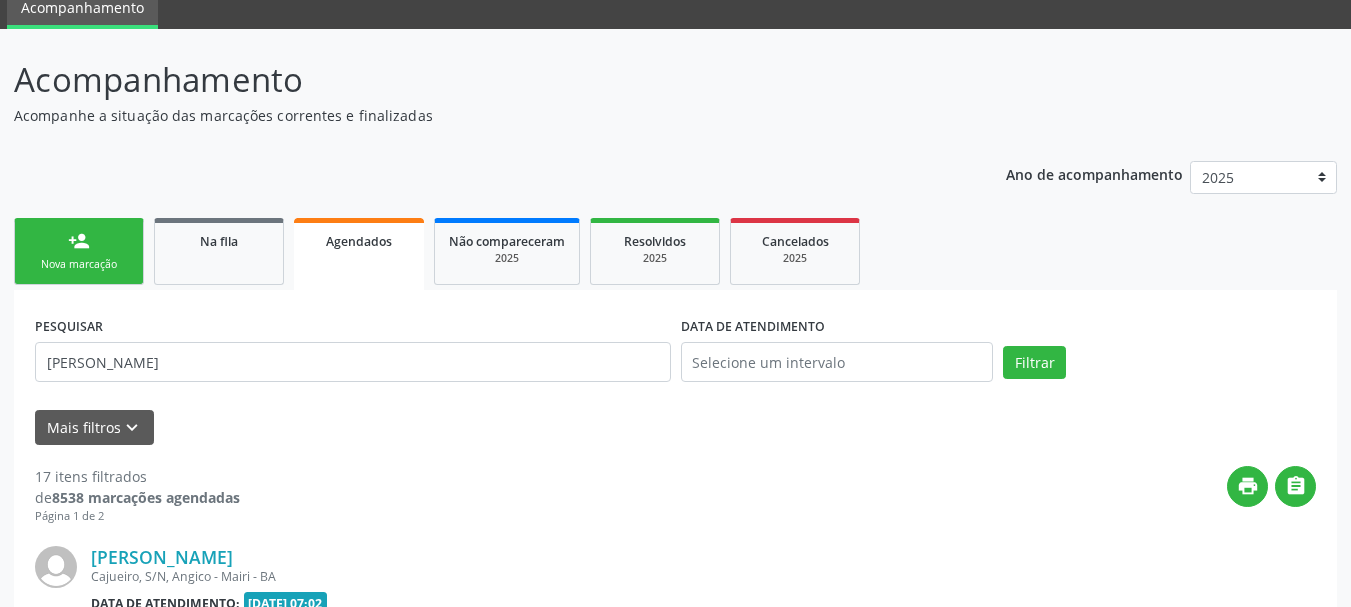 scroll, scrollTop: 300, scrollLeft: 0, axis: vertical 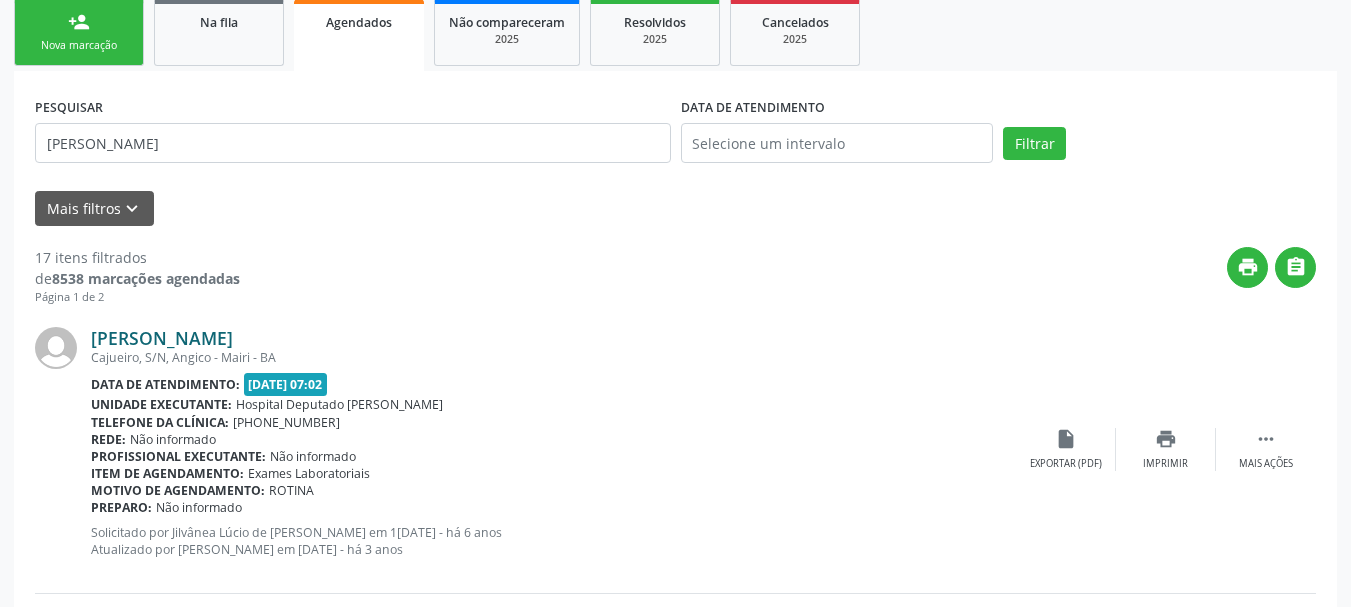 click on "[PERSON_NAME]" at bounding box center (162, 338) 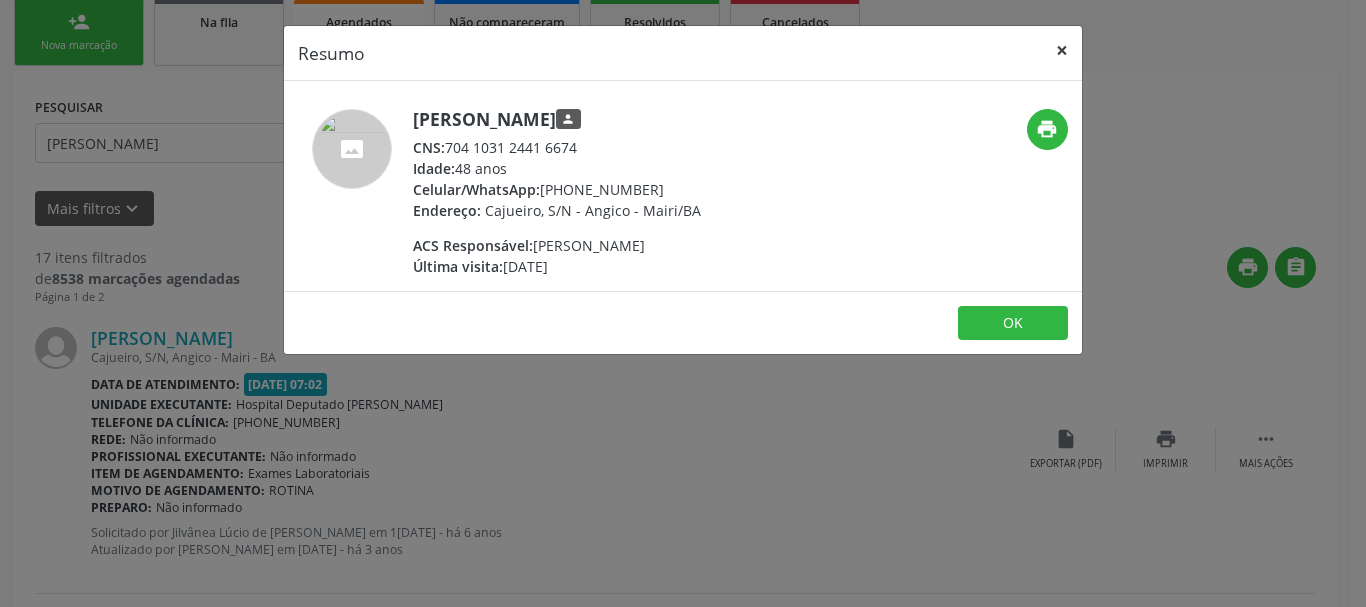 click on "×" at bounding box center [1062, 50] 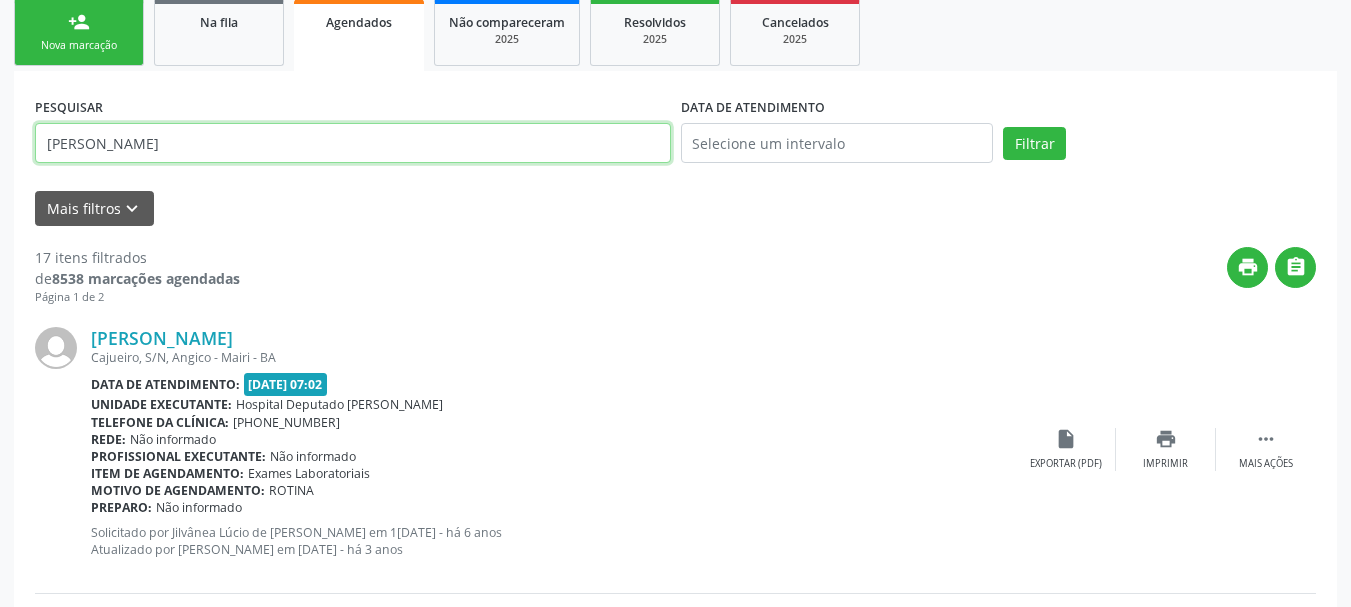 drag, startPoint x: 254, startPoint y: 146, endPoint x: 0, endPoint y: 167, distance: 254.86664 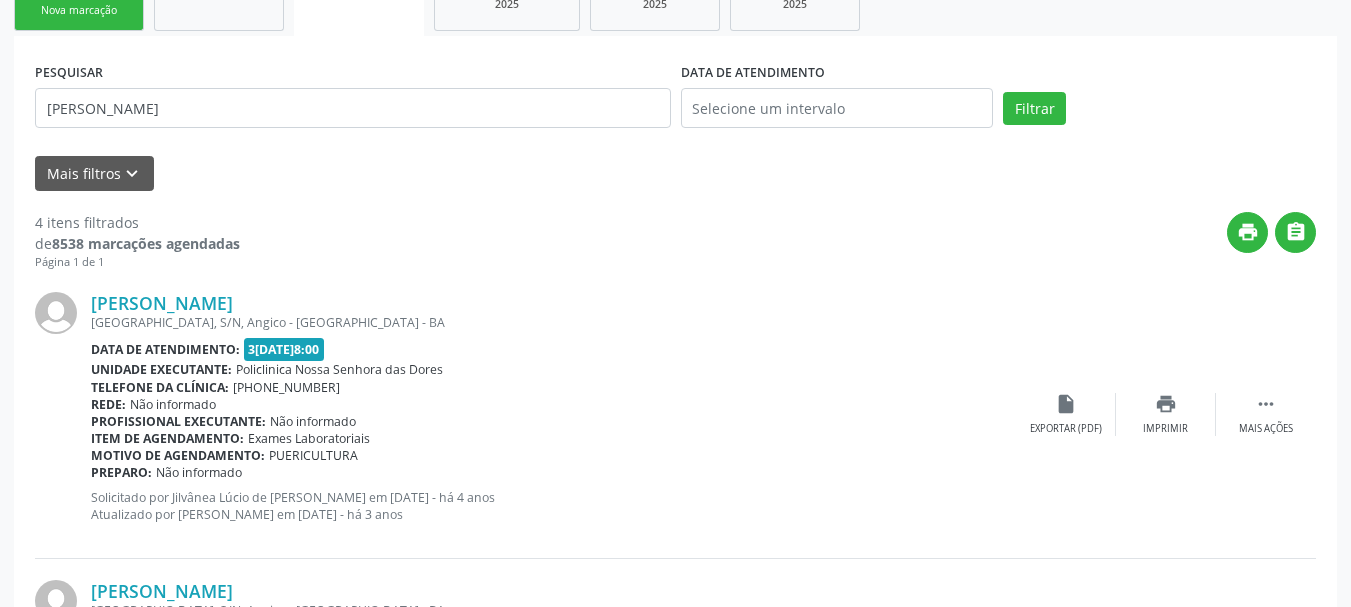 scroll, scrollTop: 300, scrollLeft: 0, axis: vertical 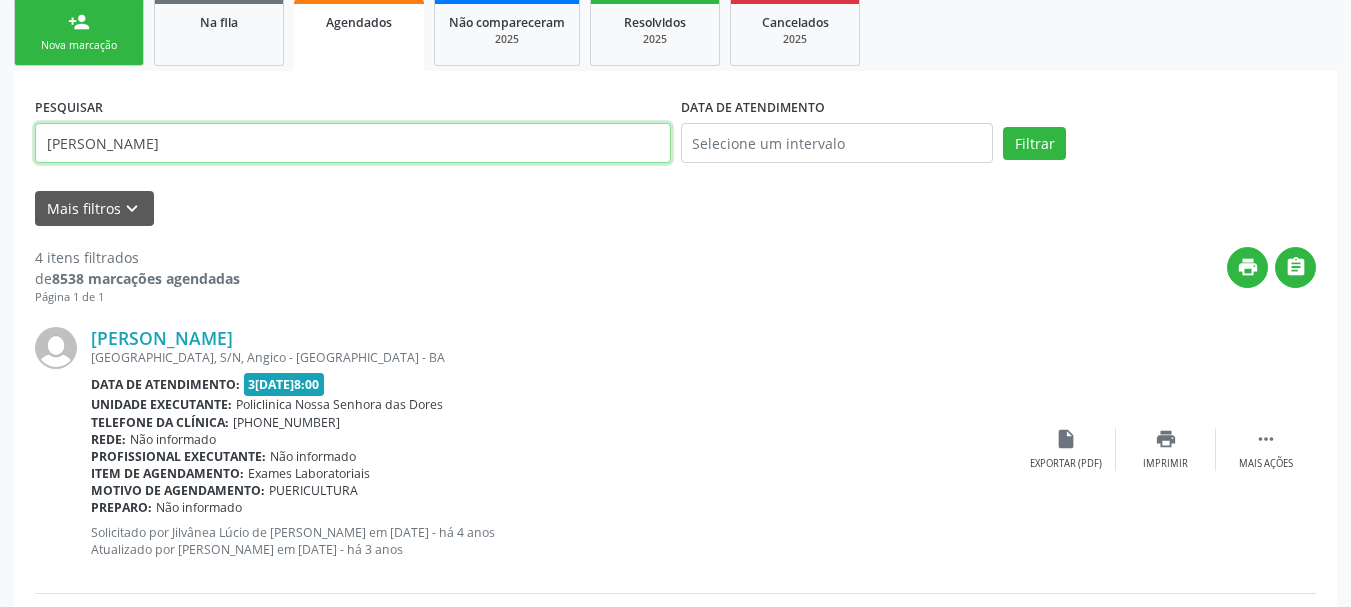 drag, startPoint x: 256, startPoint y: 146, endPoint x: 0, endPoint y: 161, distance: 256.4391 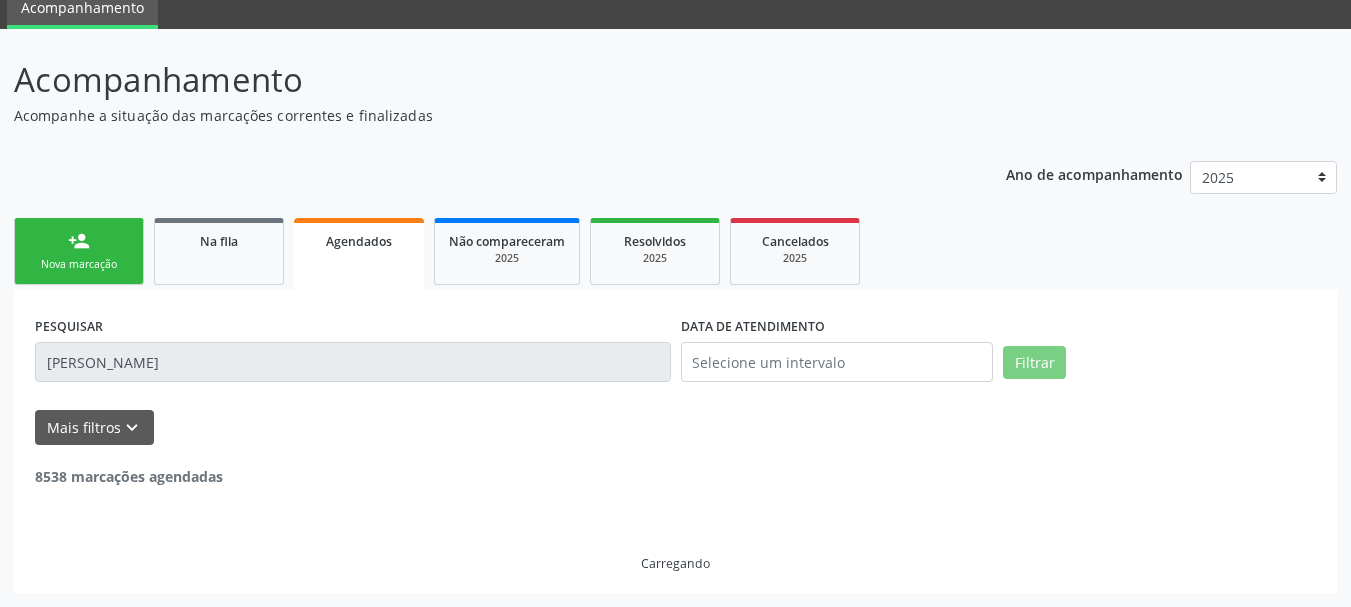scroll, scrollTop: 300, scrollLeft: 0, axis: vertical 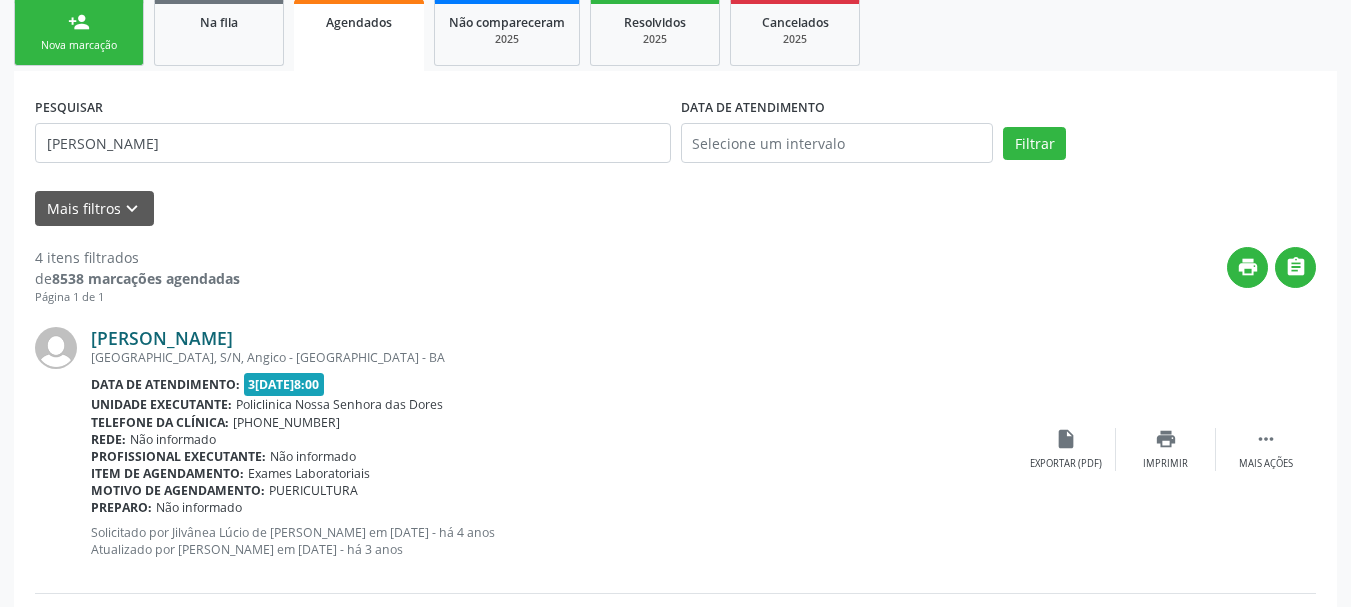 click on "[PERSON_NAME]" at bounding box center (162, 338) 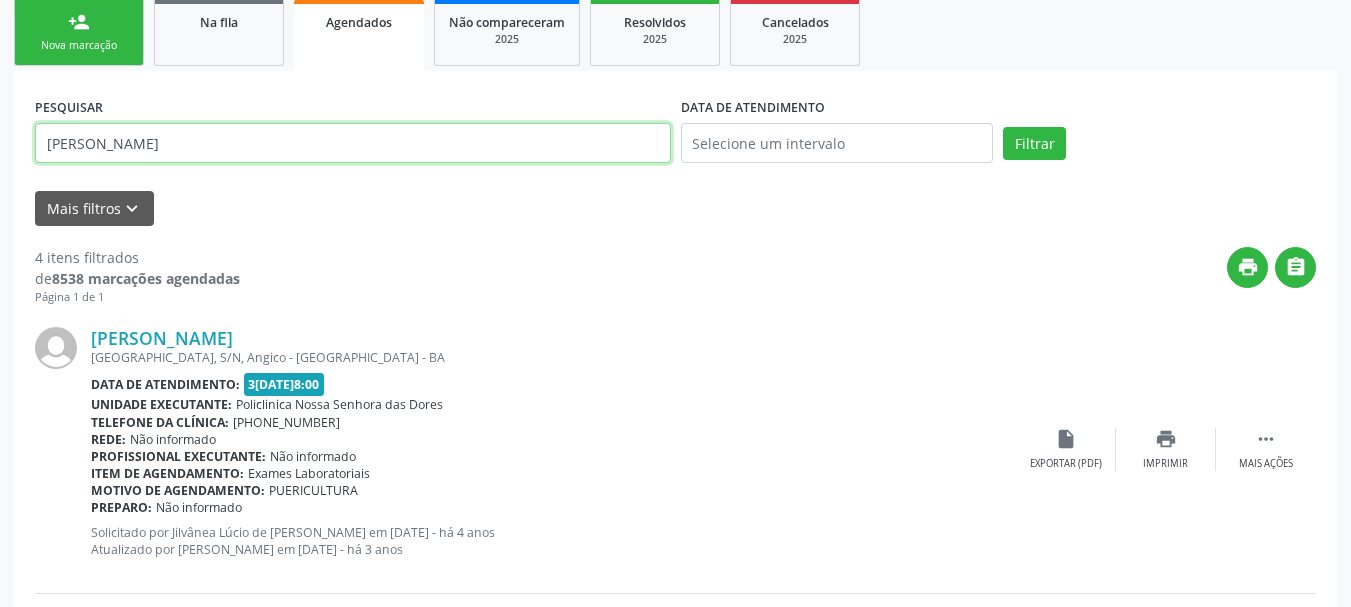 click on "Acompanhamento
Acompanhe a situação das marcações correntes e finalizadas
Relatórios
Ano de acompanhamento
2025 2024 2023 2022 2021 2020 2019
person_add
Nova marcação
Na fila   Agendados   Não compareceram
2025
Resolvidos
2025
Cancelados
2025
PESQUISAR
[PERSON_NAME]
DATA DE ATENDIMENTO
Filtrar
UNIDADE EXECUTANTE
Selecione uma unidade
Todos as unidades   3D Dent   A Bioquimika Farmacia de Manipulacao   A Botica Magistral Ltda   A Brito Servicos Medicos e Hospitalares   A C Servicos Medicos e Hospitalares   A D [PERSON_NAME]   A F dos Santos Servicos Medicos e Hospitalares   A G S Servicos Medicos   A [PERSON_NAME] Medicos e Hospitalares   A Goncalves [GEOGRAPHIC_DATA]   A M Servicos Medicos   A Maia Servicos Medicos e Hospitalares     A Medicina Diagnostica Cabula" at bounding box center (675, 651) 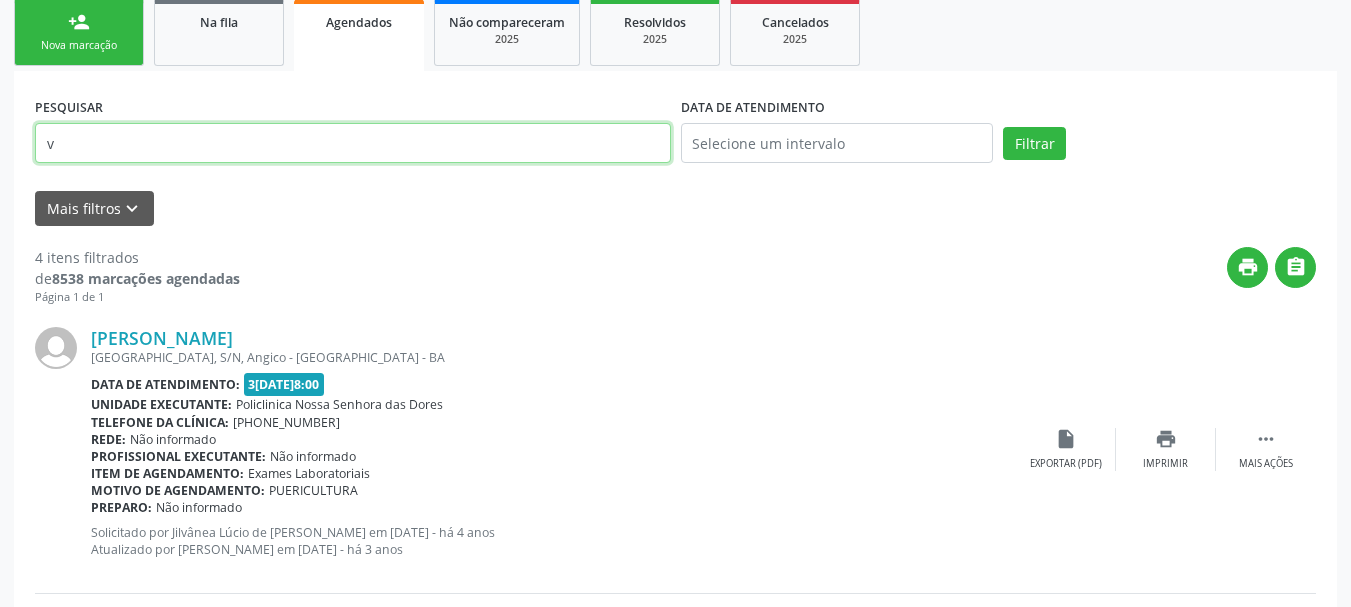 click on "Filtrar" at bounding box center (1034, 144) 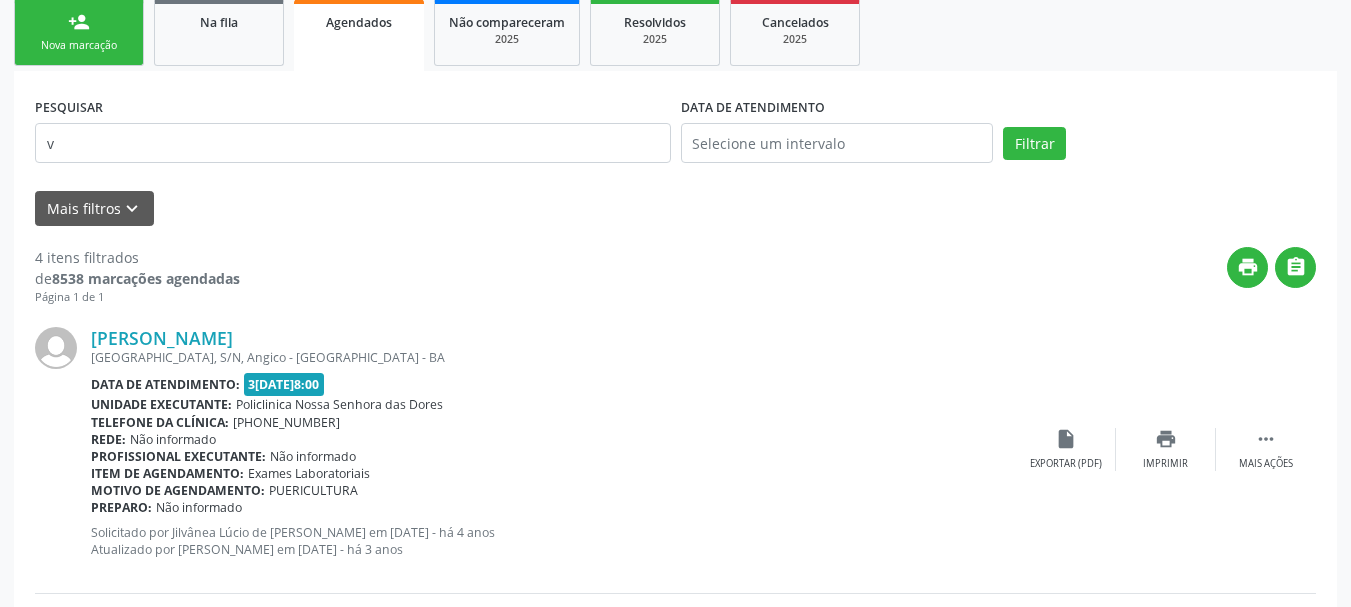 scroll, scrollTop: 81, scrollLeft: 0, axis: vertical 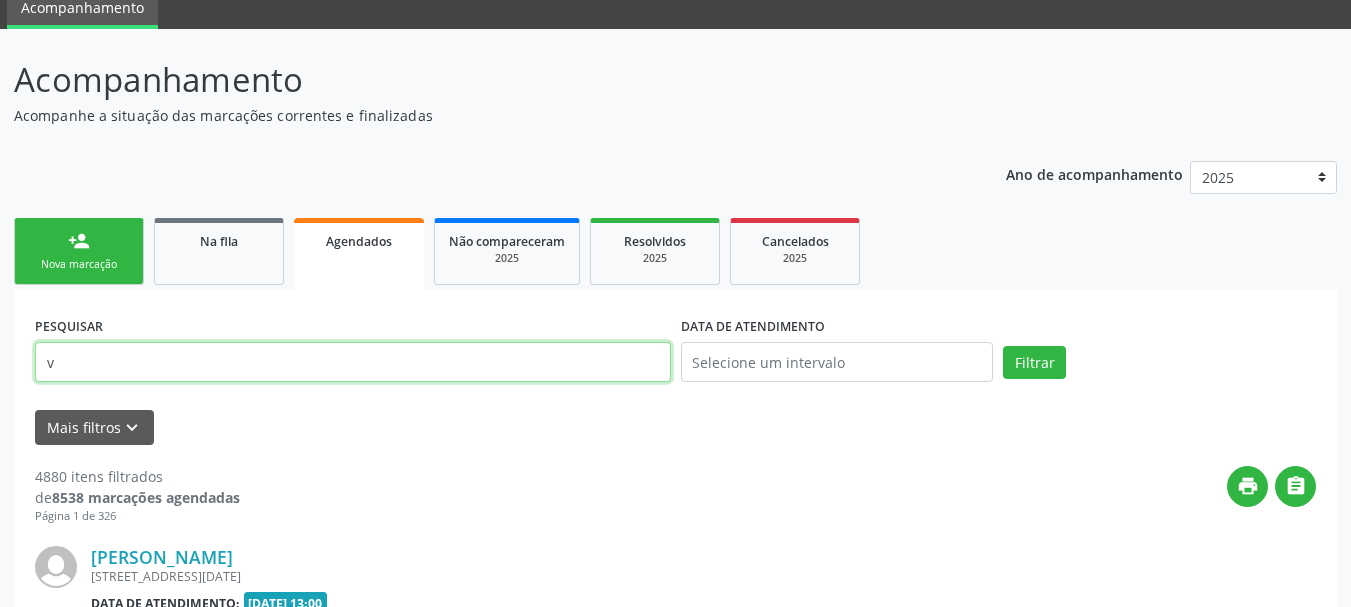 drag, startPoint x: 62, startPoint y: 378, endPoint x: 11, endPoint y: 373, distance: 51.24451 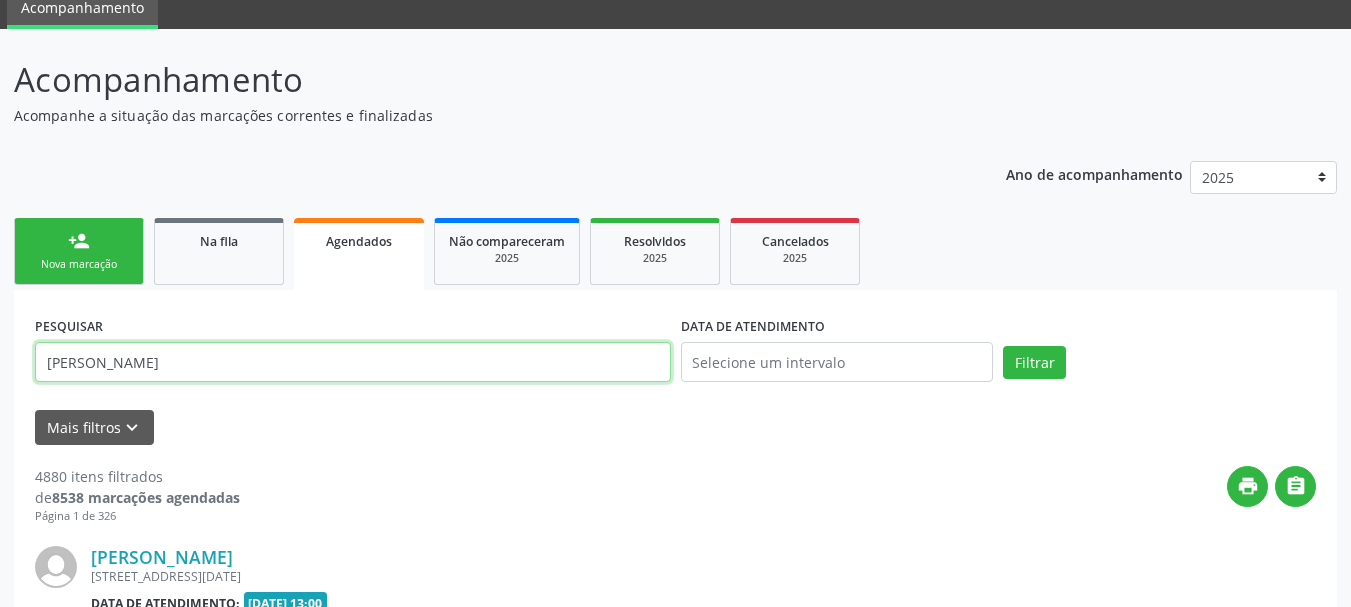 click on "Filtrar" at bounding box center (1034, 363) 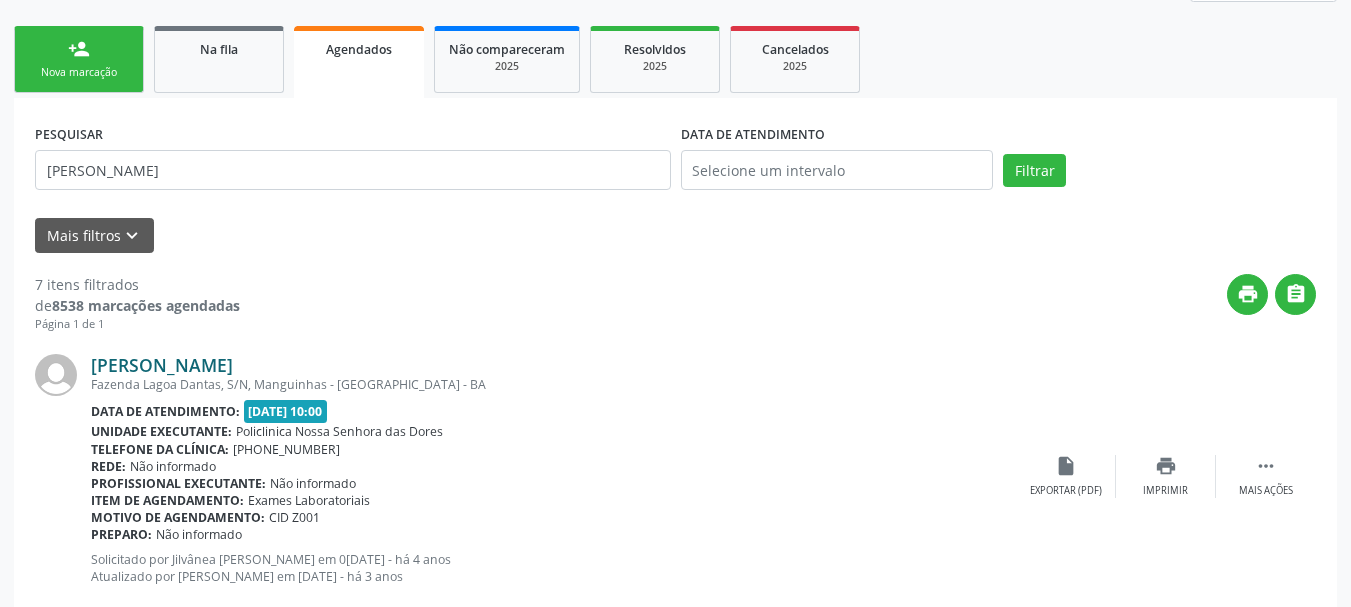 scroll, scrollTop: 281, scrollLeft: 0, axis: vertical 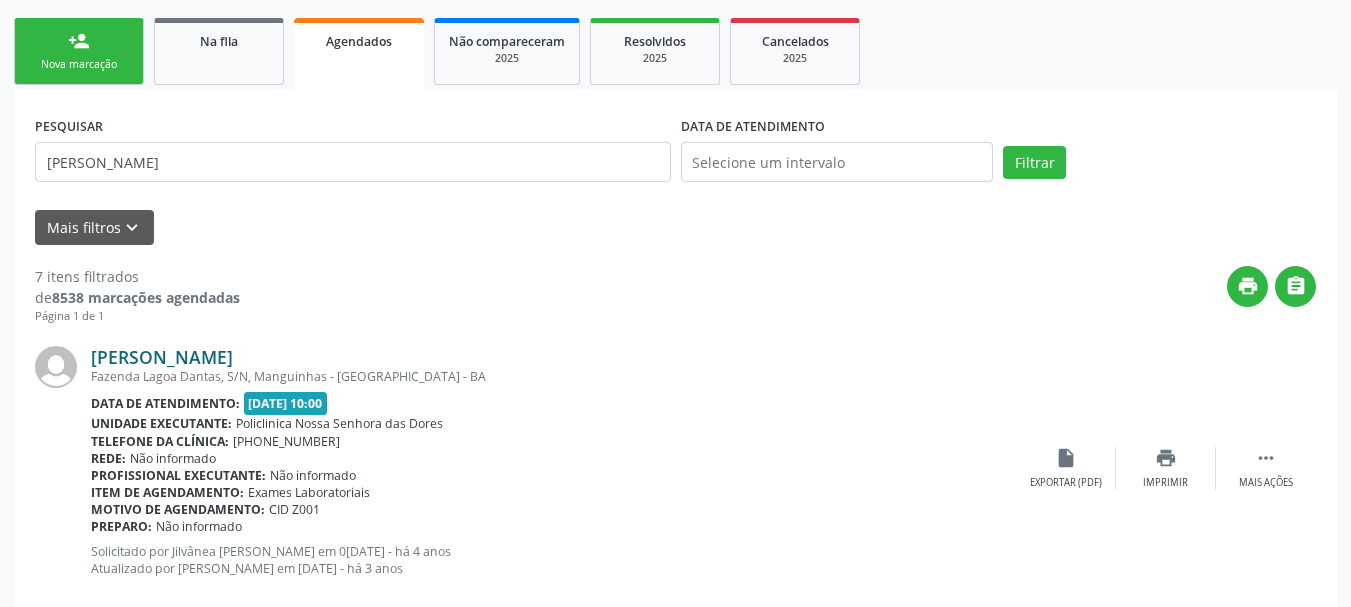 click on "[PERSON_NAME]" at bounding box center (162, 357) 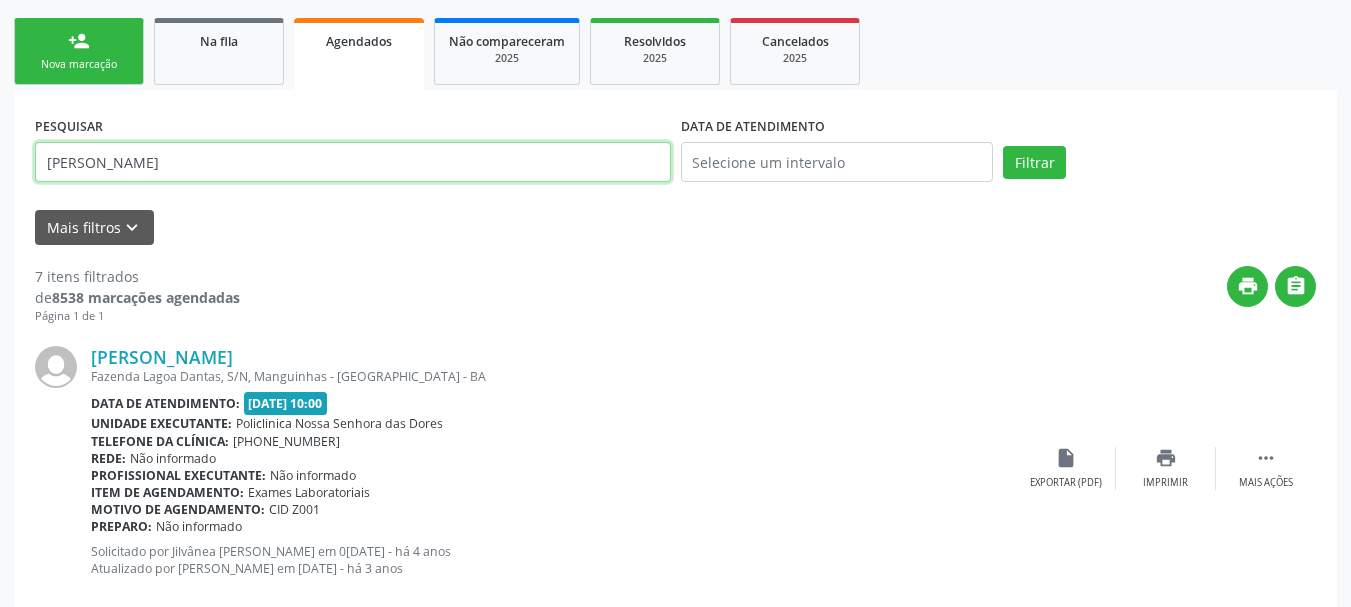 drag, startPoint x: 263, startPoint y: 170, endPoint x: 0, endPoint y: 187, distance: 263.54886 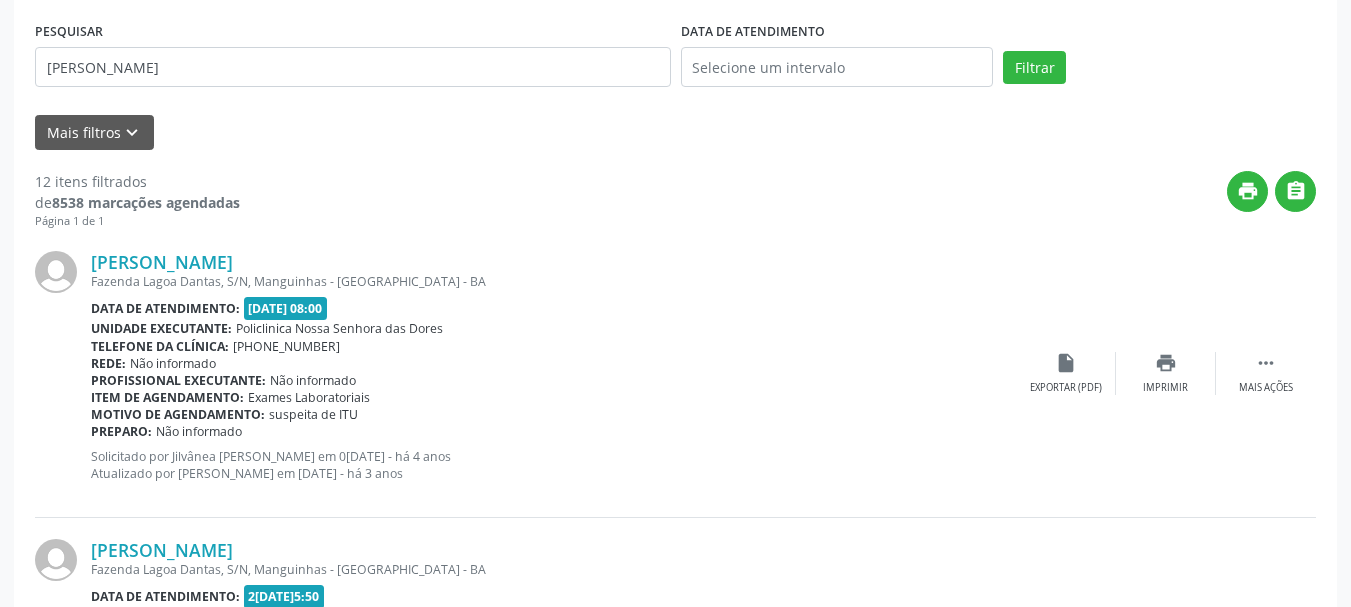 scroll, scrollTop: 381, scrollLeft: 0, axis: vertical 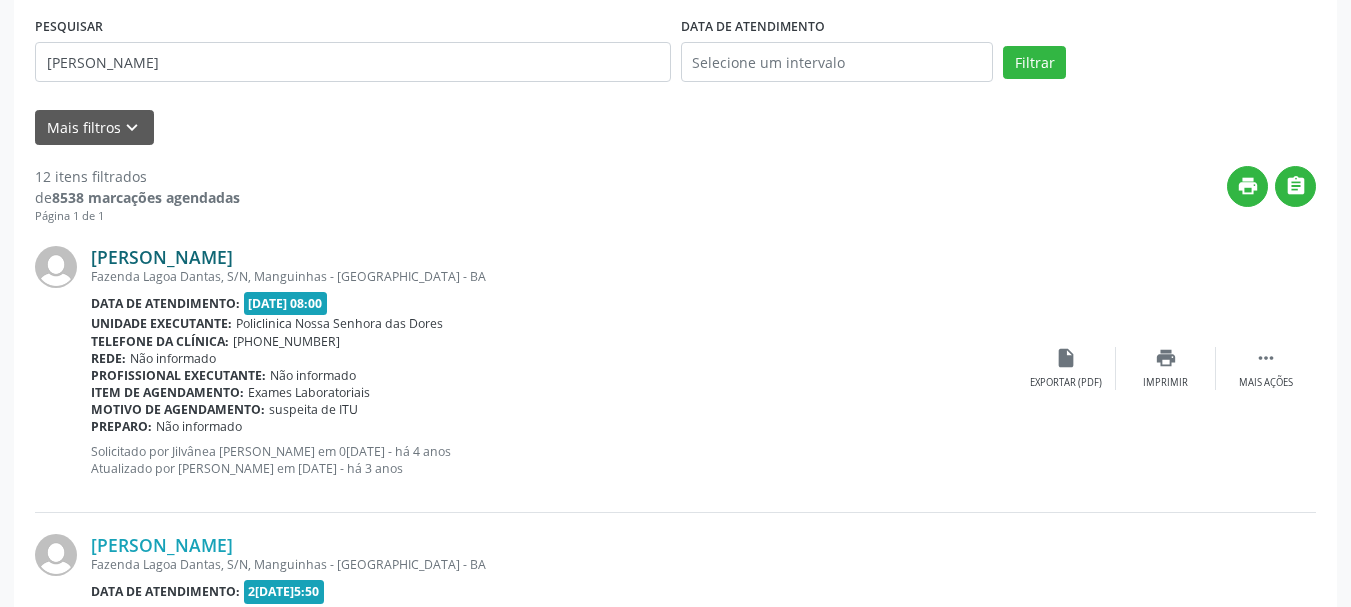 click on "[PERSON_NAME]" at bounding box center (162, 257) 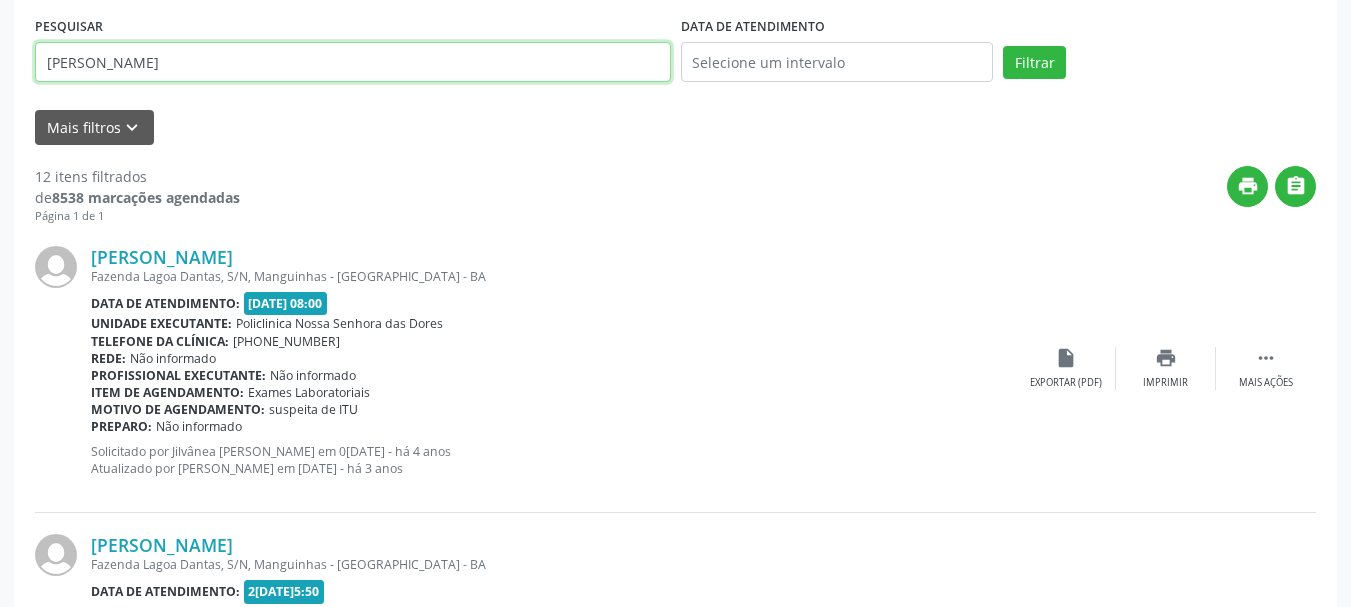 drag, startPoint x: 213, startPoint y: 68, endPoint x: 0, endPoint y: 88, distance: 213.9369 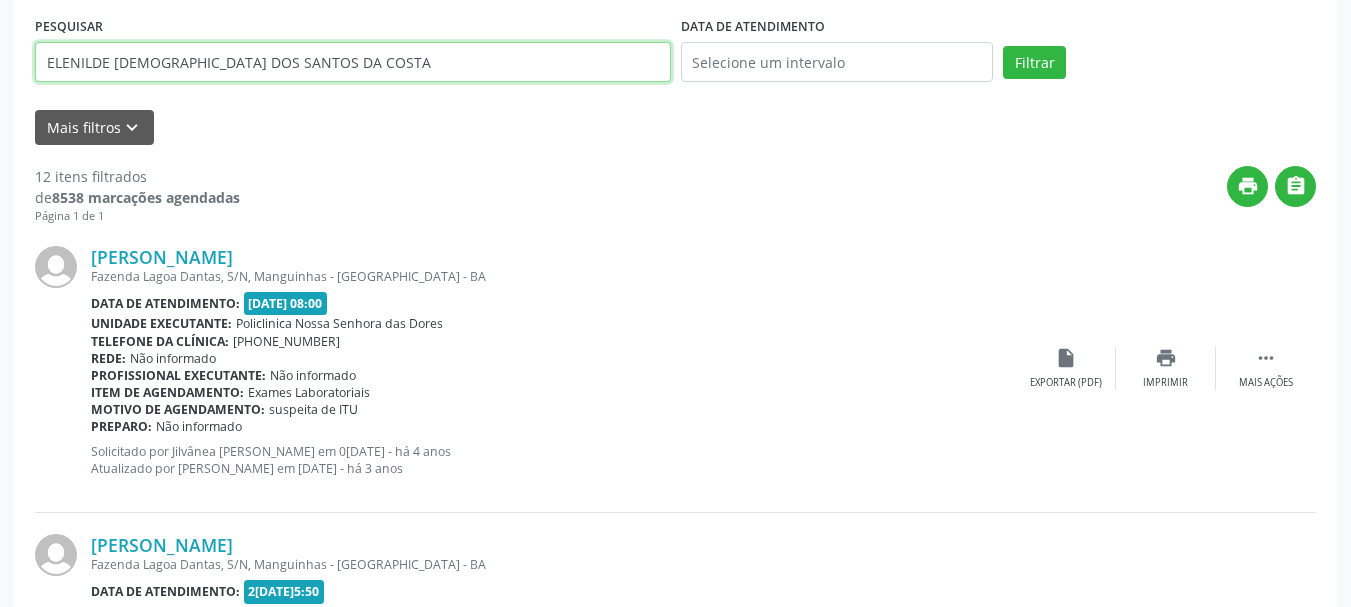 click on "Filtrar" at bounding box center [1034, 63] 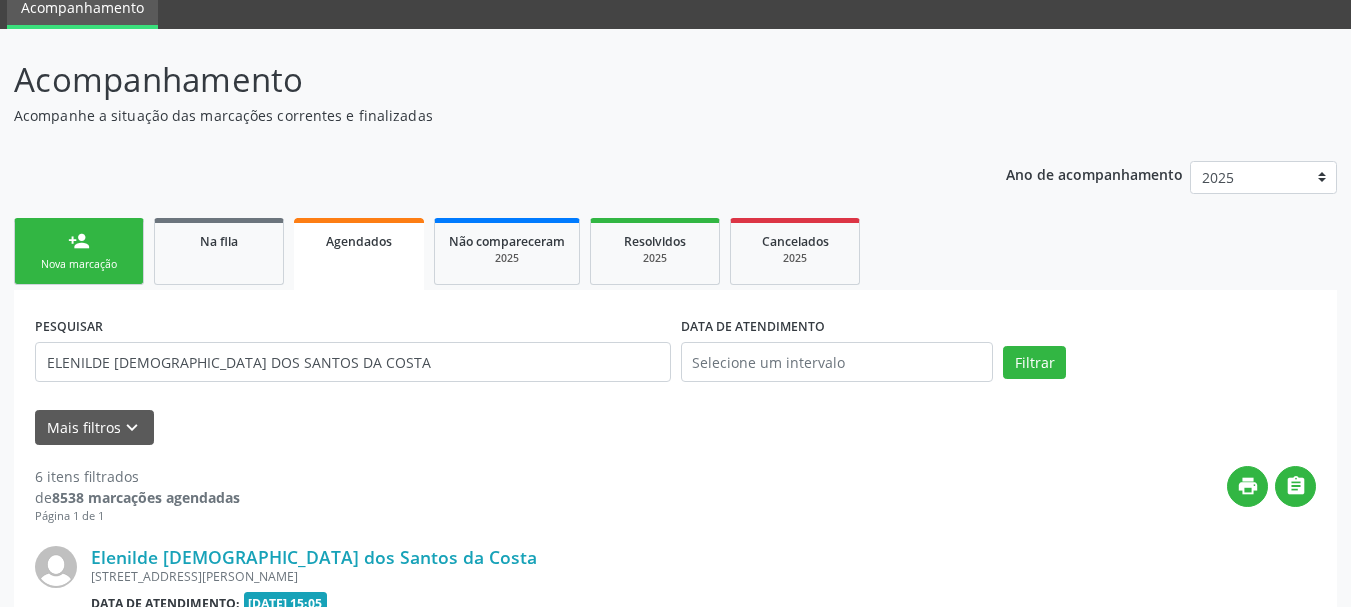 scroll, scrollTop: 381, scrollLeft: 0, axis: vertical 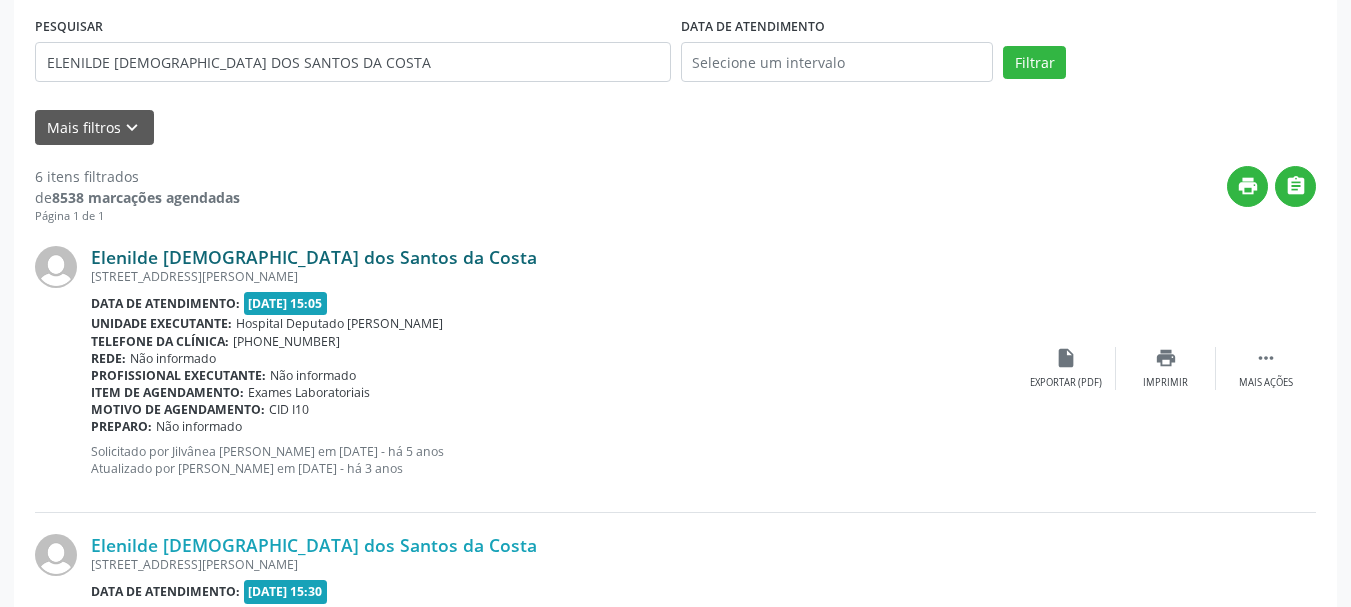 click on "Elenilde [DEMOGRAPHIC_DATA] dos Santos da Costa" at bounding box center [314, 257] 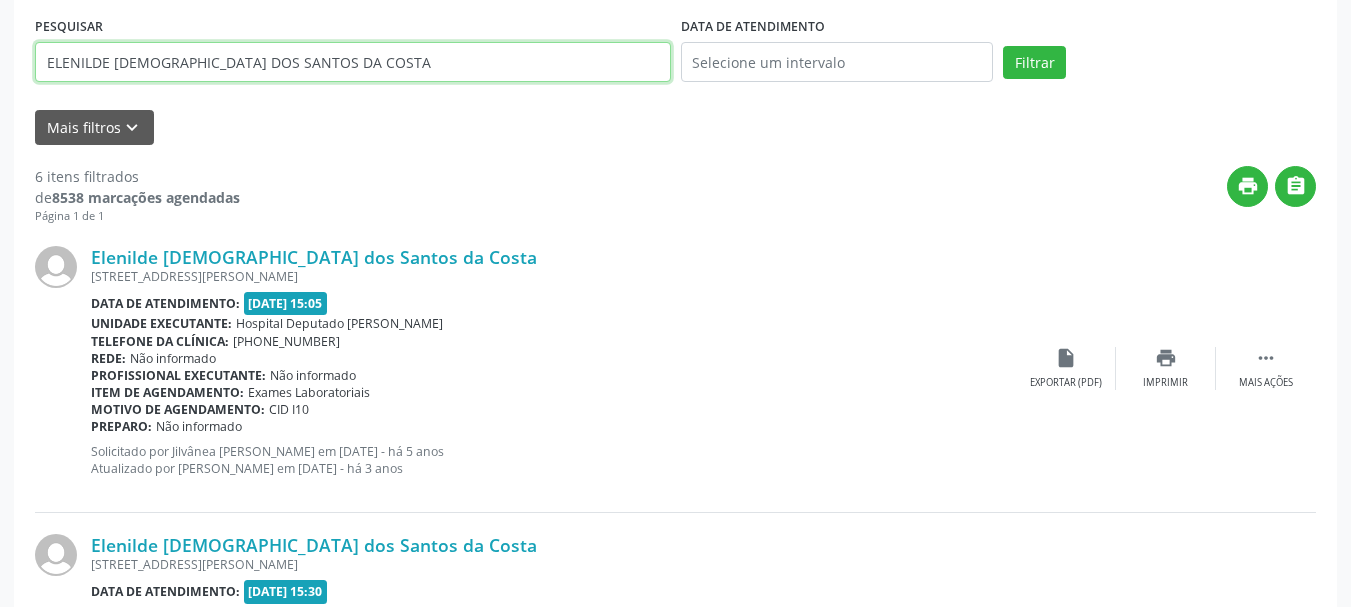 drag, startPoint x: 349, startPoint y: 63, endPoint x: 0, endPoint y: 63, distance: 349 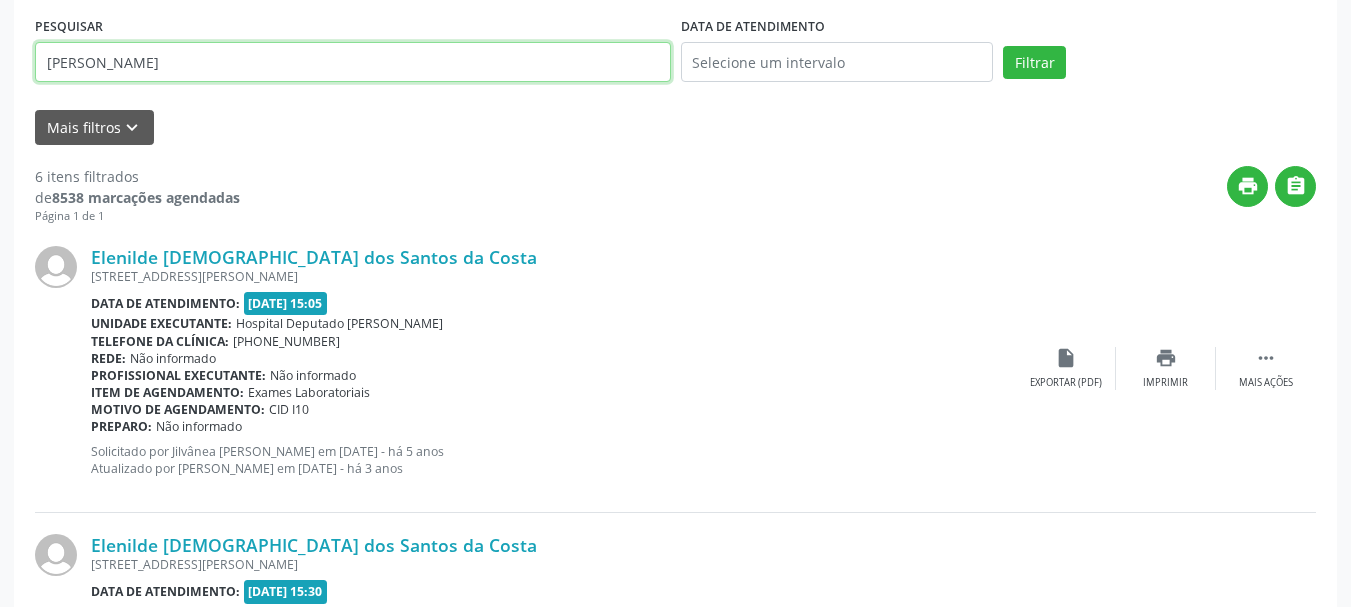 click on "Filtrar" at bounding box center (1034, 63) 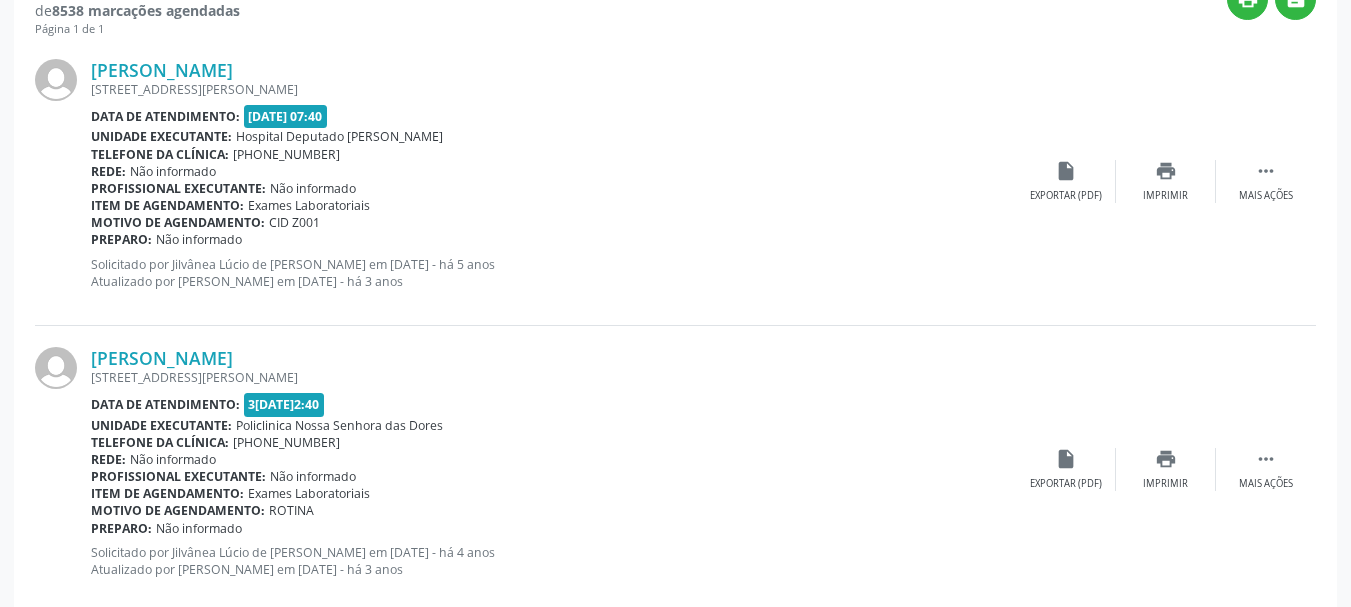 scroll, scrollTop: 581, scrollLeft: 0, axis: vertical 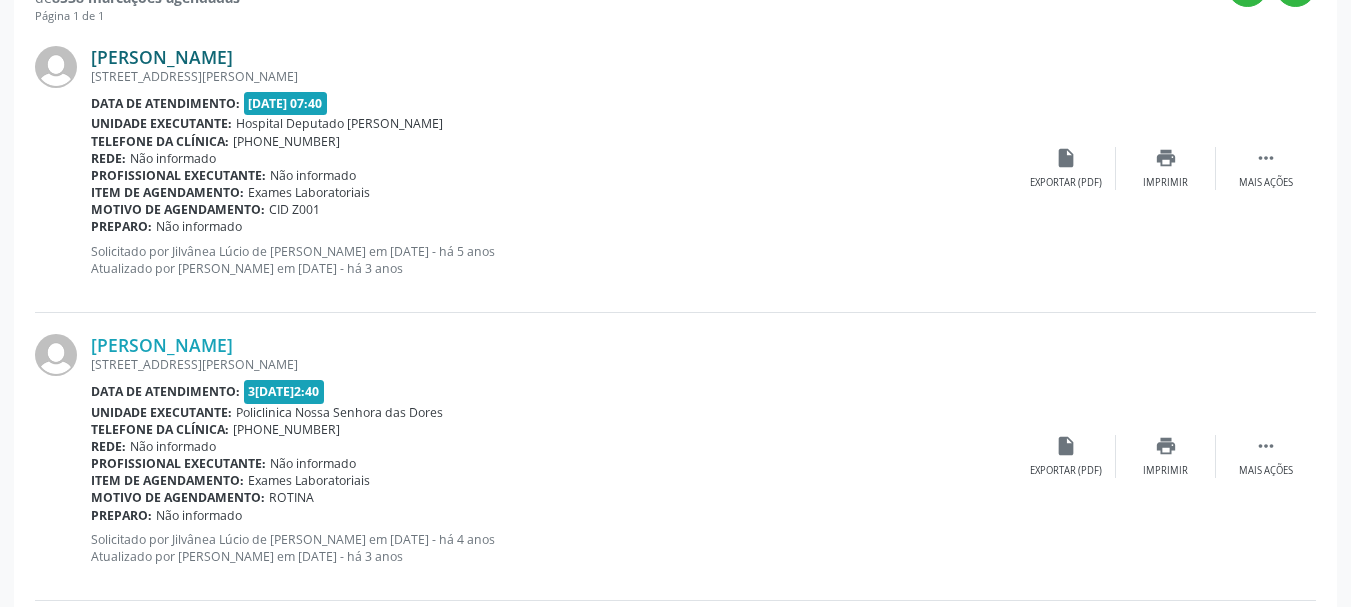 click on "[PERSON_NAME]" at bounding box center [162, 57] 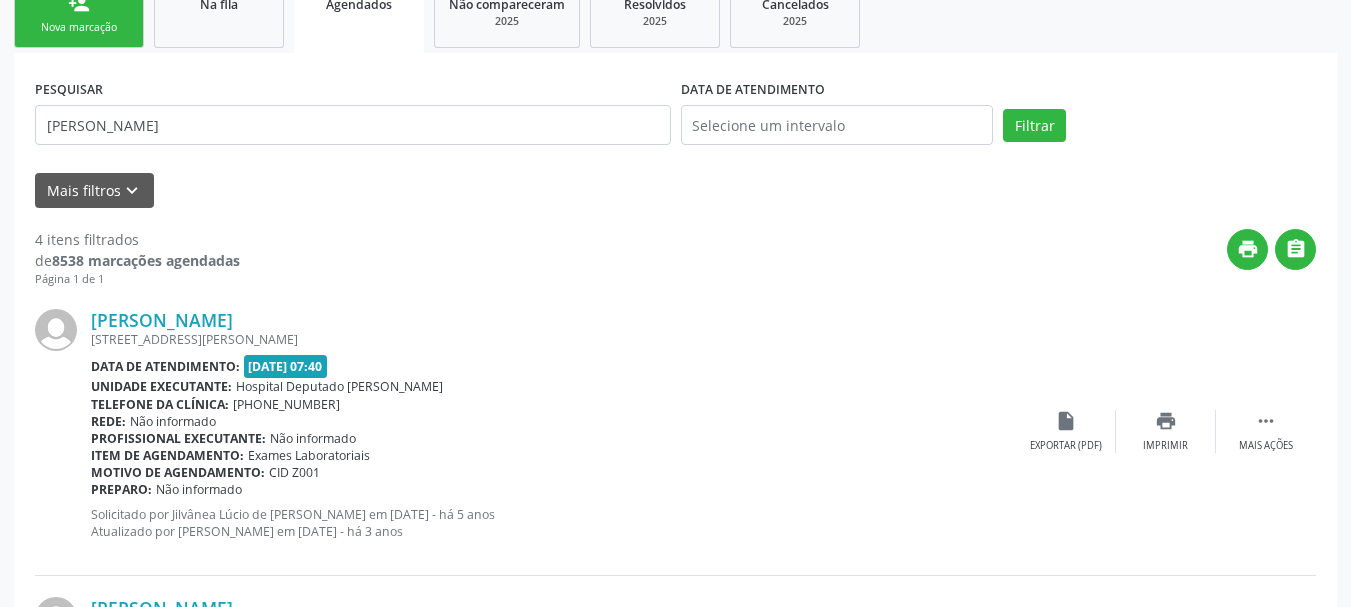 scroll, scrollTop: 281, scrollLeft: 0, axis: vertical 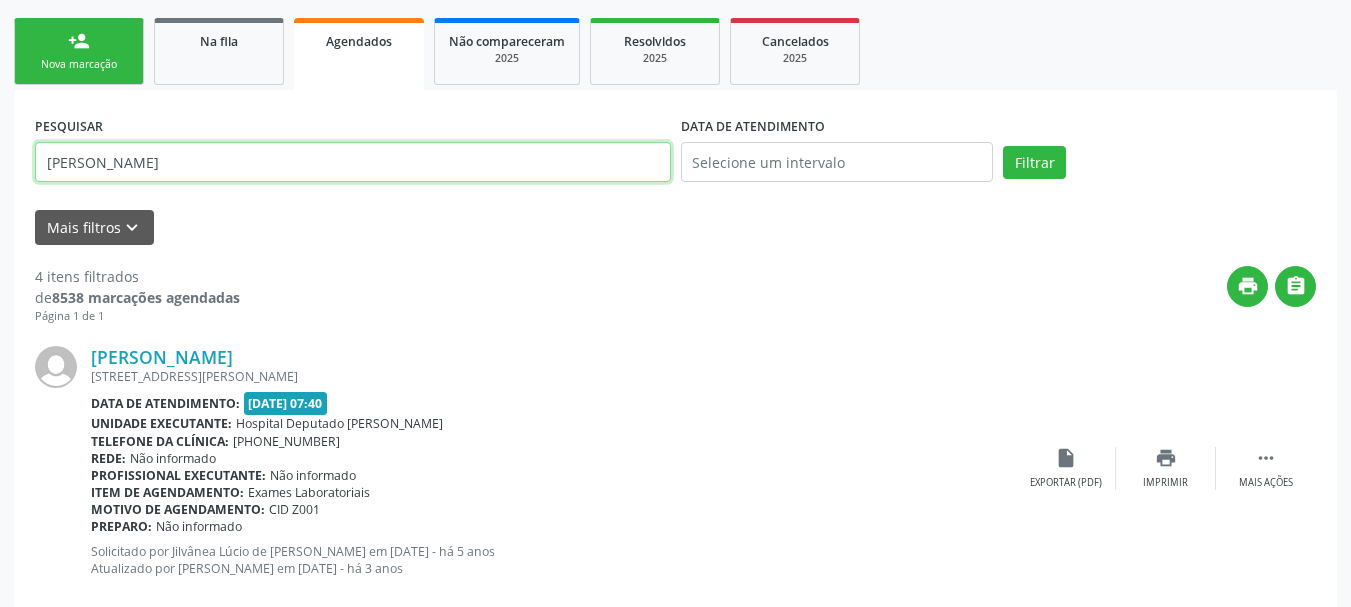 drag, startPoint x: 60, startPoint y: 177, endPoint x: 0, endPoint y: 188, distance: 61 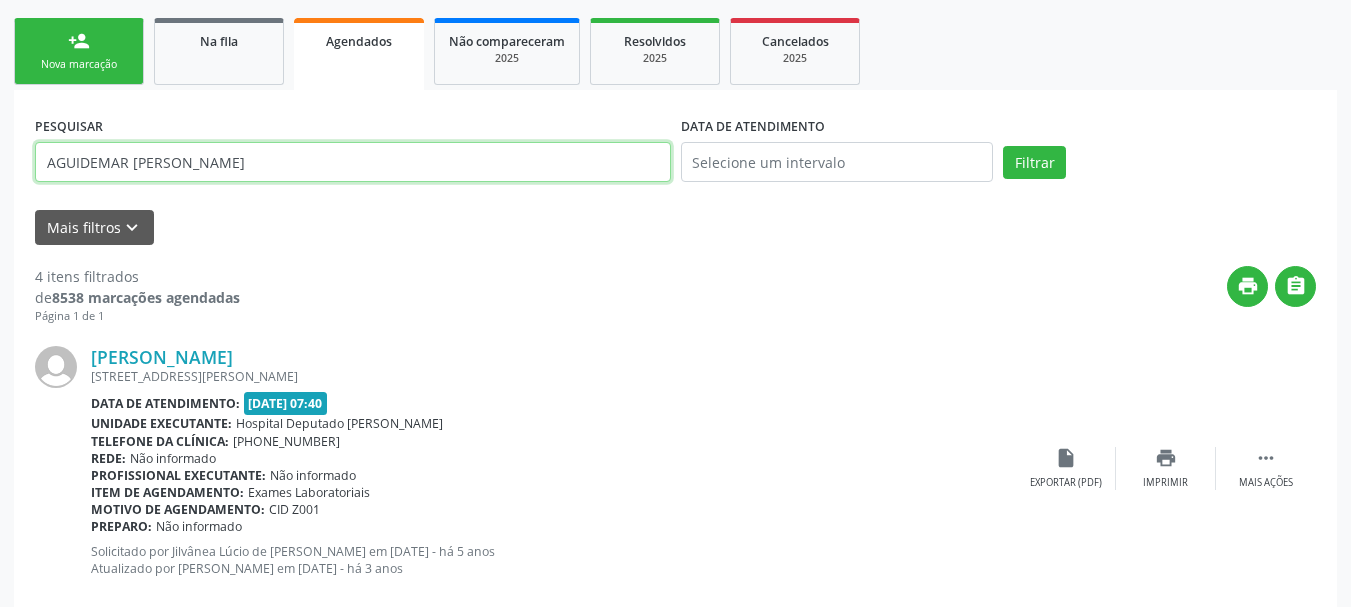 click on "Filtrar" at bounding box center (1034, 163) 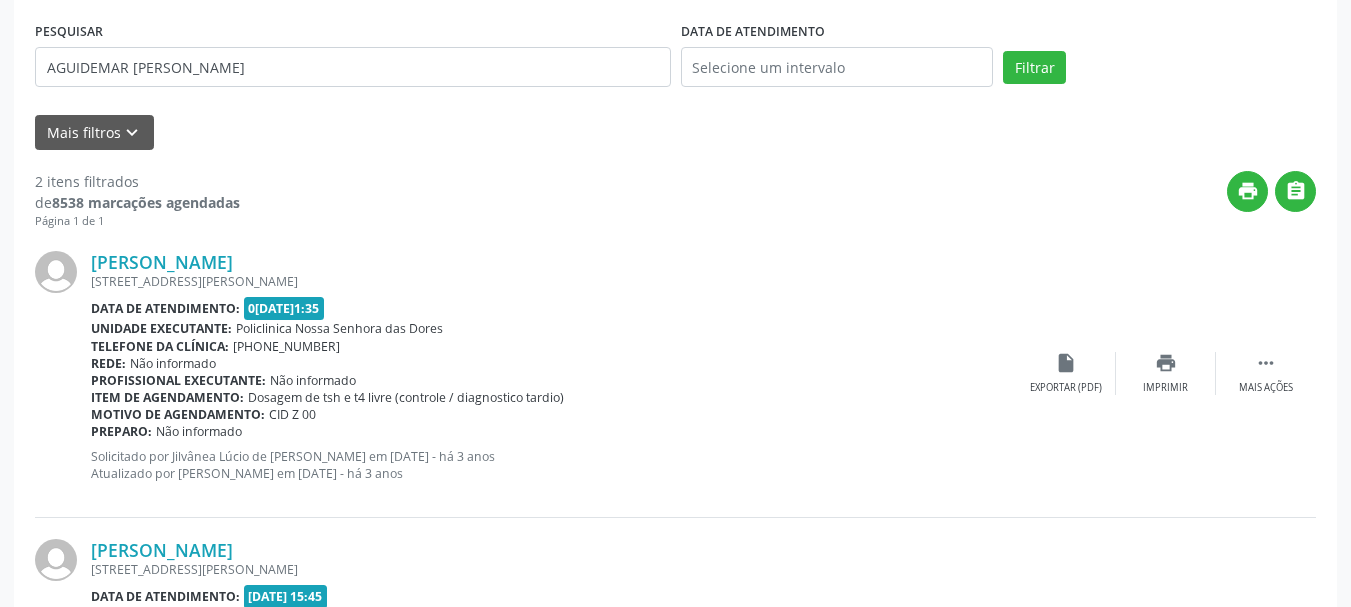 scroll, scrollTop: 381, scrollLeft: 0, axis: vertical 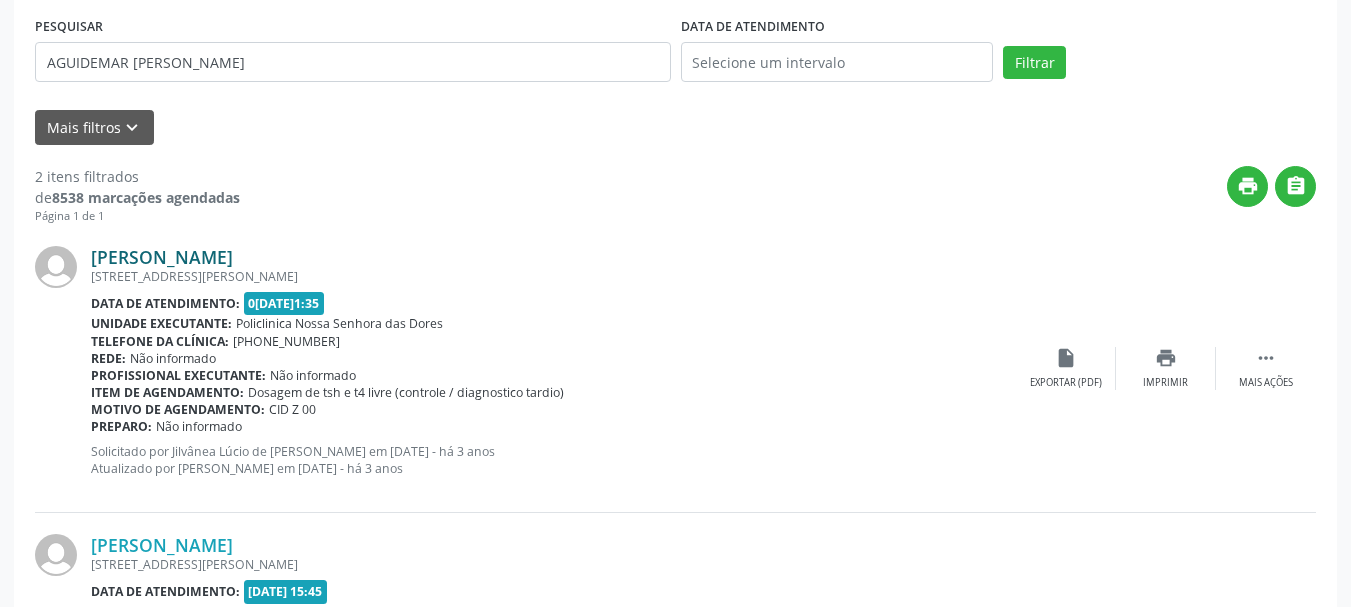 click on "[PERSON_NAME]" at bounding box center (162, 257) 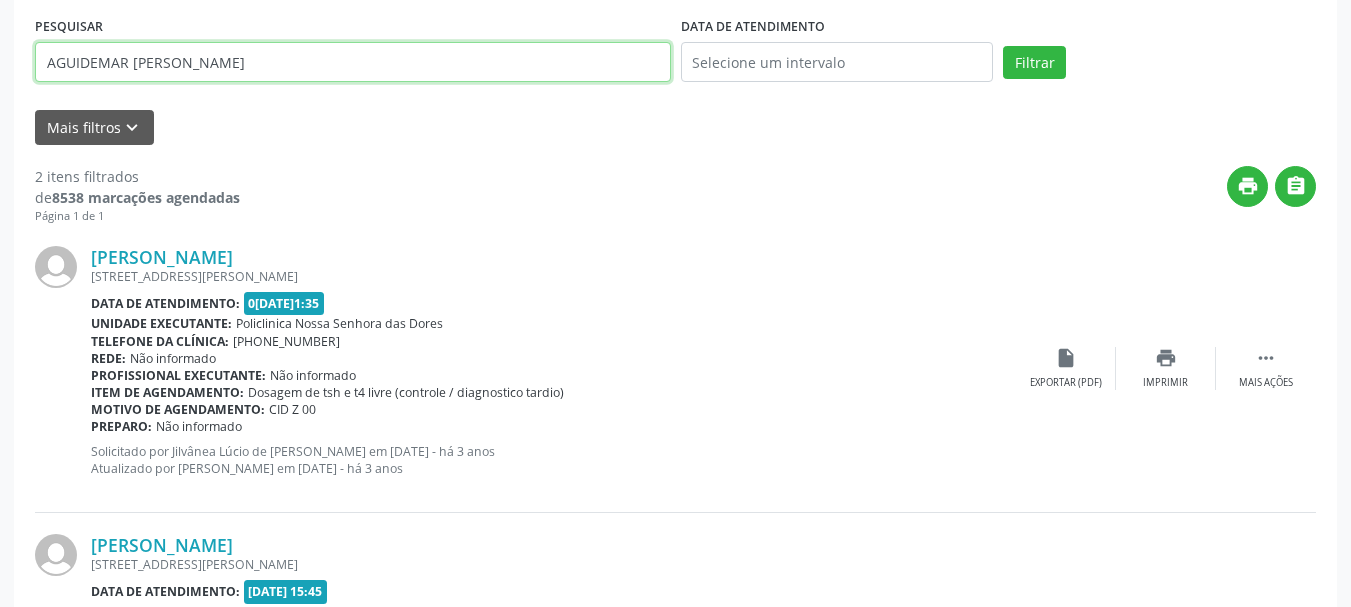 drag, startPoint x: 306, startPoint y: 60, endPoint x: 0, endPoint y: 145, distance: 317.5862 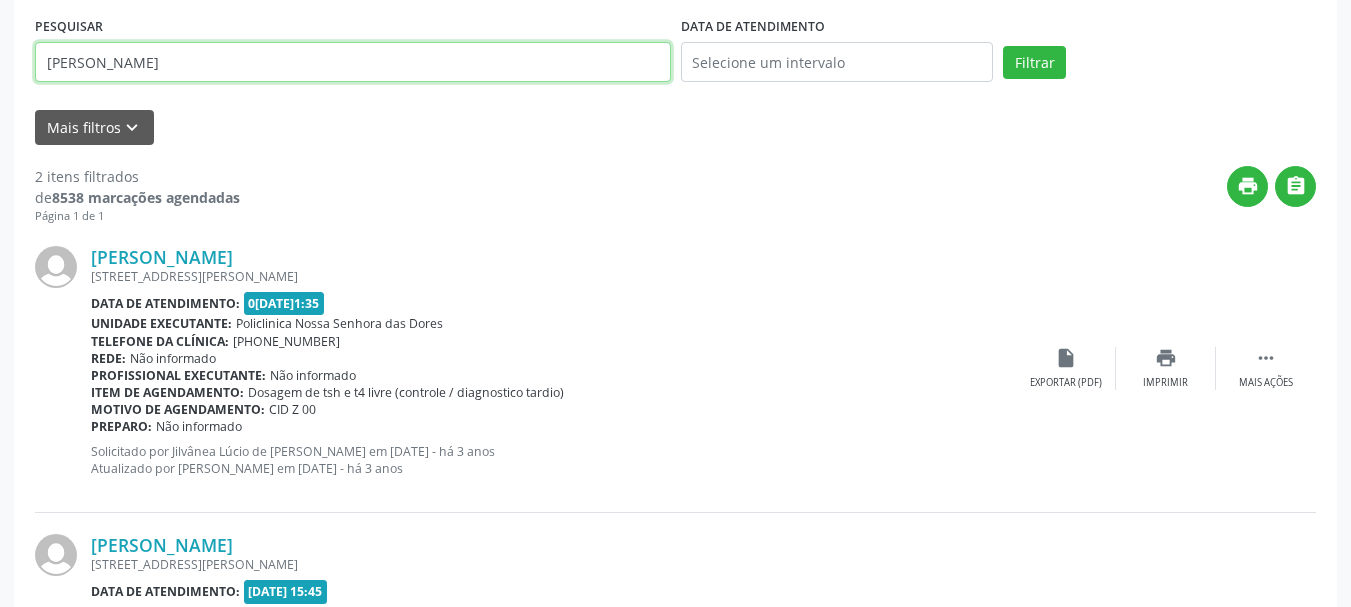 click on "Filtrar" at bounding box center [1034, 63] 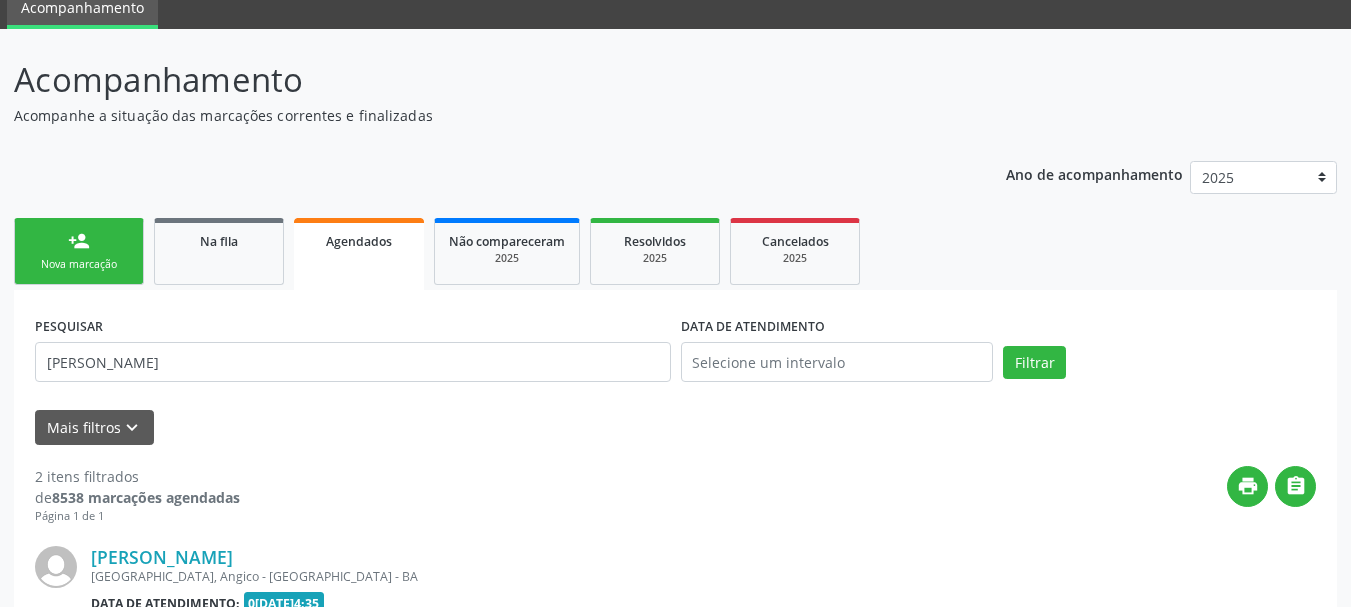 scroll, scrollTop: 381, scrollLeft: 0, axis: vertical 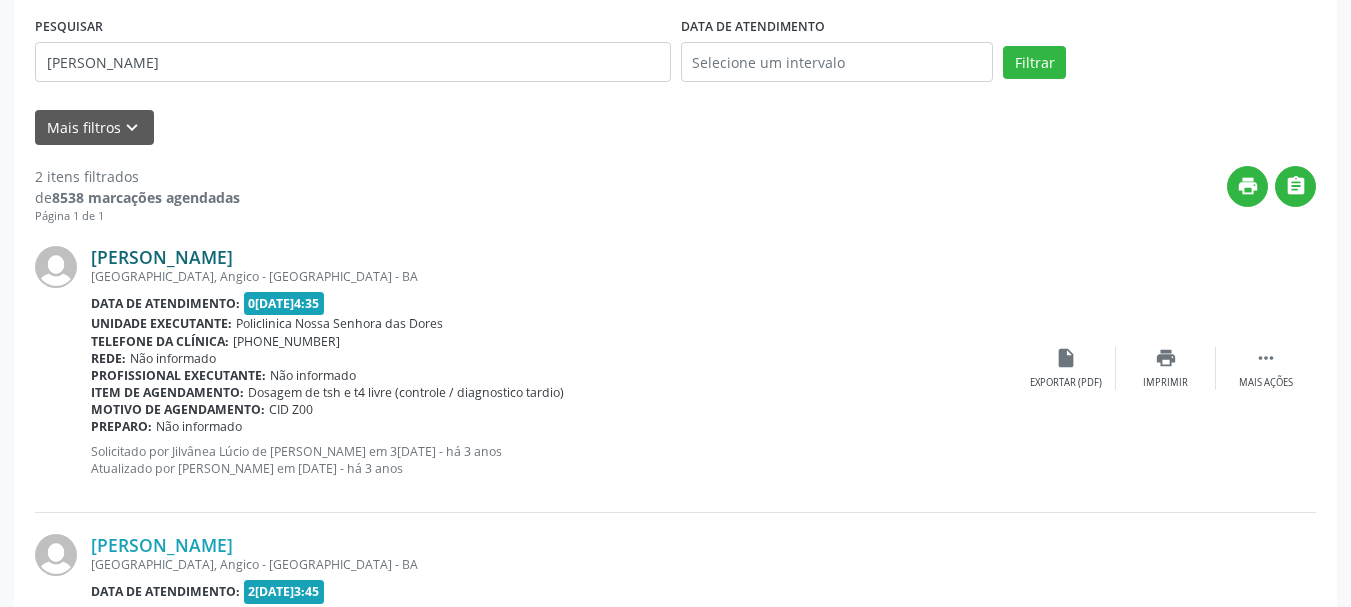 click on "[PERSON_NAME]" at bounding box center (162, 257) 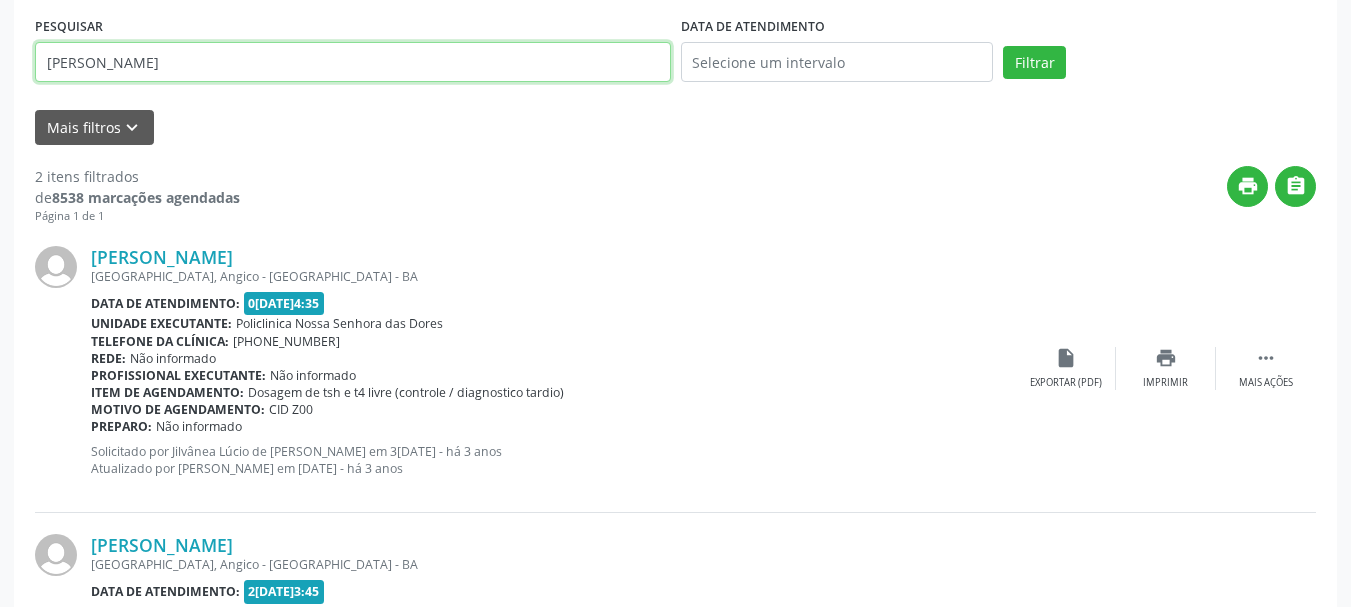 drag, startPoint x: 240, startPoint y: 80, endPoint x: 0, endPoint y: 149, distance: 249.72185 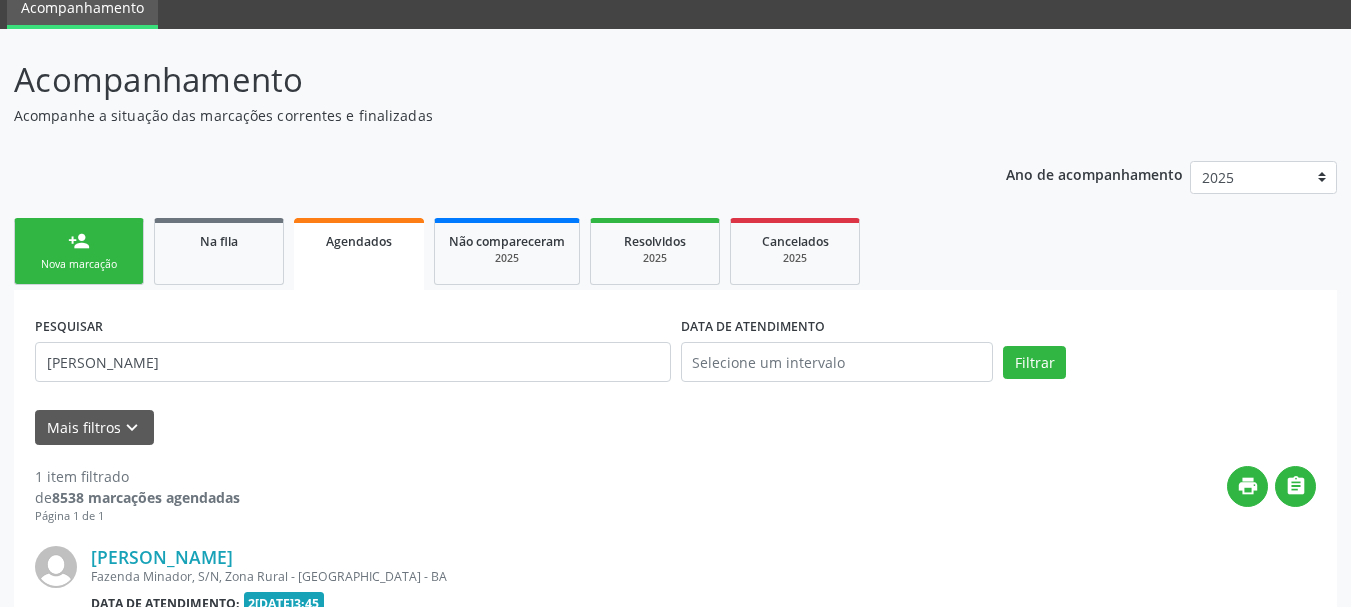 scroll, scrollTop: 321, scrollLeft: 0, axis: vertical 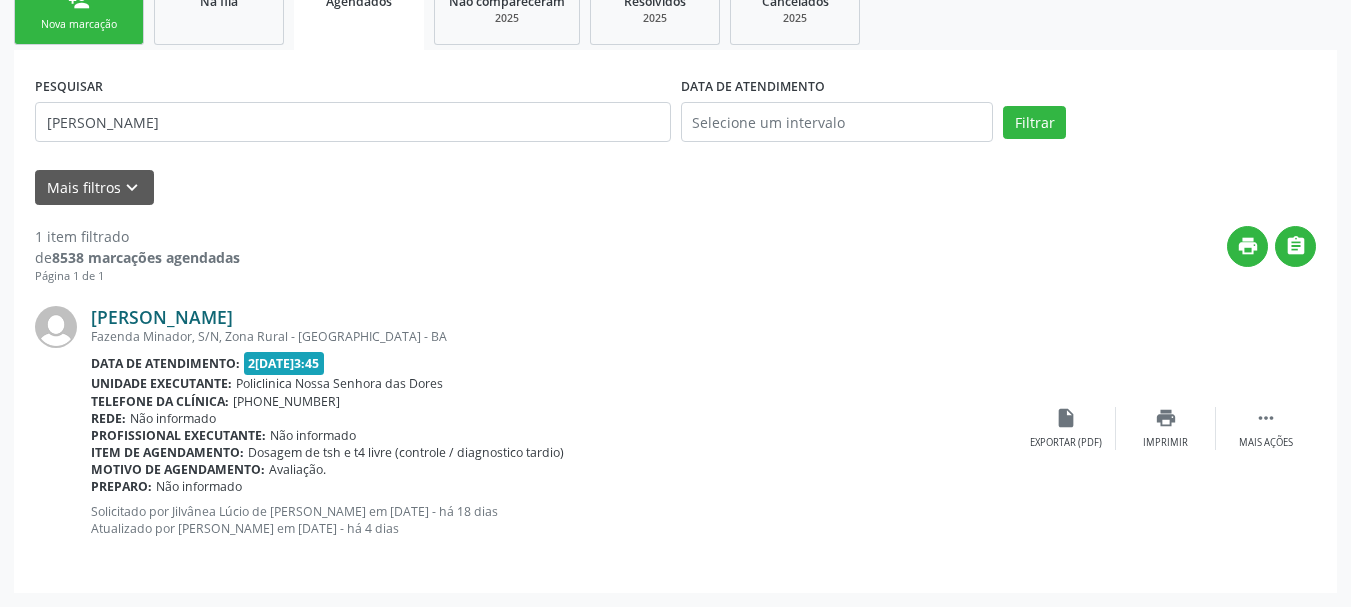 click on "[PERSON_NAME]" at bounding box center [162, 317] 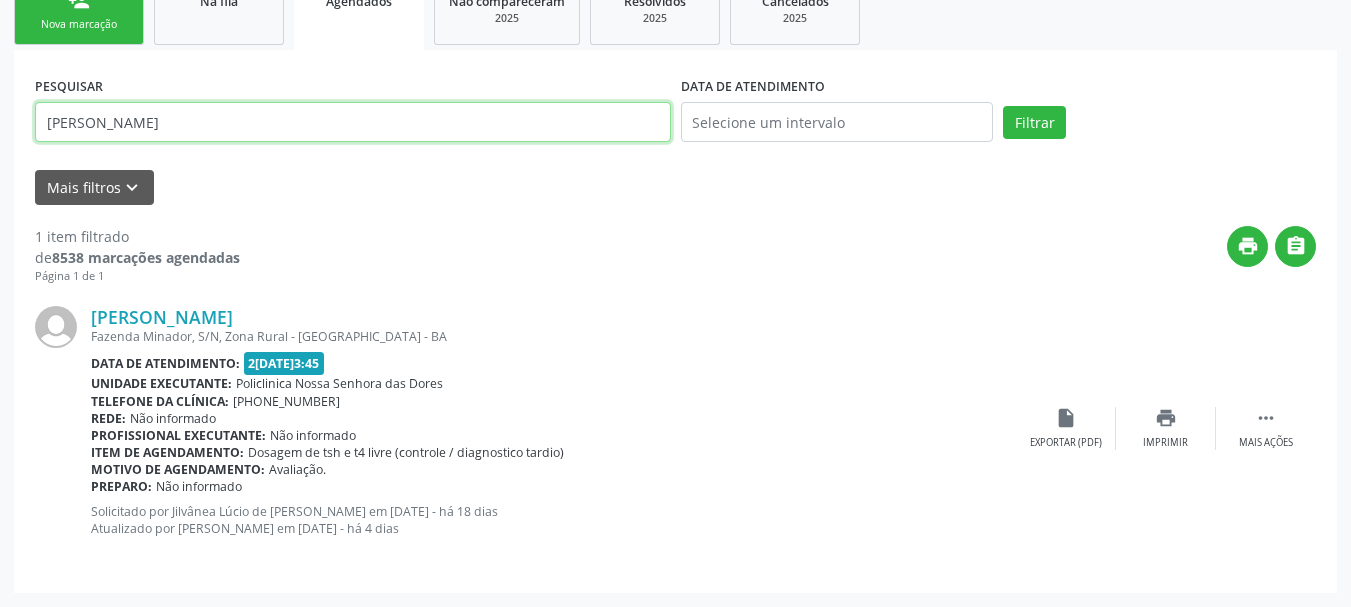 drag, startPoint x: 301, startPoint y: 128, endPoint x: 0, endPoint y: 205, distance: 310.69278 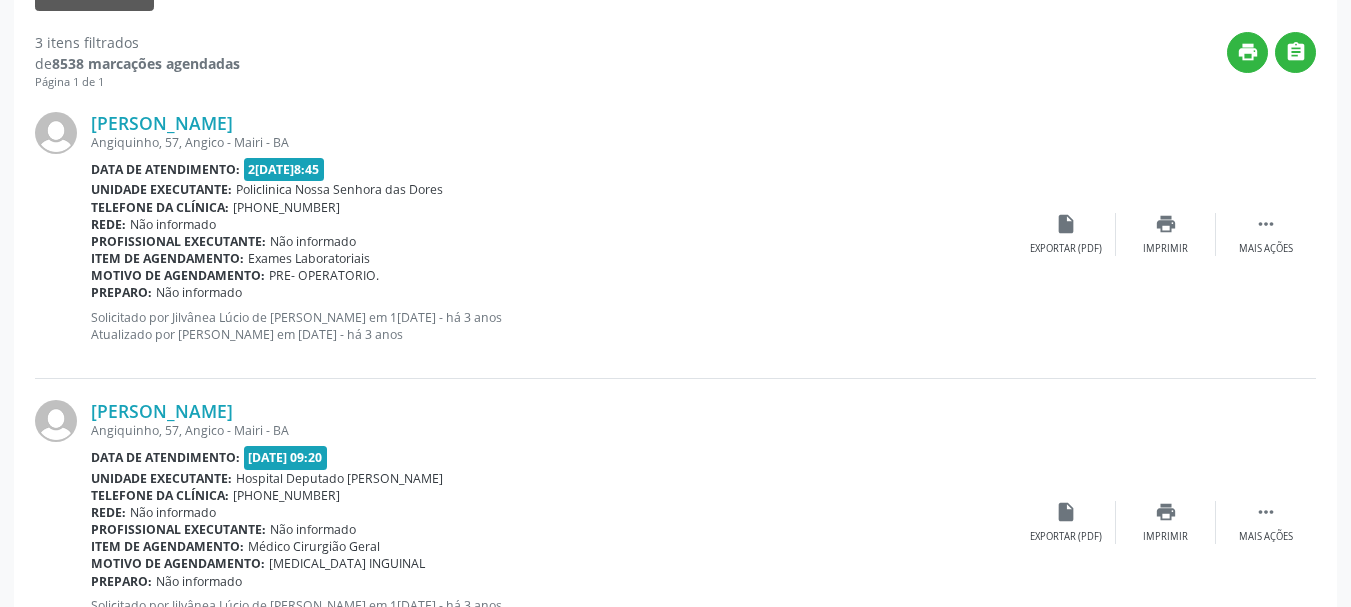 scroll, scrollTop: 521, scrollLeft: 0, axis: vertical 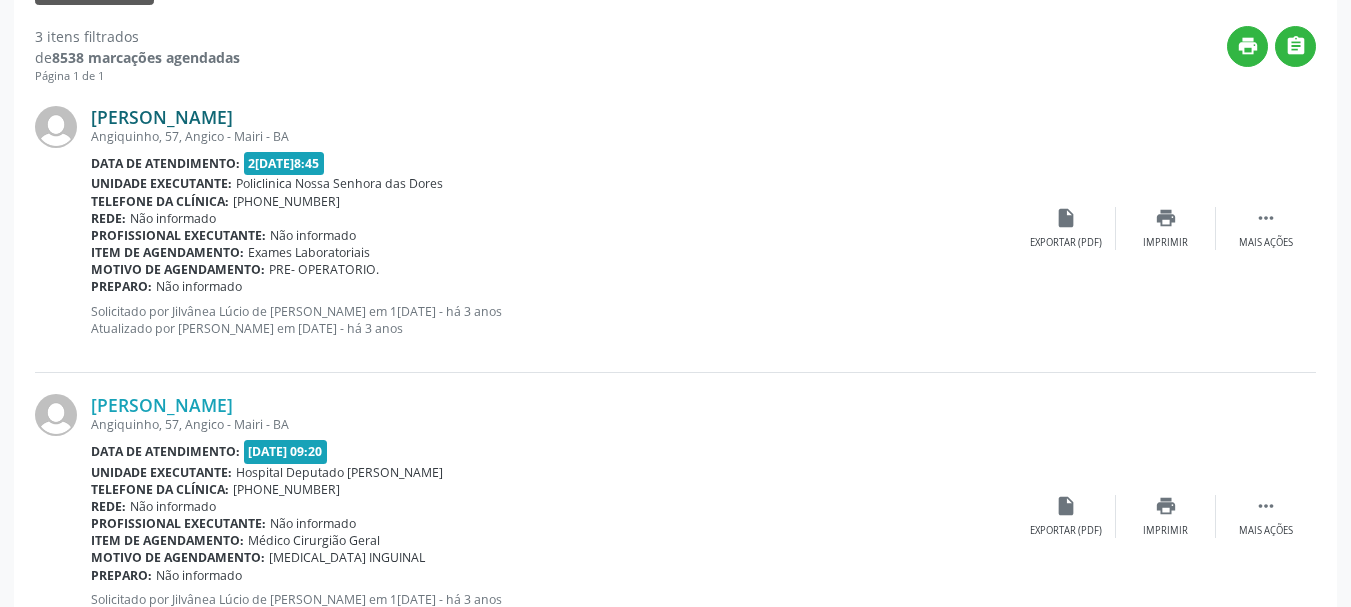 click on "[PERSON_NAME]" at bounding box center [162, 117] 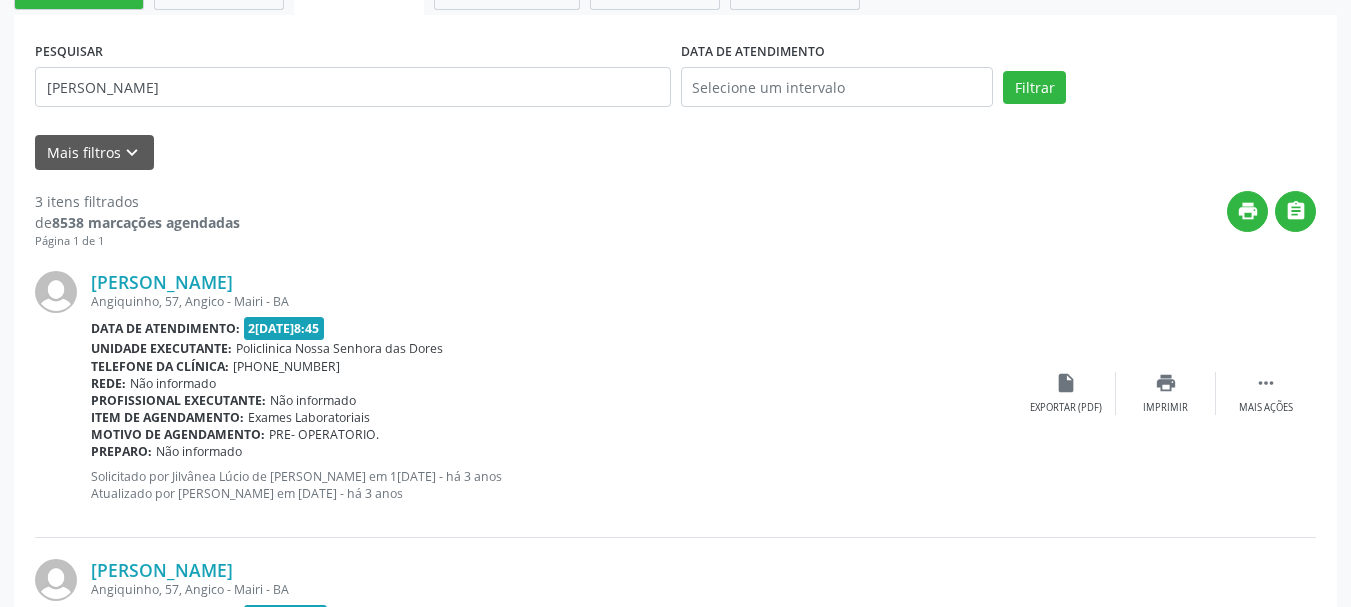 scroll, scrollTop: 321, scrollLeft: 0, axis: vertical 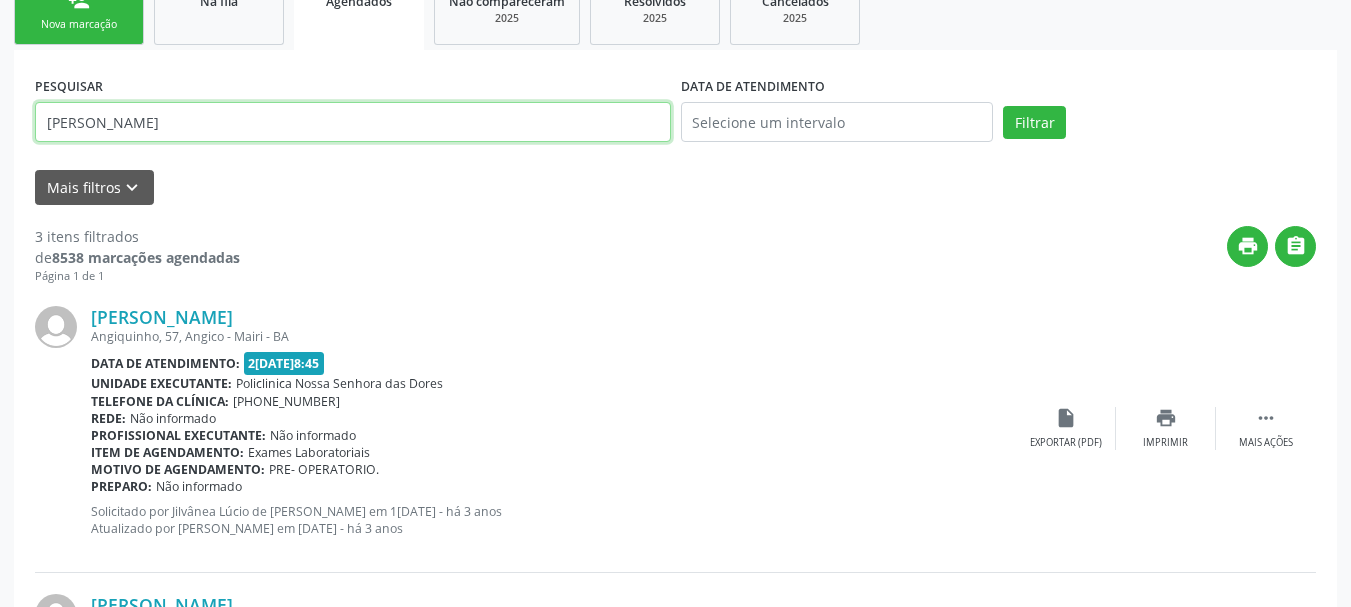 drag, startPoint x: 282, startPoint y: 129, endPoint x: 0, endPoint y: 145, distance: 282.45352 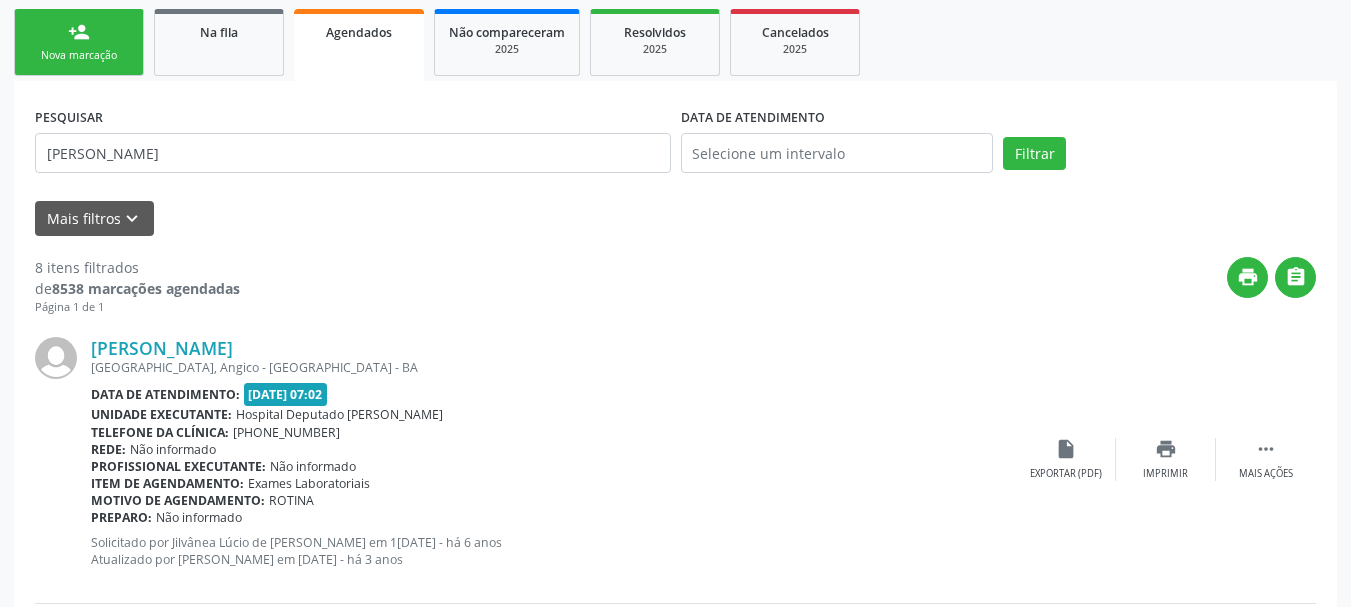 scroll, scrollTop: 300, scrollLeft: 0, axis: vertical 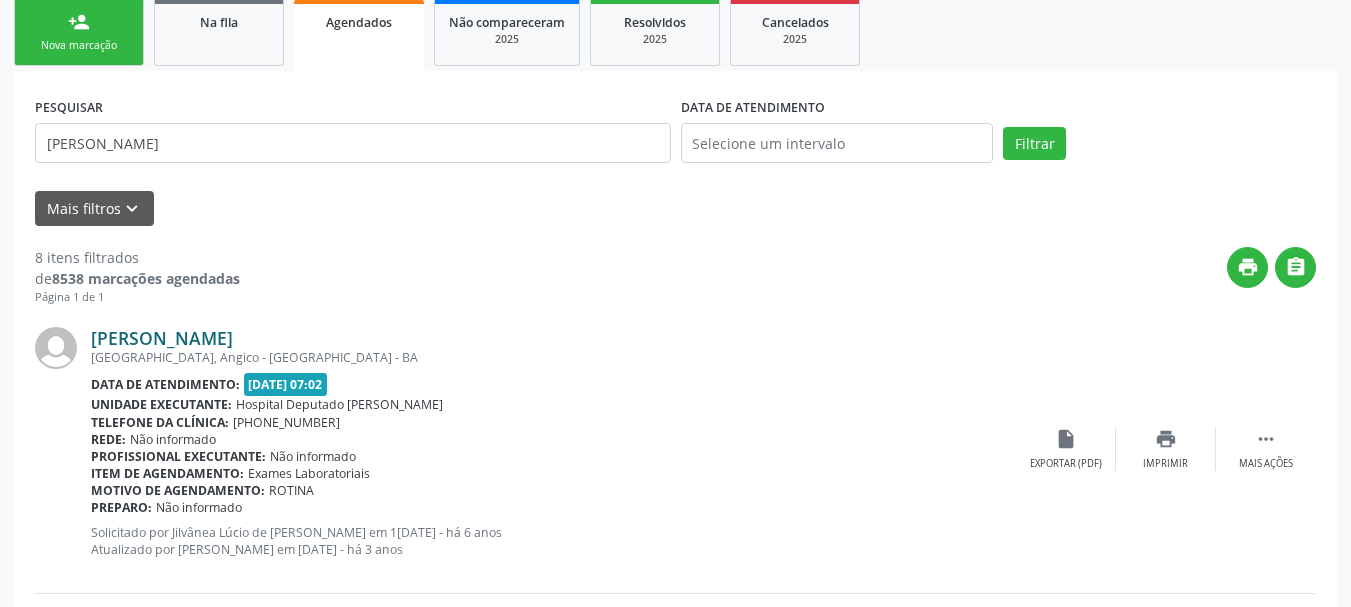 click on "[PERSON_NAME]" at bounding box center (162, 338) 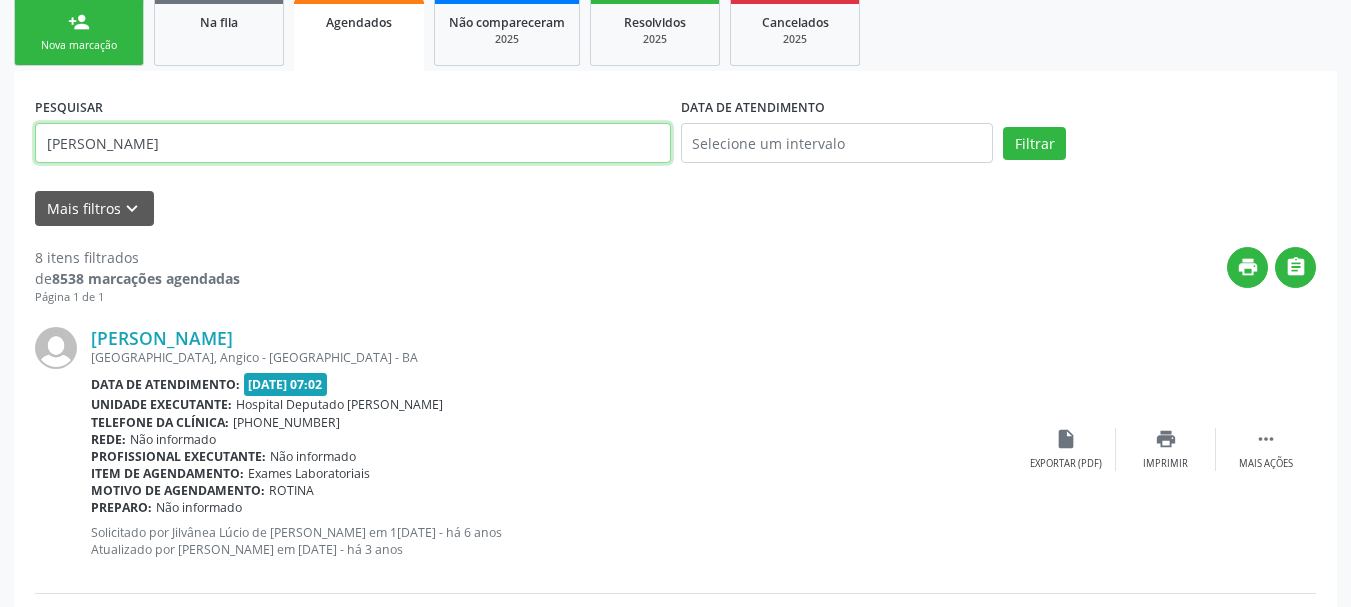 drag, startPoint x: 97, startPoint y: 141, endPoint x: 14, endPoint y: 145, distance: 83.09633 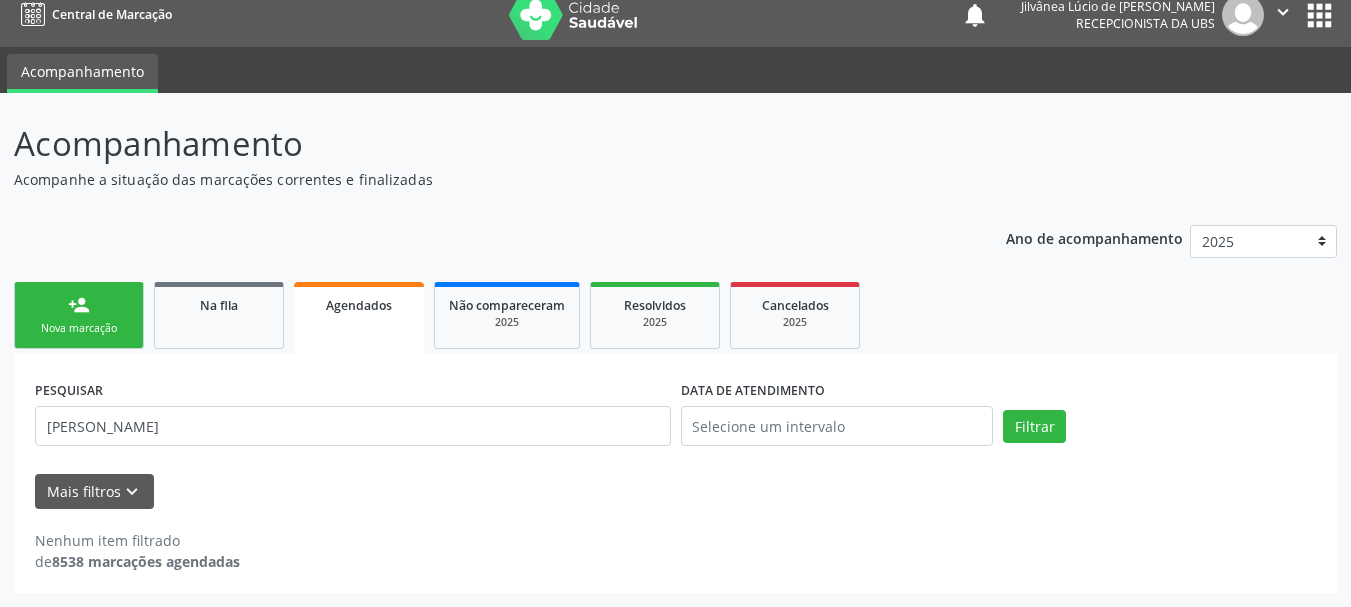 scroll, scrollTop: 17, scrollLeft: 0, axis: vertical 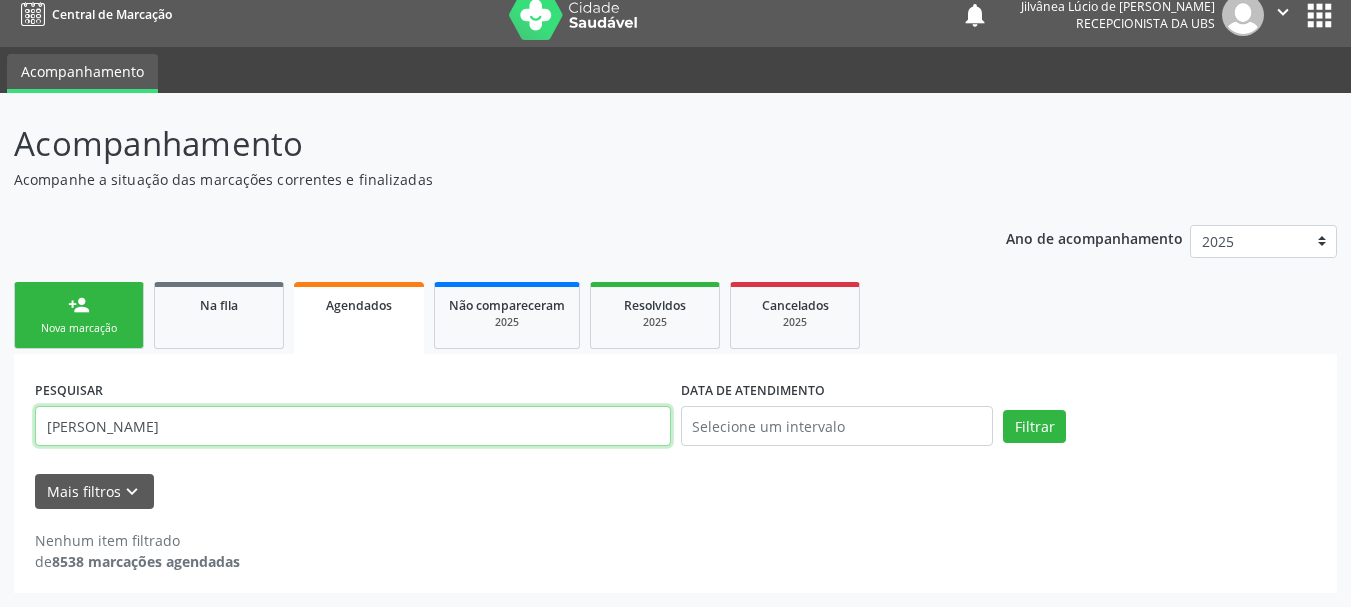 drag, startPoint x: 256, startPoint y: 431, endPoint x: 175, endPoint y: 426, distance: 81.154175 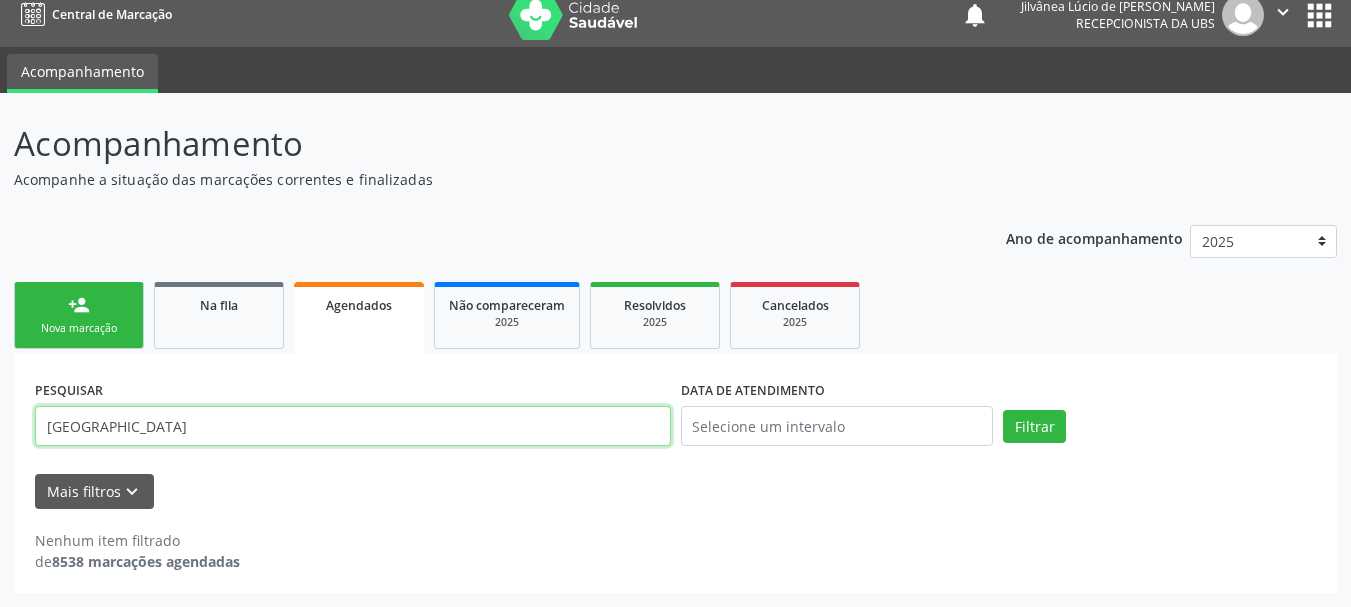 click on "Filtrar" at bounding box center (1034, 427) 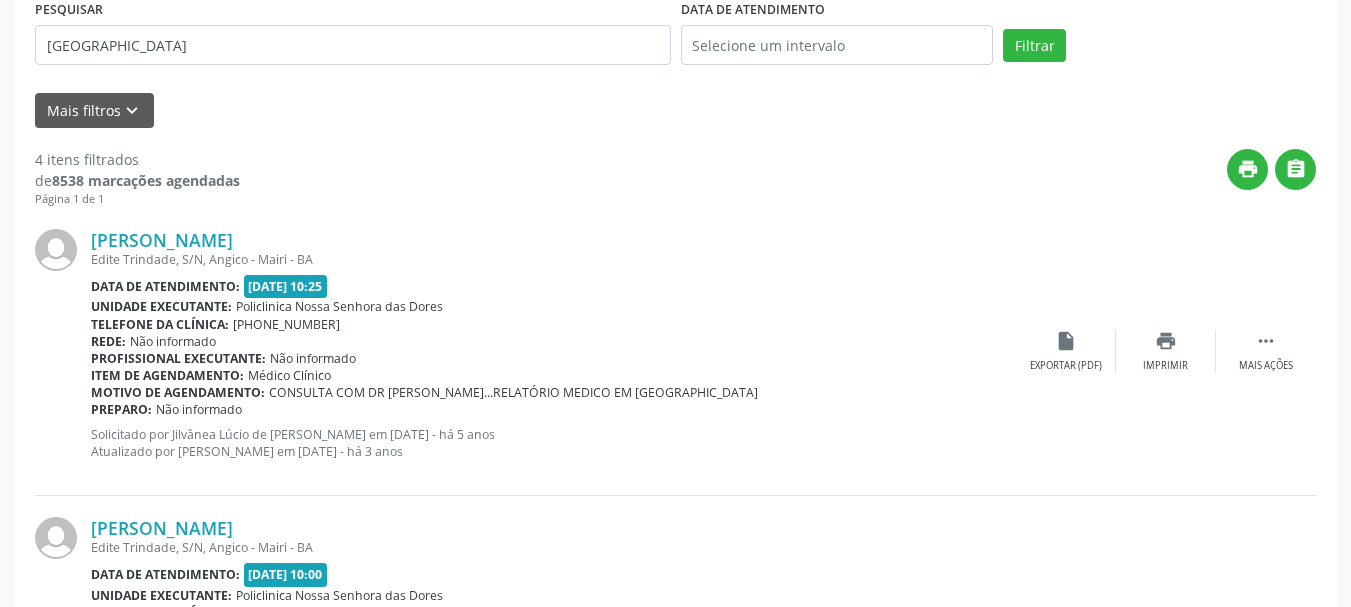 scroll, scrollTop: 186, scrollLeft: 0, axis: vertical 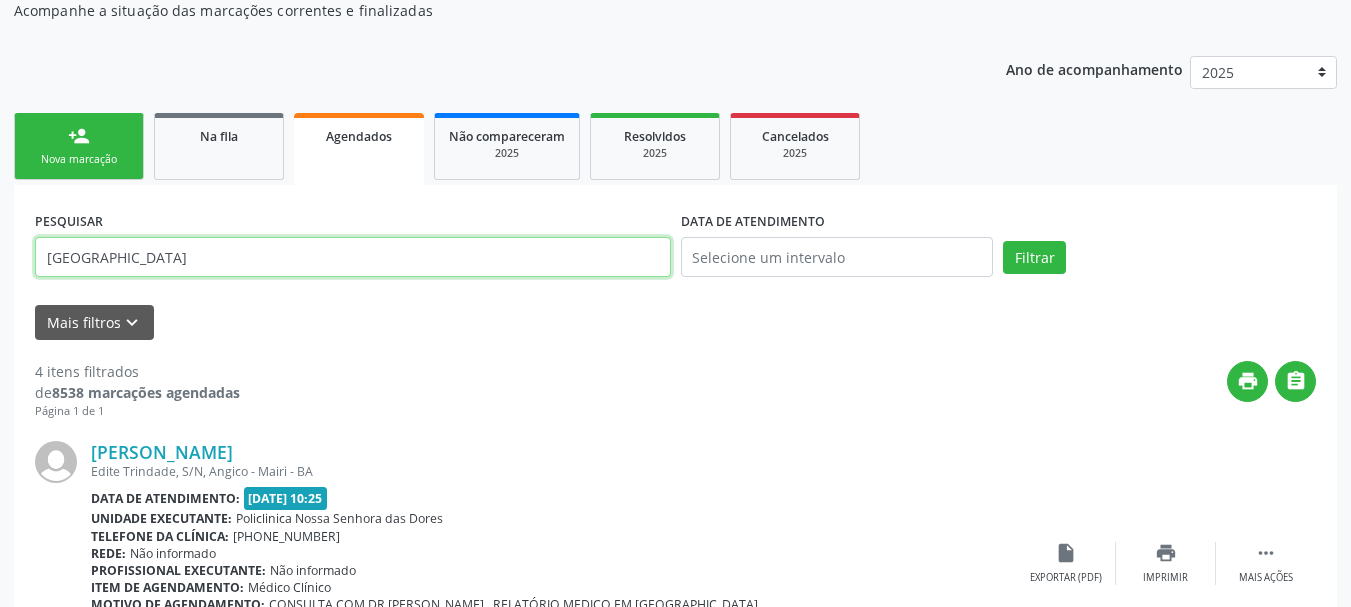 click on "Acompanhamento
Acompanhe a situação das marcações correntes e finalizadas
Relatórios
Ano de acompanhamento
2025 2024 2023 2022 2021 2020 2019
person_add
Nova marcação
Na fila   Agendados   Não compareceram
2025
Resolvidos
2025
Cancelados
2025
PESQUISAR
ADELAIDE
DATA DE ATENDIMENTO
Filtrar
UNIDADE EXECUTANTE
Selecione uma unidade
Todos as unidades   3D Dent   A Bioquimika Farmacia de Manipulacao   A Botica Magistral Ltda   A Brito Servicos Medicos e Hospitalares   A C Servicos Medicos e Hospitalares   A D [PERSON_NAME]   A F dos Santos Servicos Medicos e Hospitalares   A G S Servicos Medicos   A [PERSON_NAME] Medicos e Hospitalares   A Goncalves [GEOGRAPHIC_DATA]   A M Servicos Medicos   A Maia Servicos Medicos e Hospitalares   A Marques Servicos Medicos e Hospitalares" at bounding box center (675, 765) 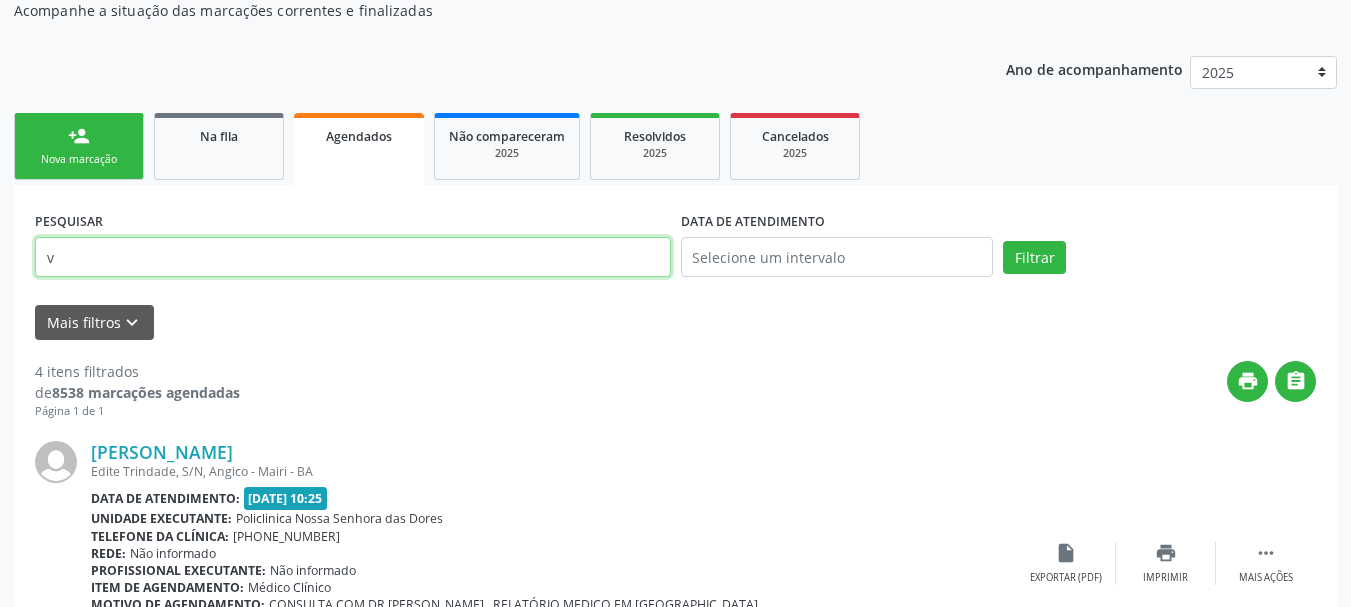 click on "Filtrar" at bounding box center (1034, 258) 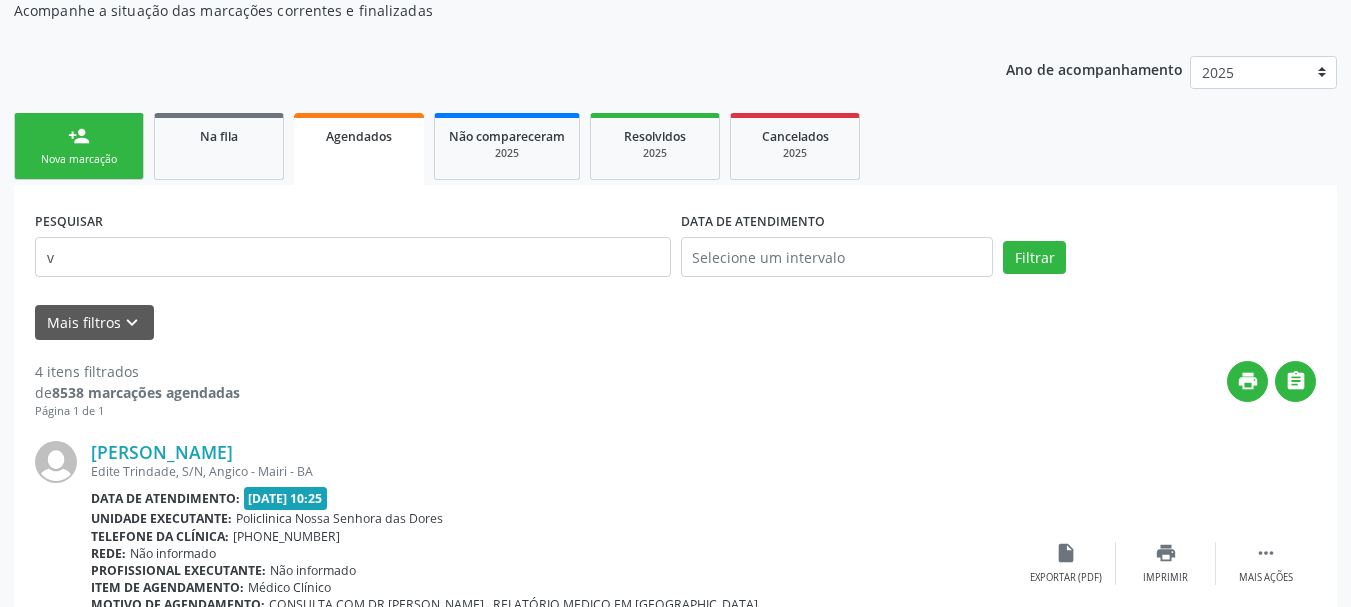scroll, scrollTop: 81, scrollLeft: 0, axis: vertical 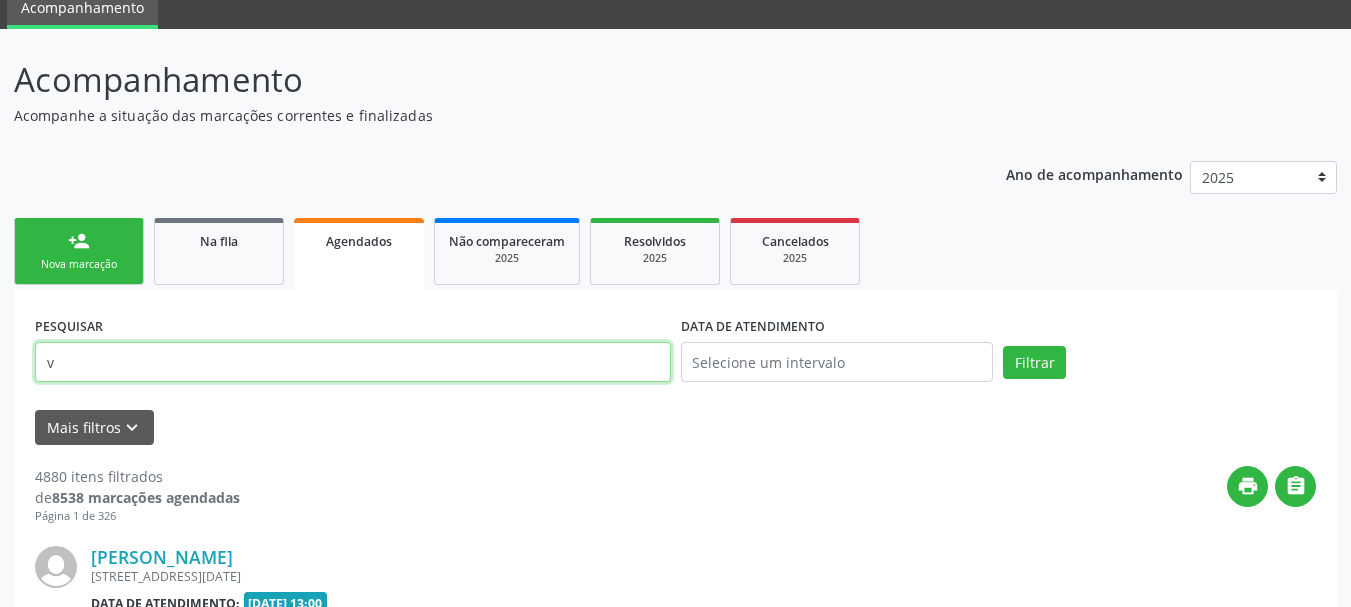 drag, startPoint x: 0, startPoint y: 377, endPoint x: 0, endPoint y: 388, distance: 11 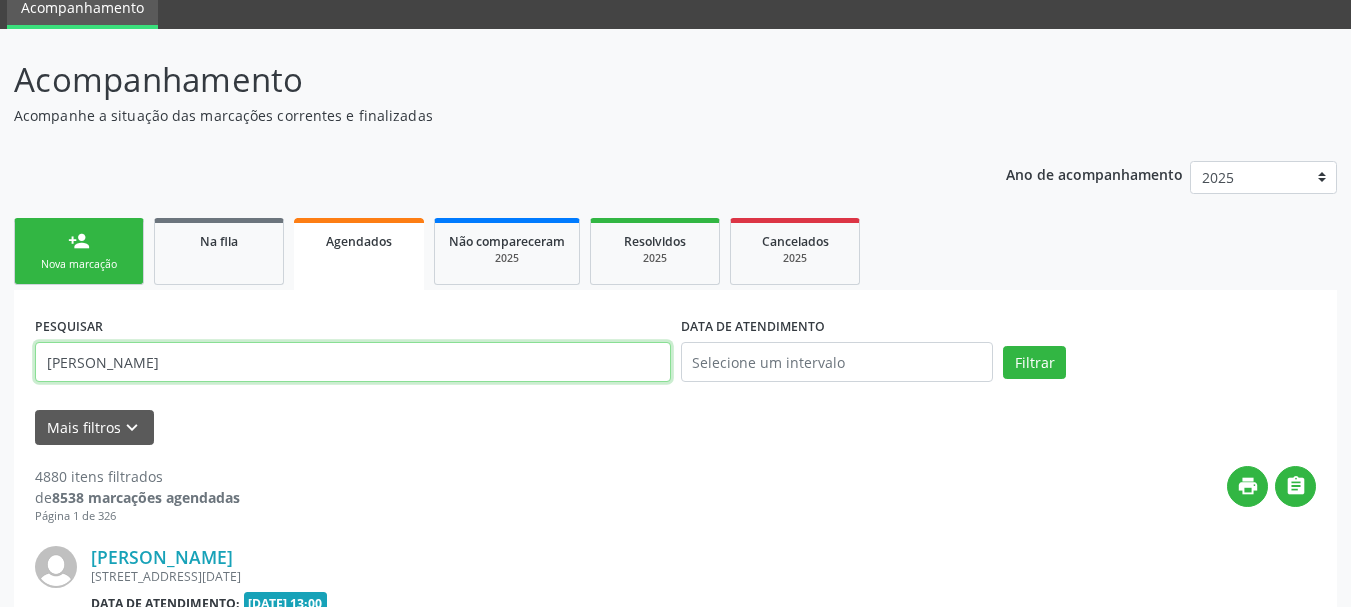 click on "Filtrar" at bounding box center (1034, 363) 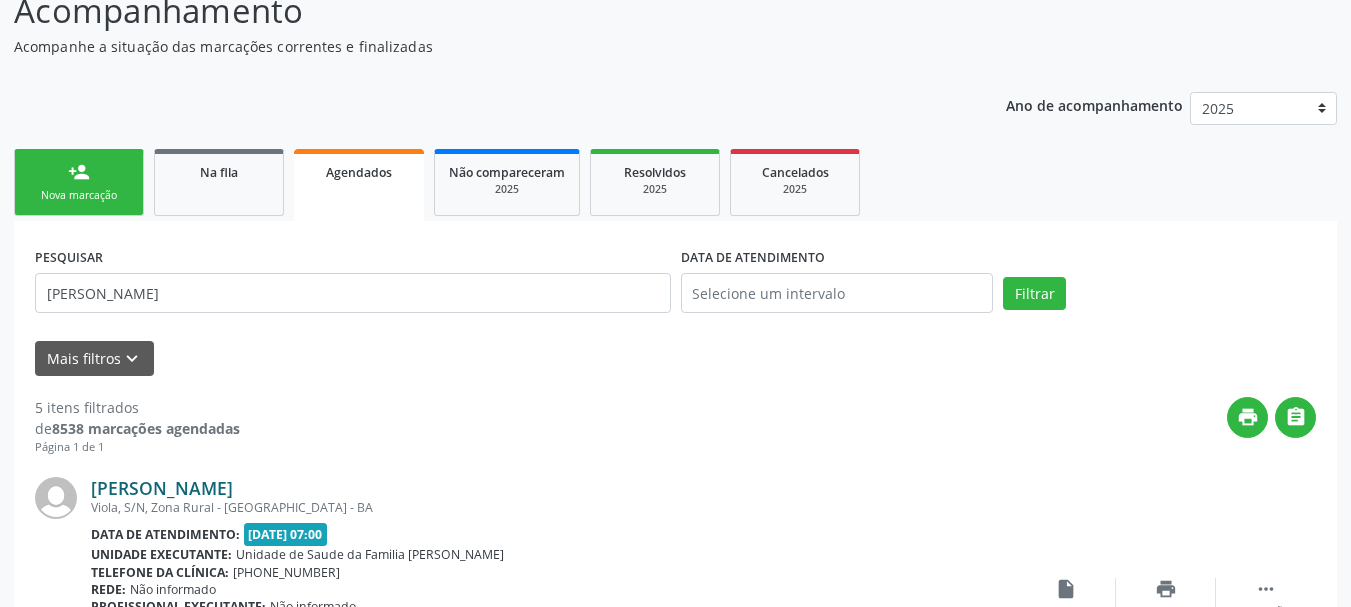 scroll, scrollTop: 181, scrollLeft: 0, axis: vertical 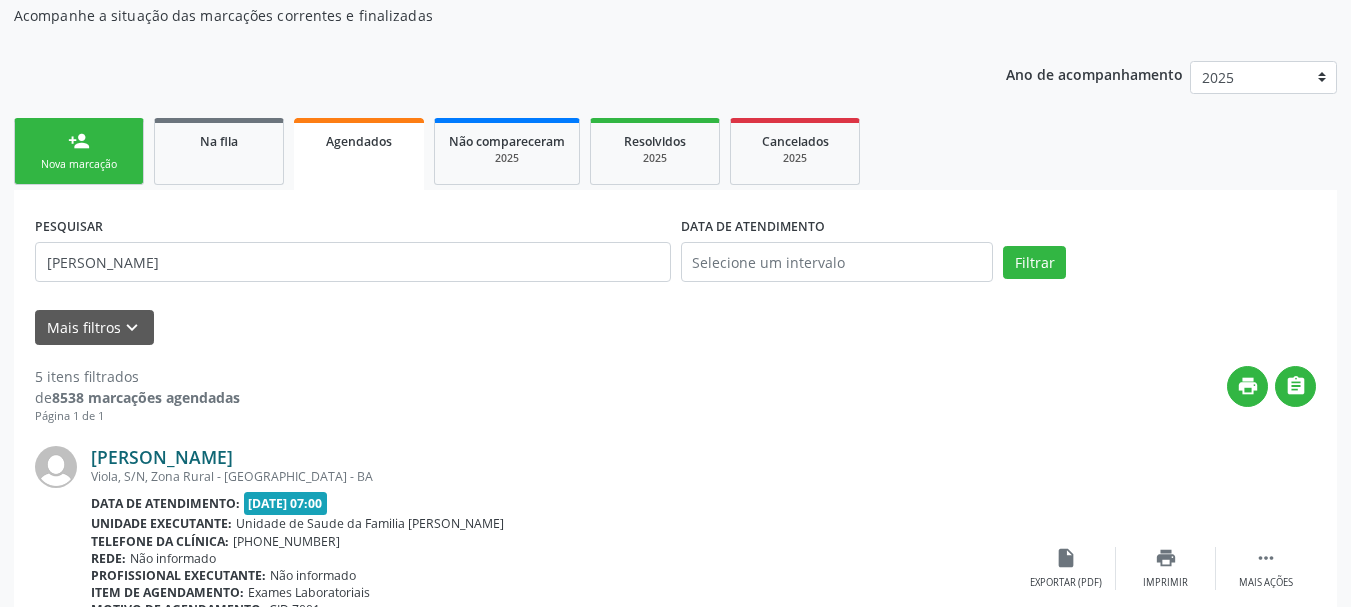 click on "[PERSON_NAME]" at bounding box center (162, 457) 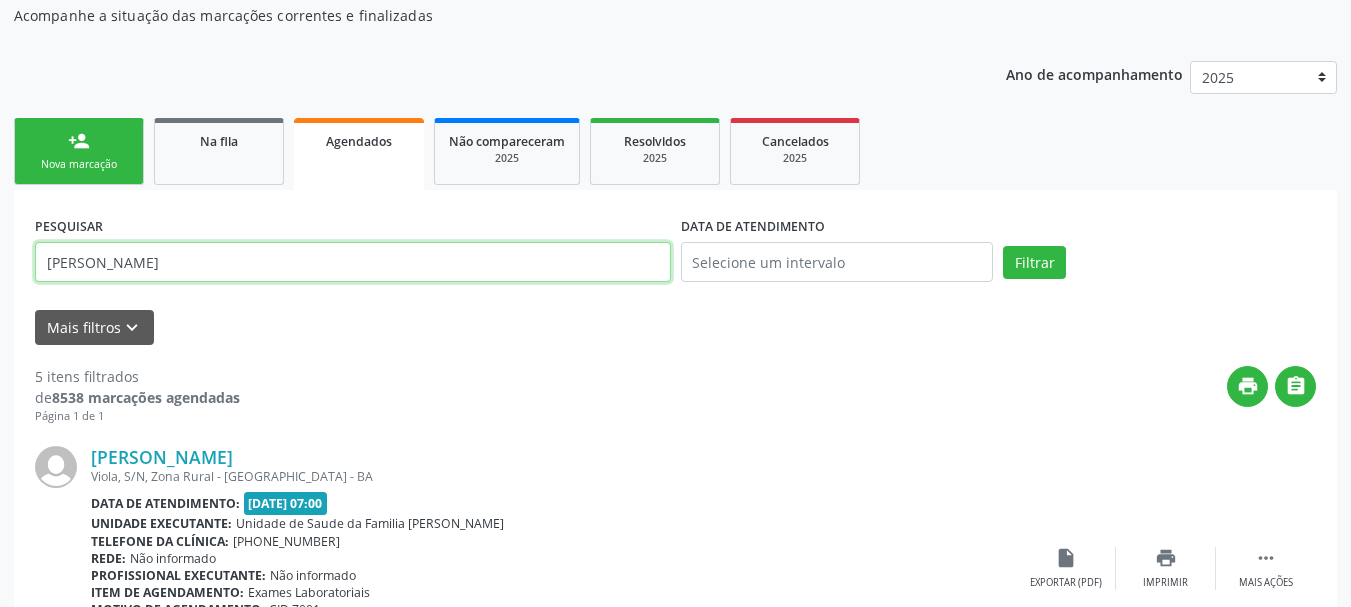 drag, startPoint x: 212, startPoint y: 261, endPoint x: 0, endPoint y: 301, distance: 215.74059 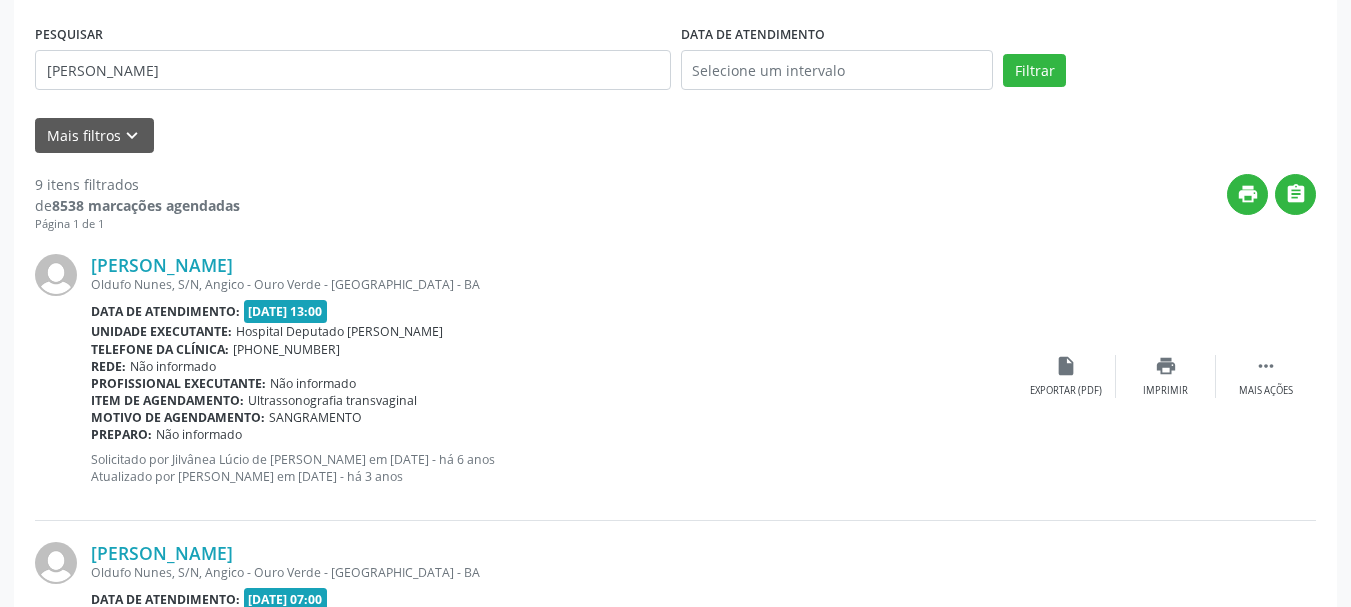 scroll, scrollTop: 381, scrollLeft: 0, axis: vertical 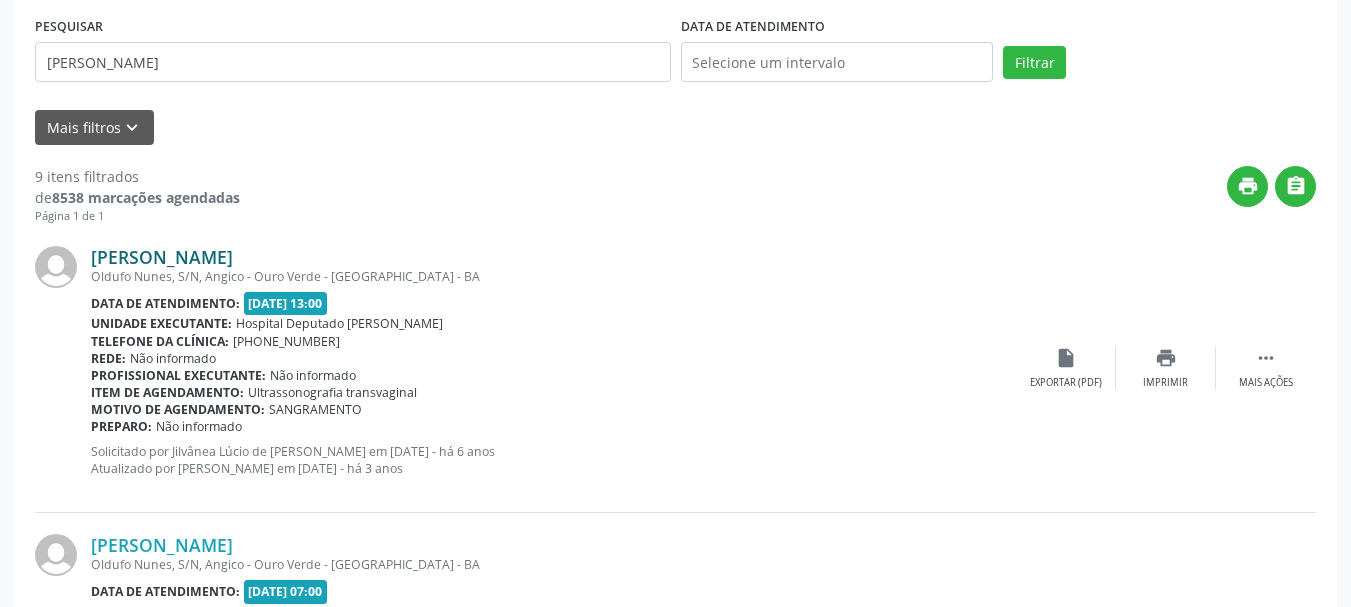 click on "[PERSON_NAME]" at bounding box center (162, 257) 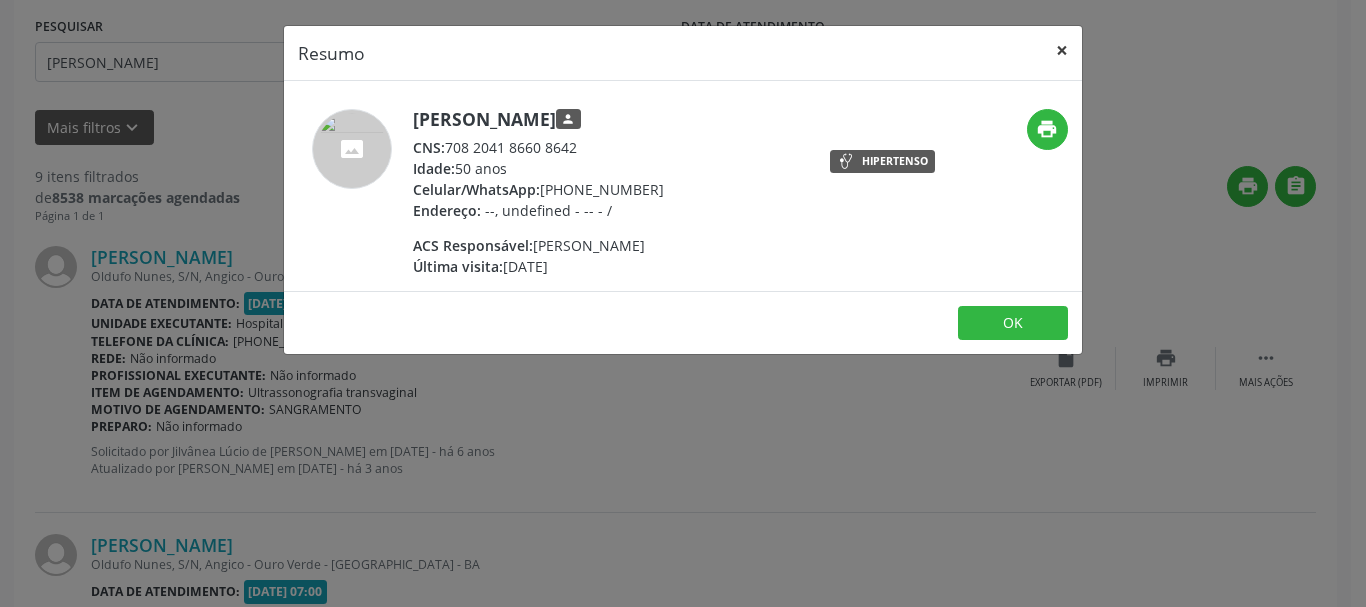 click on "×" at bounding box center [1062, 50] 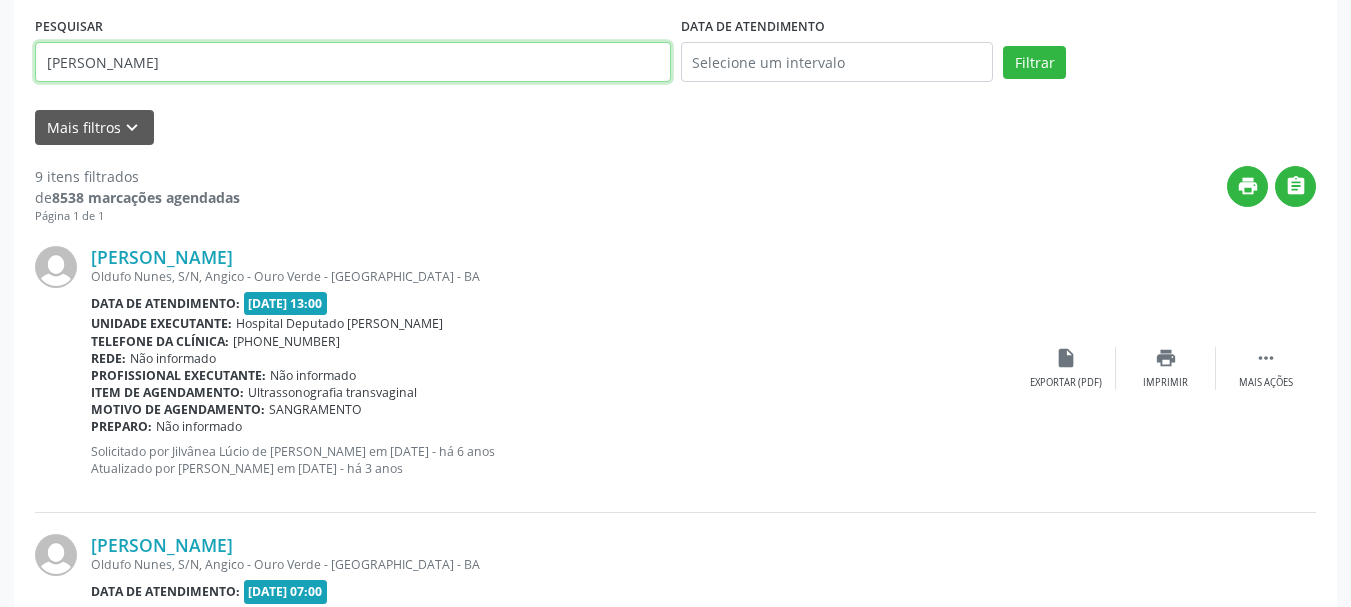 drag, startPoint x: 199, startPoint y: 55, endPoint x: 0, endPoint y: 118, distance: 208.73428 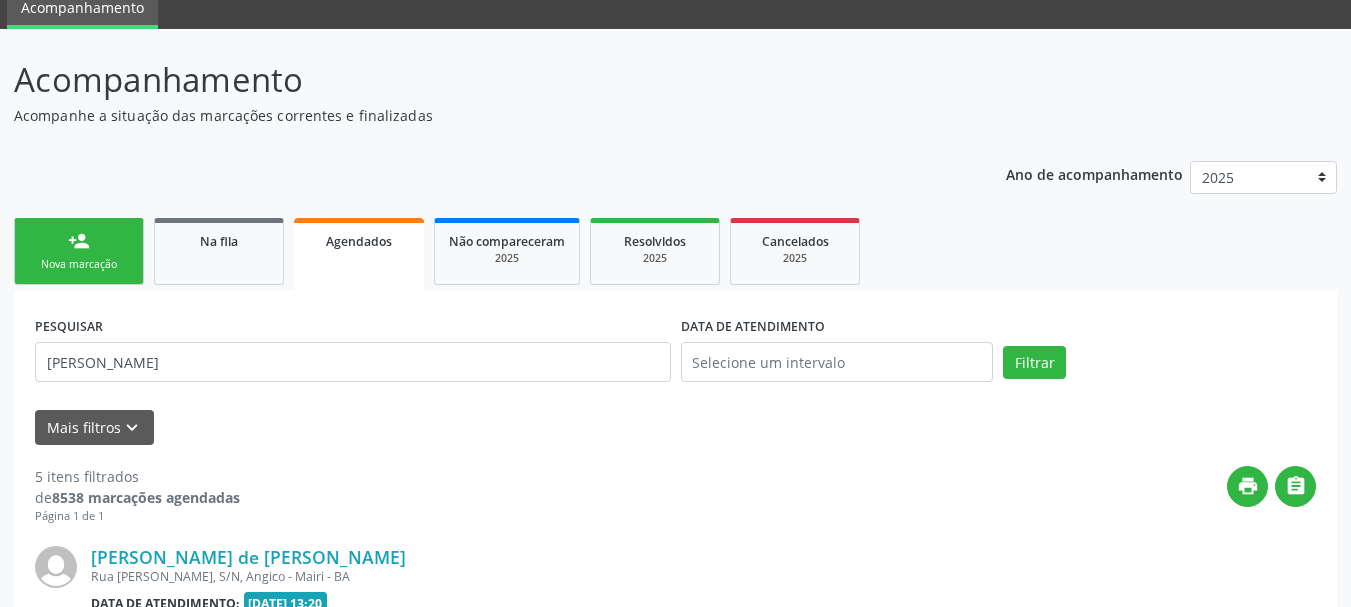 scroll, scrollTop: 381, scrollLeft: 0, axis: vertical 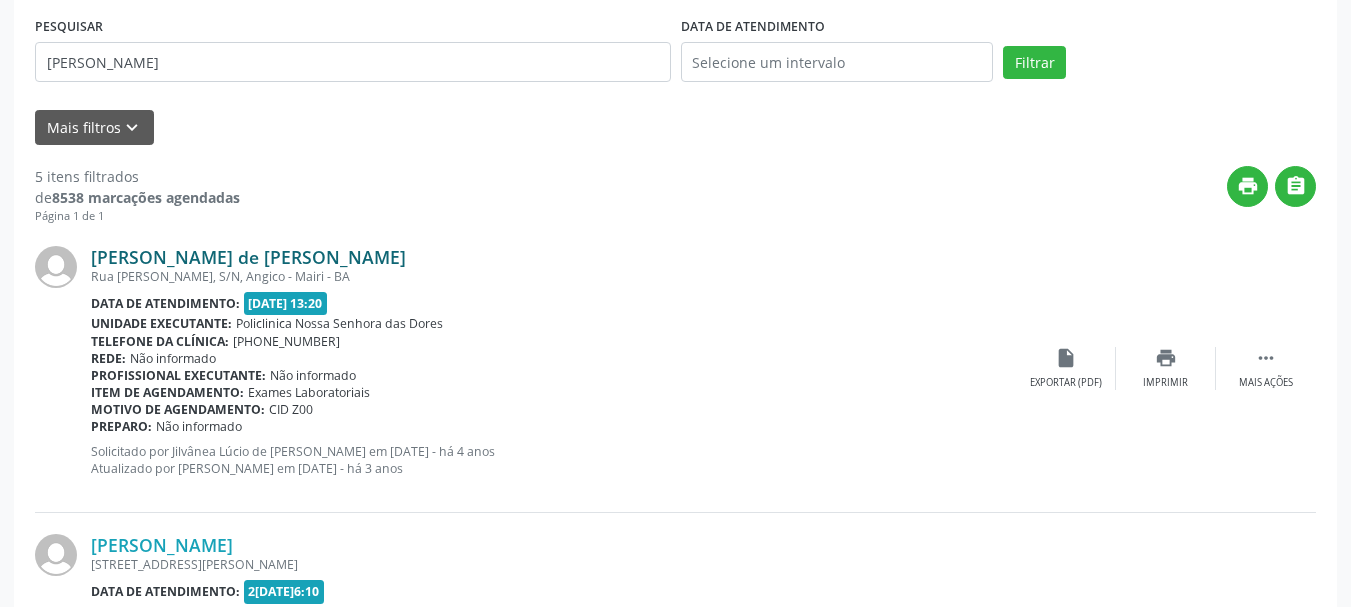 click on "[PERSON_NAME] de [PERSON_NAME]" at bounding box center (248, 257) 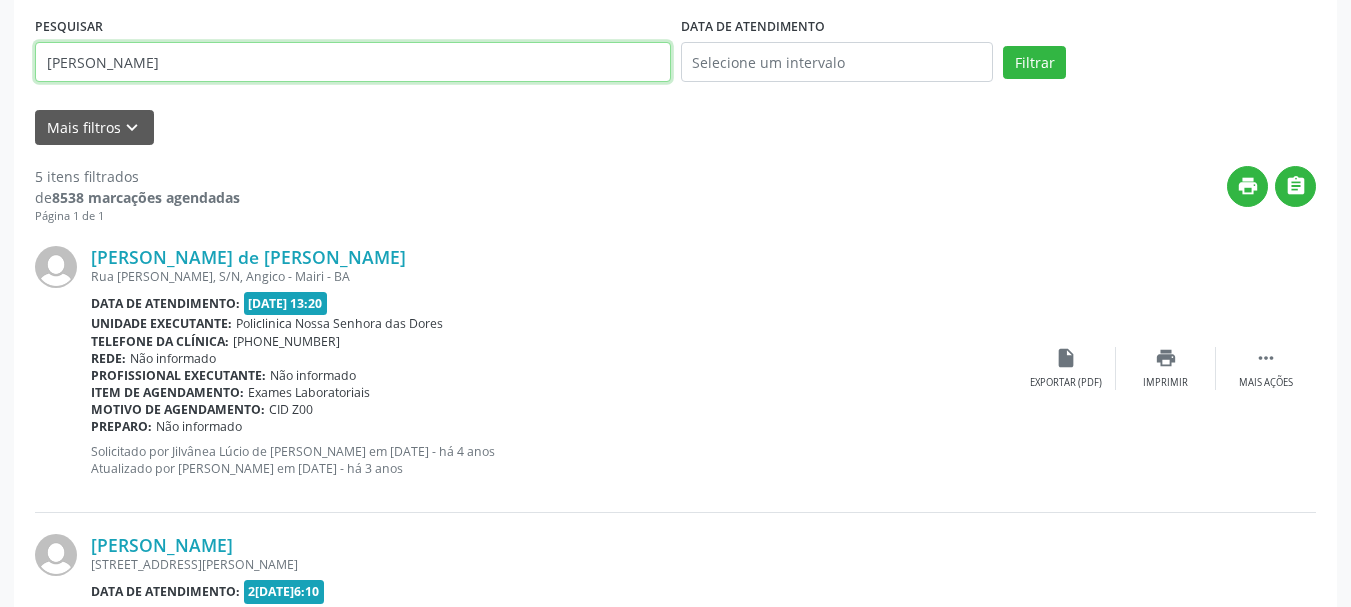 click on "Acompanhamento
Acompanhe a situação das marcações correntes e finalizadas
Relatórios
Ano de acompanhamento
2025 2024 2023 2022 2021 2020 2019
person_add
Nova marcação
Na fila   Agendados   Não compareceram
2025
Resolvidos
2025
Cancelados
2025
PESQUISAR
[PERSON_NAME]
DATA DE ATENDIMENTO
Filtrar
UNIDADE EXECUTANTE
Selecione uma unidade
Todos as unidades   3D Dent   A Bioquimika Farmacia de Manipulacao   A Botica Magistral Ltda   A Brito Servicos Medicos e Hospitalares   A C Servicos Medicos e Hospitalares   A D [PERSON_NAME]   A F dos Santos Servicos Medicos e Hospitalares   A G S Servicos Medicos   A [PERSON_NAME] Medicos e Hospitalares   A Goncalves [GEOGRAPHIC_DATA]   A M Servicos Medicos   A Maia Servicos Medicos e Hospitalares   A Marques Servicos Medicos e Hospitalares" at bounding box center [675, 714] 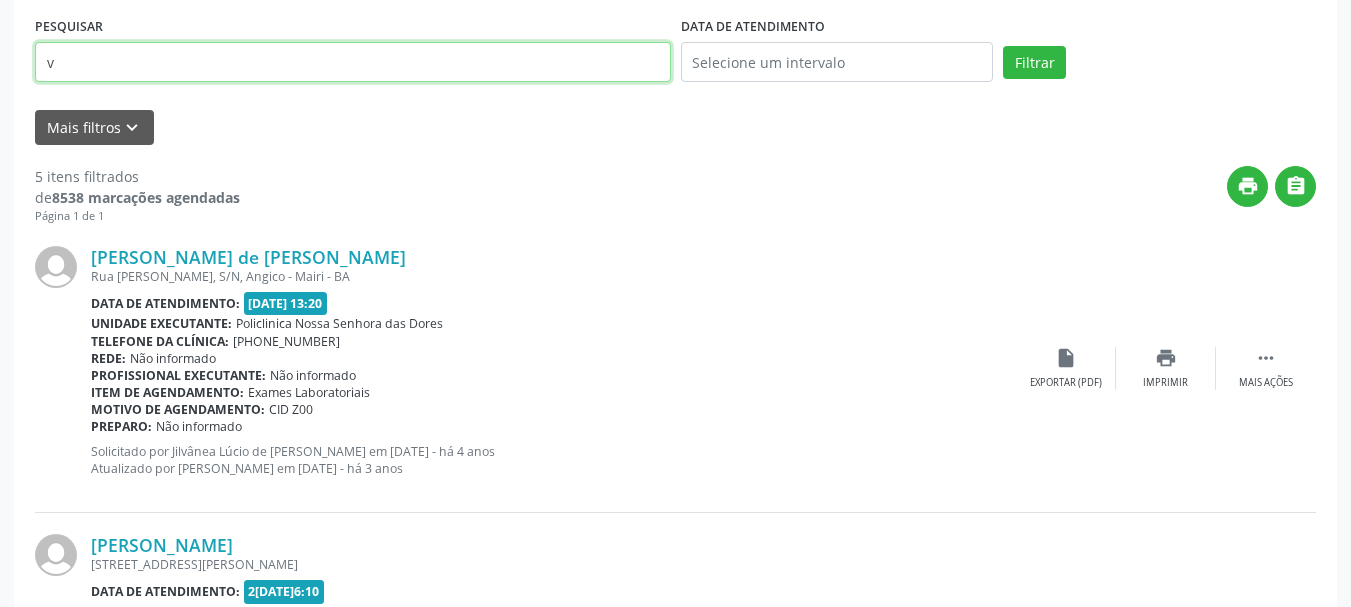 type on "v" 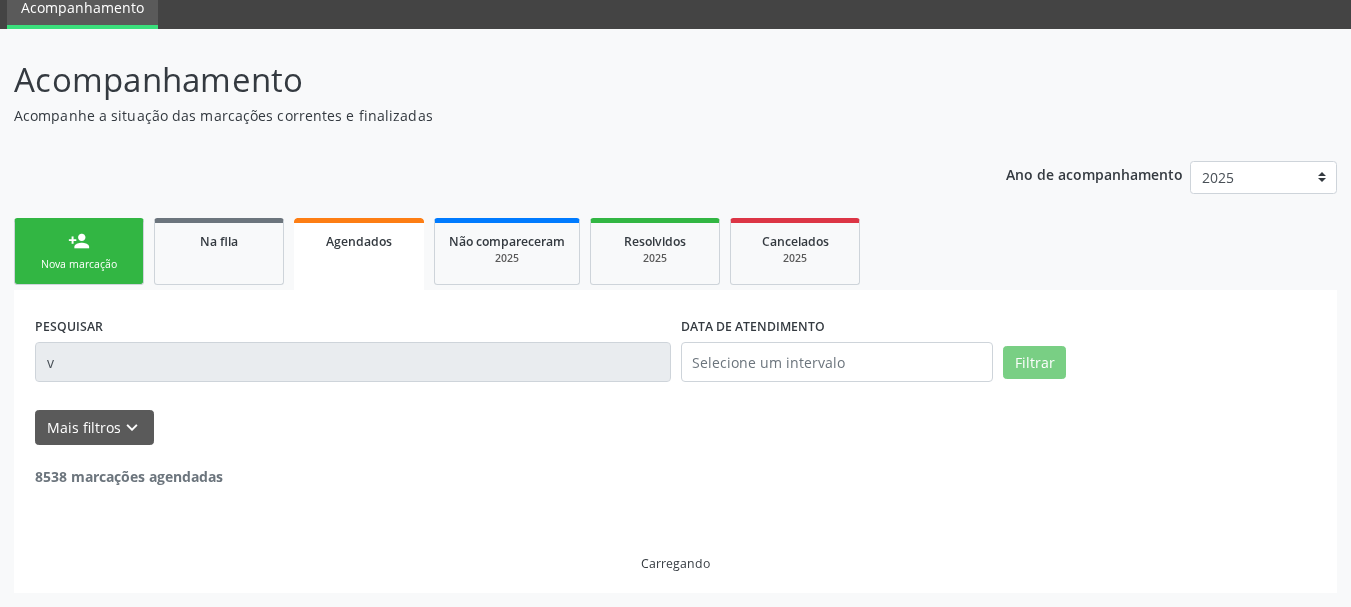scroll, scrollTop: 81, scrollLeft: 0, axis: vertical 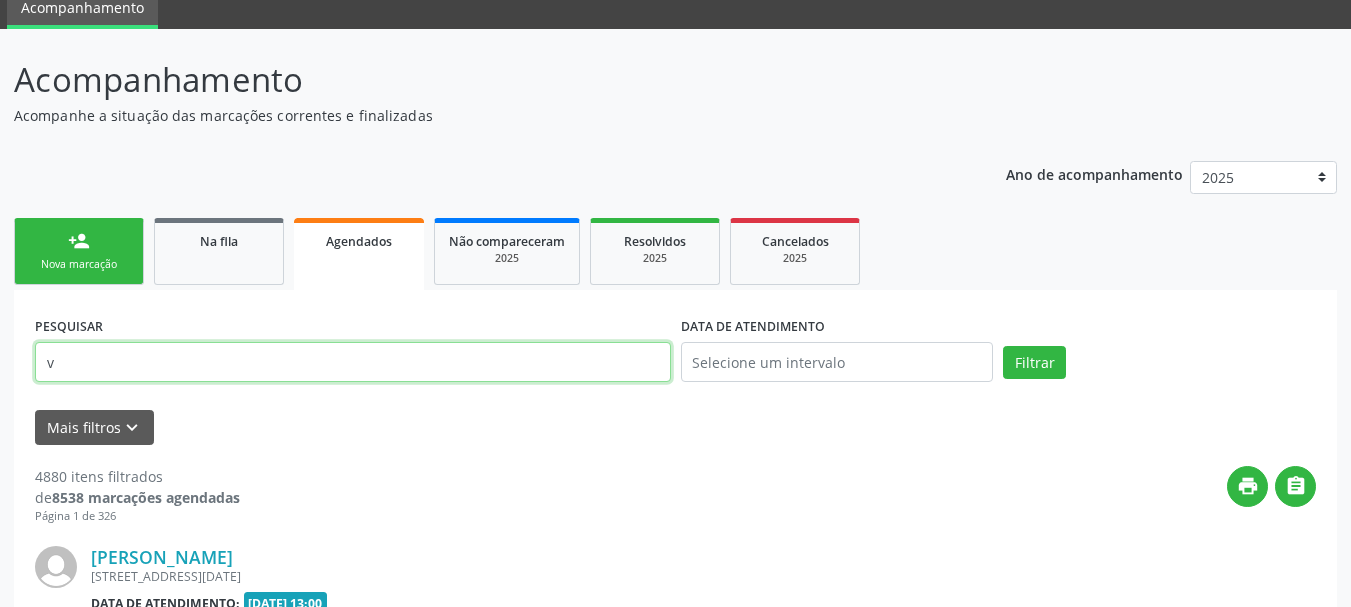 click on "v" at bounding box center [353, 362] 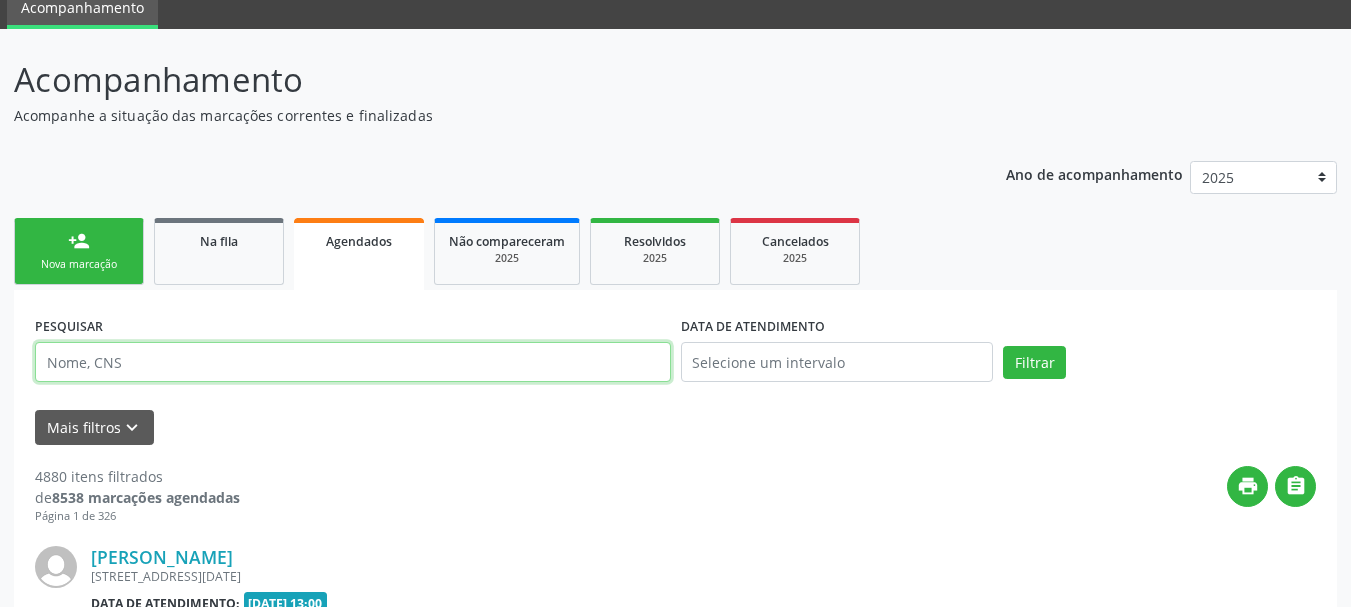 paste on "[PERSON_NAME]" 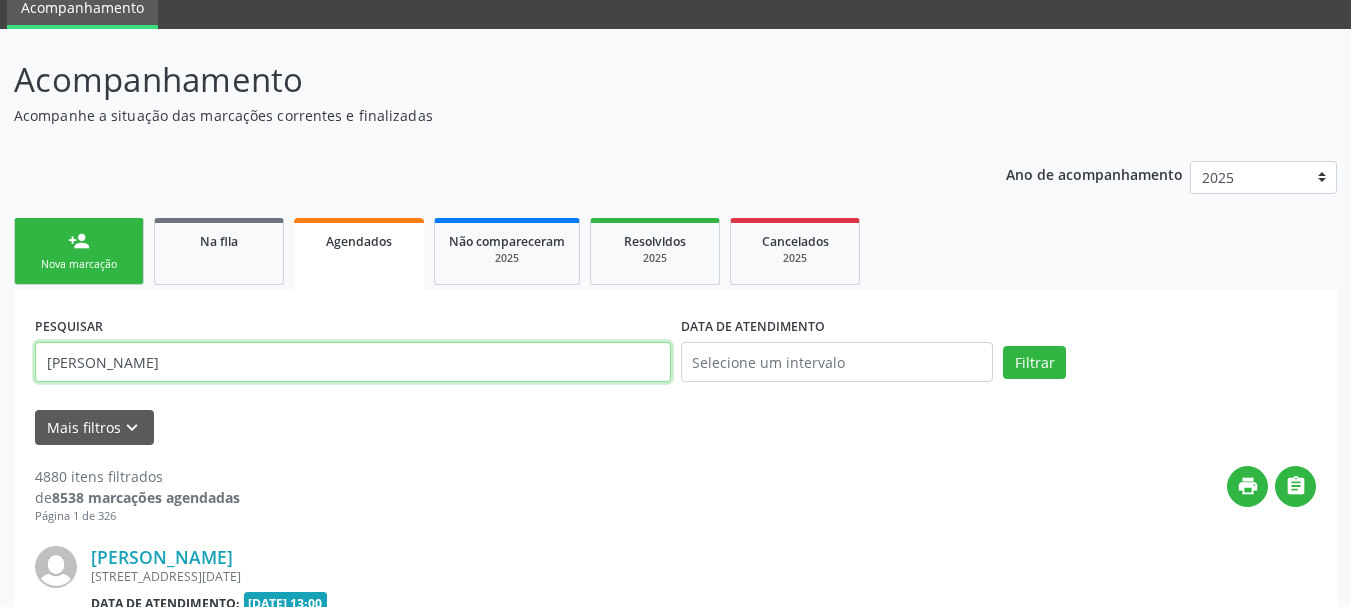 click on "Filtrar" at bounding box center (1034, 363) 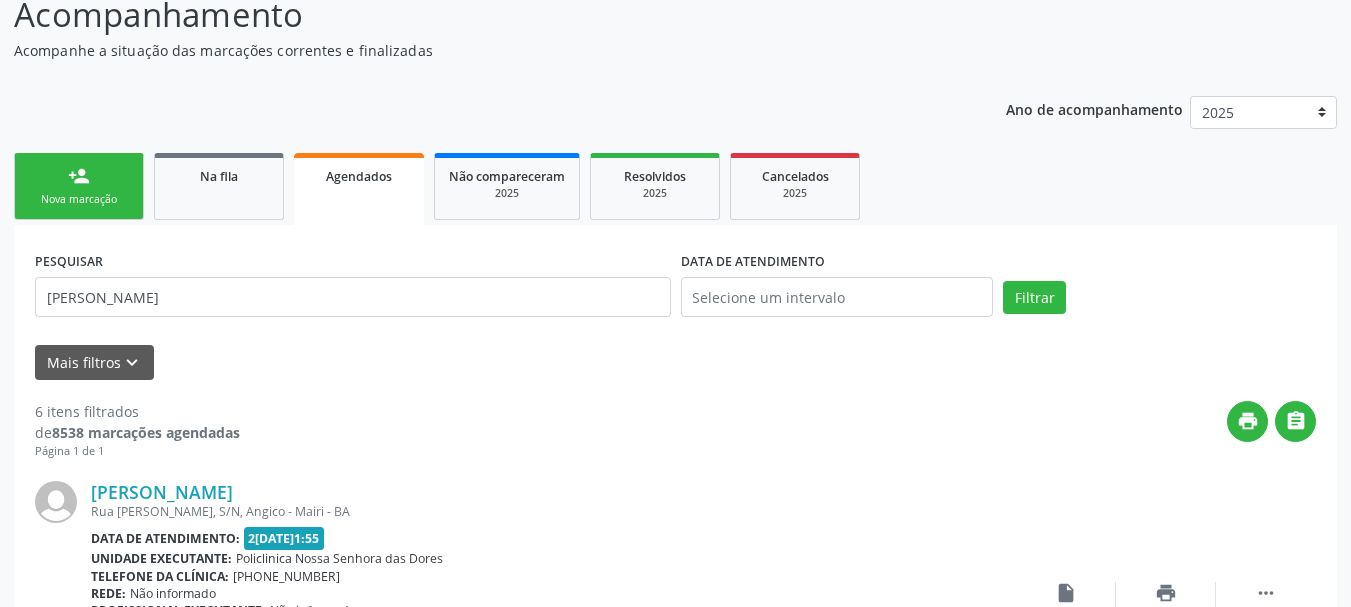 scroll, scrollTop: 181, scrollLeft: 0, axis: vertical 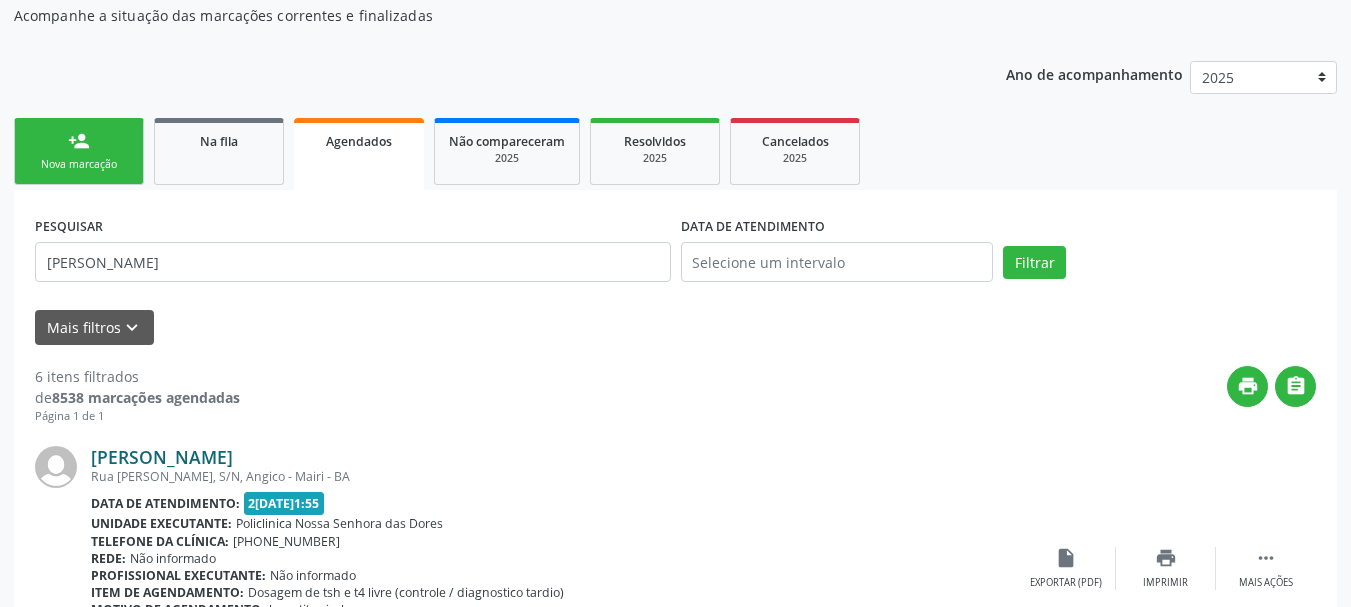 click on "[PERSON_NAME]" at bounding box center [162, 457] 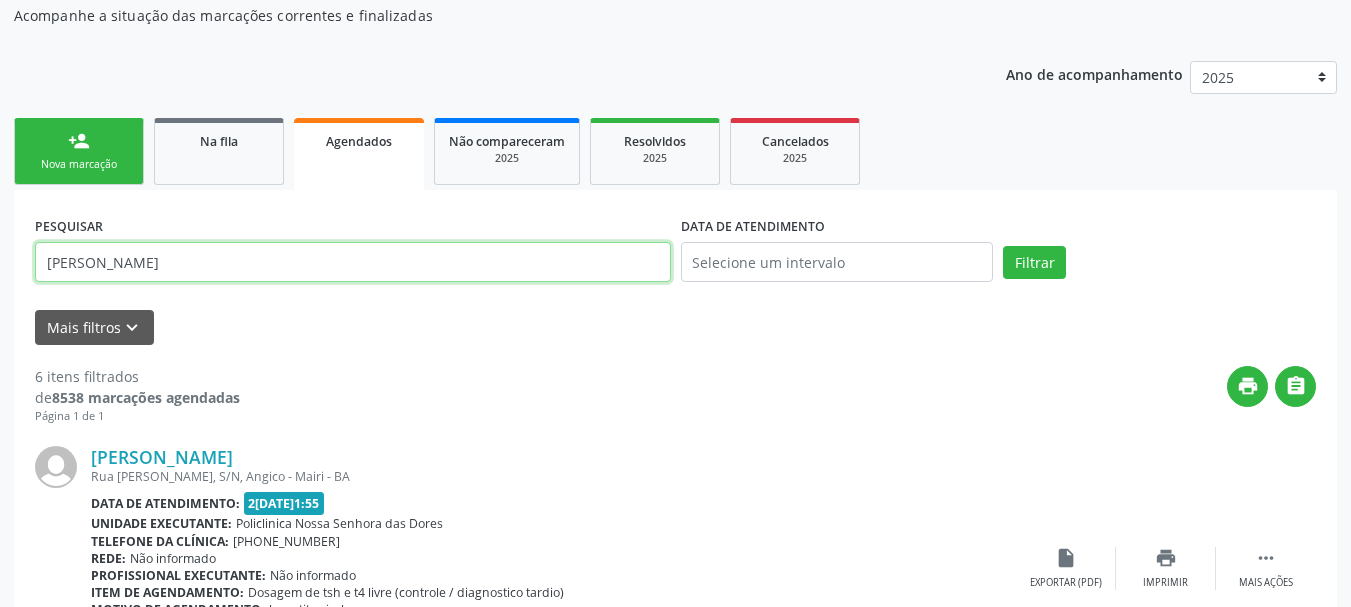 drag, startPoint x: 247, startPoint y: 260, endPoint x: 2, endPoint y: 277, distance: 245.58908 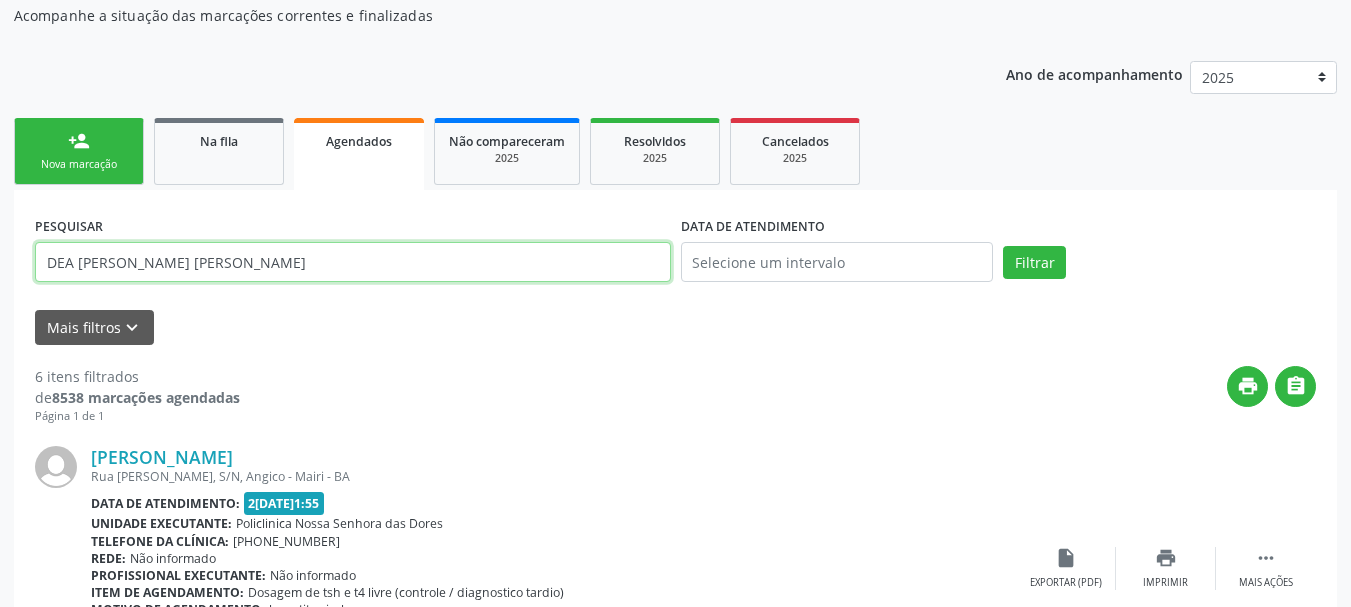 type on "DEA [PERSON_NAME] [PERSON_NAME]" 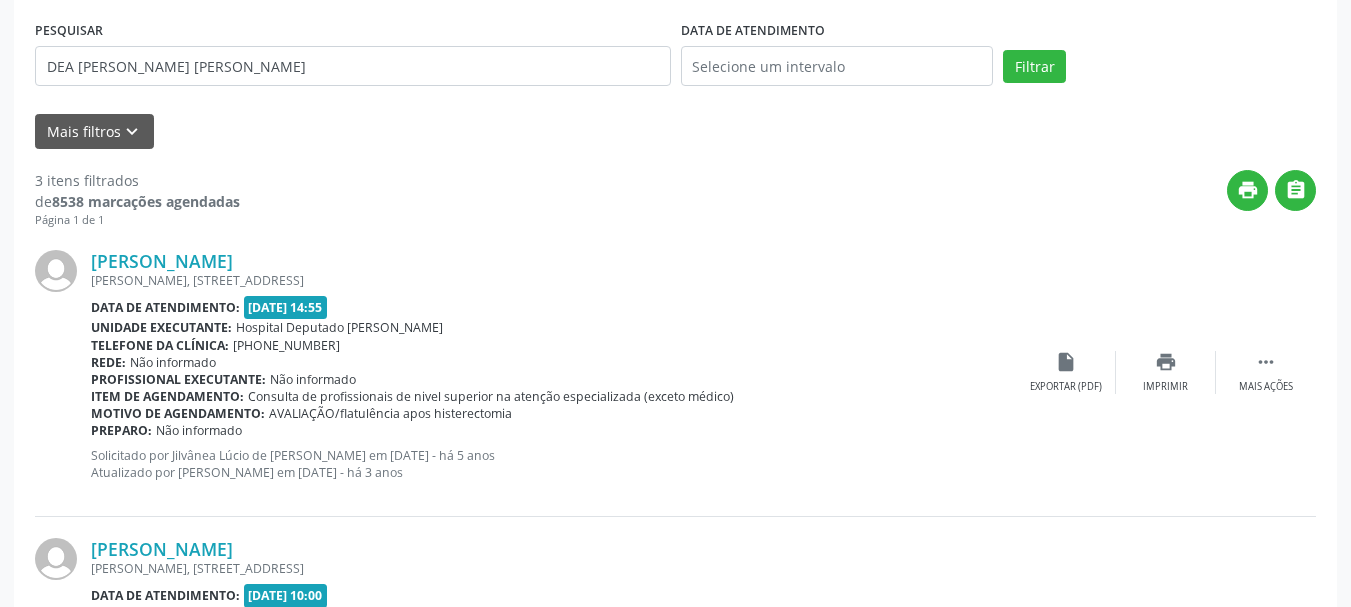 scroll, scrollTop: 381, scrollLeft: 0, axis: vertical 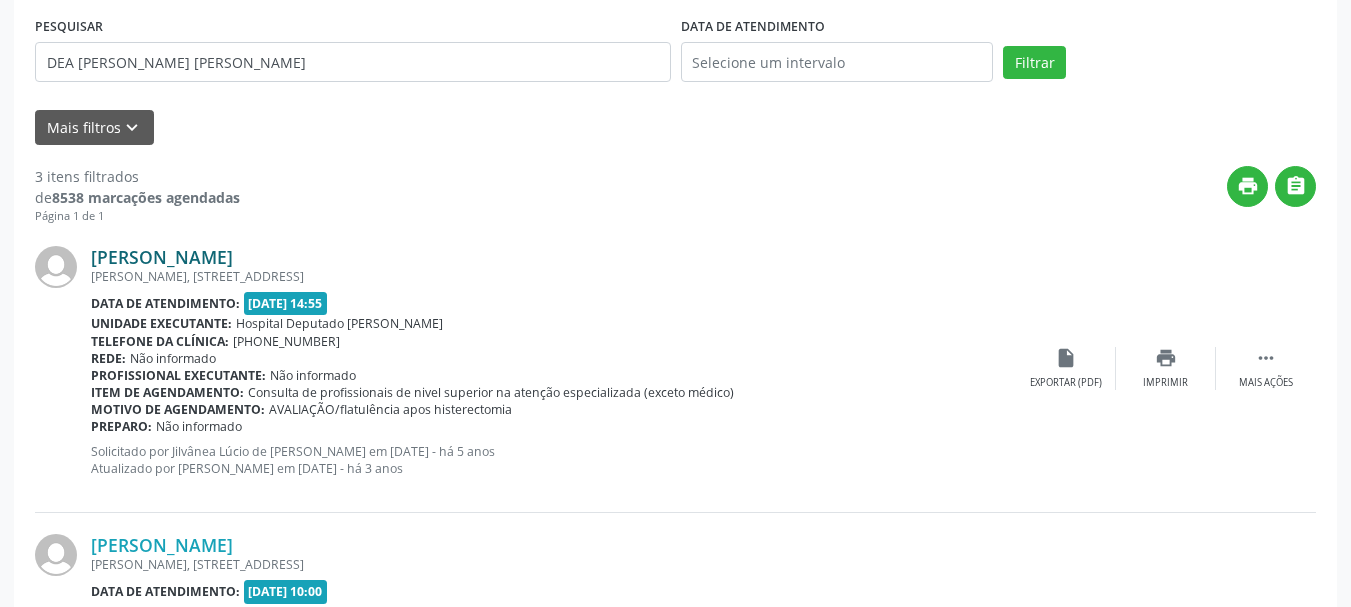 click on "[PERSON_NAME]" at bounding box center (162, 257) 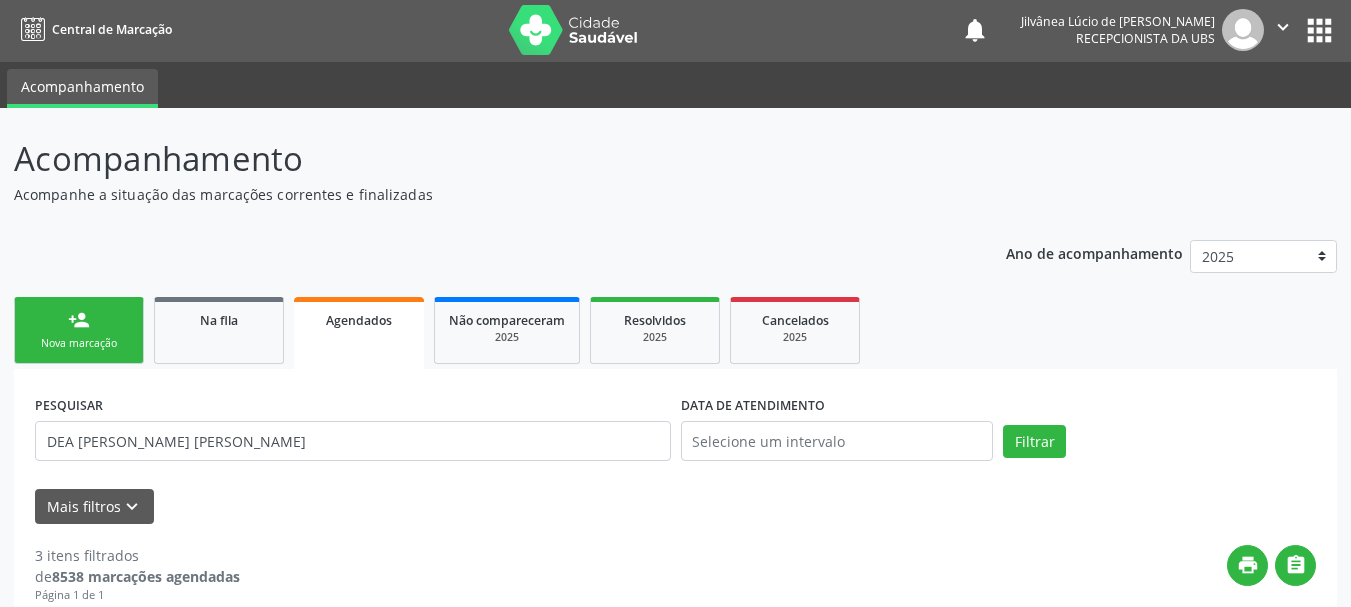 scroll, scrollTop: 0, scrollLeft: 0, axis: both 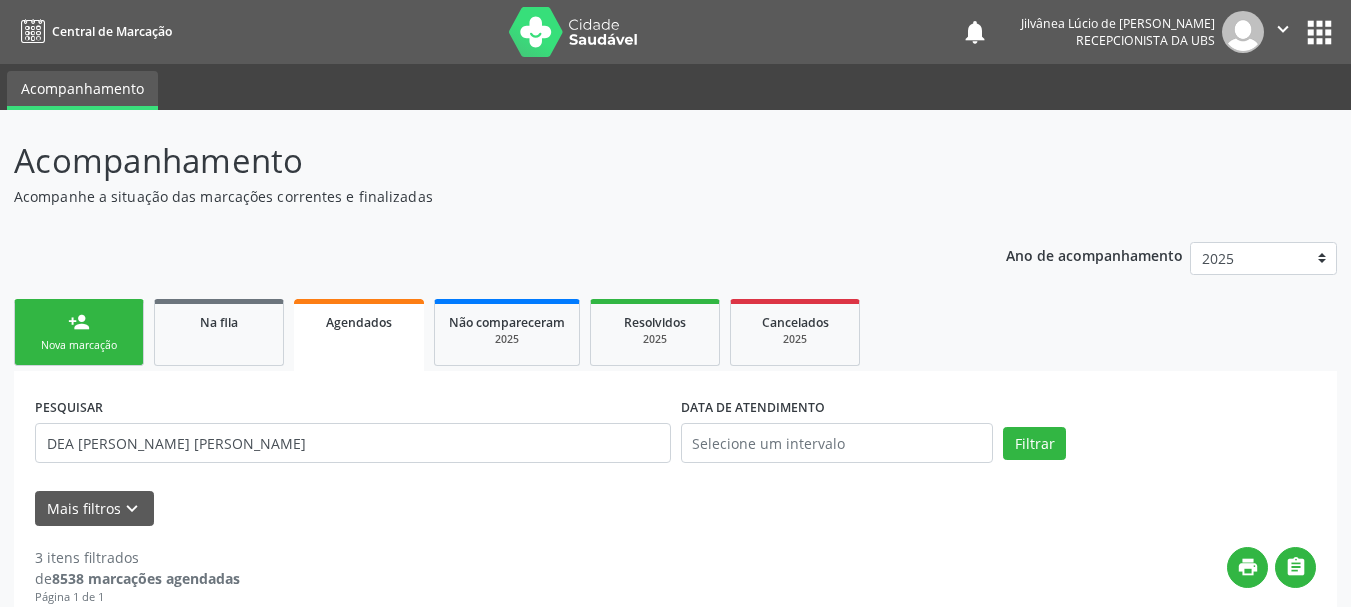click on "person_add
Nova marcação" at bounding box center [79, 332] 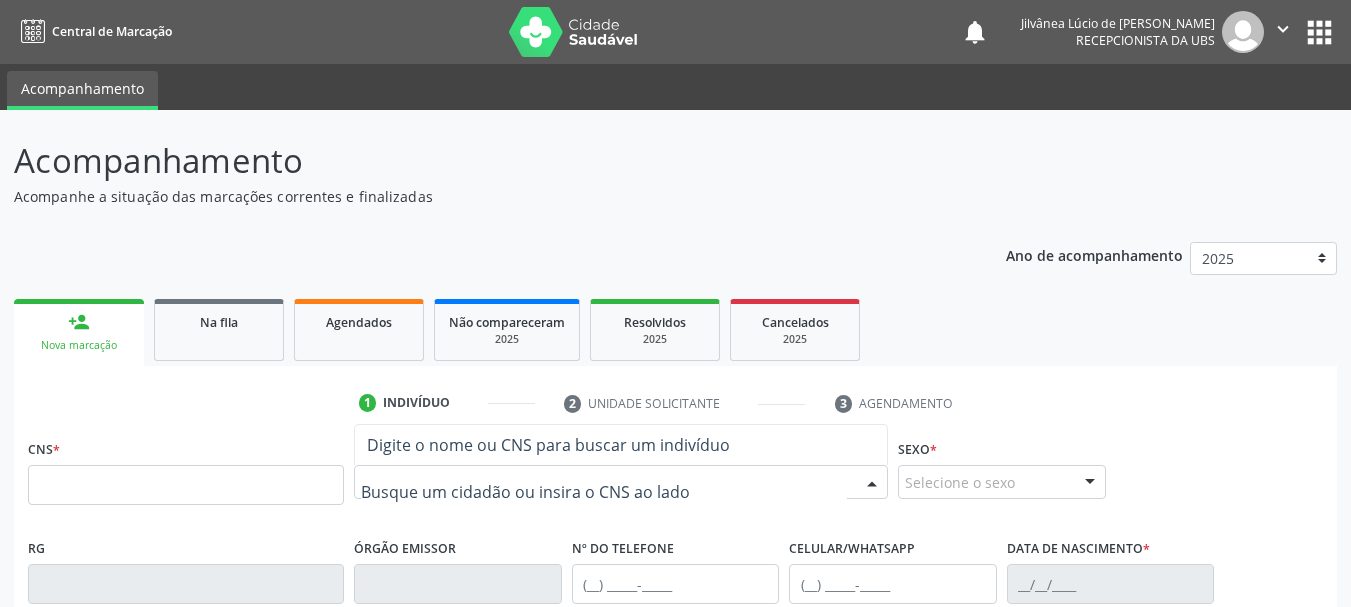 paste on "[PERSON_NAME]" 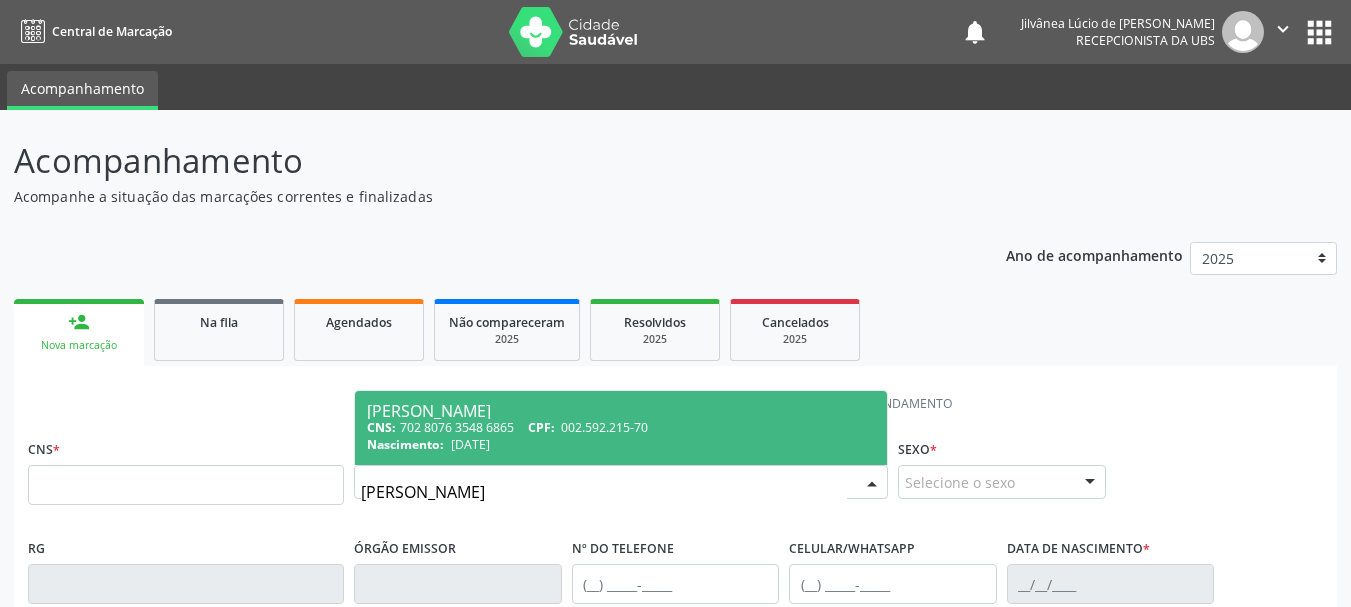 click on "Nascimento:" at bounding box center [405, 444] 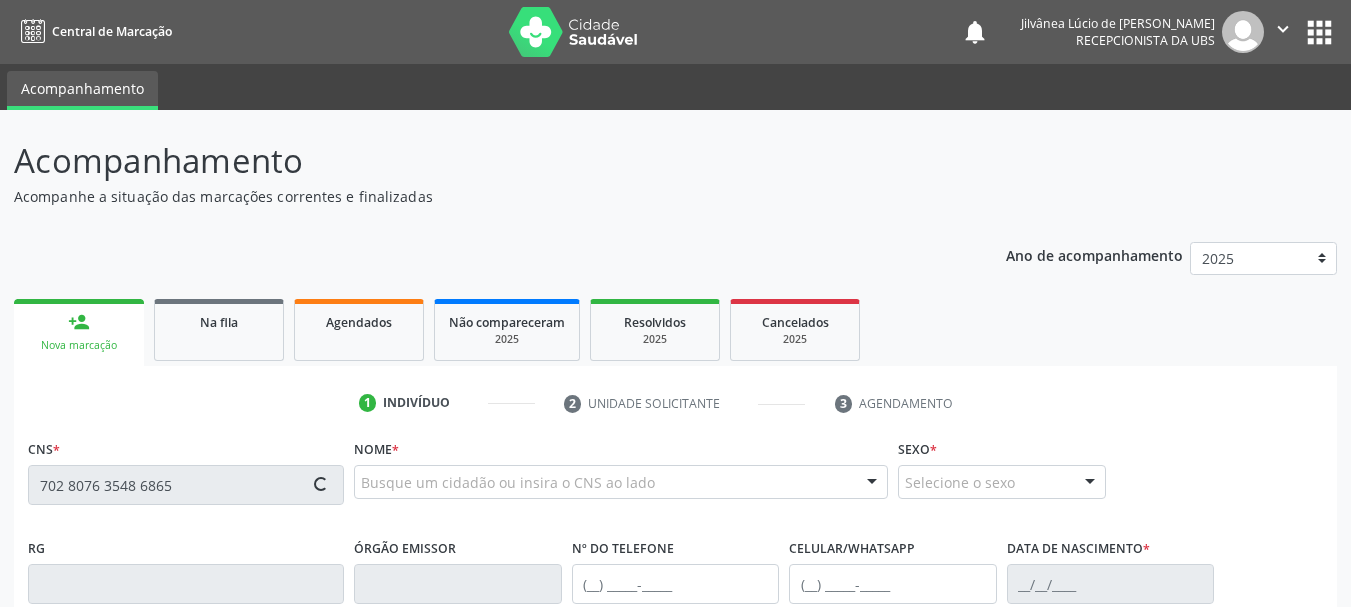 type on "702 8076 3548 6865" 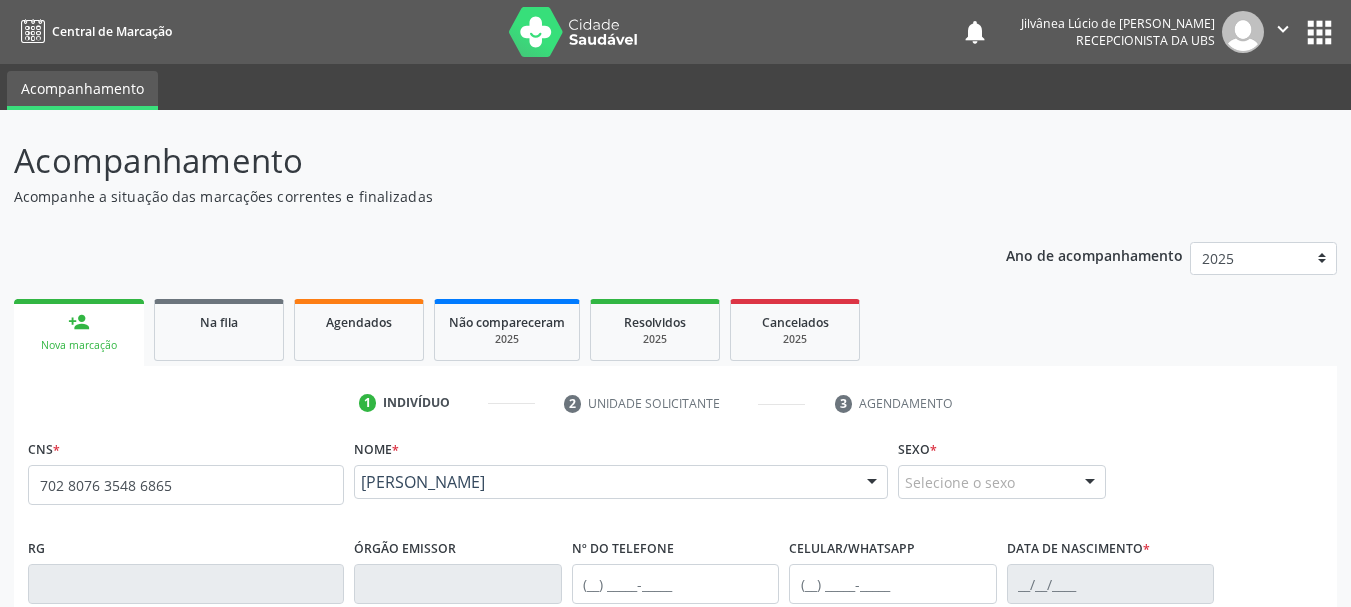 scroll, scrollTop: 463, scrollLeft: 0, axis: vertical 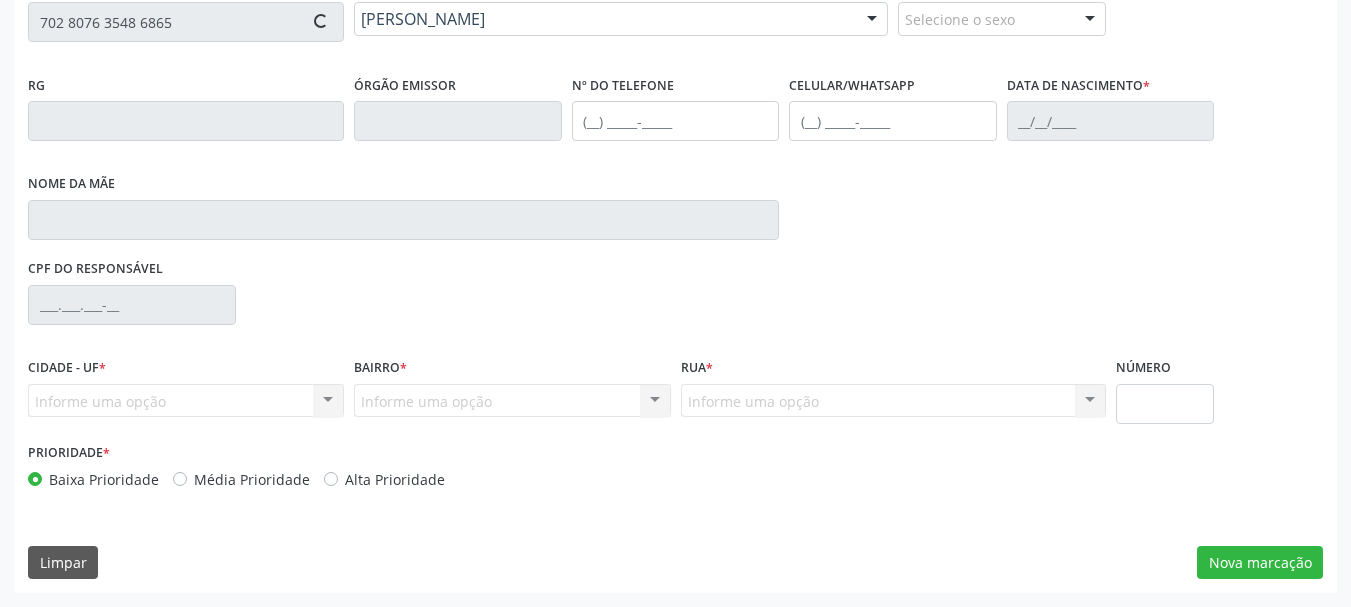 type on "[PHONE_NUMBER]" 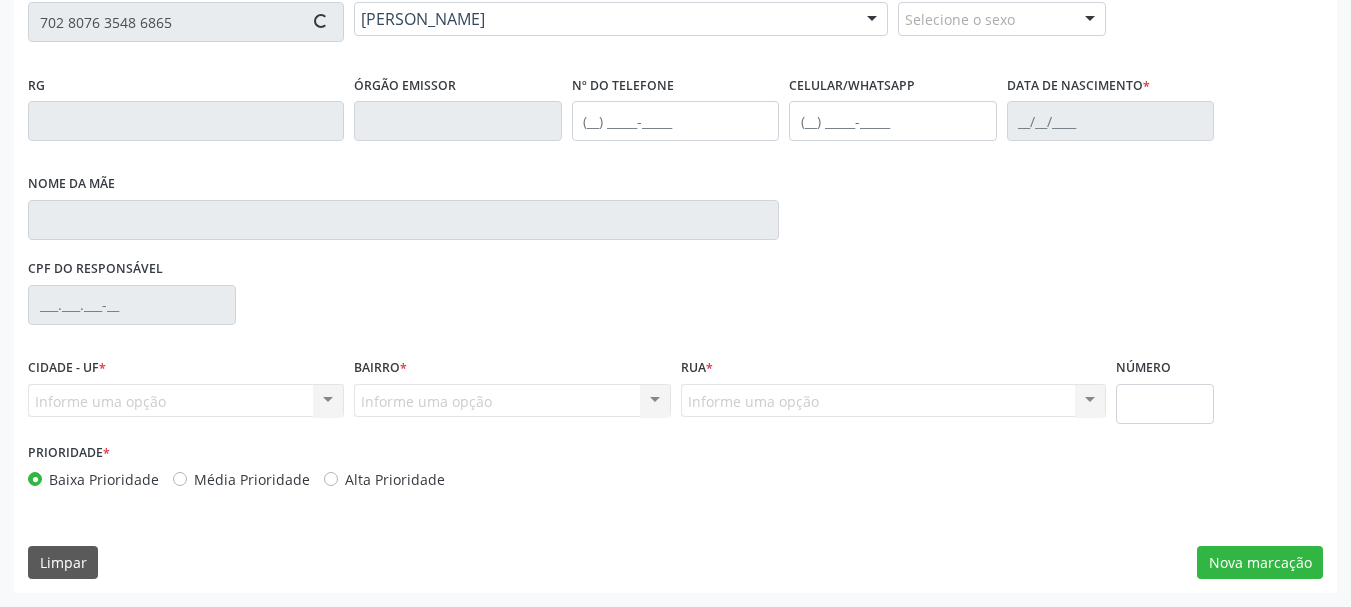 type on "[PHONE_NUMBER]" 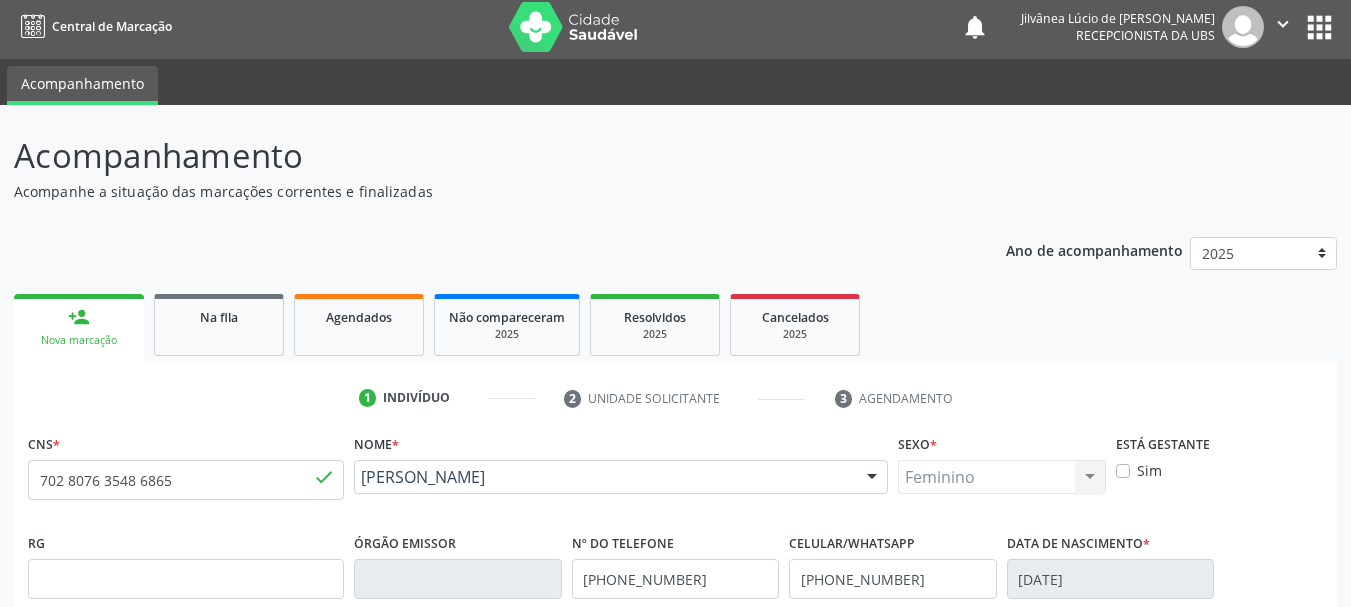 scroll, scrollTop: 0, scrollLeft: 0, axis: both 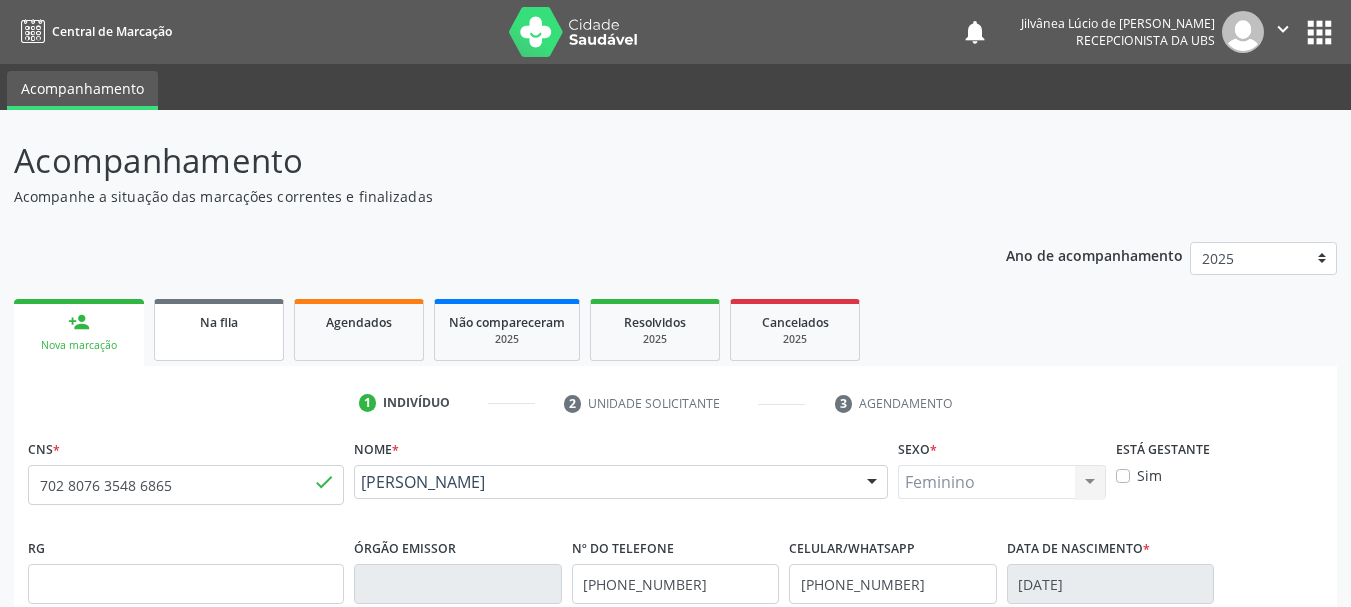 click on "Na fila" at bounding box center [219, 330] 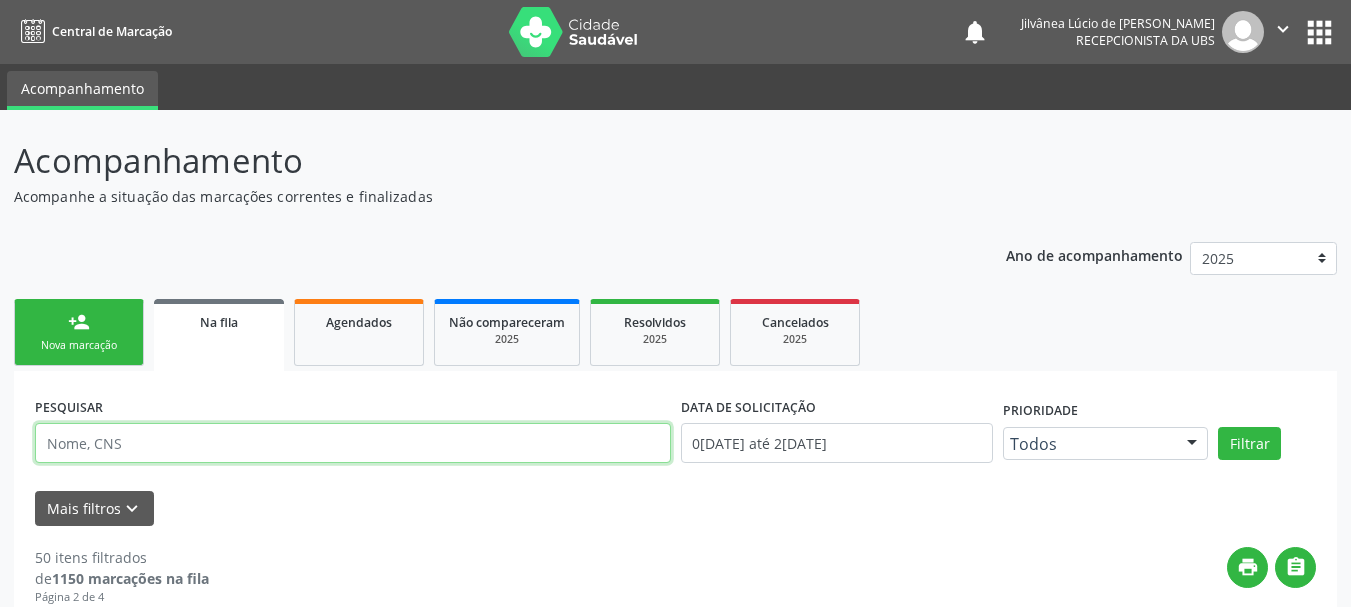 click at bounding box center (353, 443) 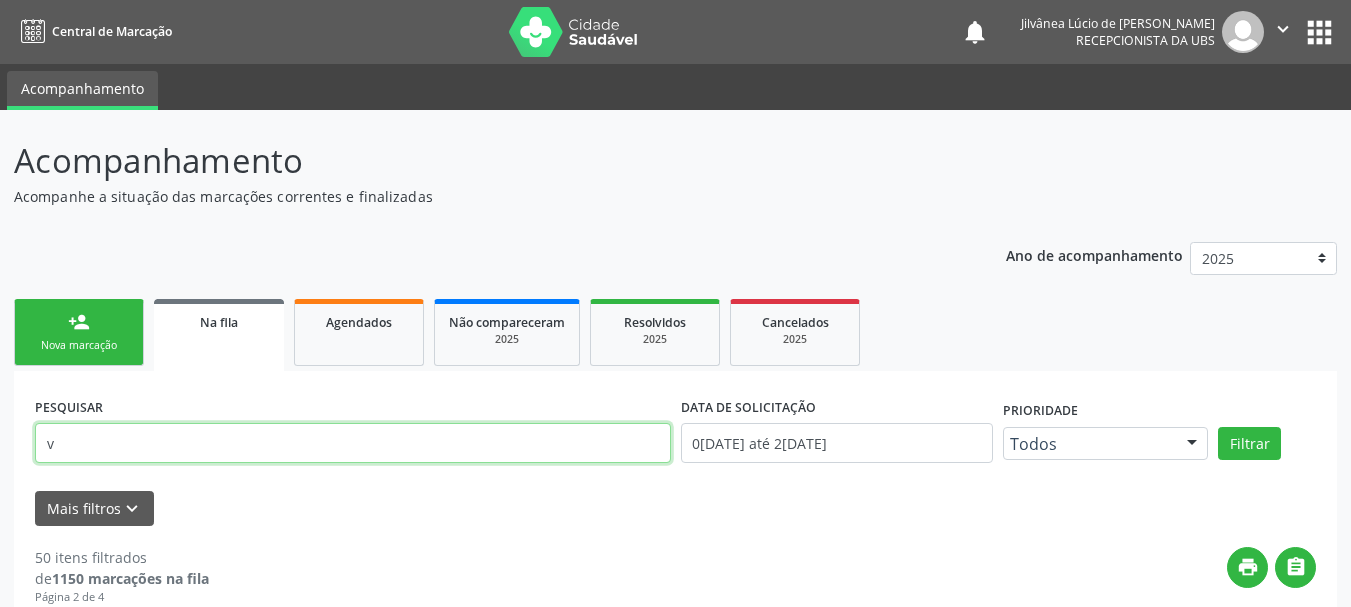type on "v" 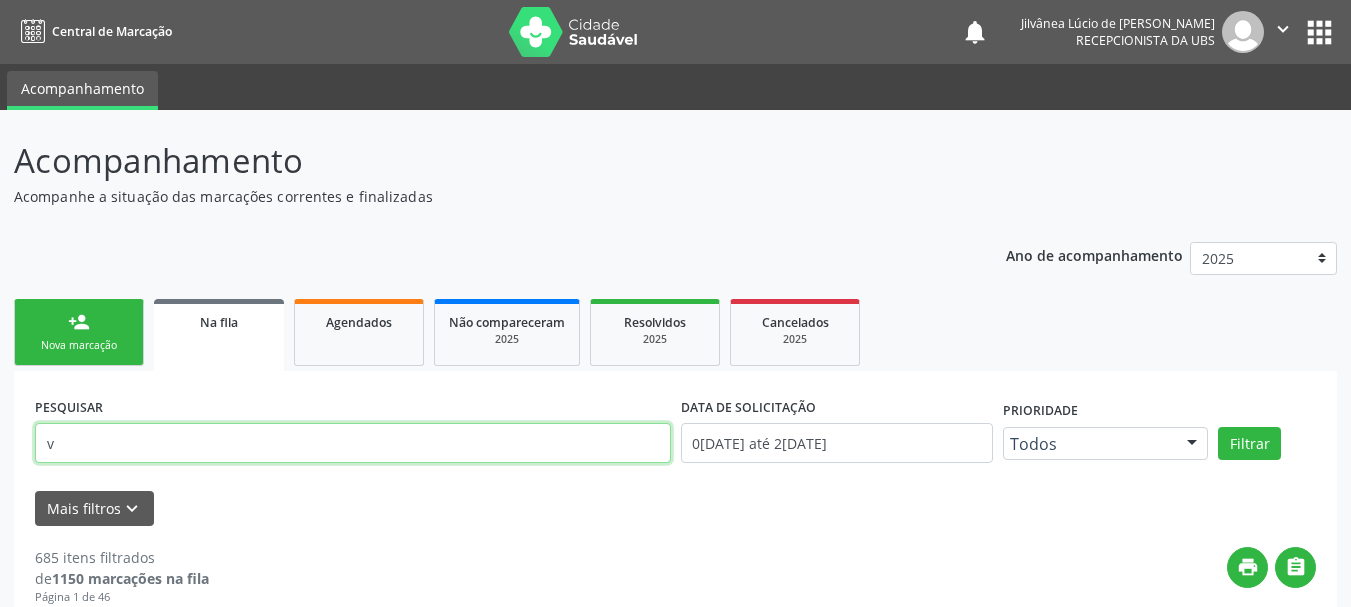 click on "v" at bounding box center [353, 443] 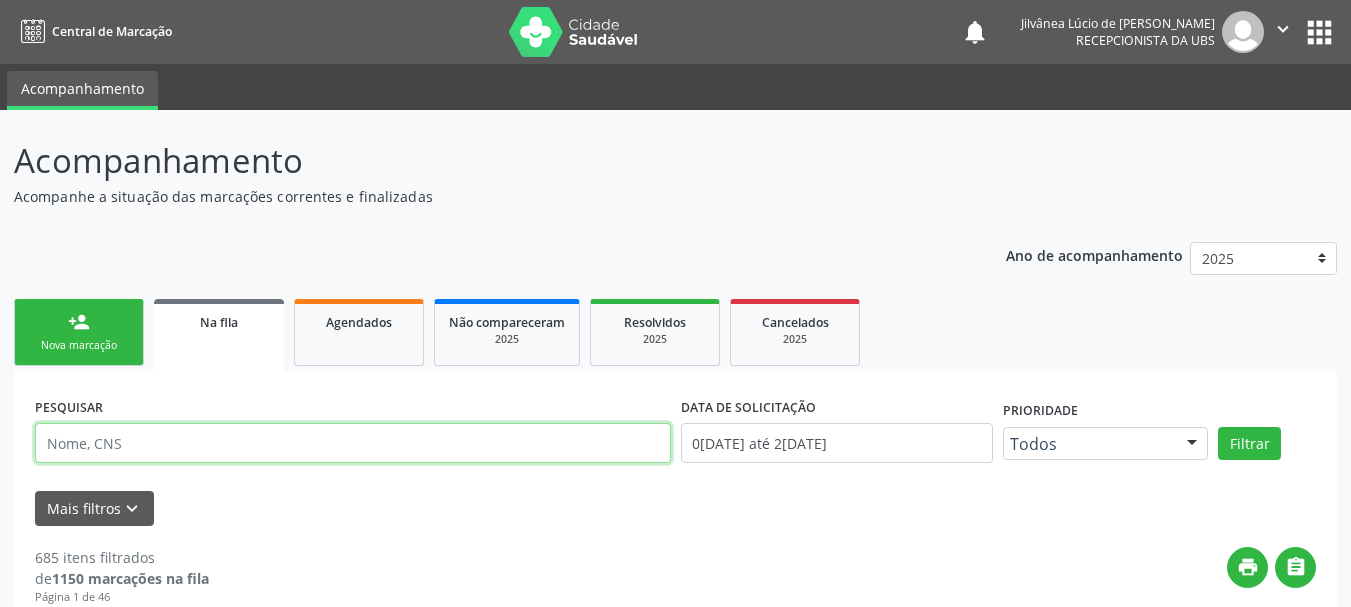 paste on "[PERSON_NAME]" 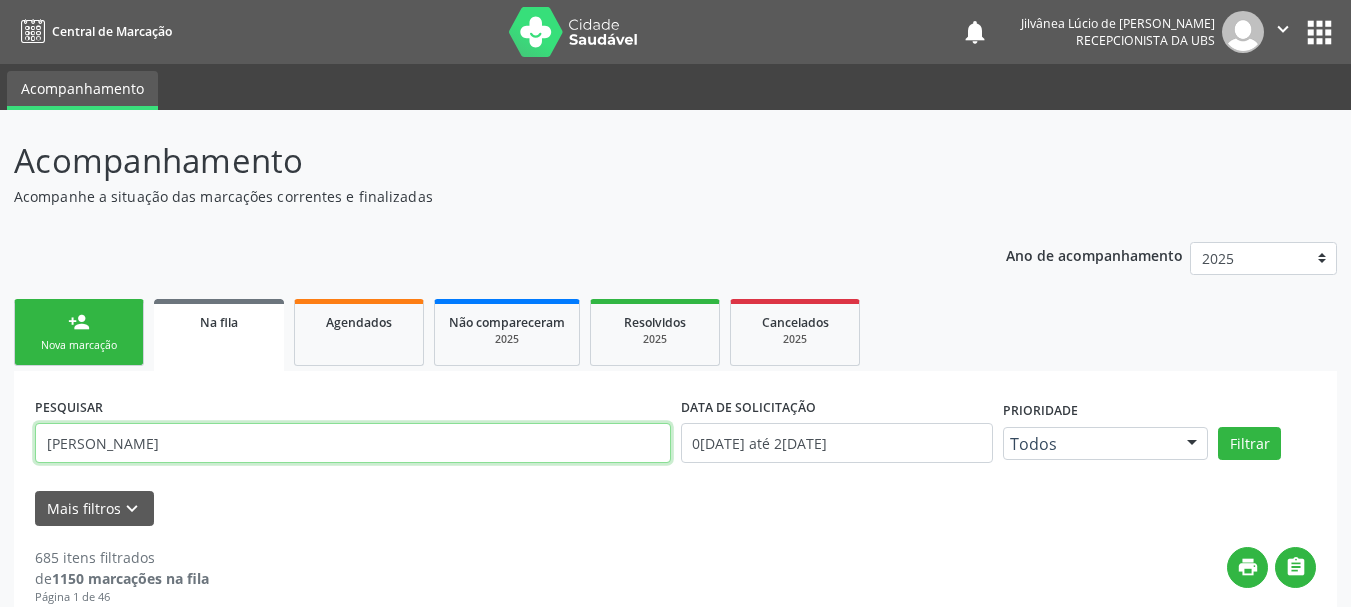 type on "[PERSON_NAME]" 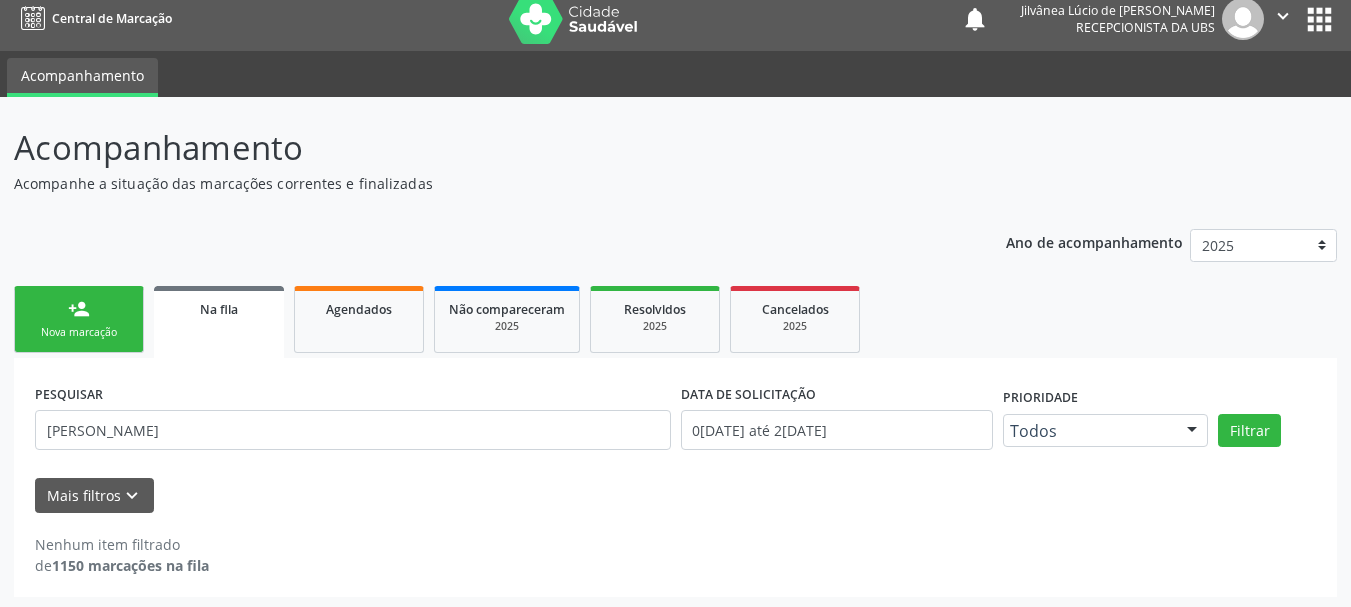 scroll, scrollTop: 17, scrollLeft: 0, axis: vertical 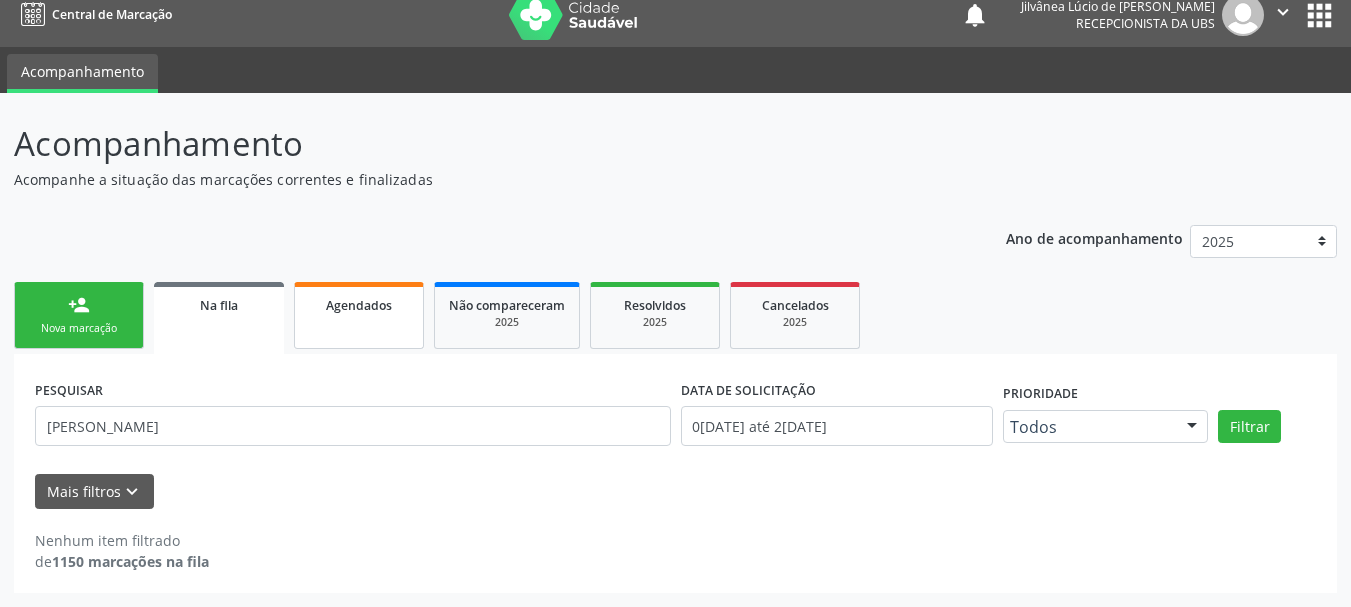 click on "Agendados" at bounding box center (359, 315) 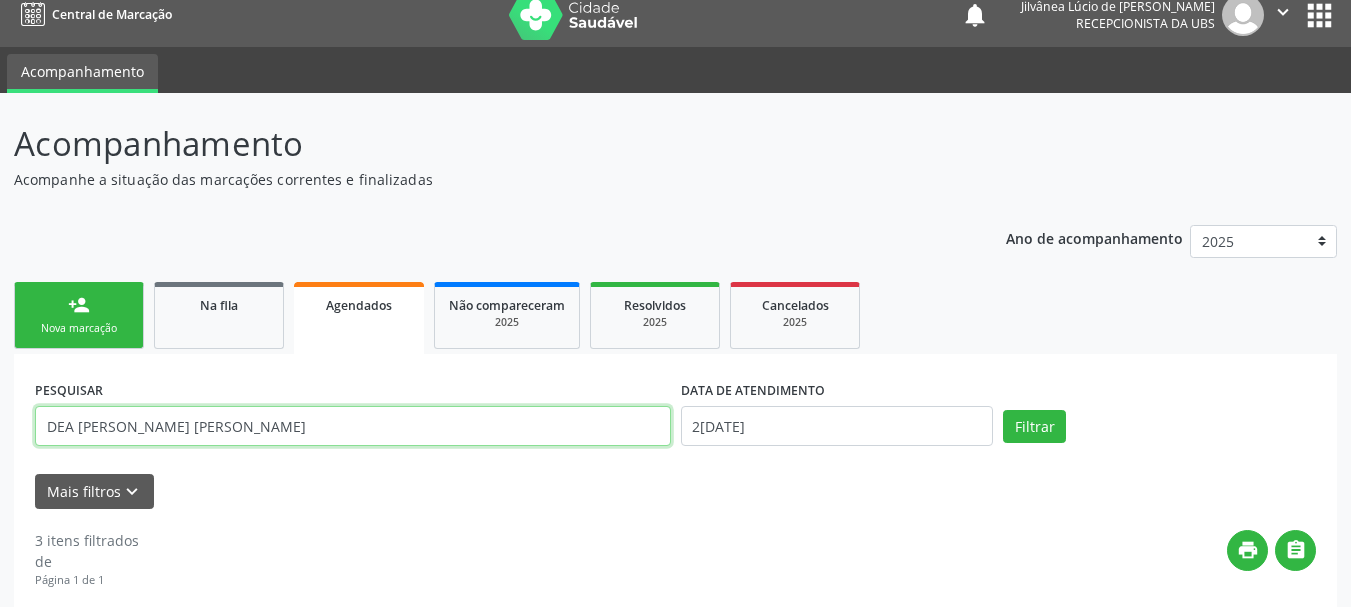 drag, startPoint x: 328, startPoint y: 427, endPoint x: 0, endPoint y: 442, distance: 328.3428 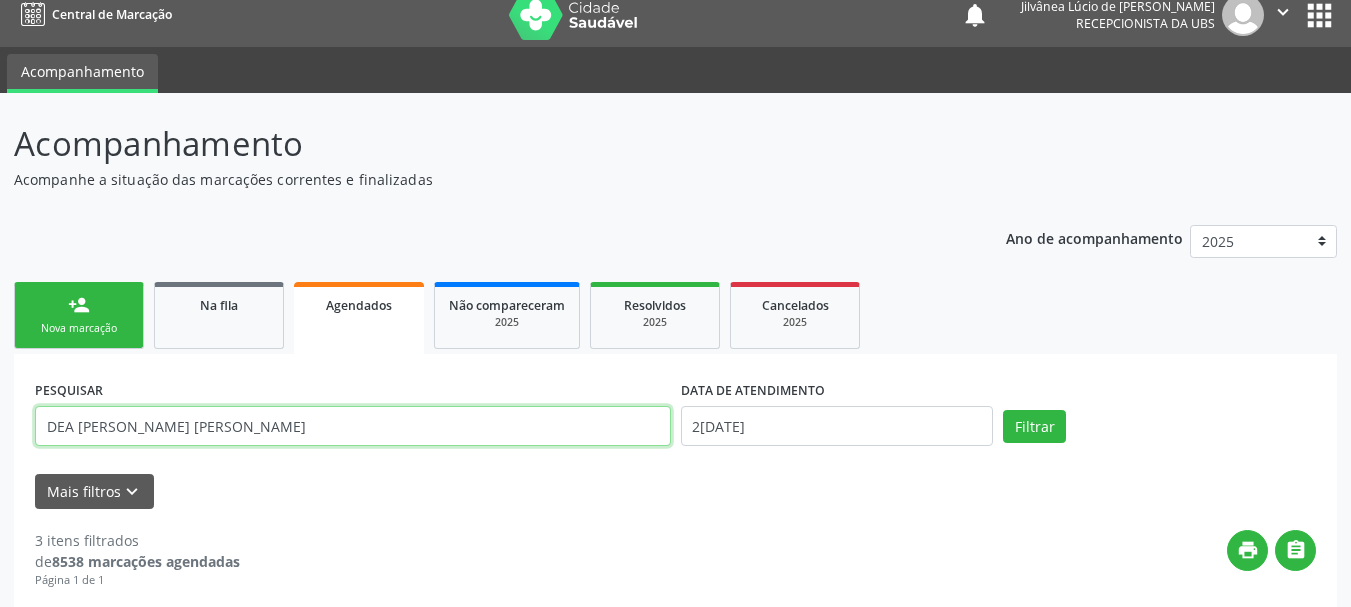 paste on "SUZANA DE OLIVEIR" 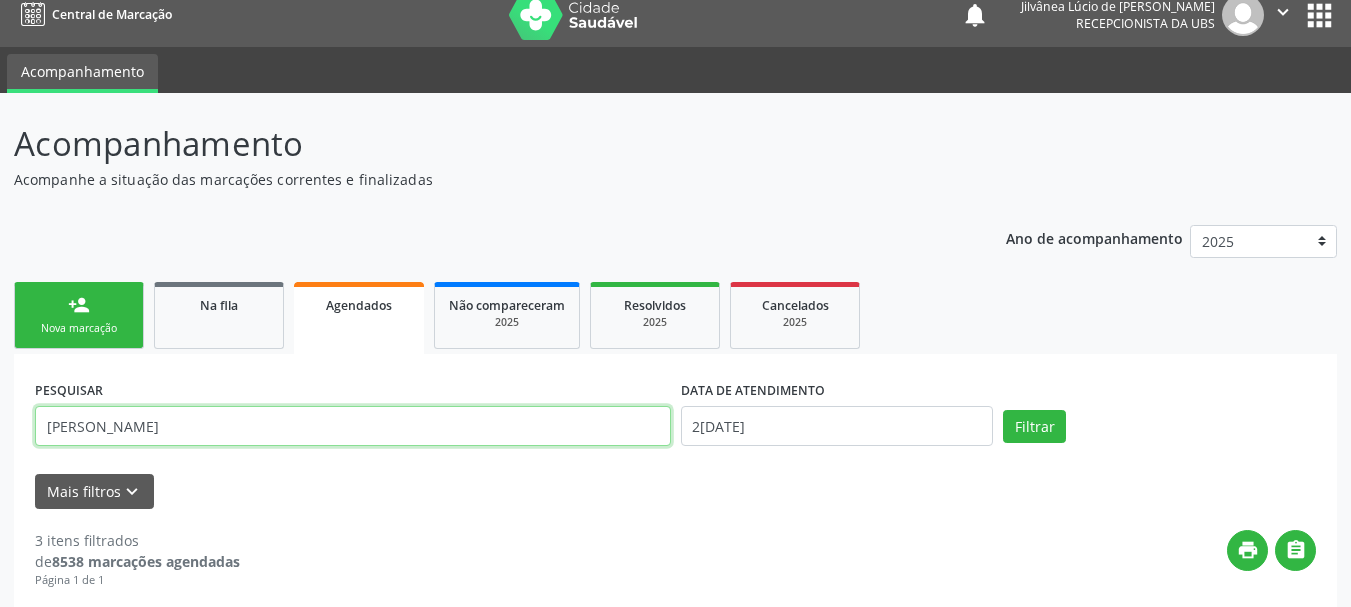 type on "[PERSON_NAME]" 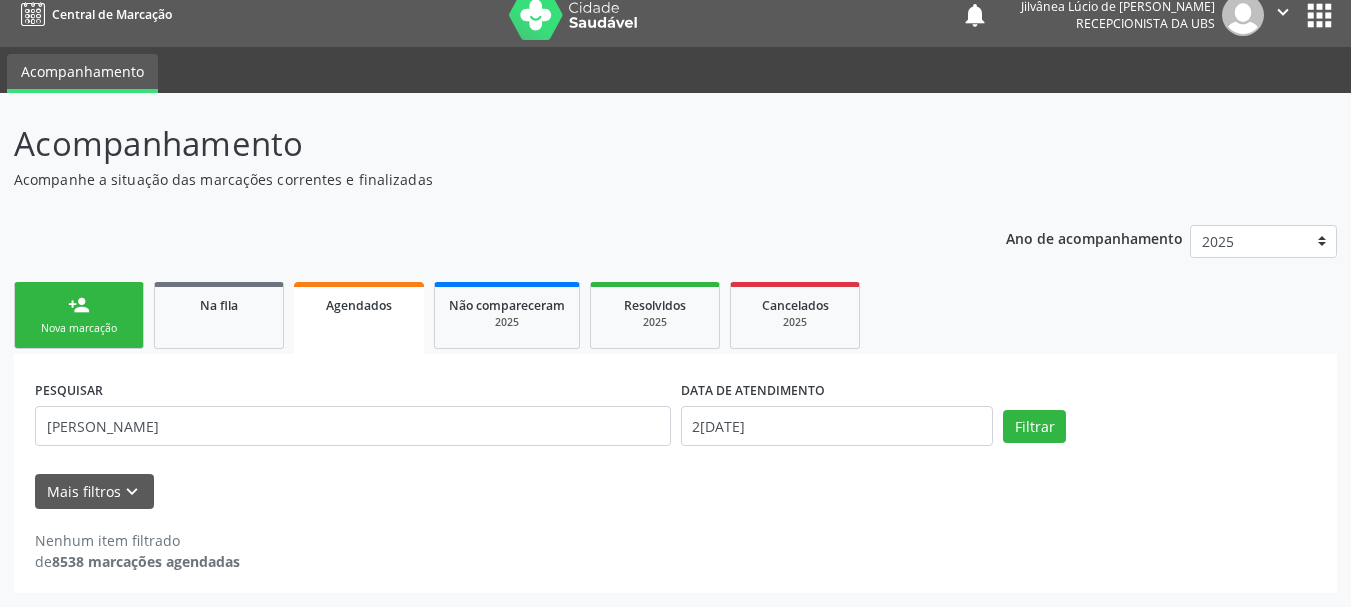 click on "person_add
Nova marcação" at bounding box center (79, 315) 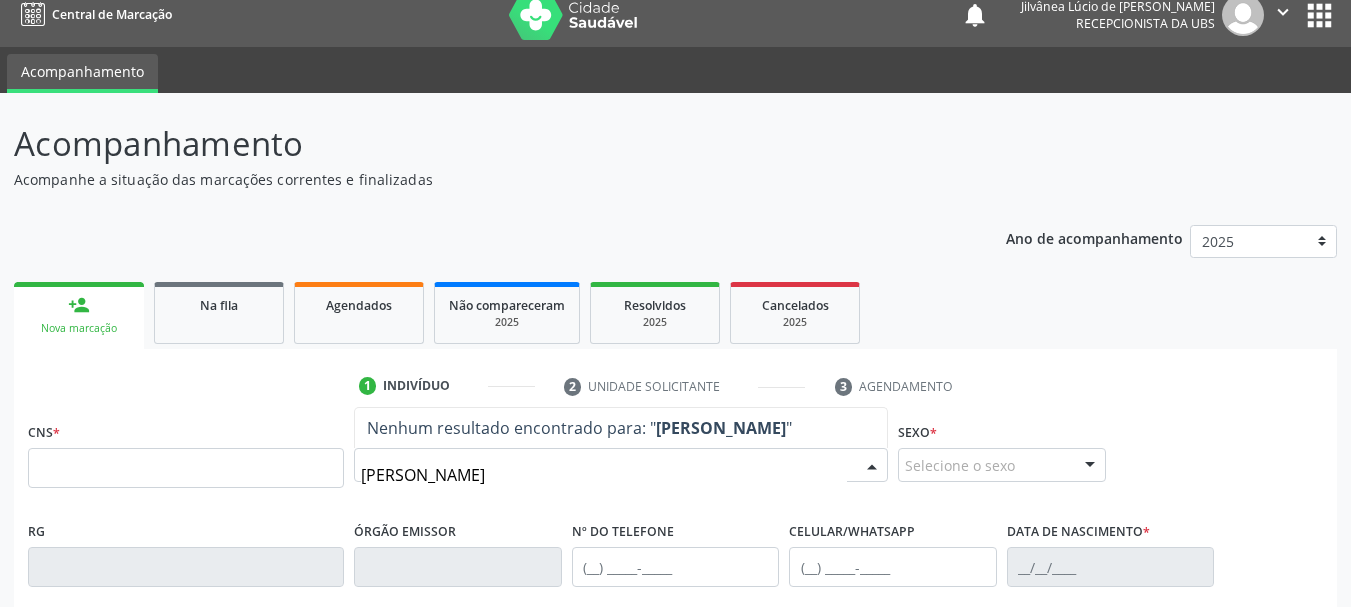 type on "[PERSON_NAME]" 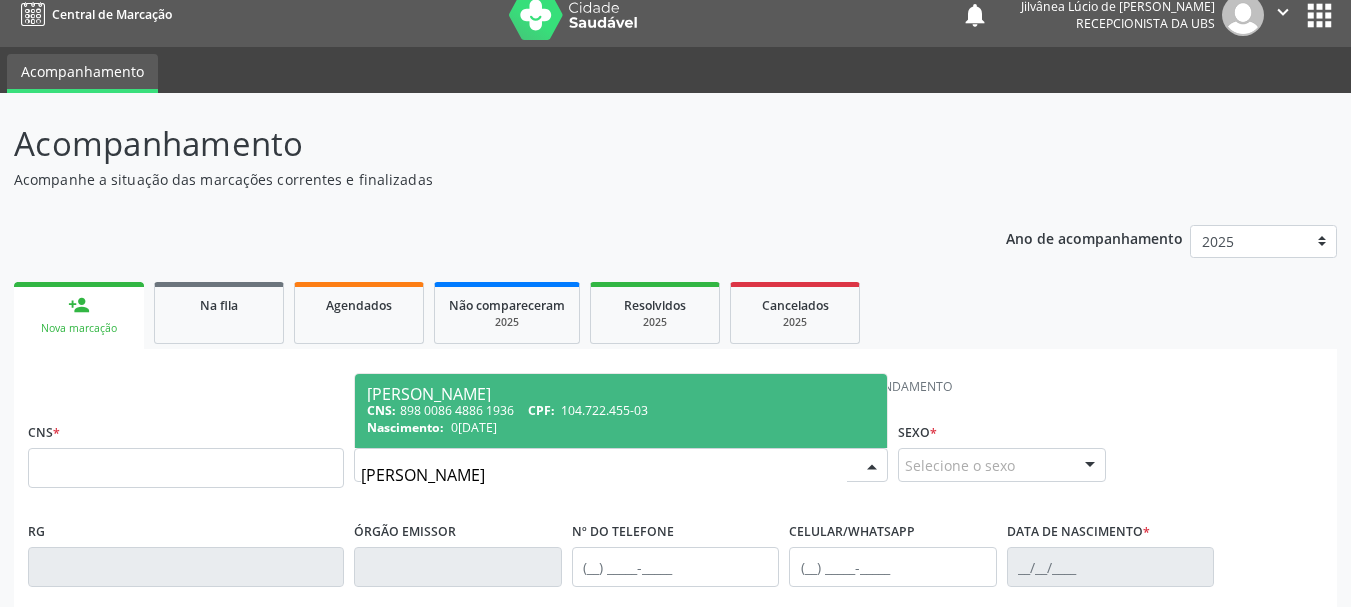 click on "CNS:
898 0086 4886 1936
CPF:
104.722.455-03" at bounding box center (621, 410) 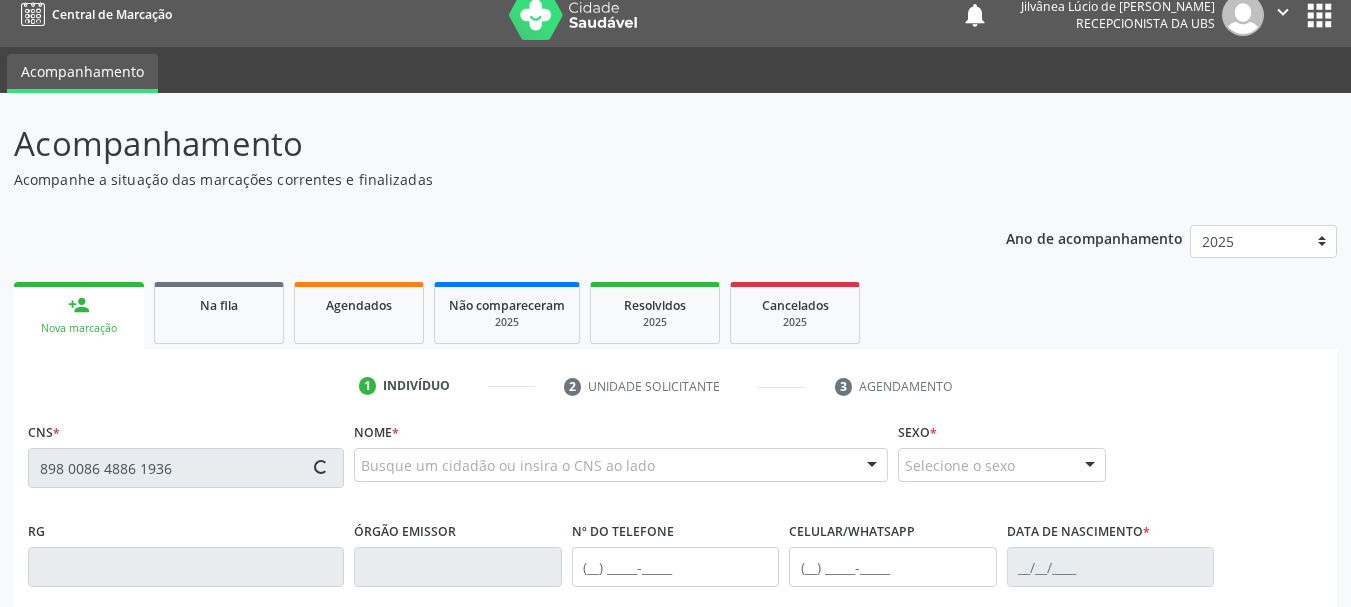 type on "898 0086 4886 1936" 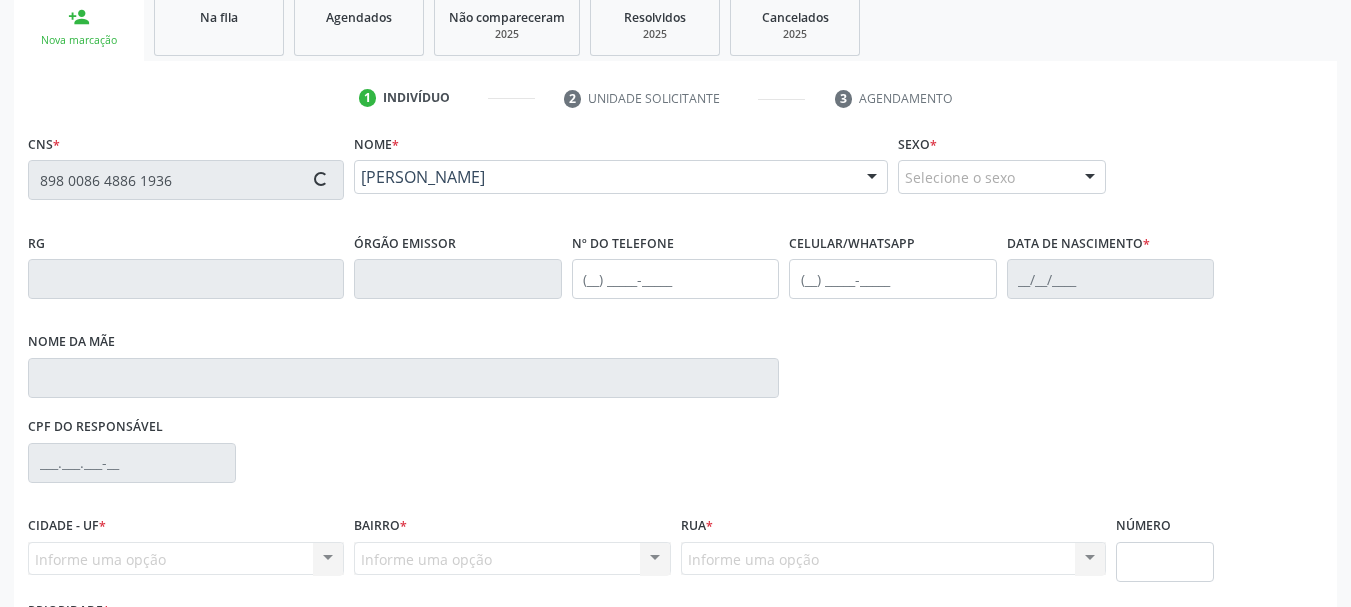 type on "[PHONE_NUMBER]" 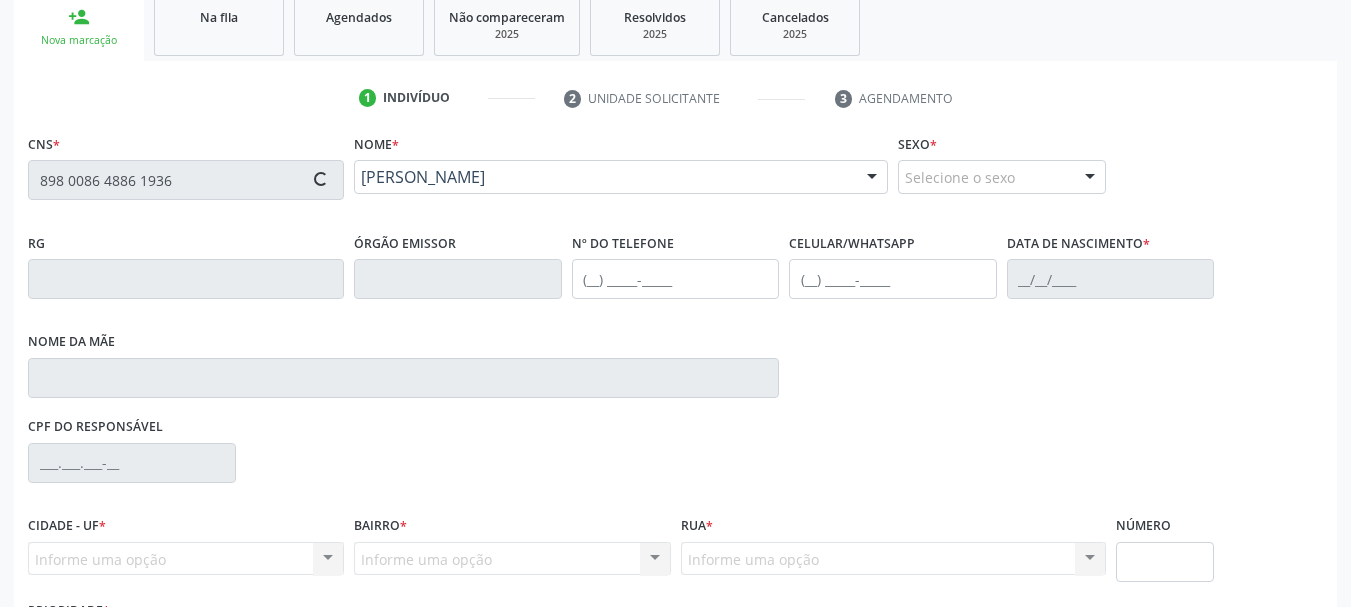 type on "0[DATE]" 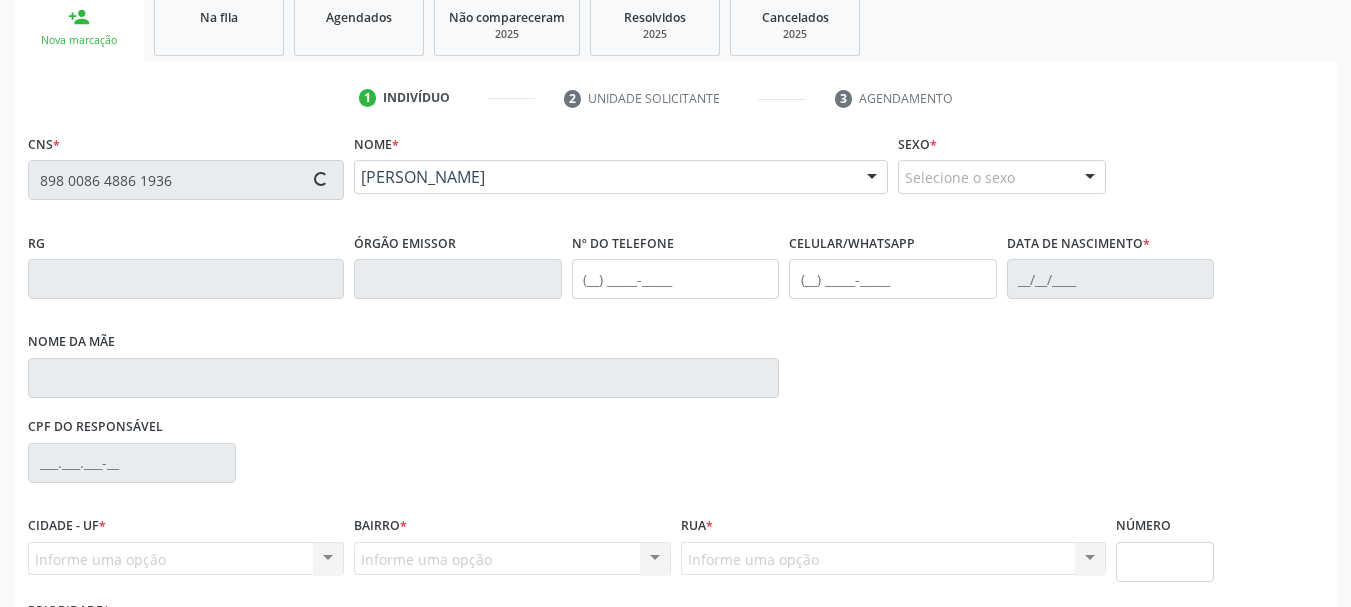 type on "[PERSON_NAME]" 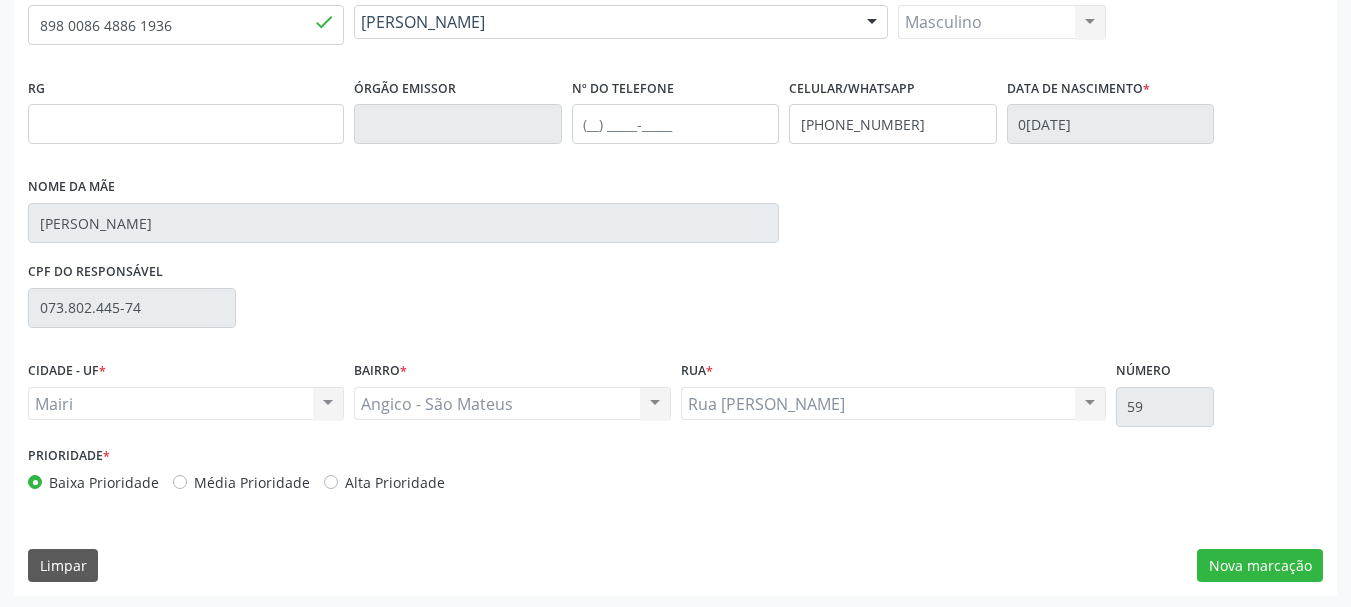 scroll, scrollTop: 463, scrollLeft: 0, axis: vertical 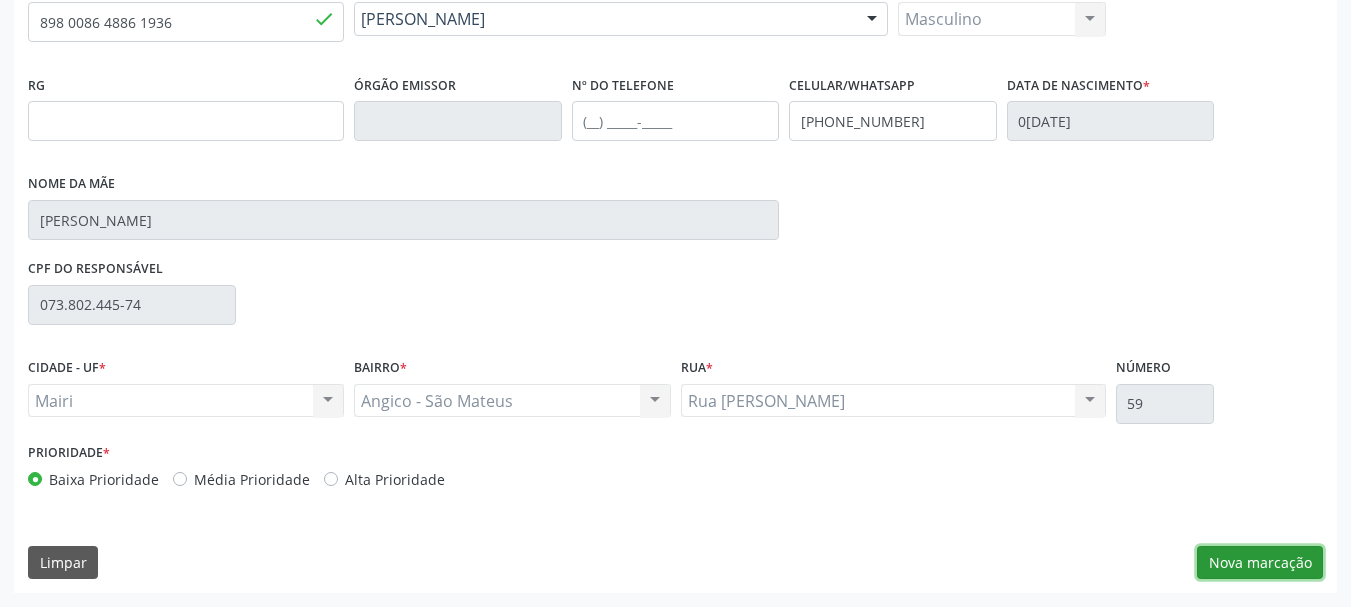 click on "Nova marcação" at bounding box center [1260, 563] 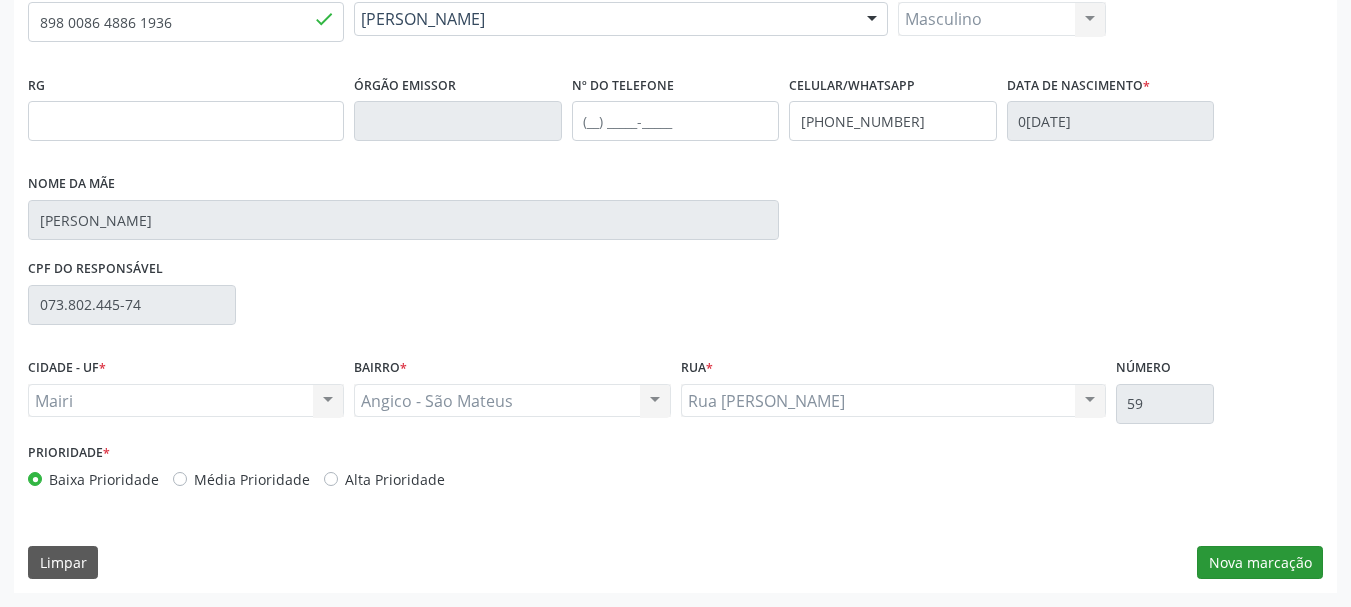 scroll, scrollTop: 299, scrollLeft: 0, axis: vertical 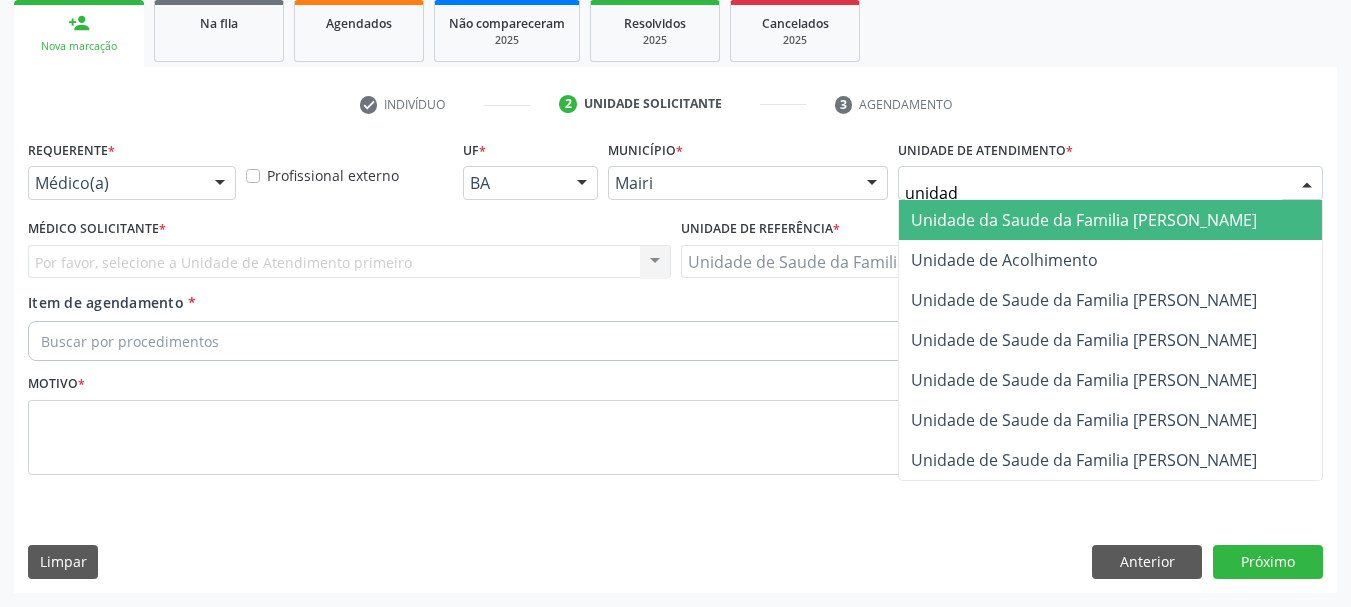 type on "unidade" 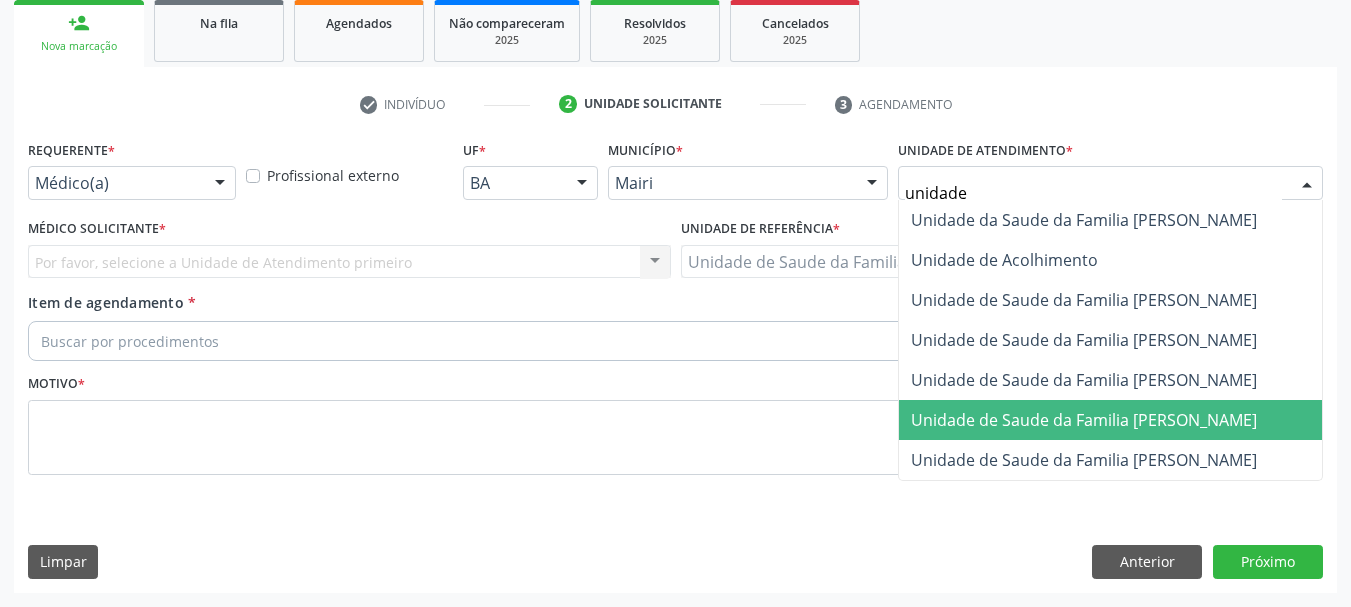 click on "Unidade de Saude da Familia [PERSON_NAME]" at bounding box center [1084, 420] 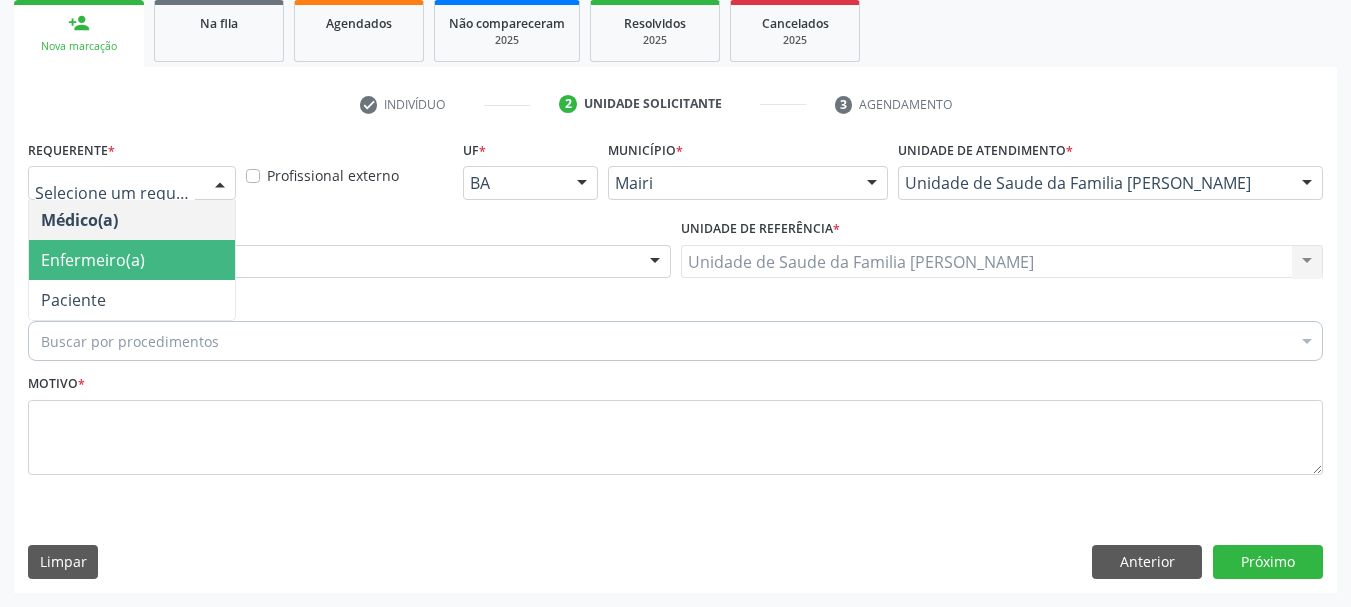 click on "Enfermeiro(a)" at bounding box center [93, 260] 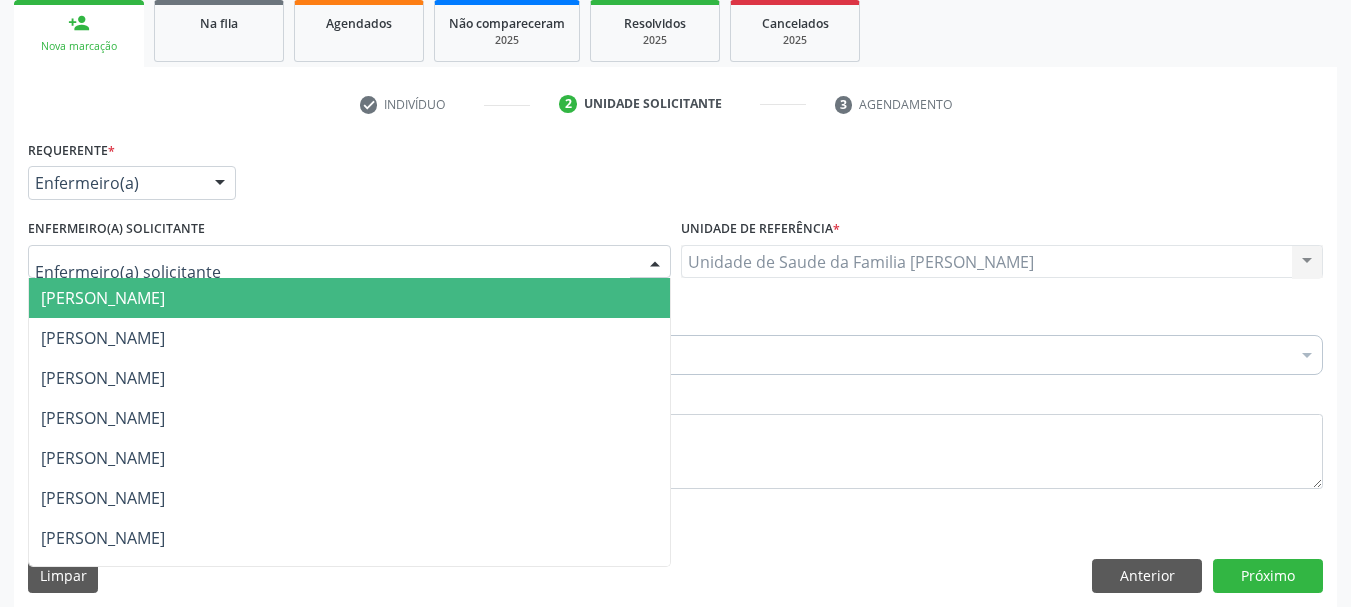 click on "[PERSON_NAME]" at bounding box center [103, 298] 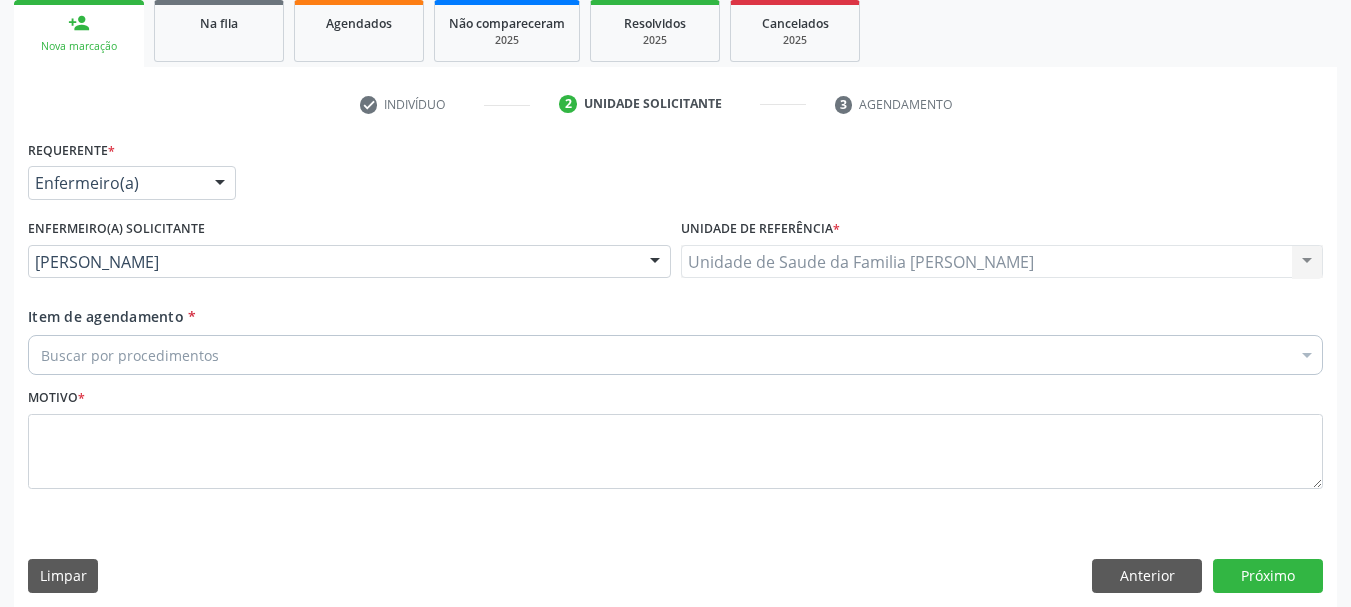 click on "Buscar por procedimentos" at bounding box center (675, 355) 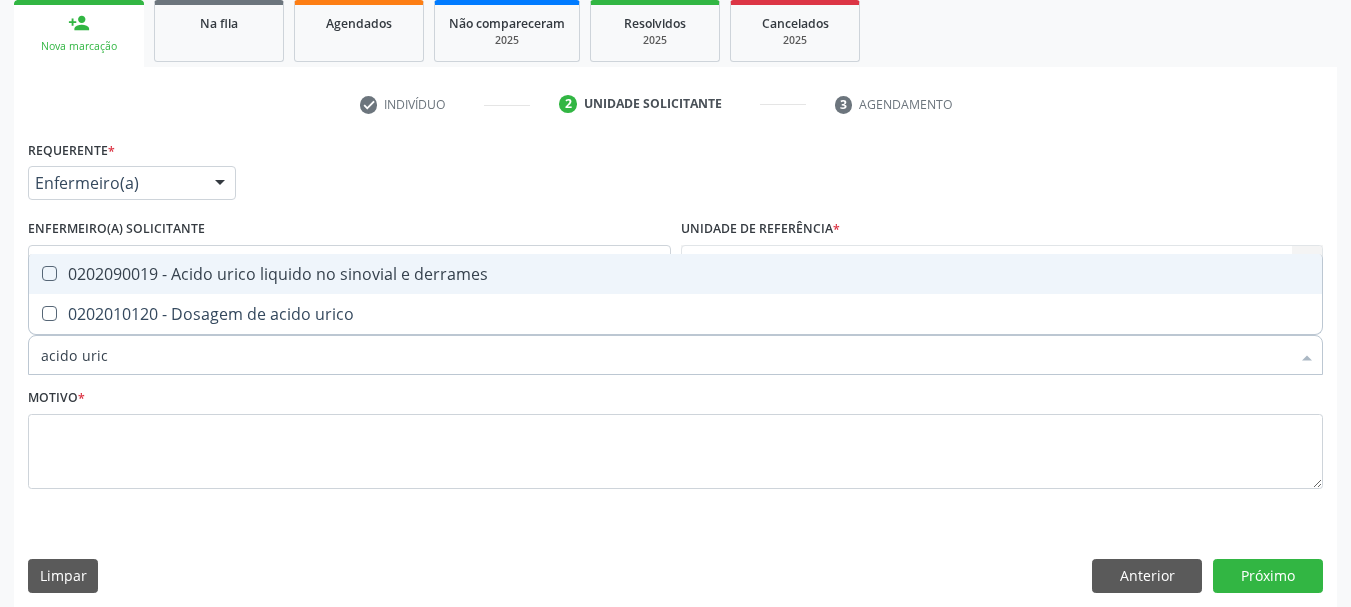 type on "acido urico" 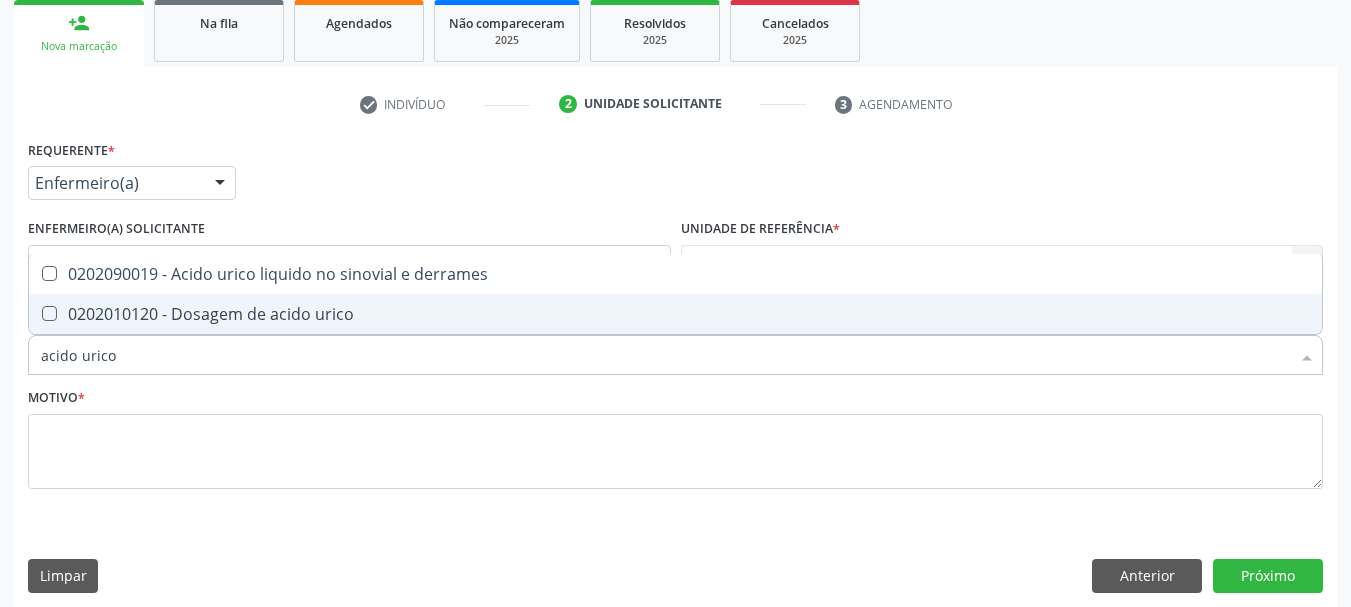 click on "0202010120 - Dosagem de acido urico" at bounding box center [675, 314] 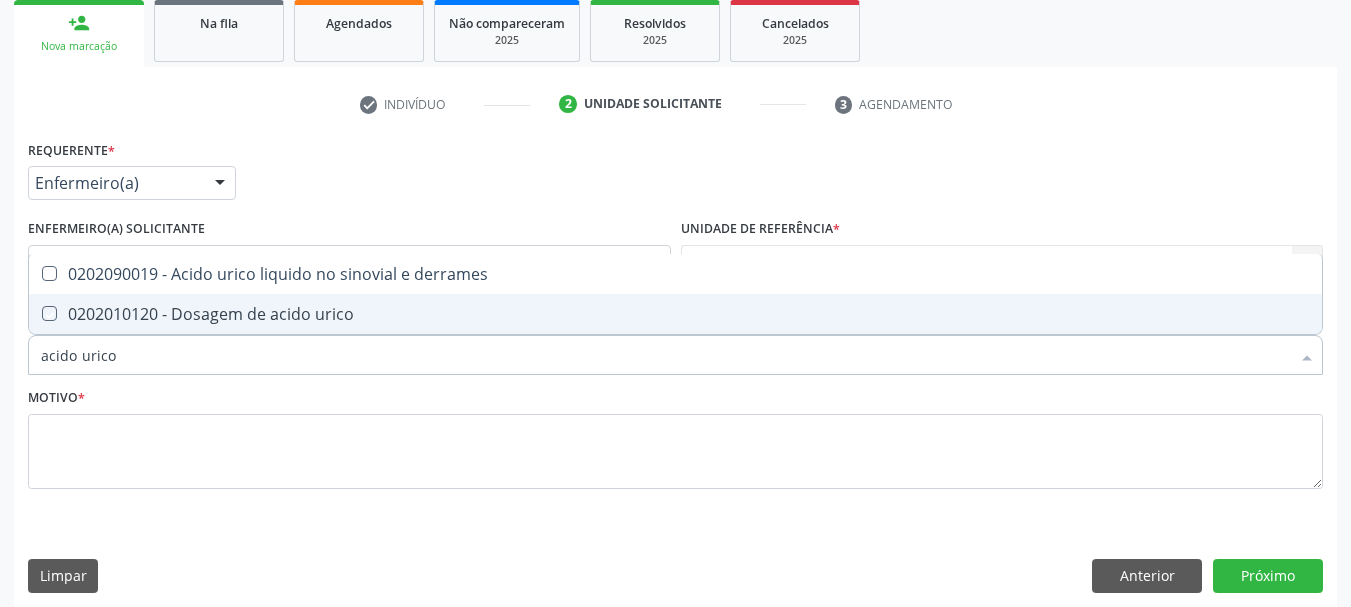 checkbox on "true" 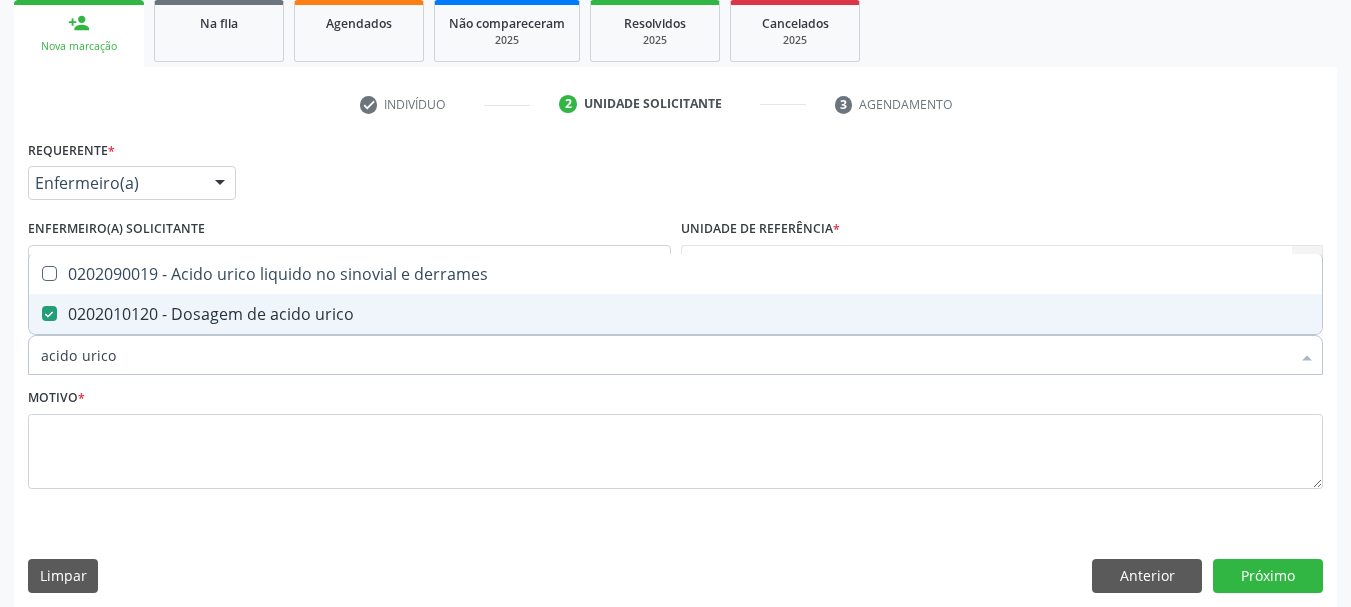 drag, startPoint x: 153, startPoint y: 354, endPoint x: 0, endPoint y: 357, distance: 153.0294 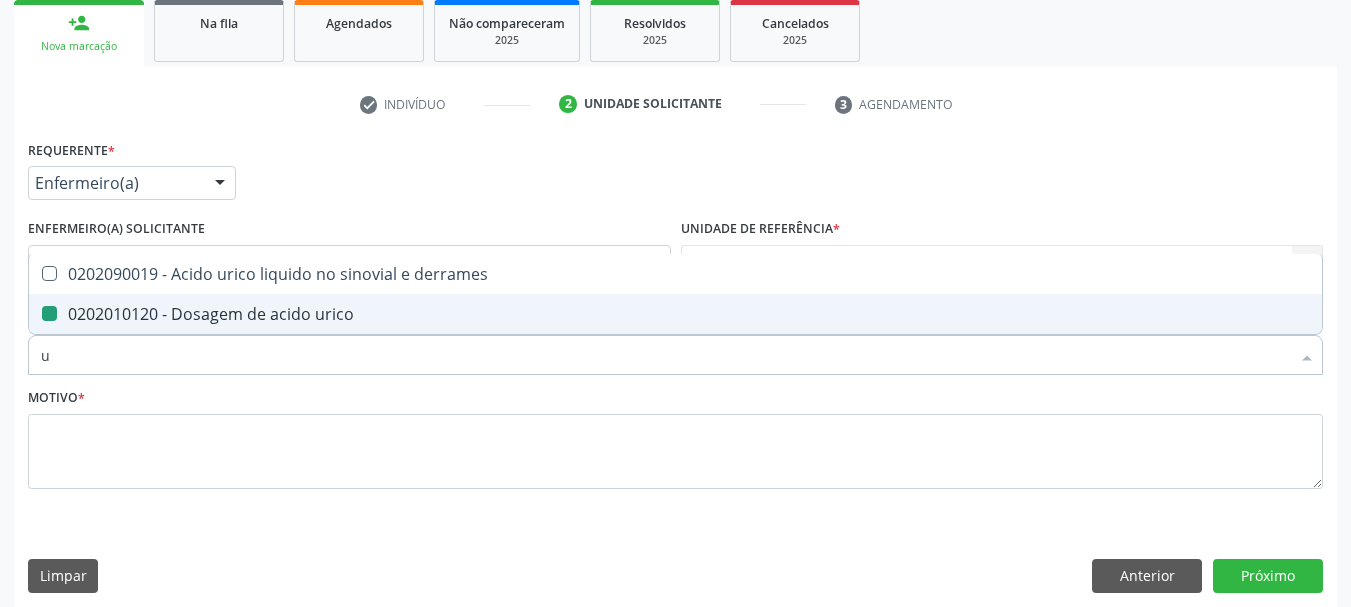 type on "ur" 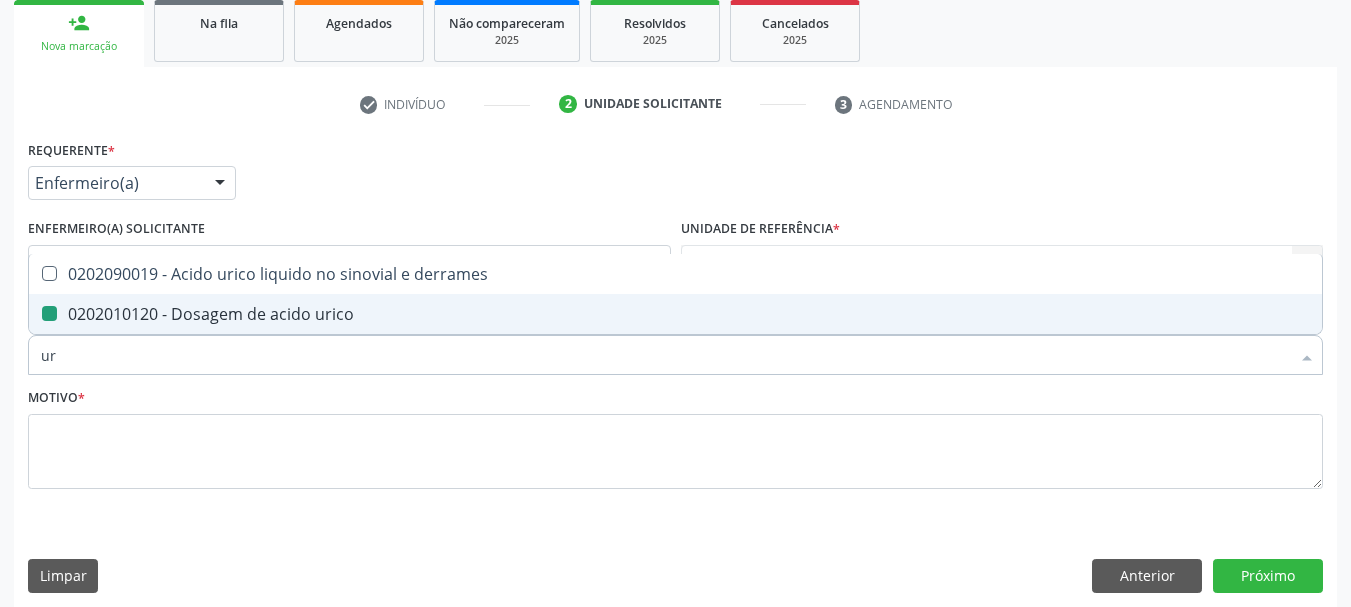 checkbox on "false" 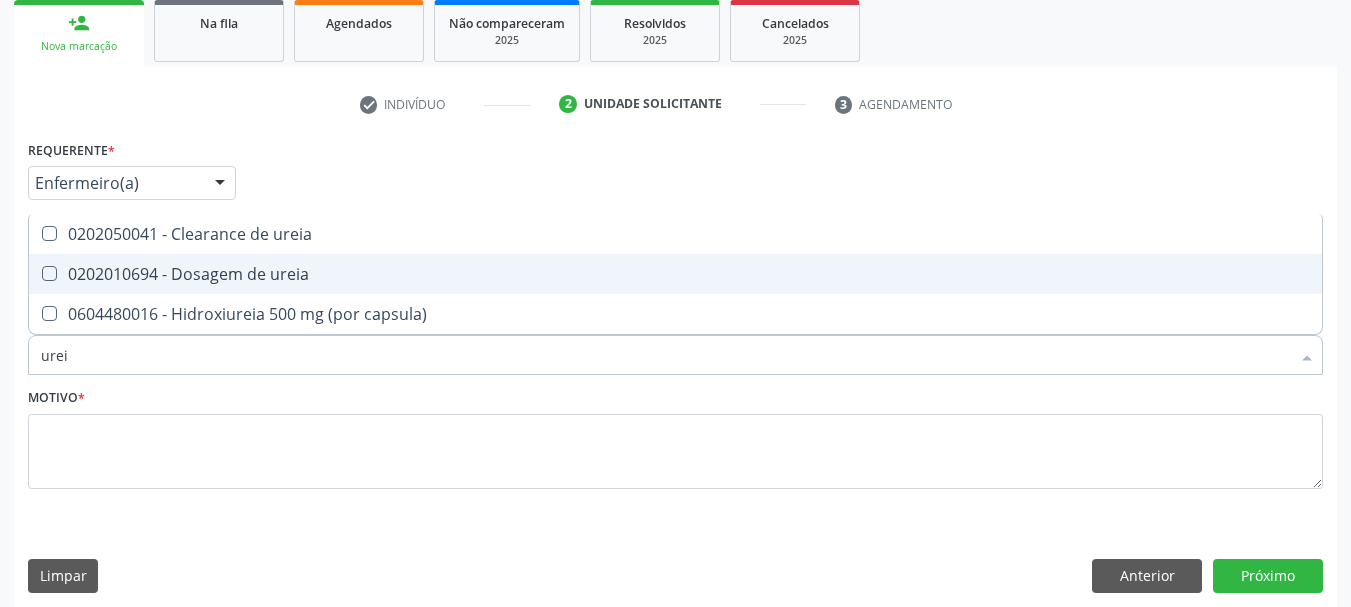 type on "ureia" 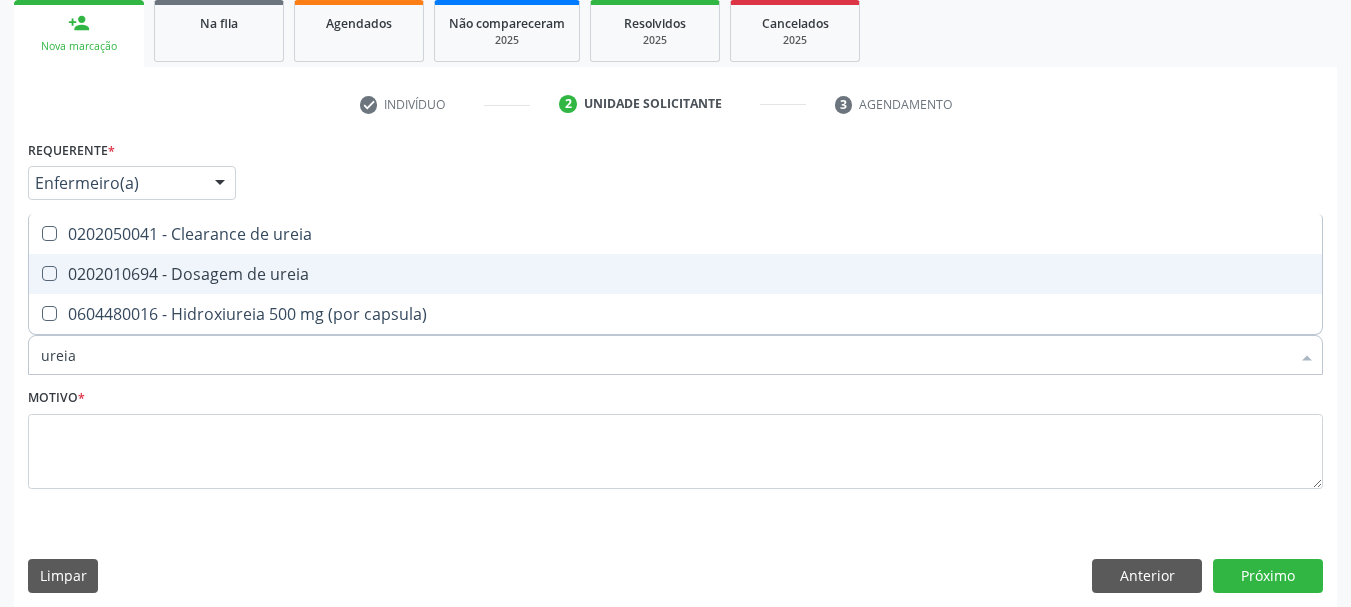 click on "0202010694 - Dosagem de ureia" at bounding box center (675, 274) 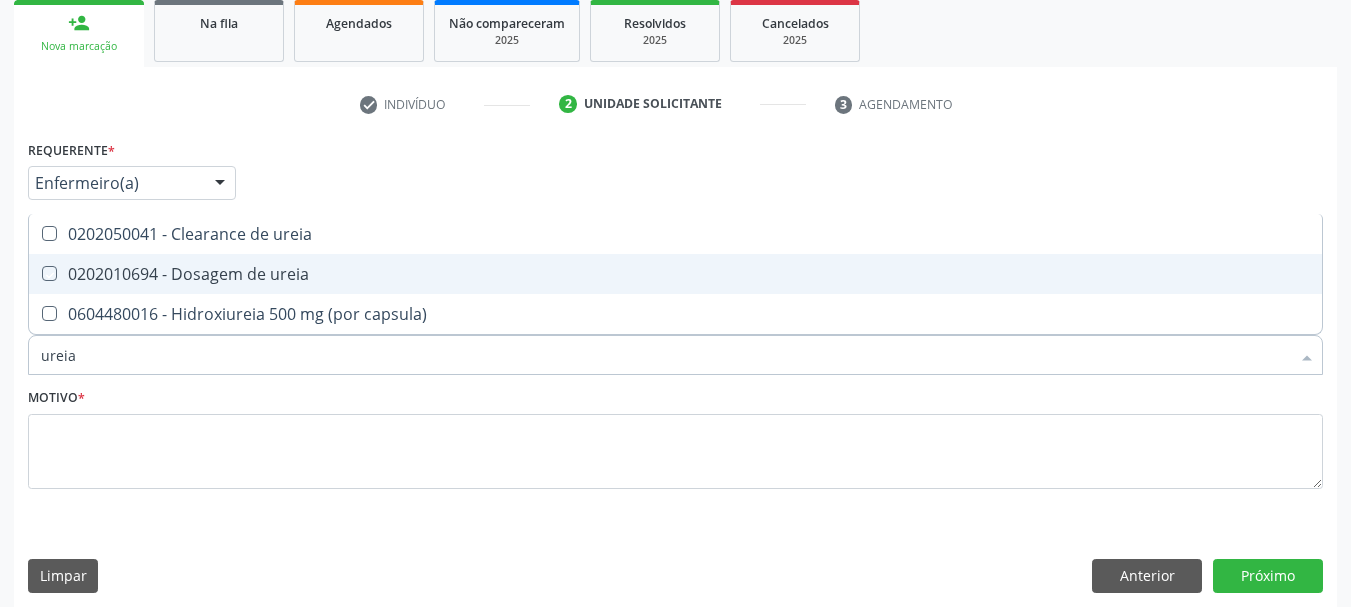 checkbox on "true" 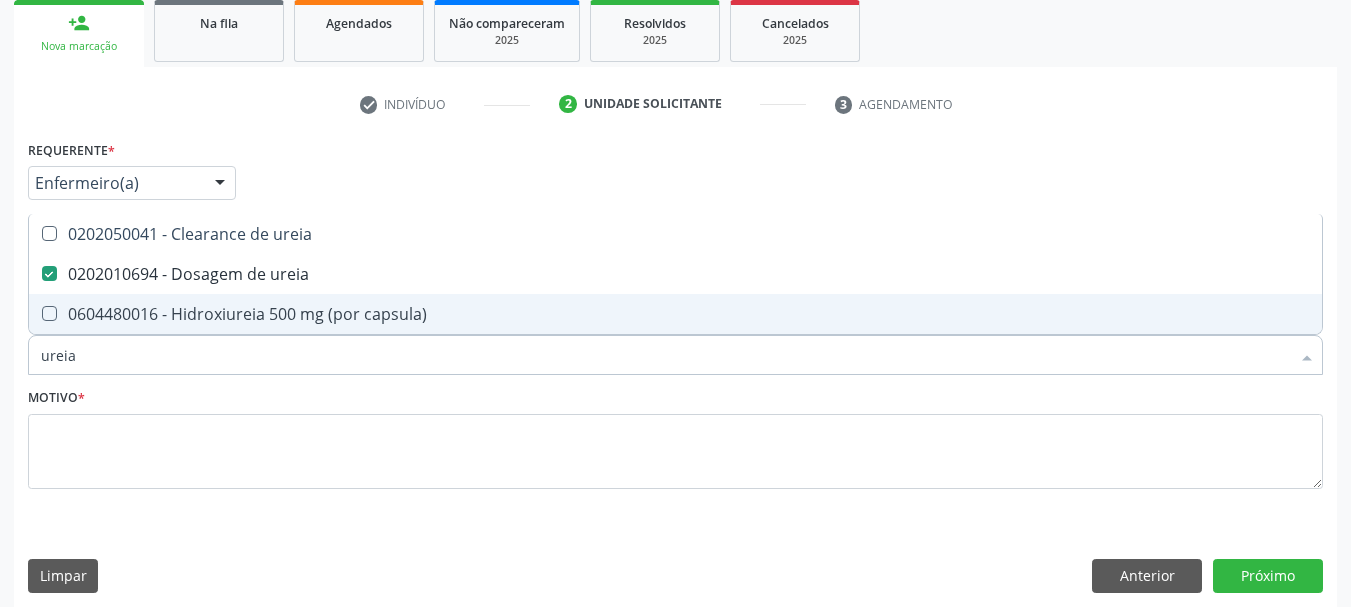 drag, startPoint x: 95, startPoint y: 366, endPoint x: 0, endPoint y: 357, distance: 95.42536 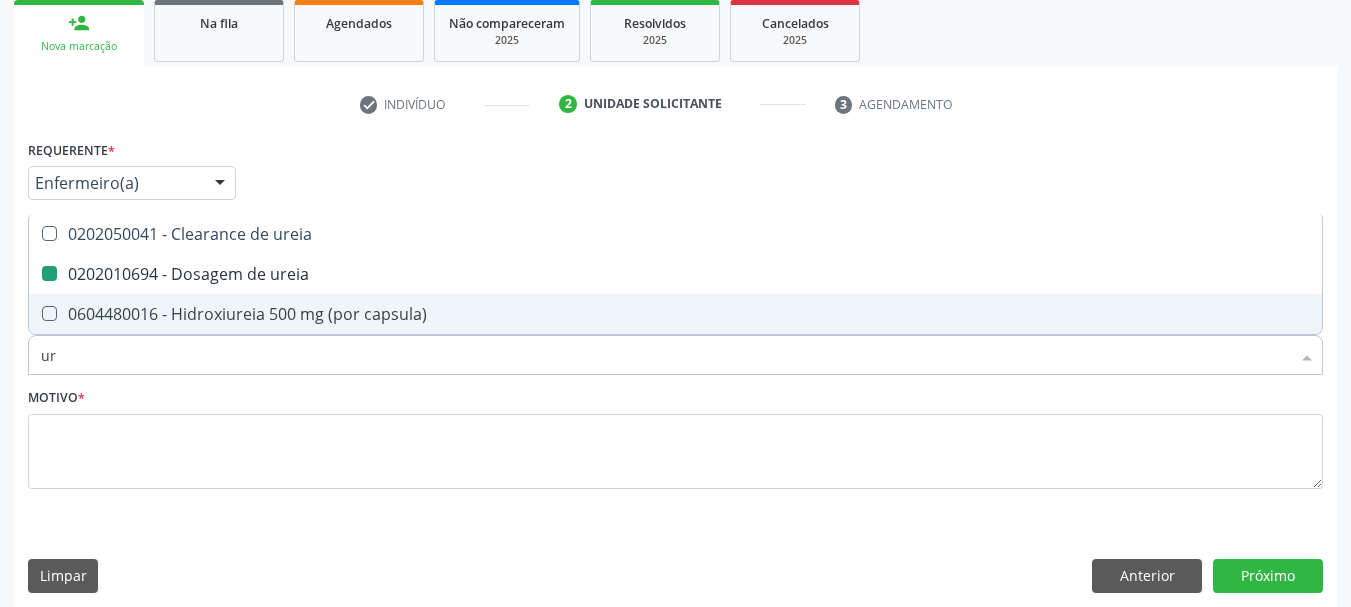 type on "uri" 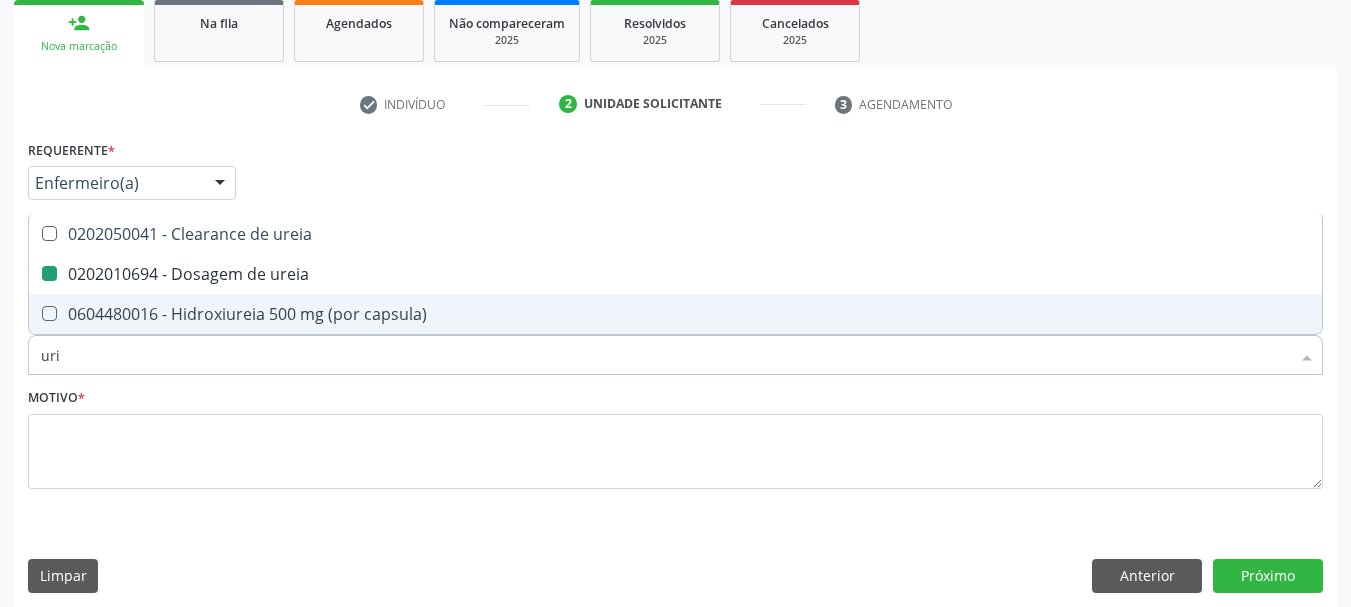 checkbox on "false" 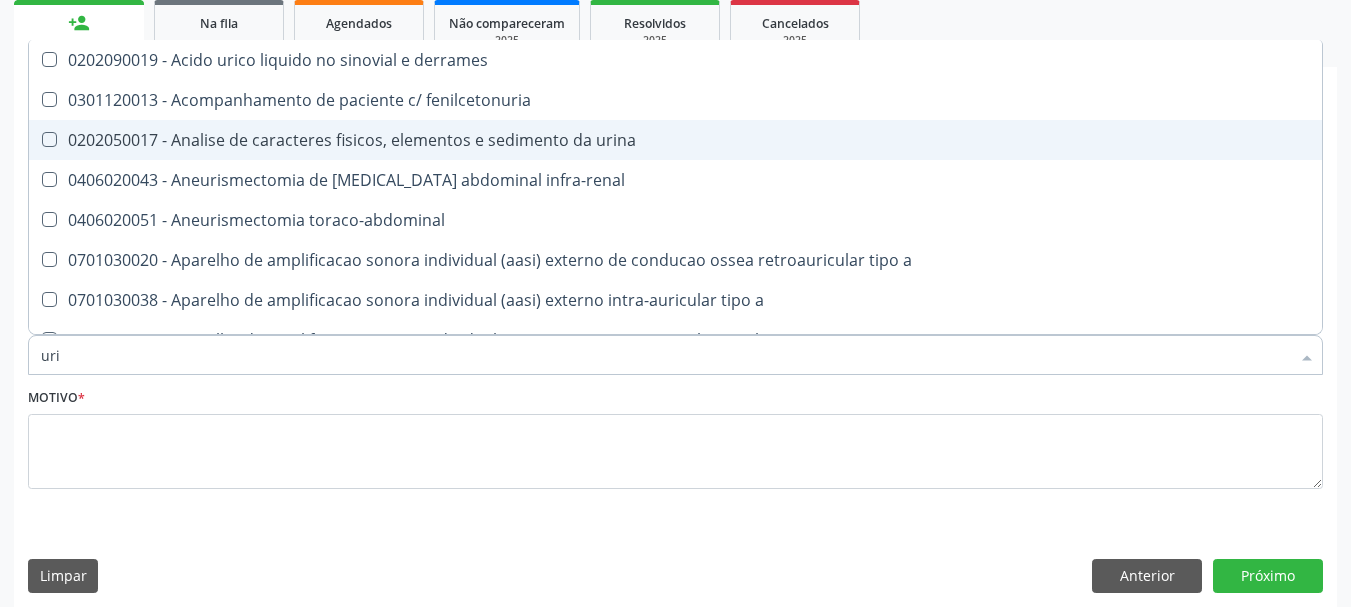 type on "urin" 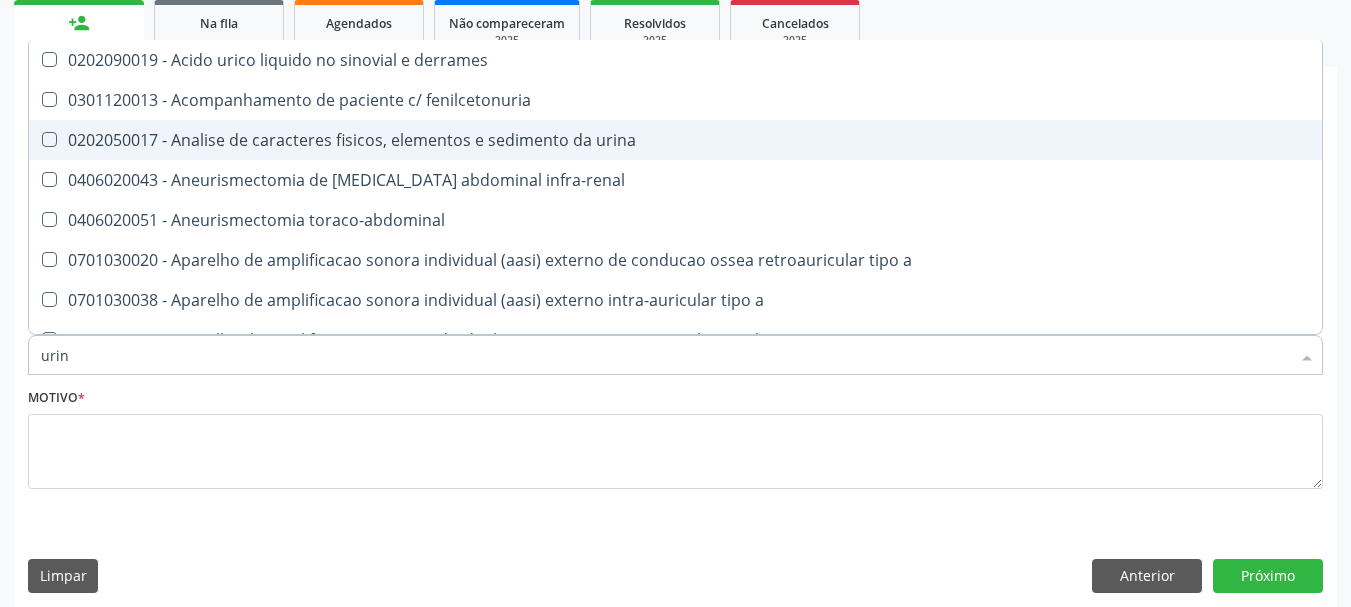 checkbox on "false" 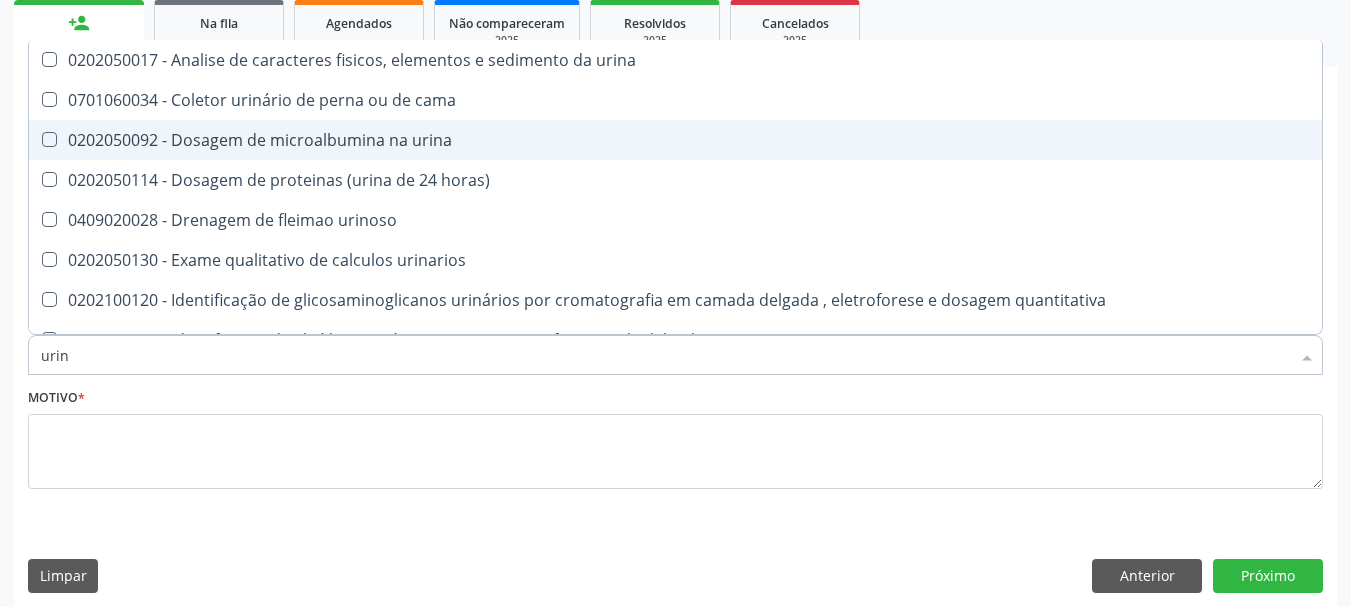 type on "urina" 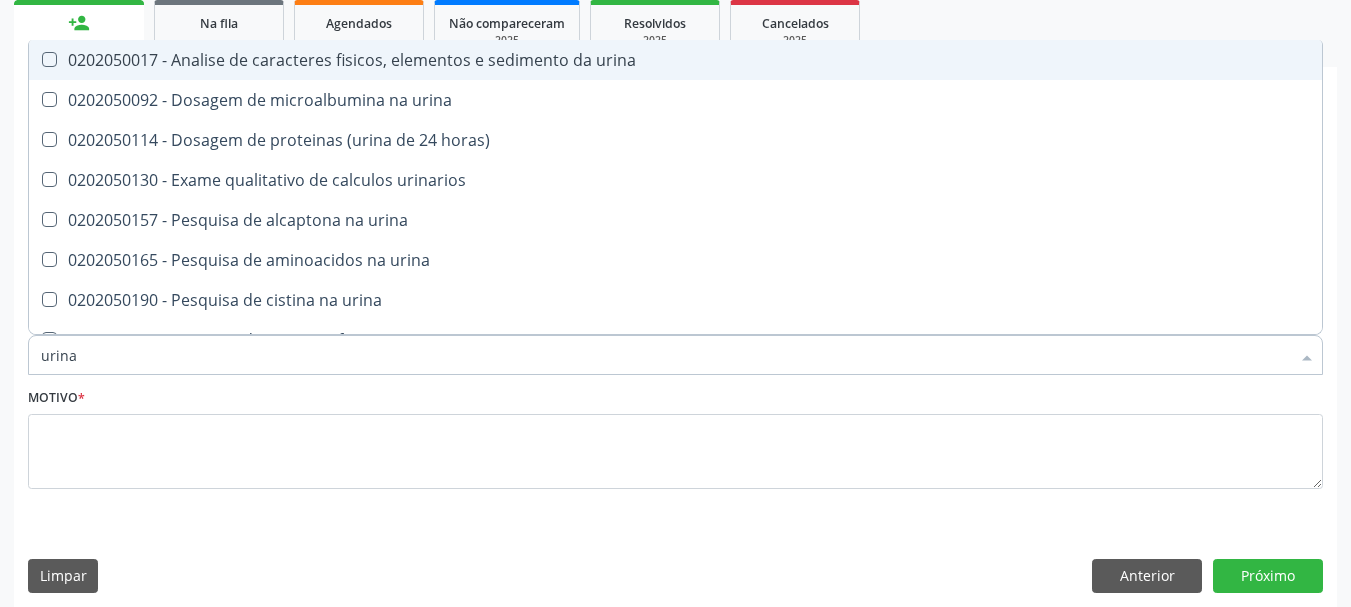 click on "0202050017 - Analise de caracteres fisicos, elementos e sedimento da urina" at bounding box center (675, 60) 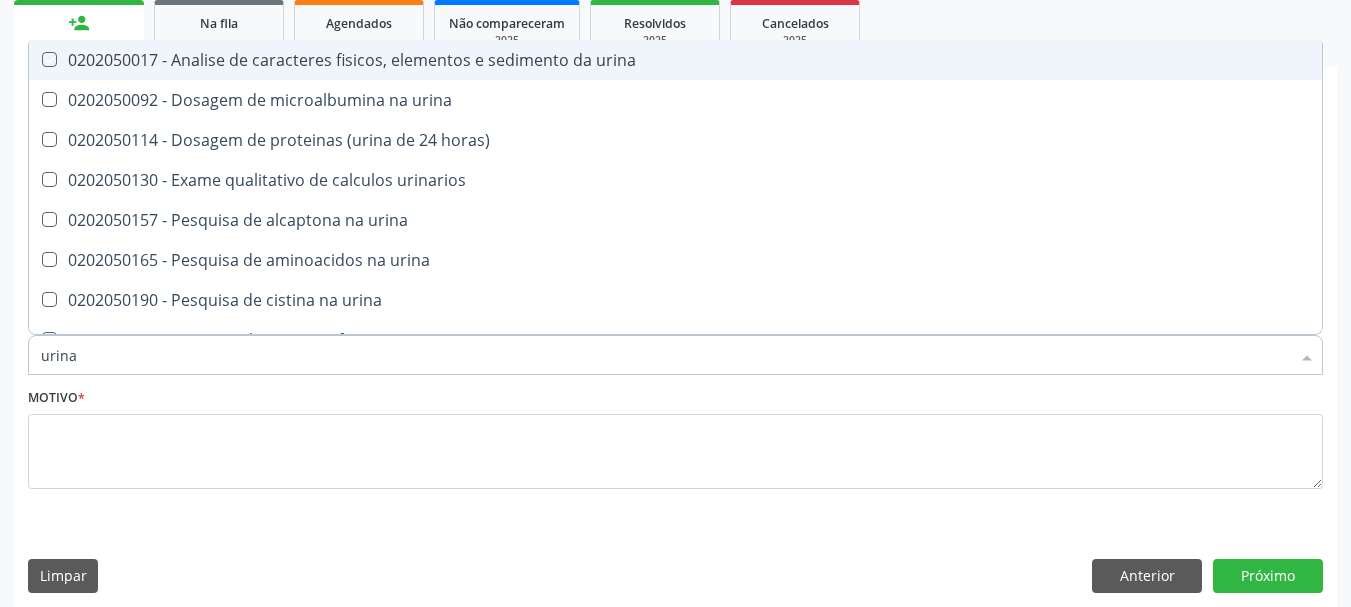 checkbox on "true" 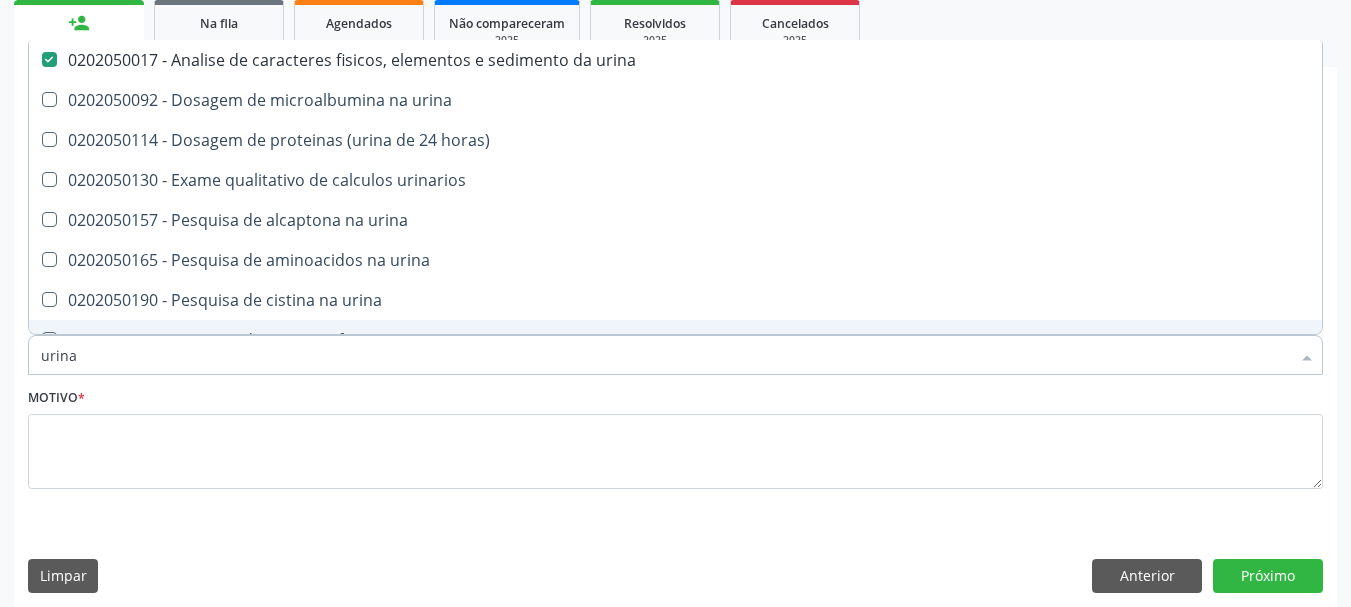 drag, startPoint x: 109, startPoint y: 356, endPoint x: 0, endPoint y: 362, distance: 109.165016 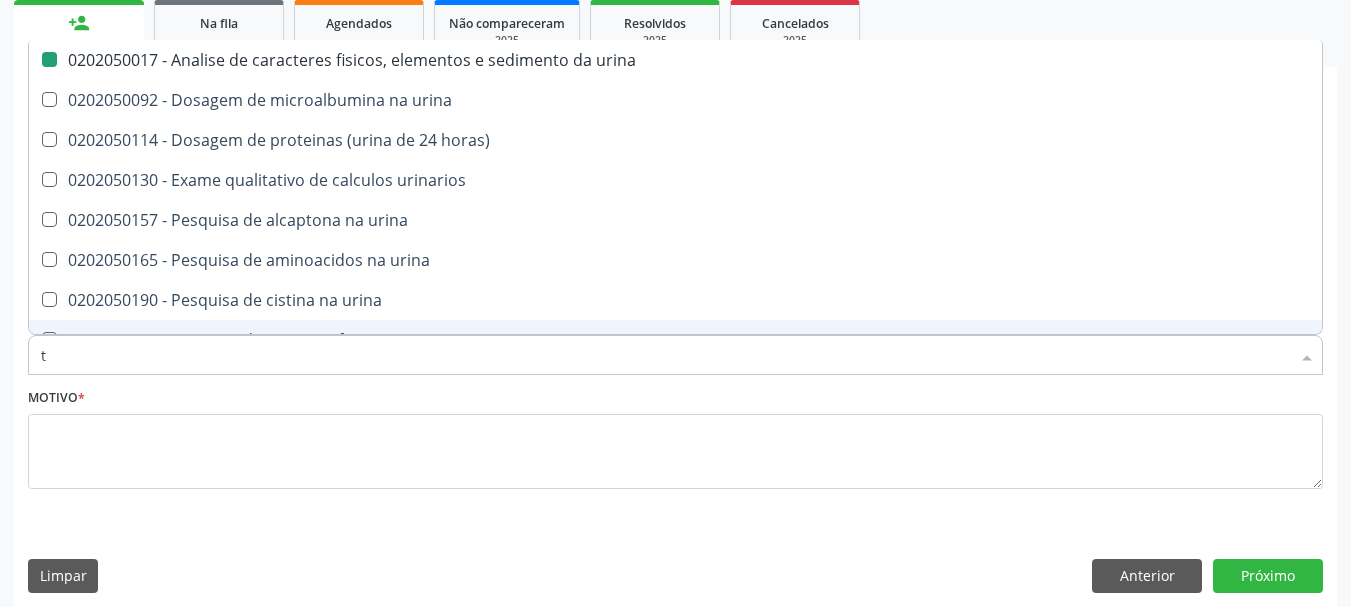 type on "tg" 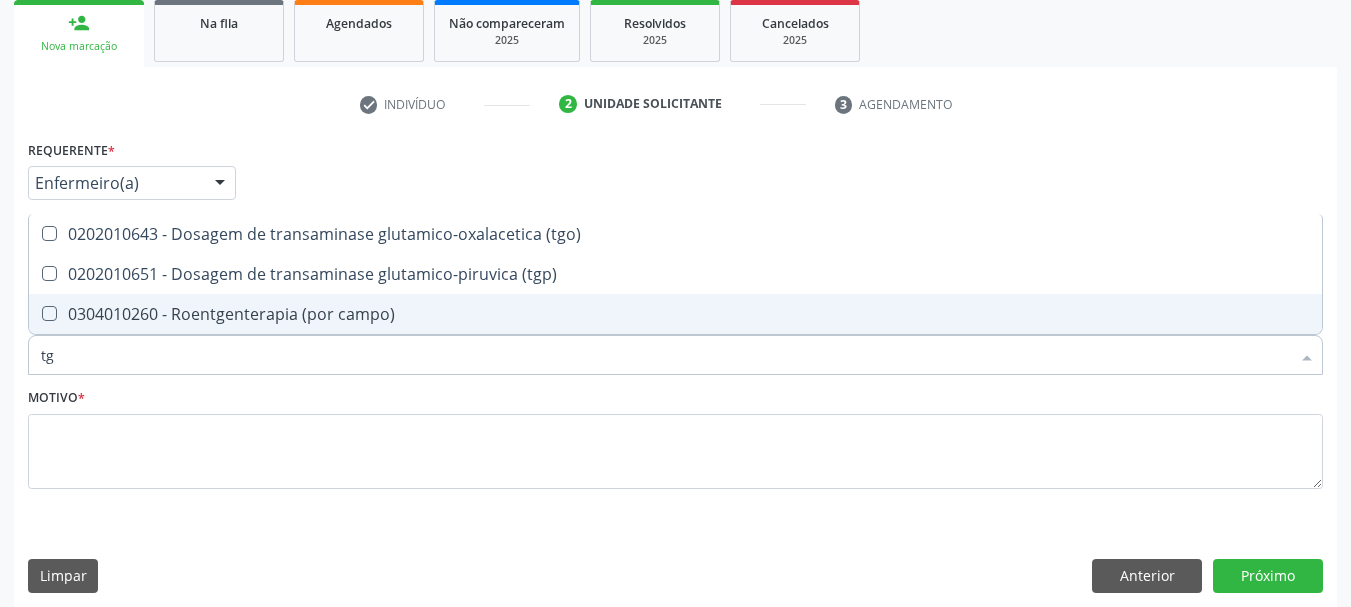 type on "tgo" 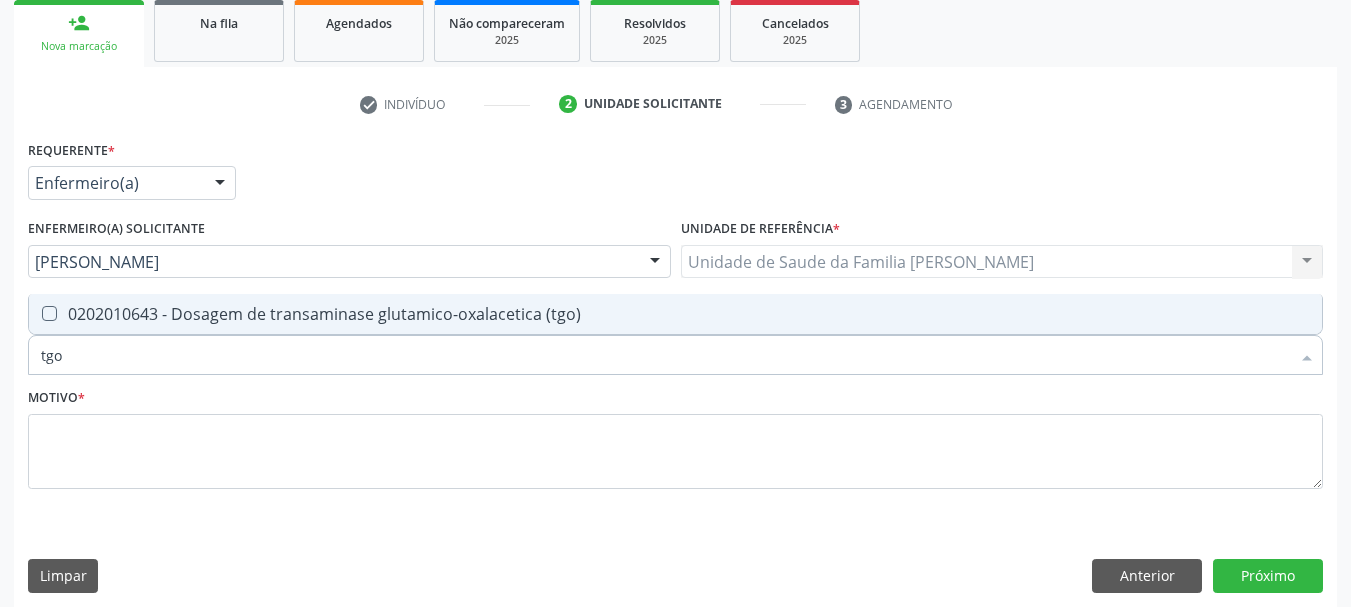click at bounding box center [49, 313] 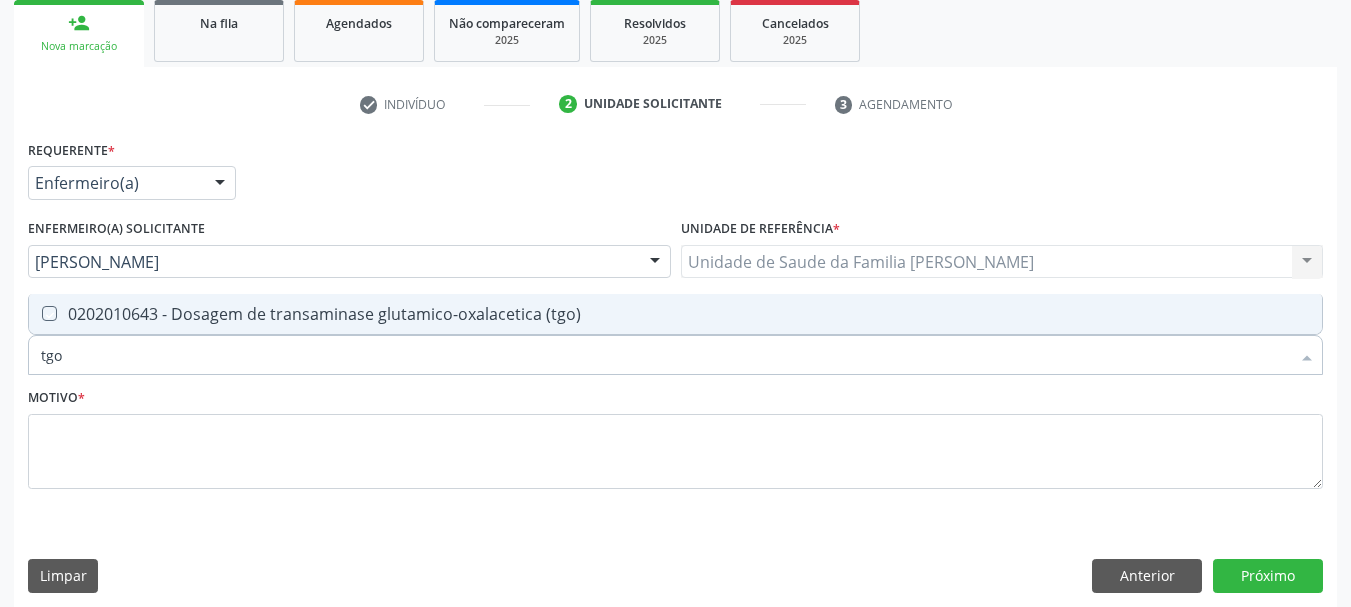 click at bounding box center (35, 313) 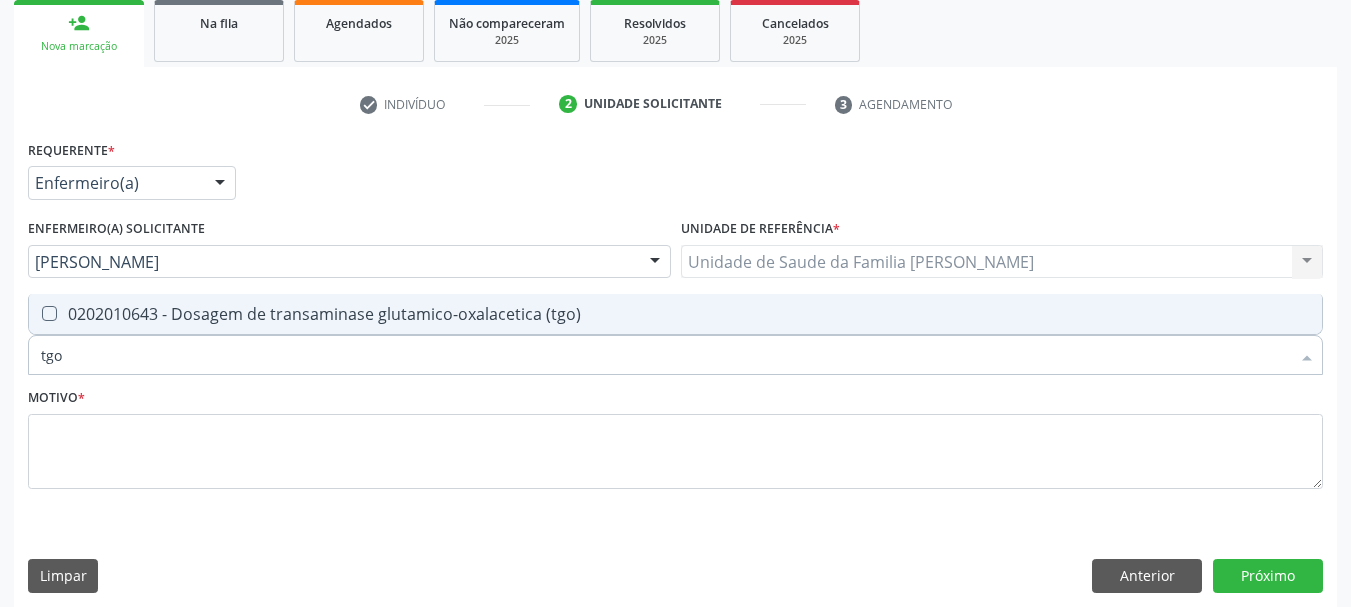 checkbox on "true" 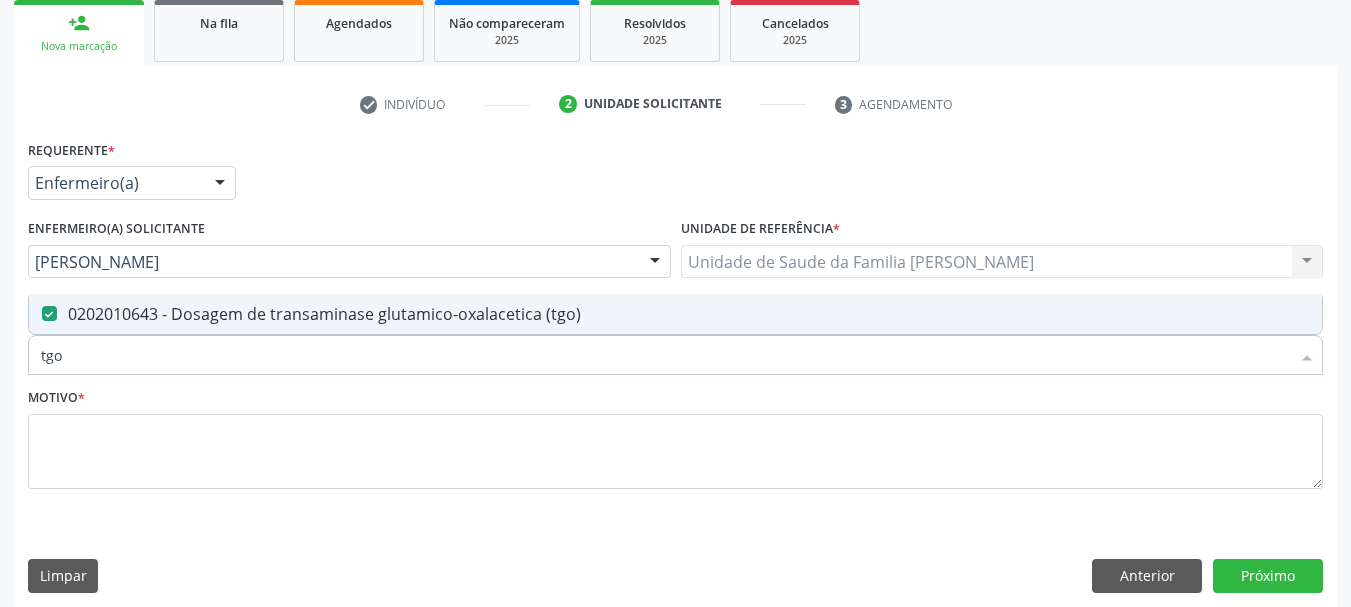 click on "Acompanhamento
Acompanhe a situação das marcações correntes e finalizadas
Relatórios
Ano de acompanhamento
2025 2024 2023 2022 2021 2020 2019
person_add
Nova marcação
Na fila   Agendados   Não compareceram
2025
Resolvidos
2025
Cancelados
2025
check
Indivíduo
2
Unidade solicitante
3
Agendamento
CNS
*
898 0086 4886 1936       done
Nome
*
[PERSON_NAME]
[PERSON_NAME]
CNS:
898 0086 4886 1936
CPF:    --   Nascimento:
[DATE]
Nenhum resultado encontrado para: "   "
Digite o nome ou CNS para buscar um indivíduo
Sexo
*
Masculino         Masculino   Feminino
Nenhum resultado encontrado para: "   "" at bounding box center (675, 216) 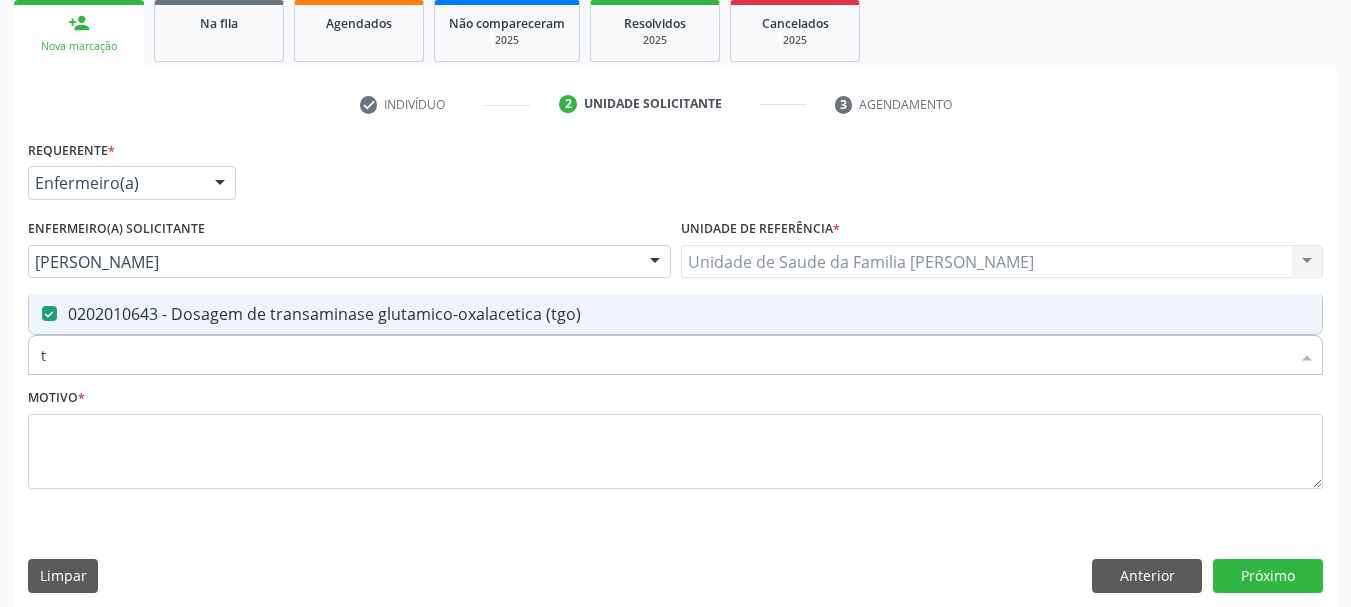 type on "tg" 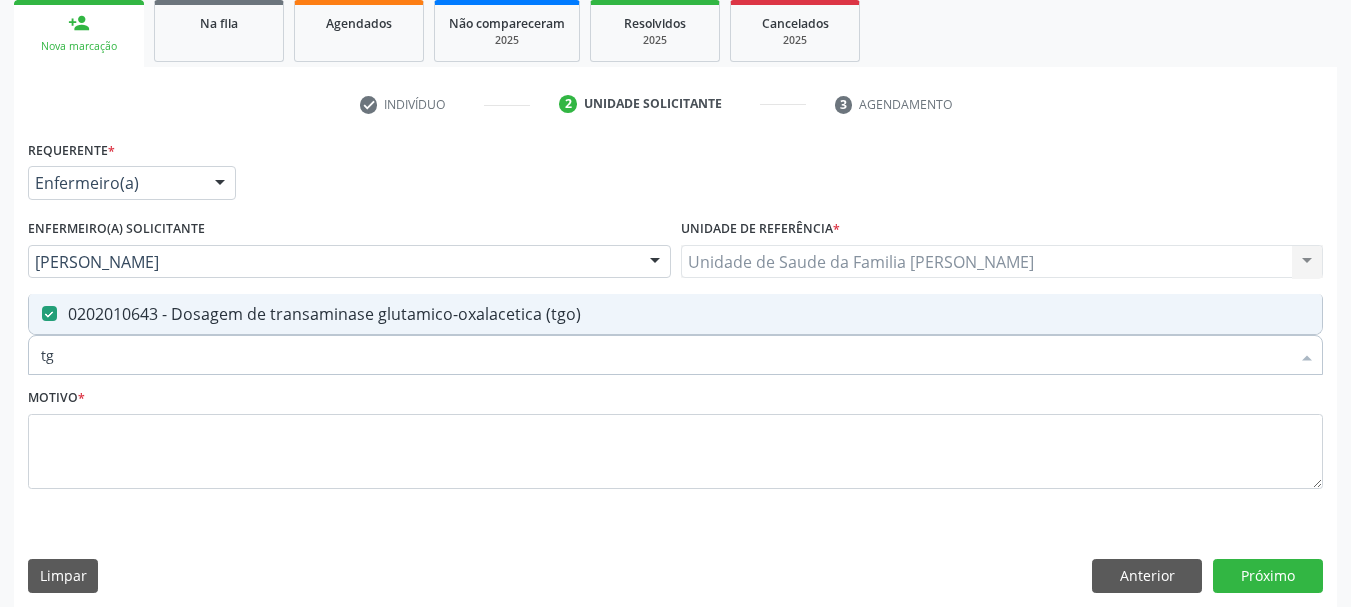 checkbox on "true" 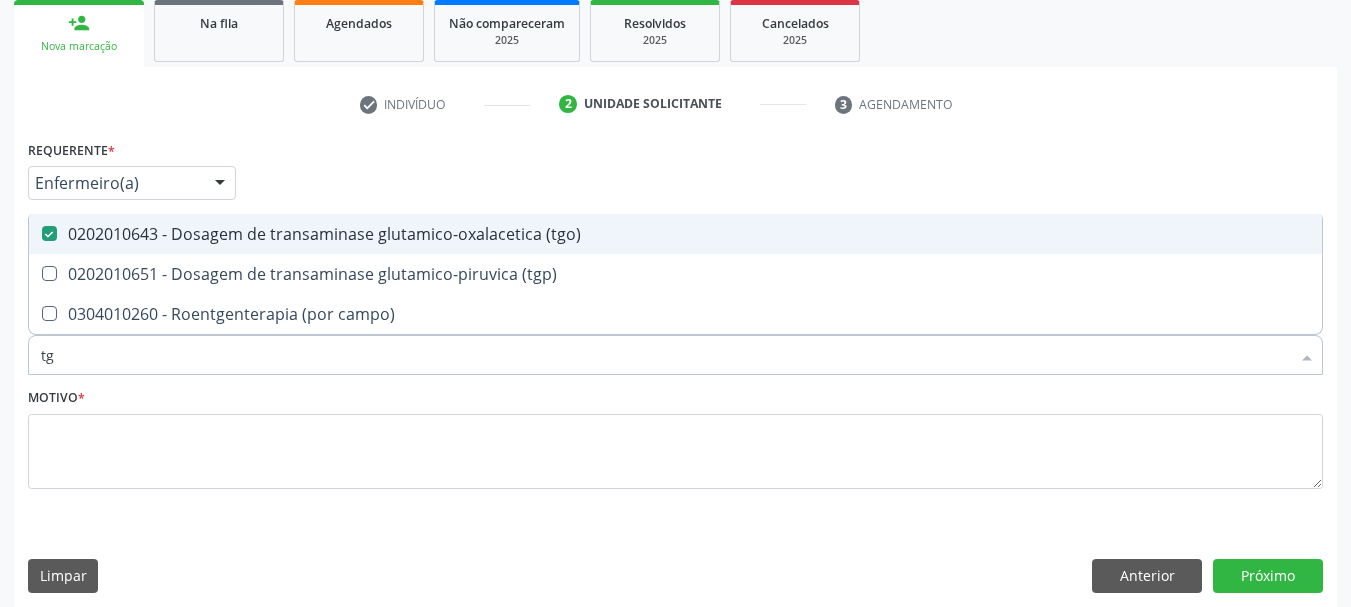 type on "tgp" 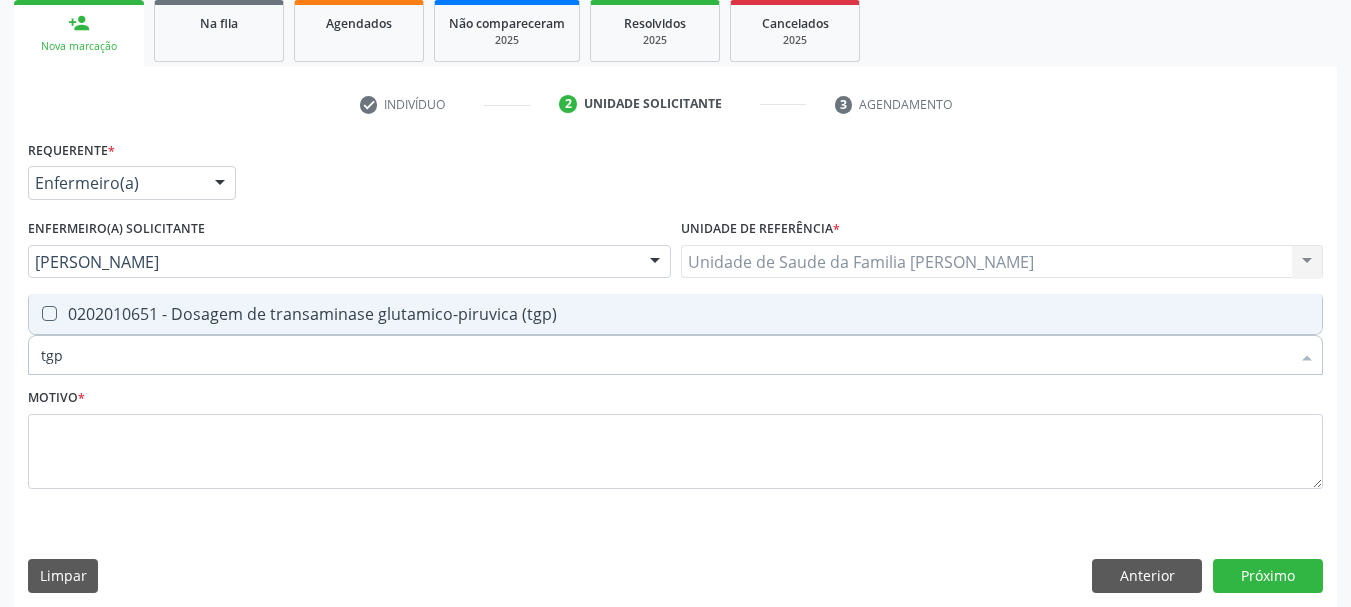 click on "0202010651 - Dosagem de transaminase glutamico-piruvica (tgp)" at bounding box center [675, 314] 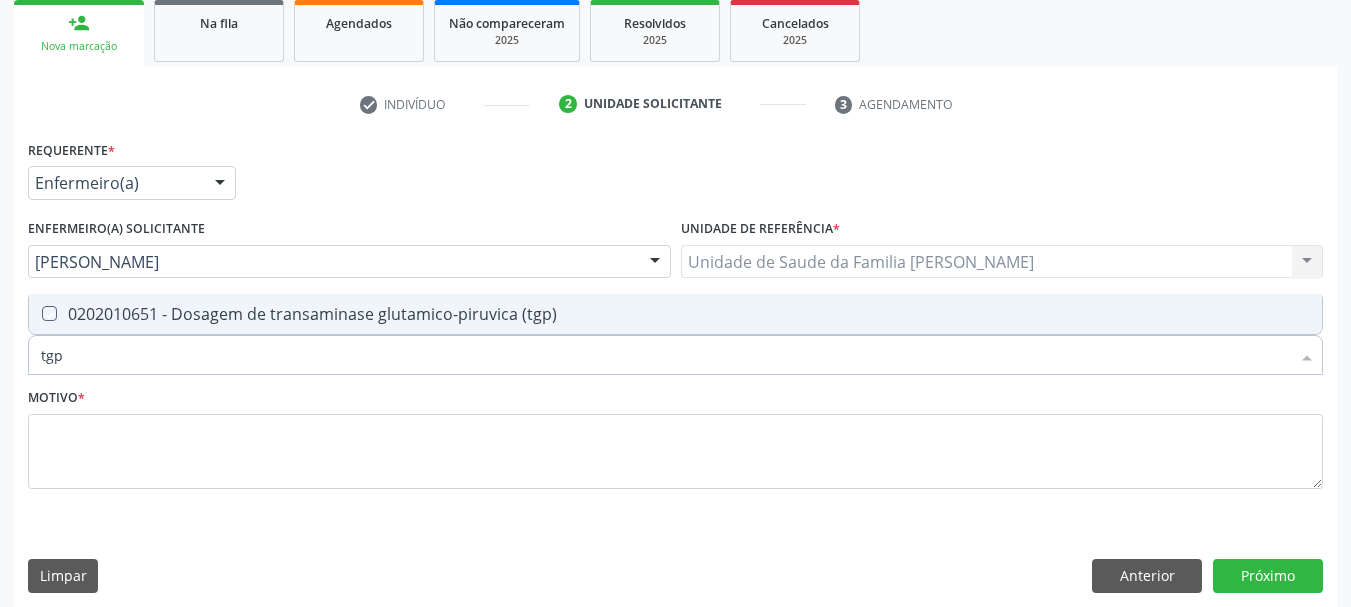 checkbox on "true" 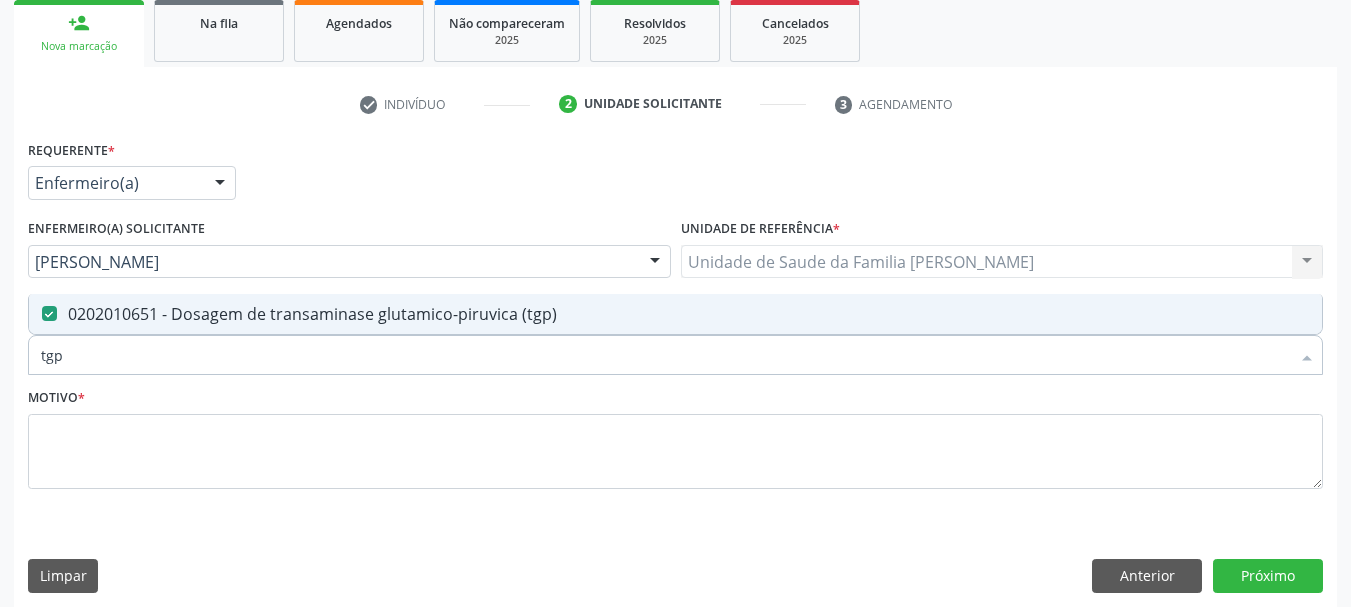 drag, startPoint x: 86, startPoint y: 343, endPoint x: 0, endPoint y: 346, distance: 86.05231 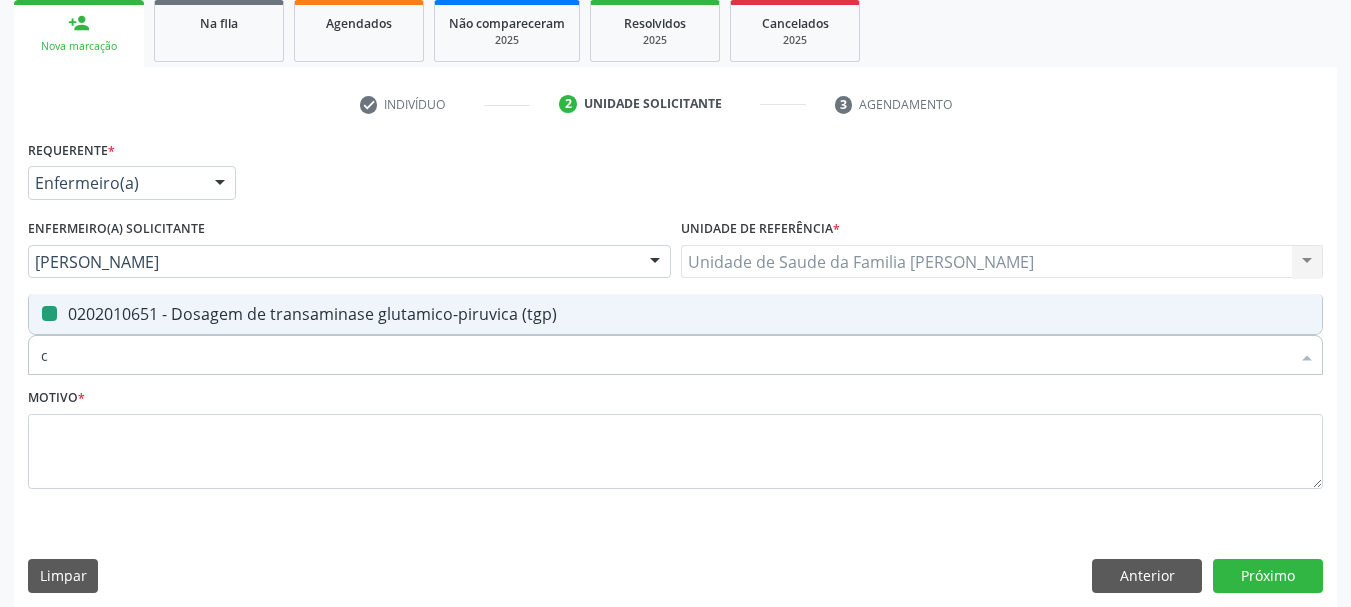 type on "co" 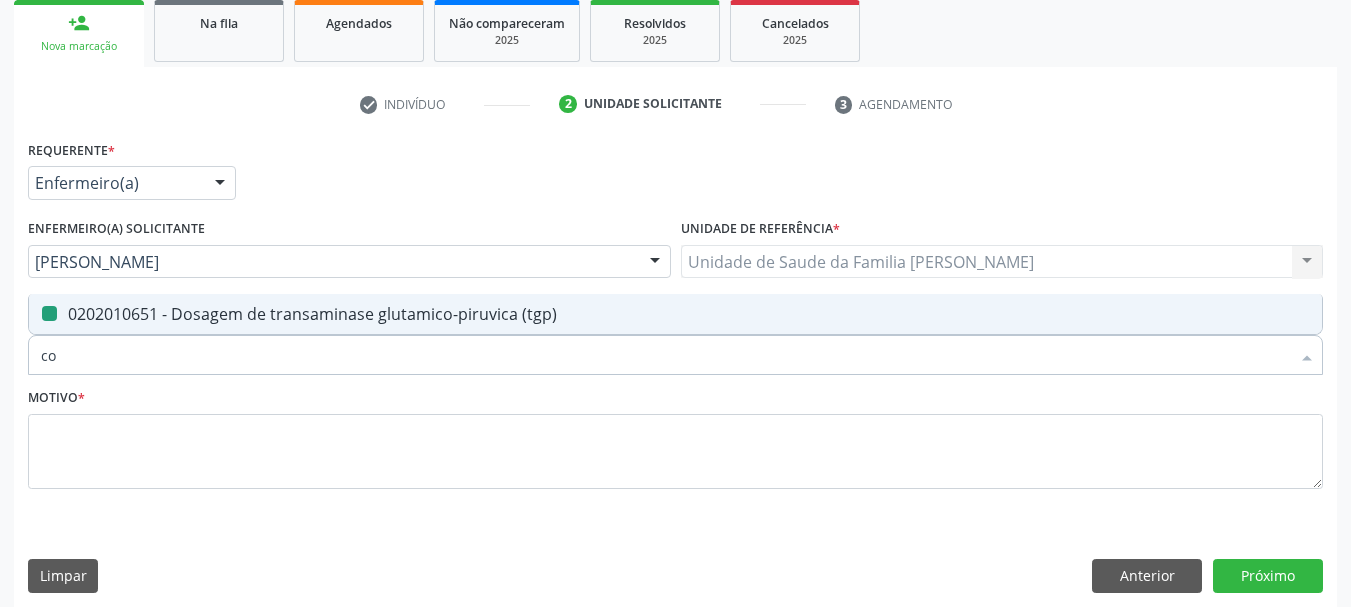 checkbox on "false" 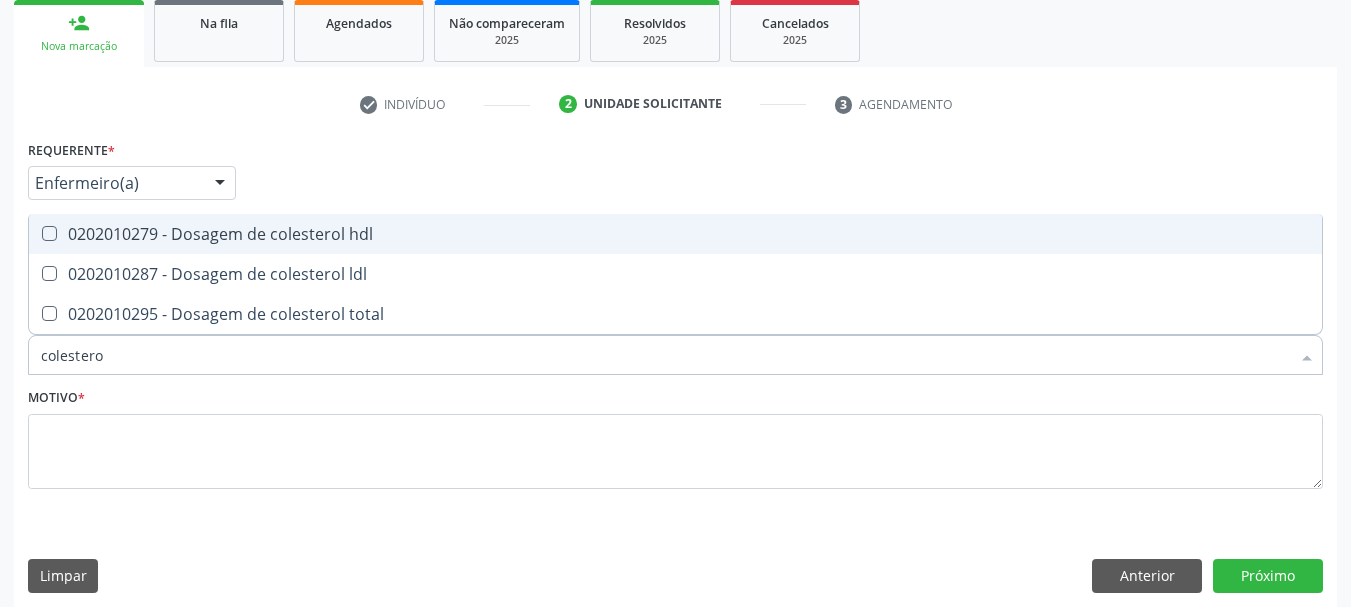 type on "colesterol" 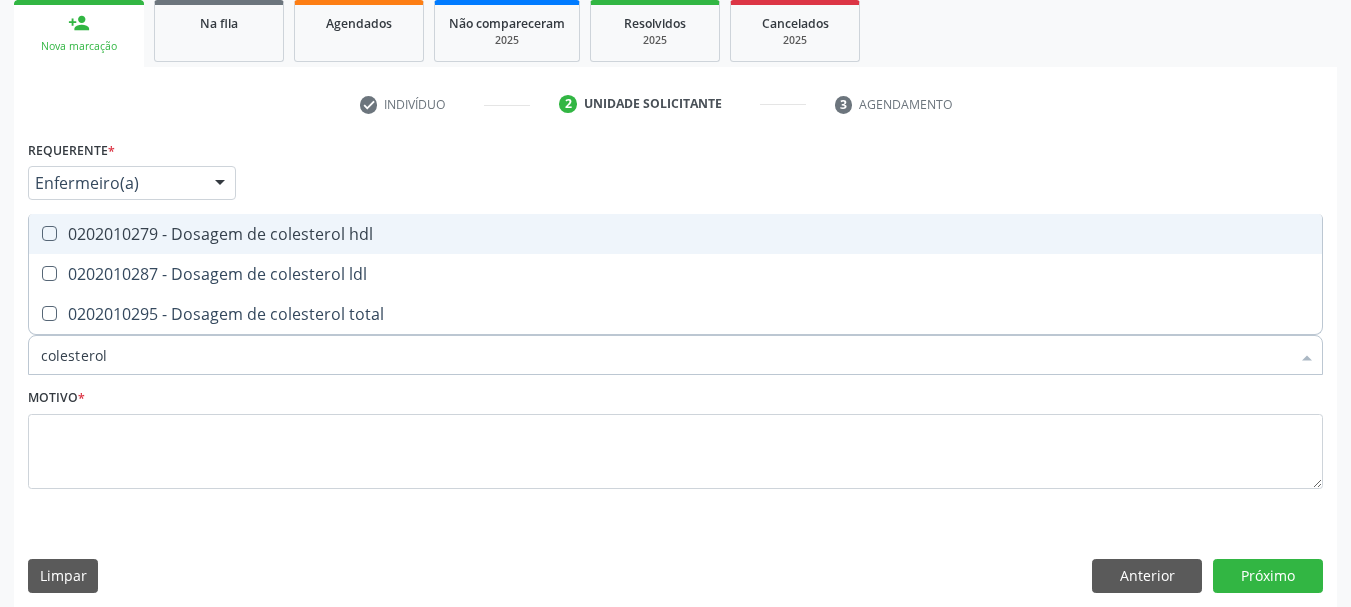 click on "0202010279 - Dosagem de colesterol hdl" at bounding box center (675, 234) 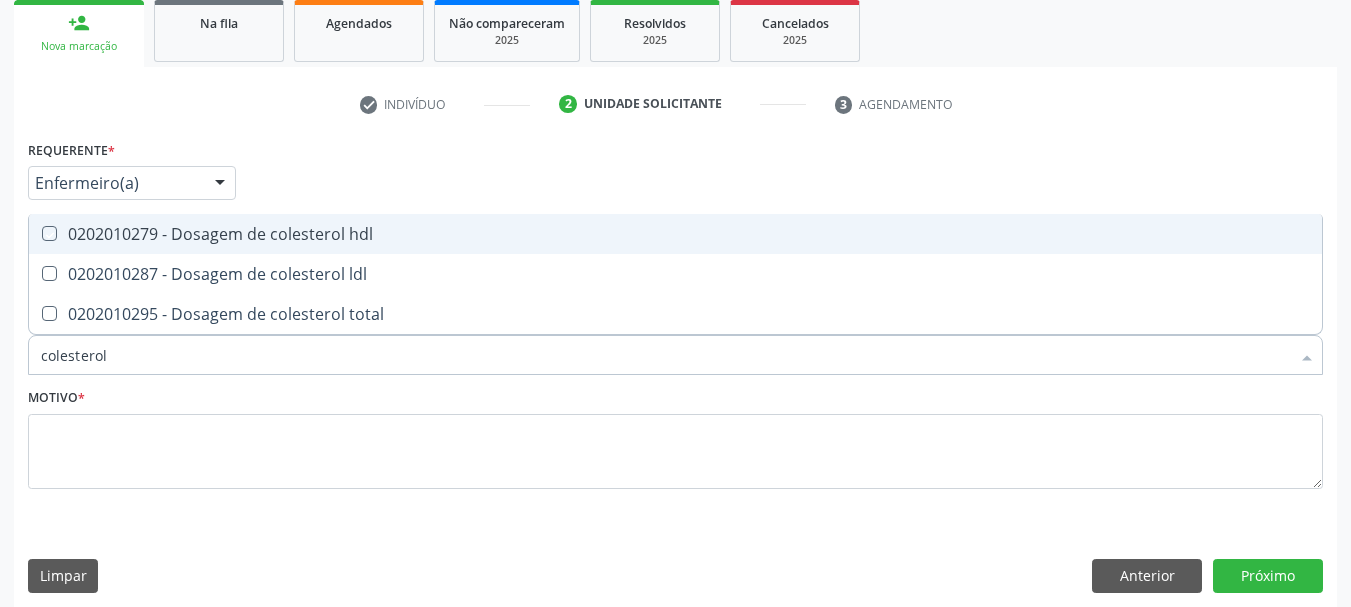 checkbox on "true" 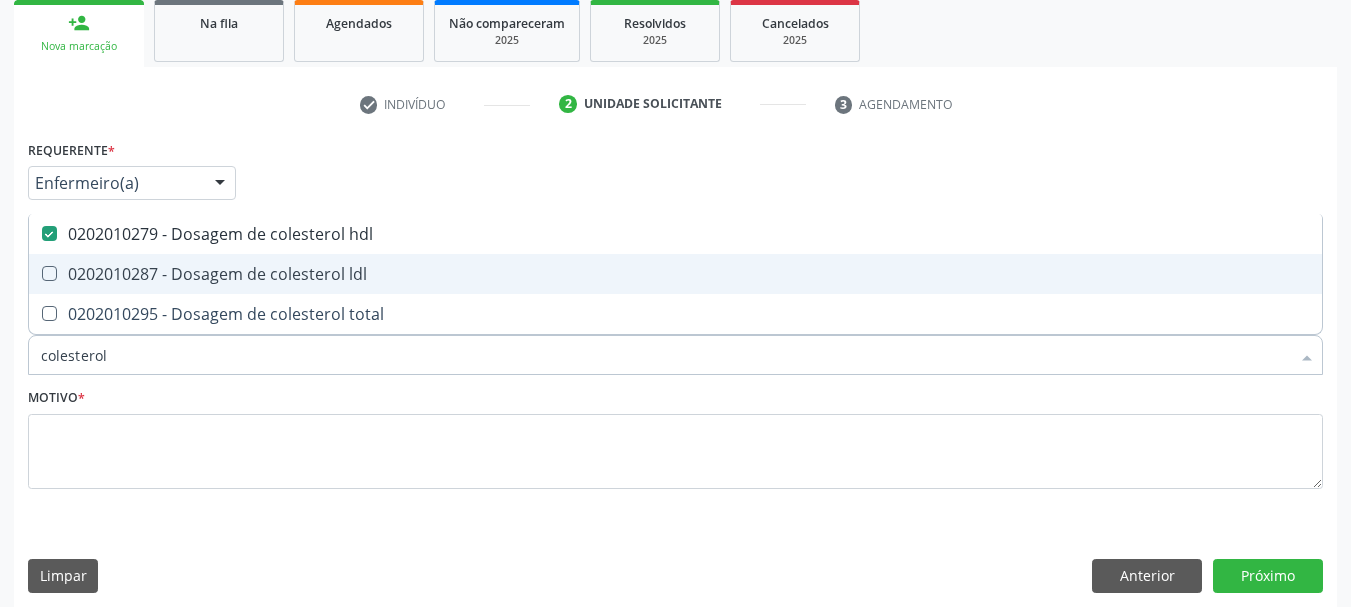 click on "0202010287 - Dosagem de colesterol ldl" at bounding box center [675, 274] 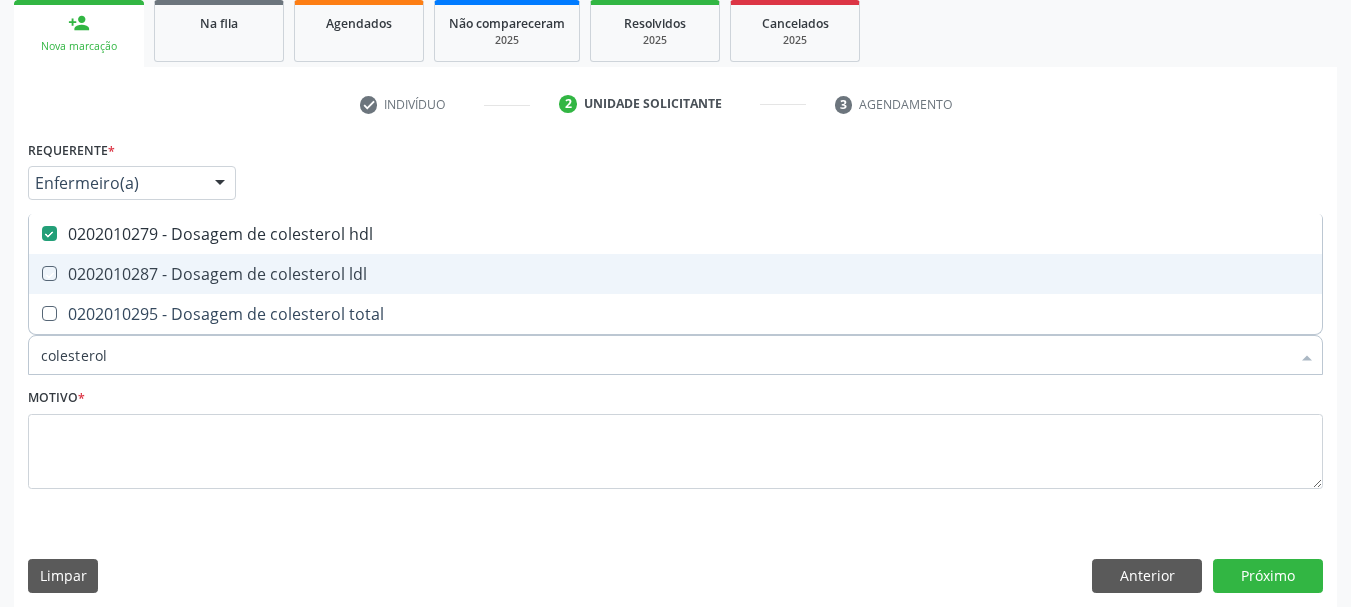 checkbox on "true" 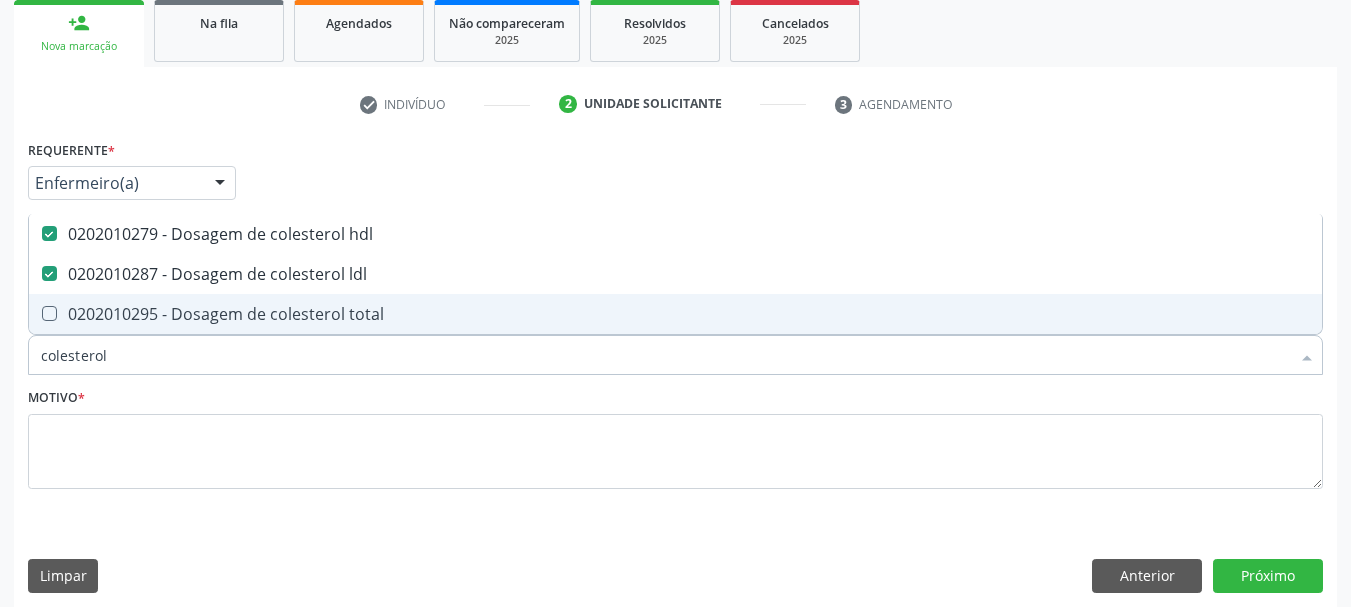 click on "0202010295 - Dosagem de colesterol total" at bounding box center (675, 314) 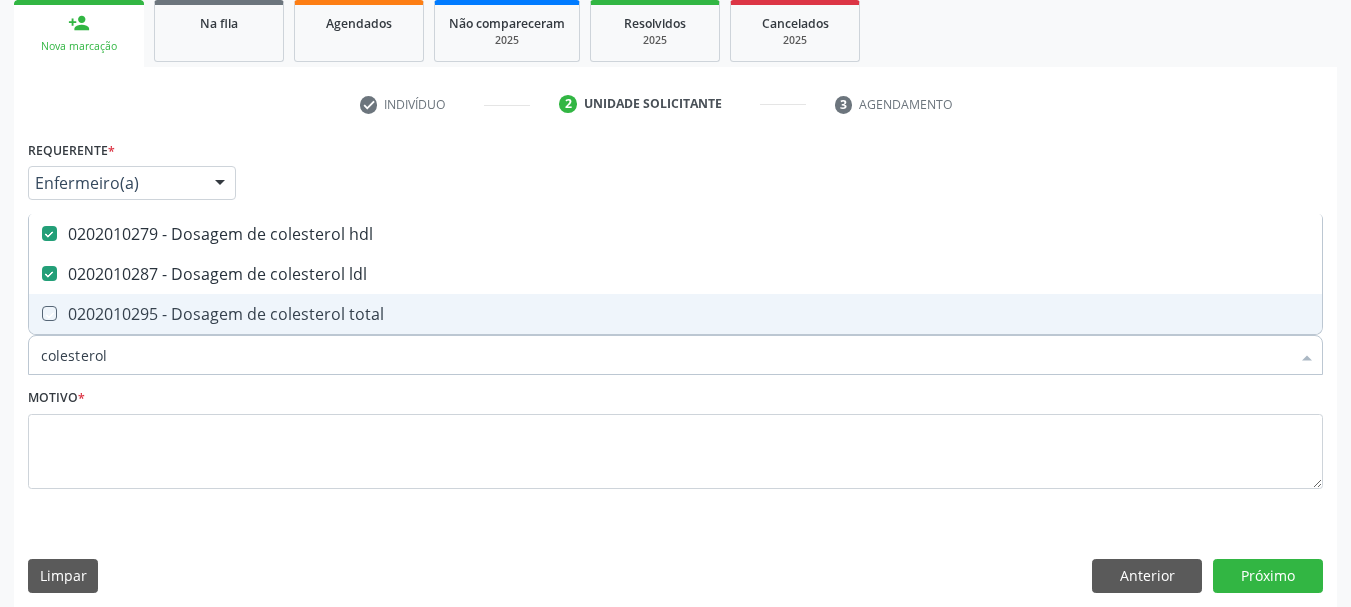 checkbox on "true" 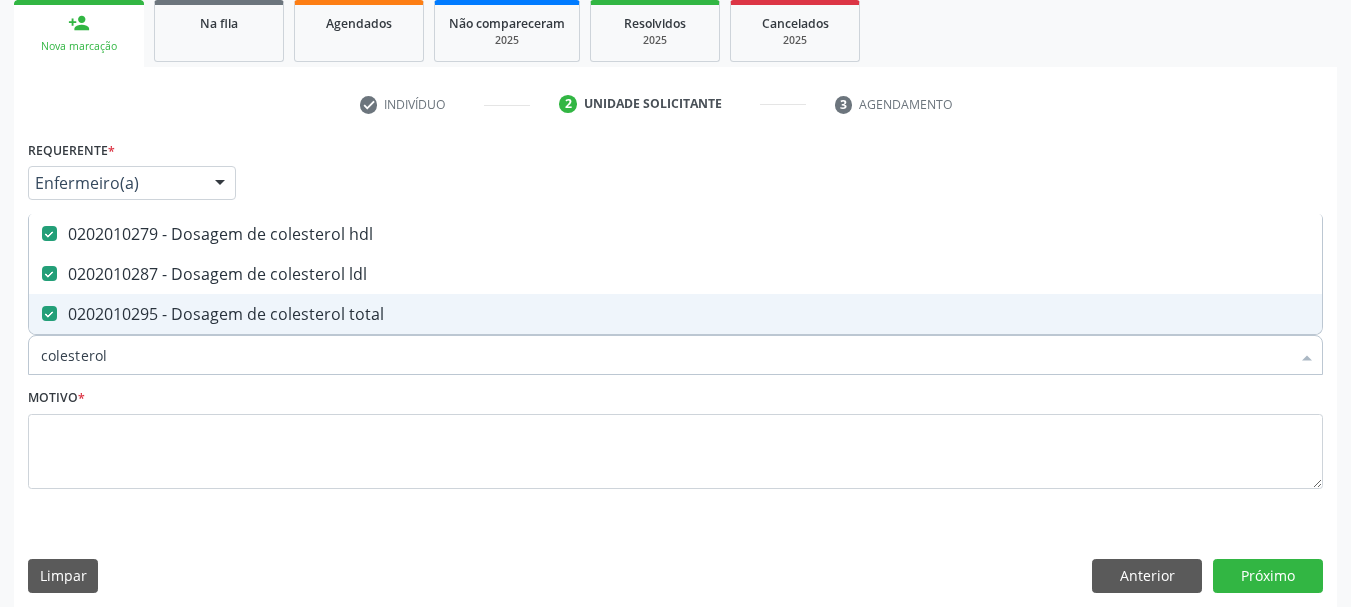 drag, startPoint x: 166, startPoint y: 344, endPoint x: 0, endPoint y: 351, distance: 166.14752 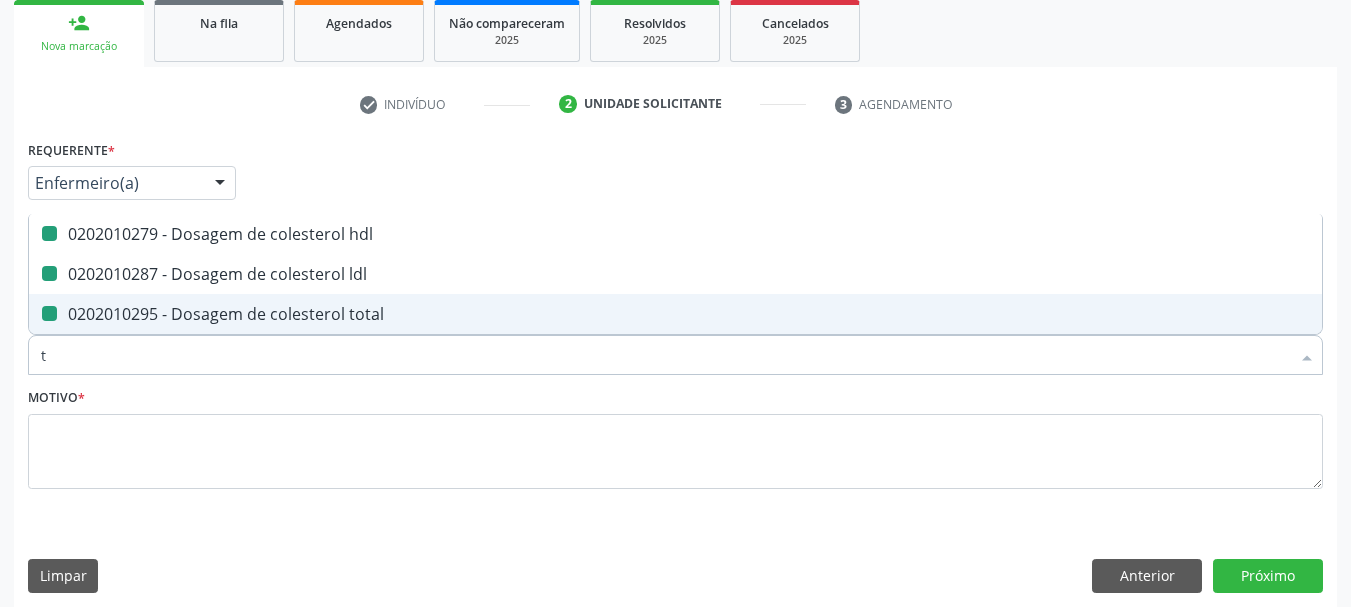 type on "tr" 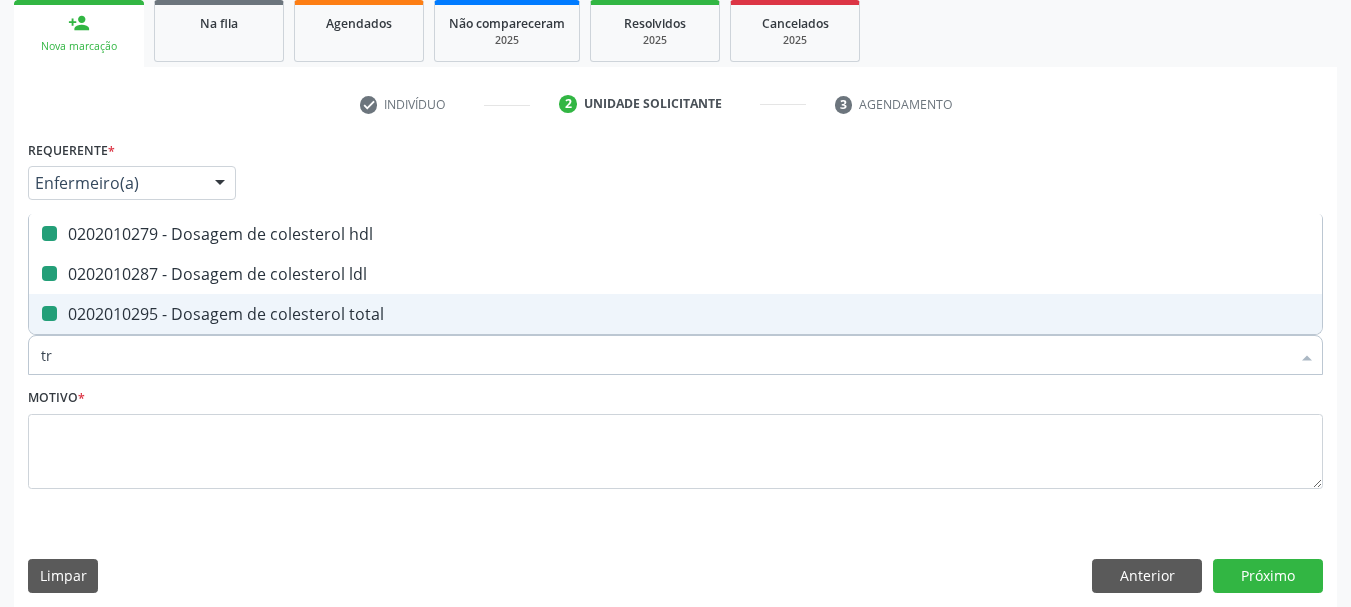 checkbox on "false" 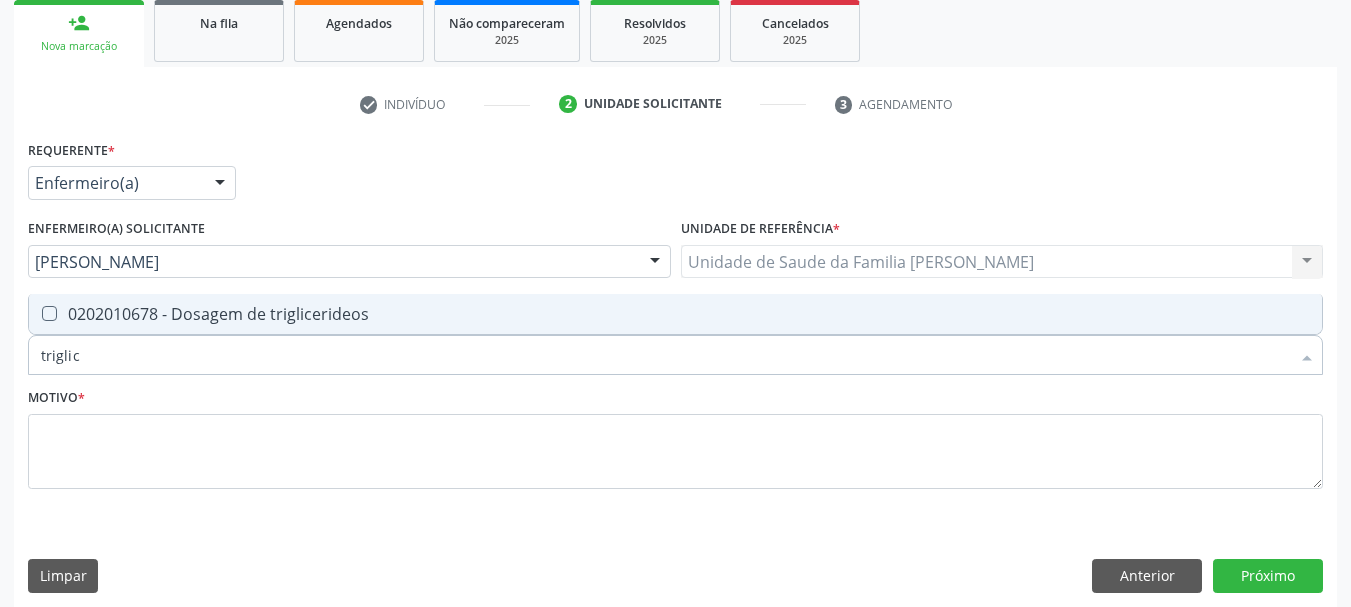 type on "triglice" 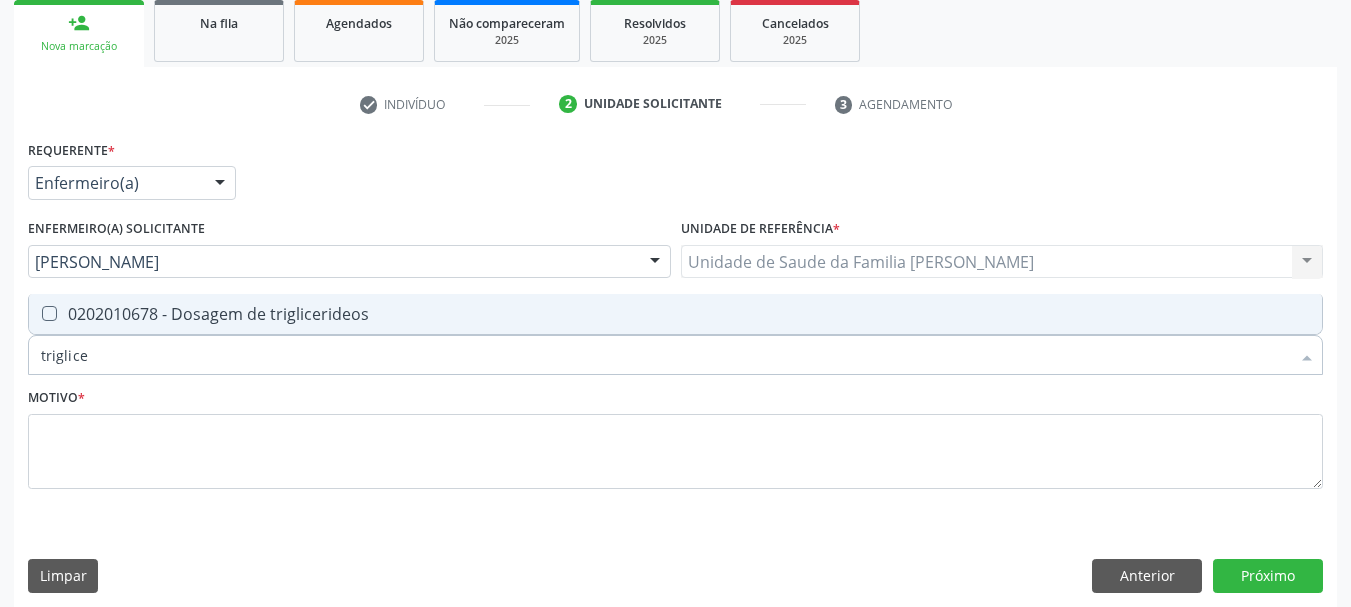 click on "0202010678 - Dosagem de triglicerideos" at bounding box center (675, 314) 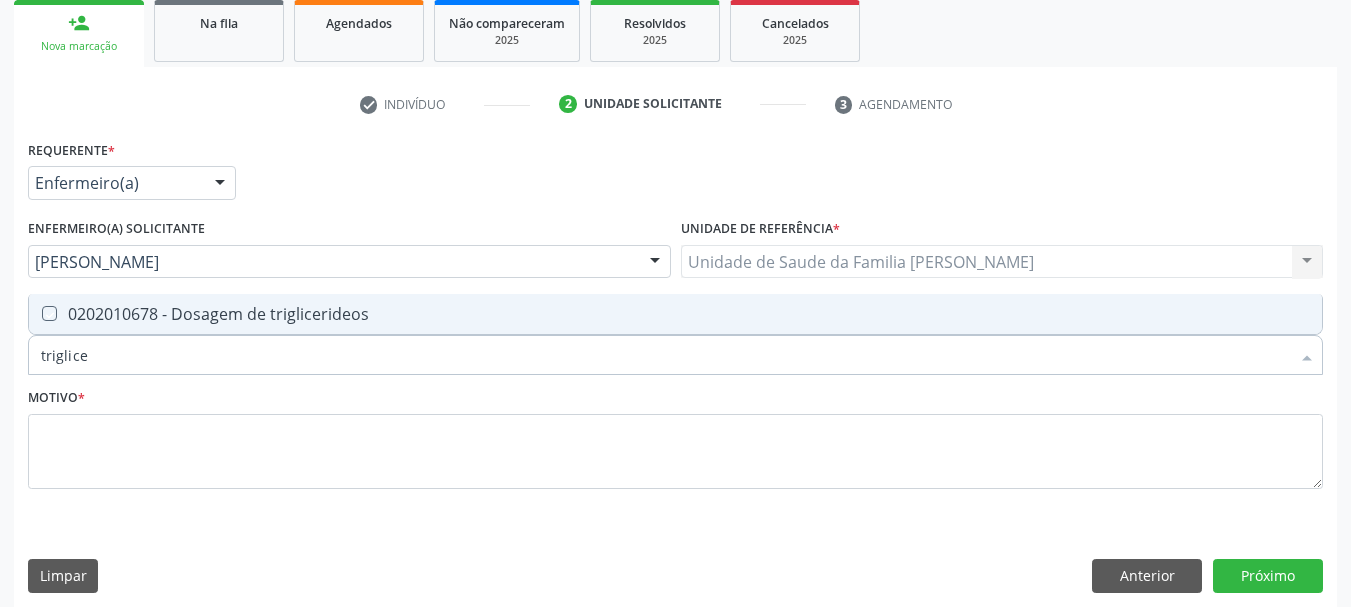 checkbox on "true" 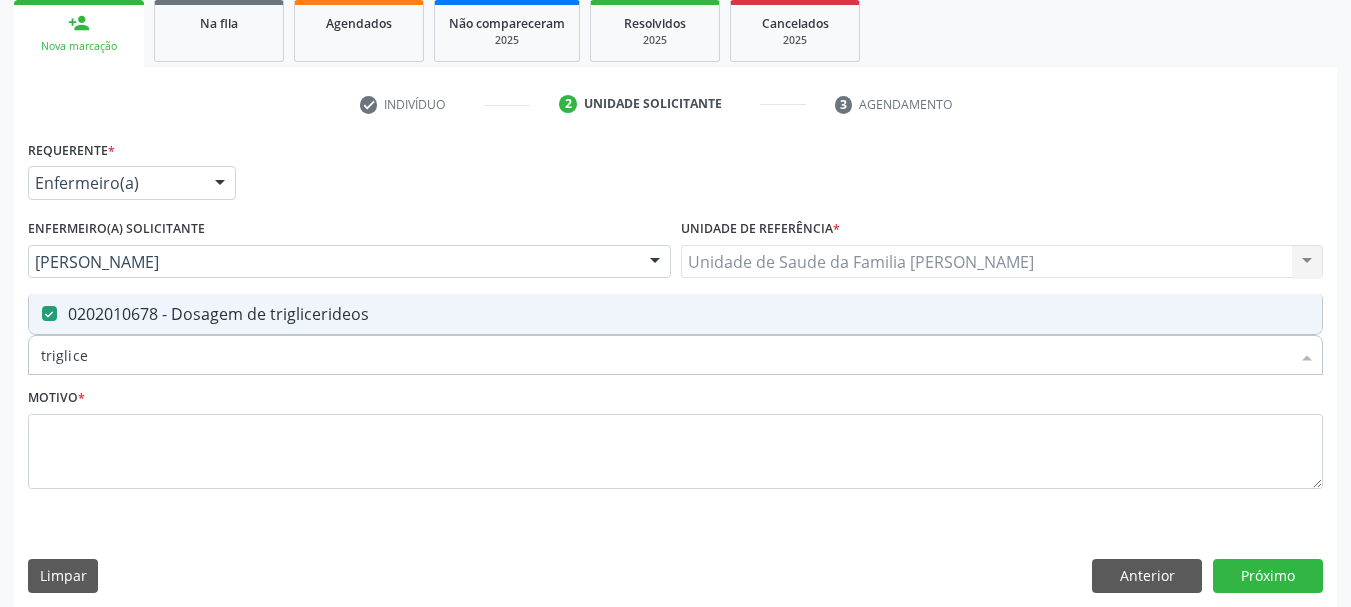 drag, startPoint x: 130, startPoint y: 358, endPoint x: 0, endPoint y: 362, distance: 130.06152 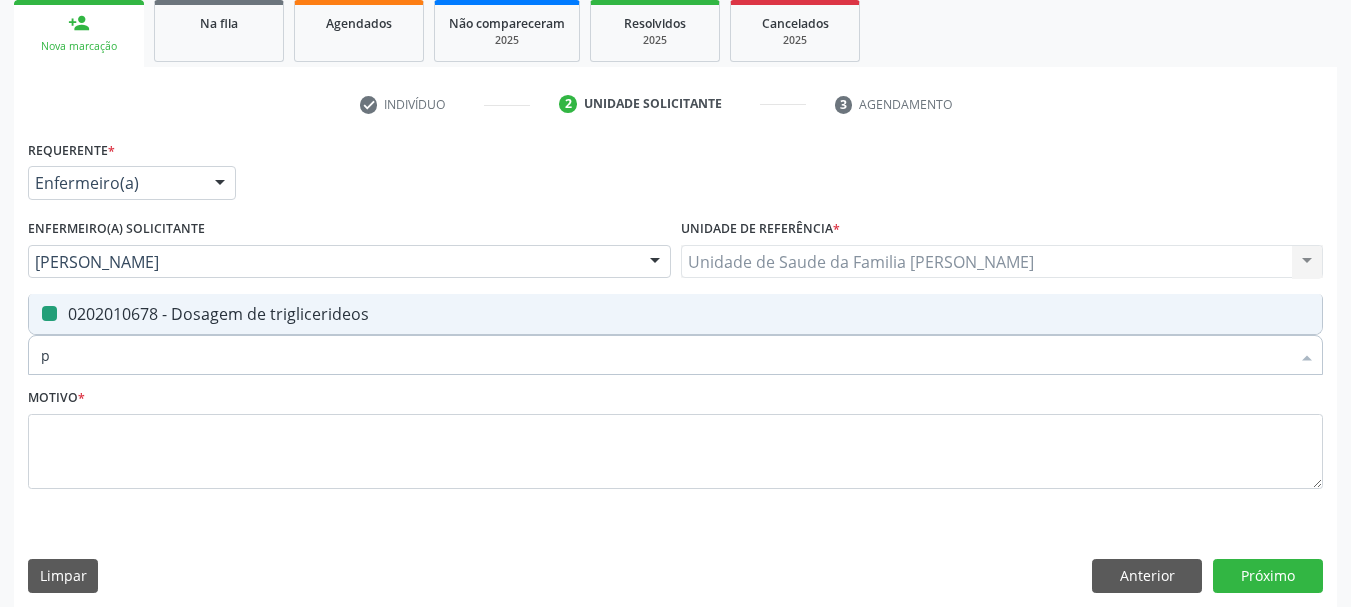 type on "po" 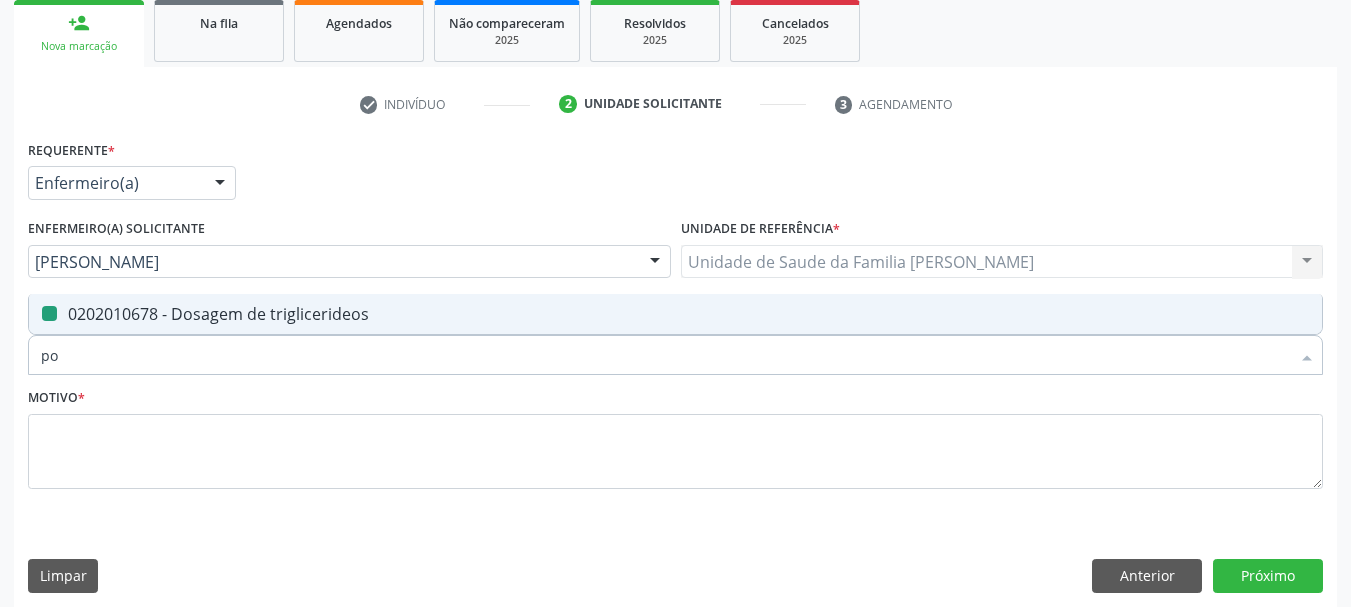 checkbox on "false" 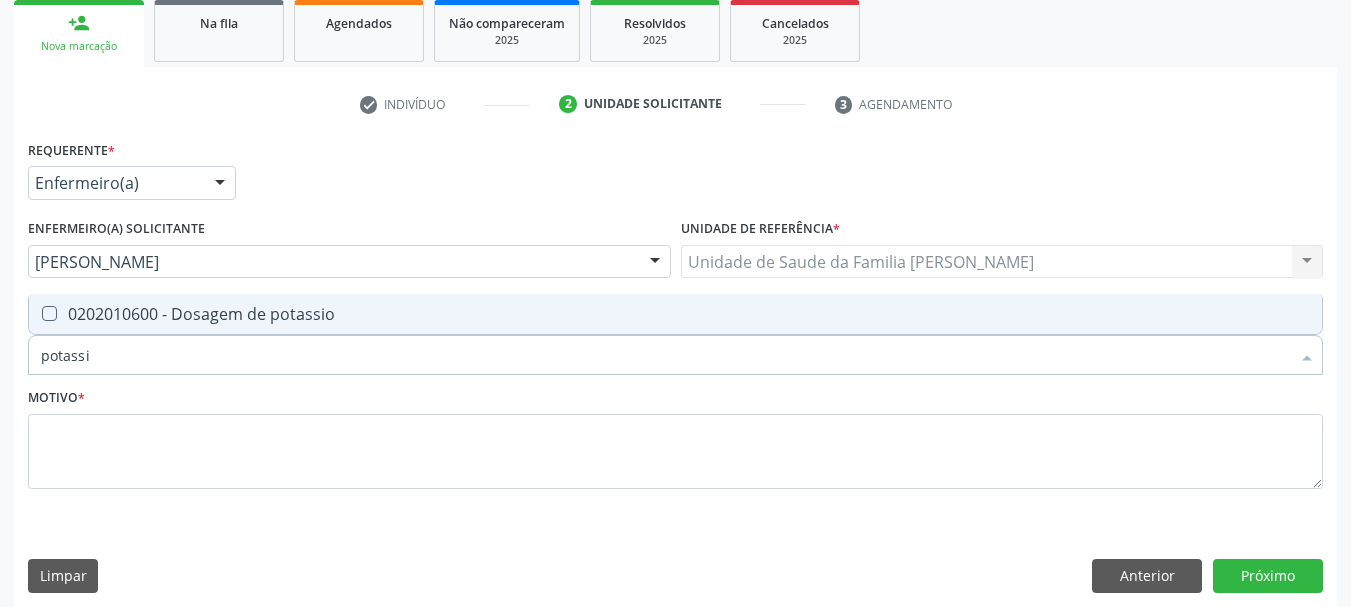 type on "potassio" 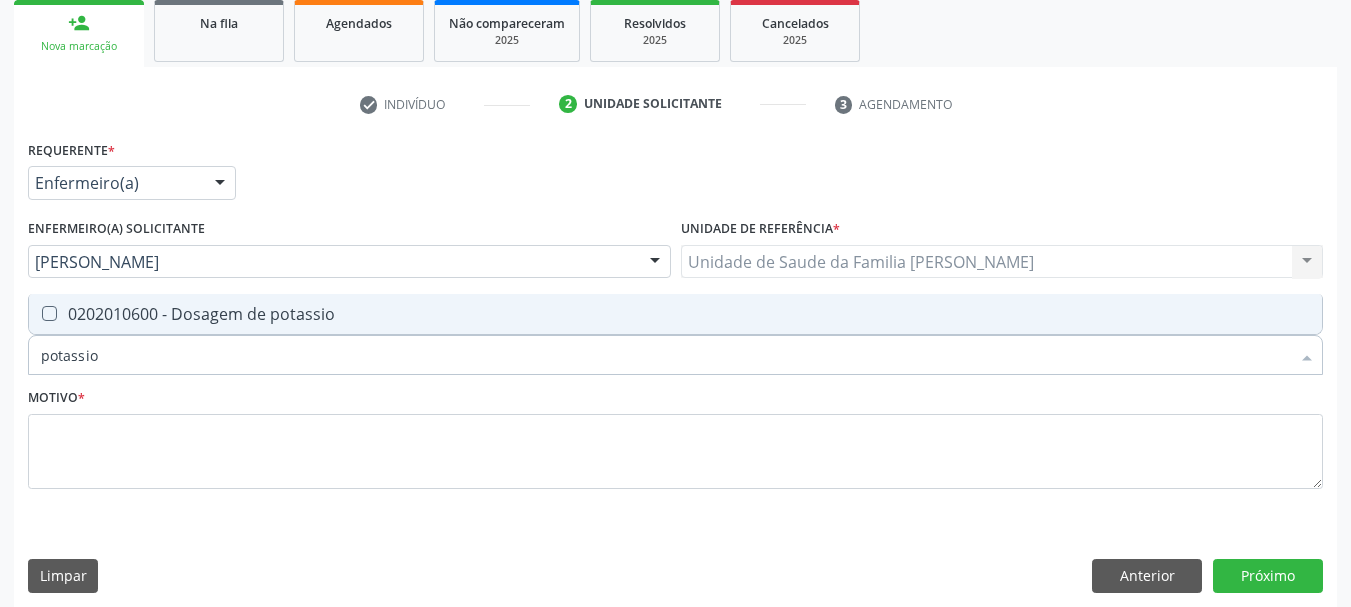 click on "0202010600 - Dosagem de potassio" at bounding box center [675, 314] 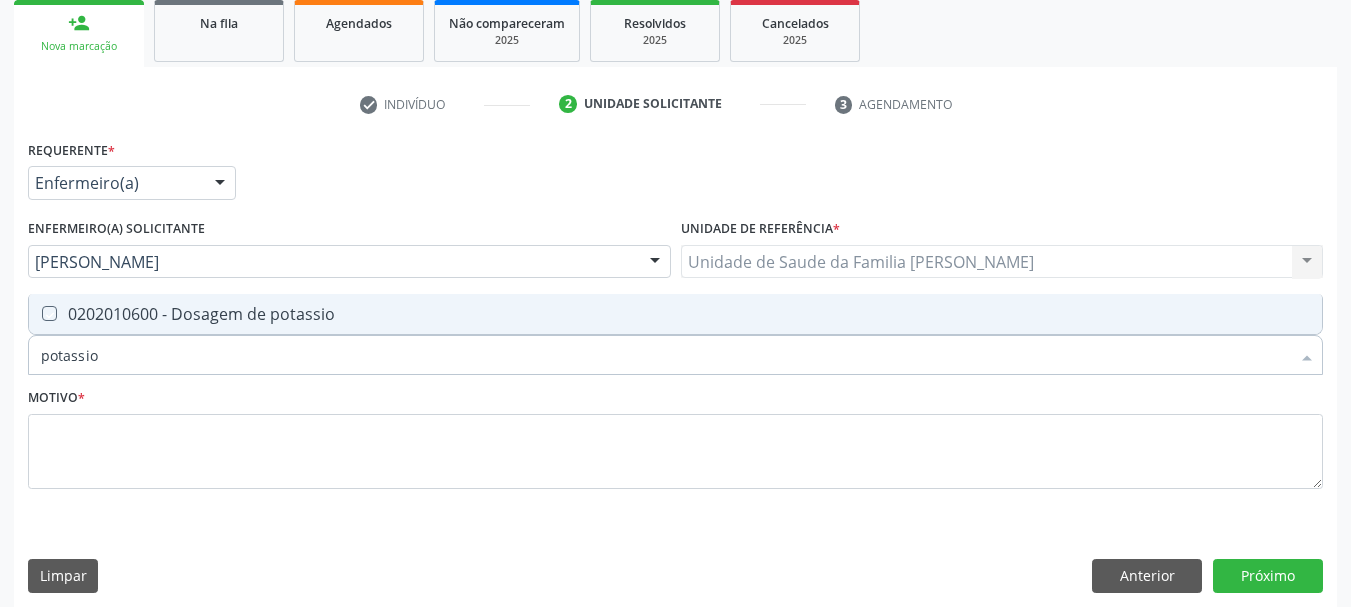 checkbox on "true" 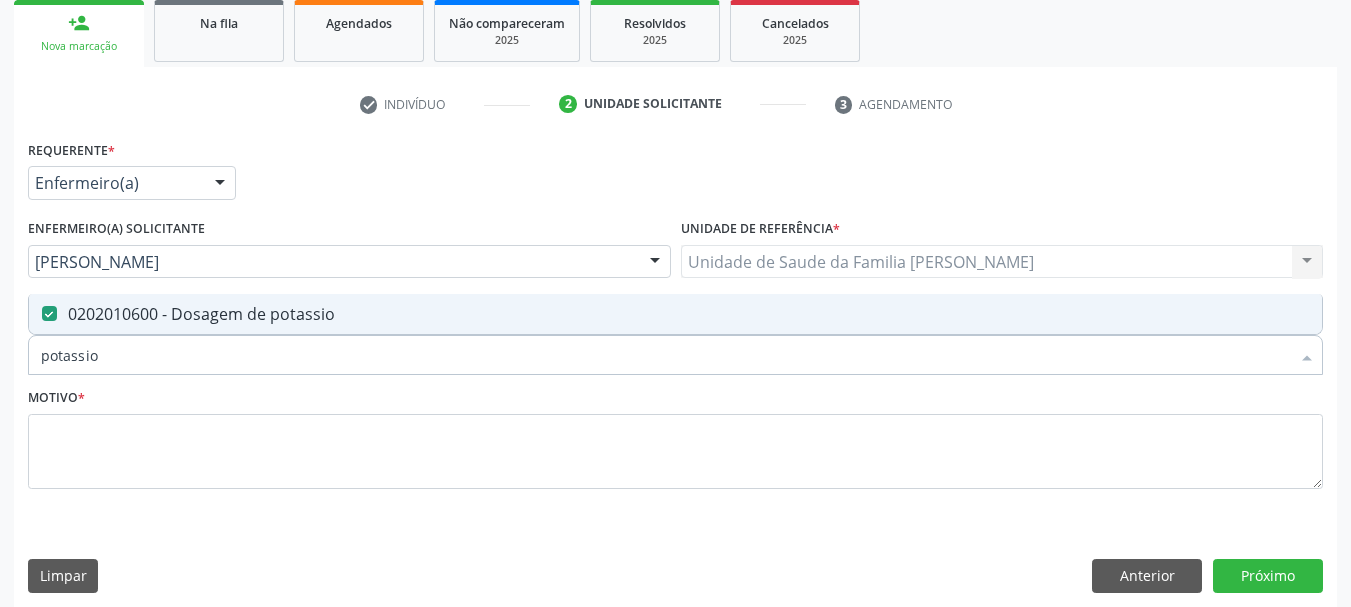drag, startPoint x: 33, startPoint y: 350, endPoint x: 0, endPoint y: 350, distance: 33 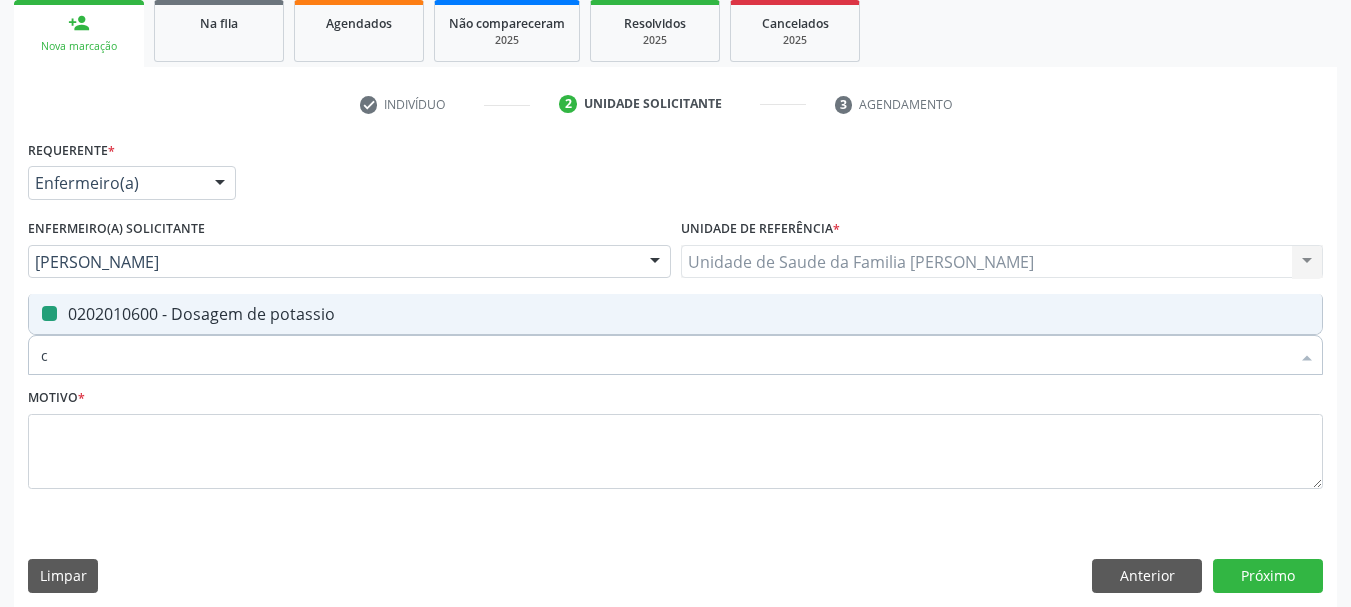 type on "cr" 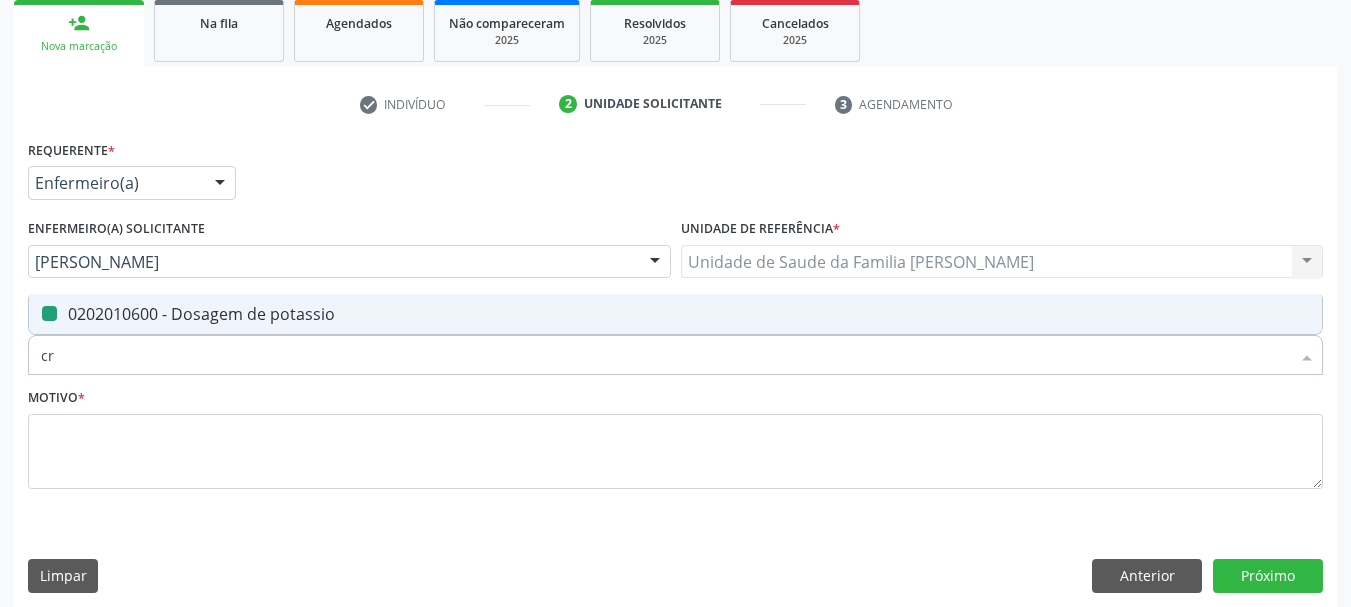 checkbox on "false" 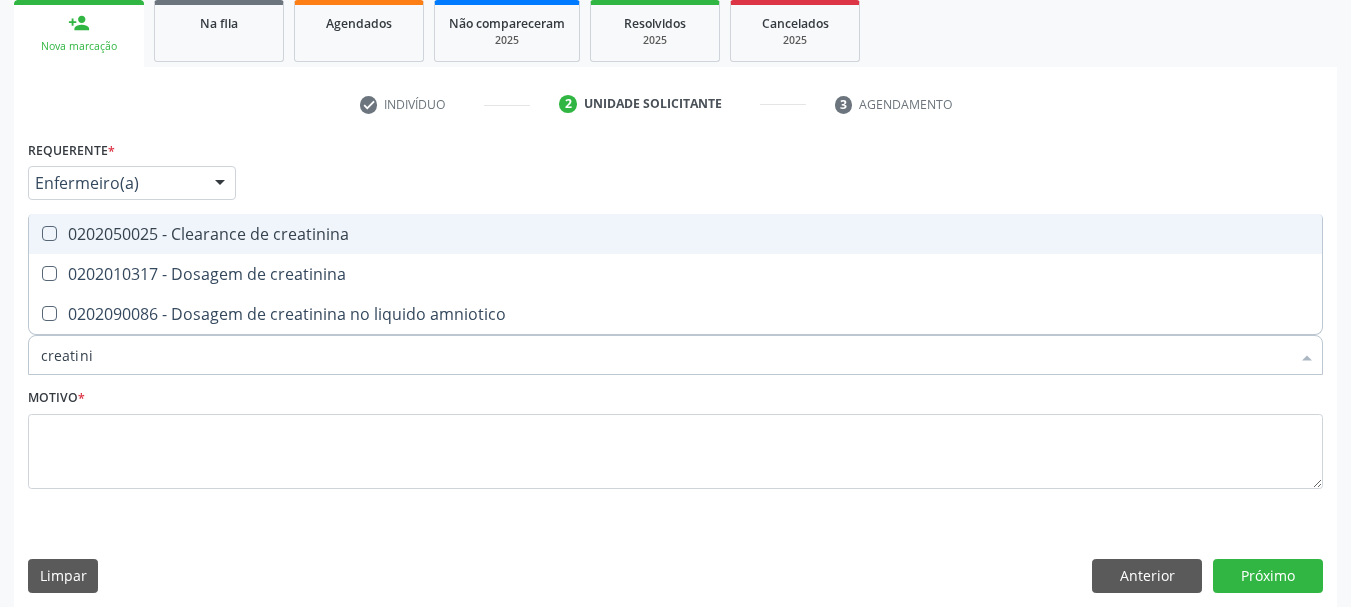 type on "creatinin" 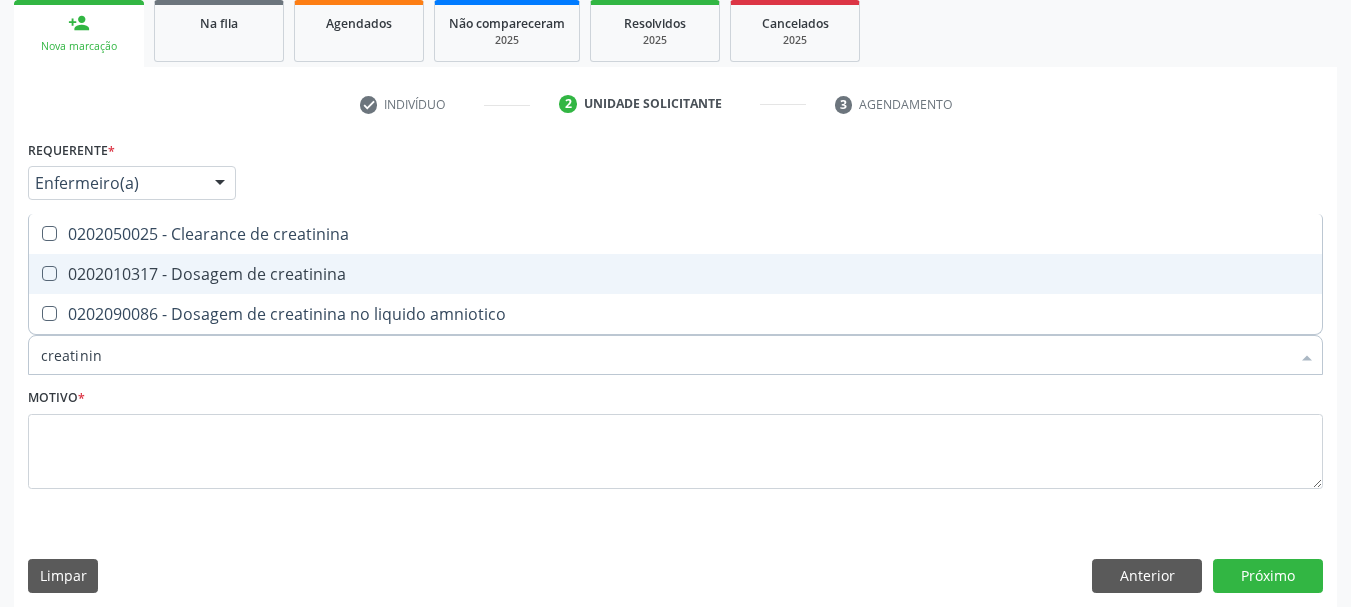 click on "0202010317 - Dosagem de creatinina" at bounding box center [675, 274] 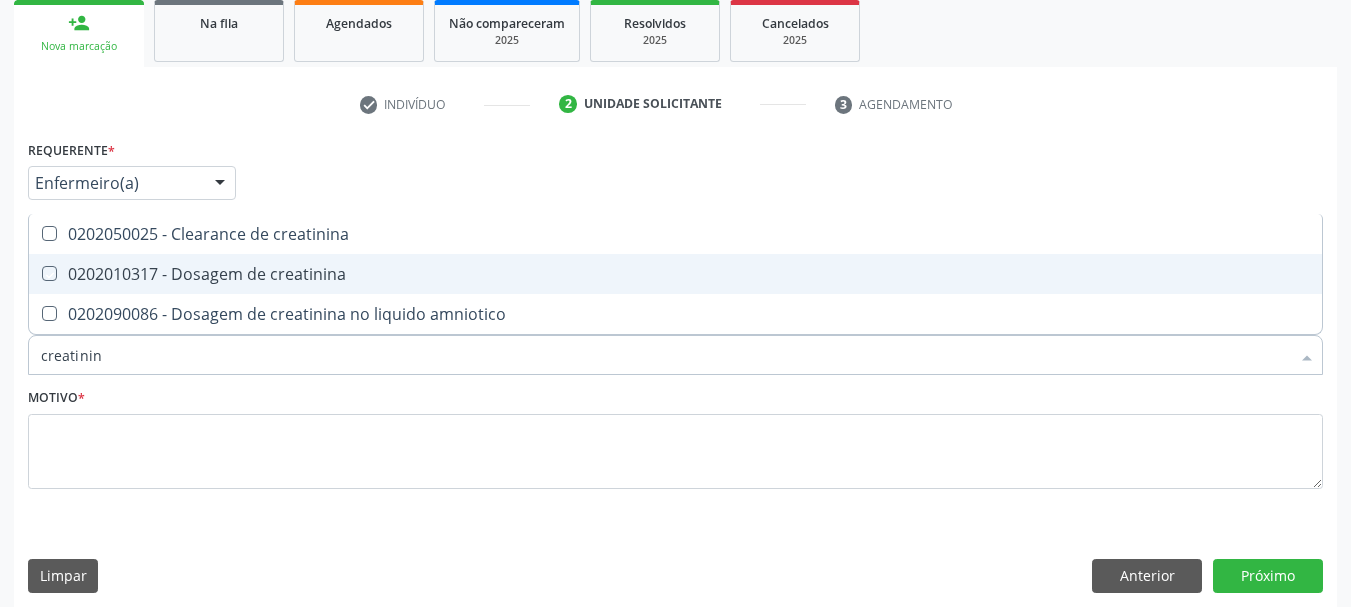 checkbox on "true" 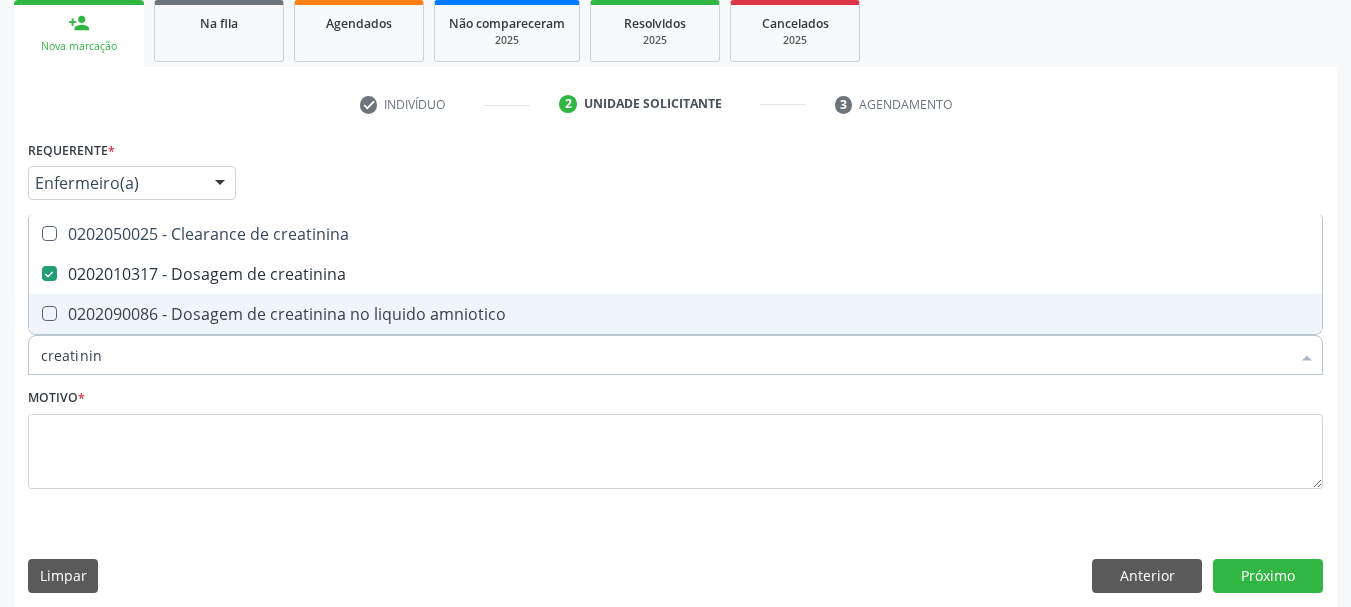 drag, startPoint x: 132, startPoint y: 365, endPoint x: 0, endPoint y: 363, distance: 132.01515 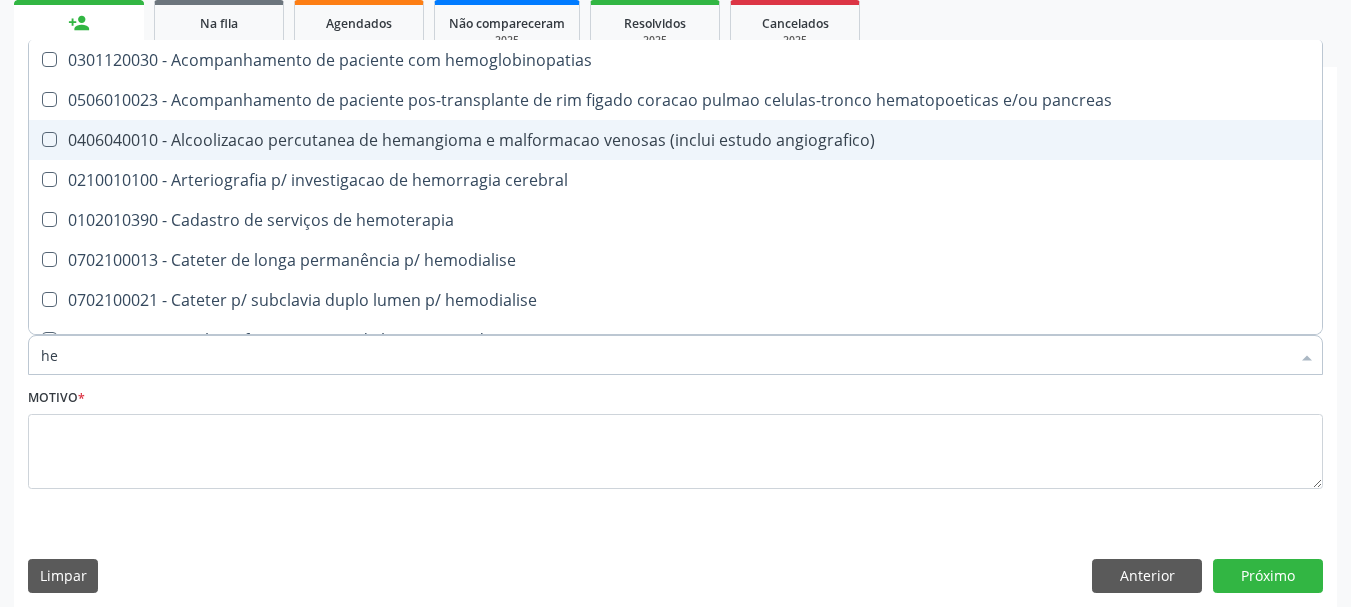 type on "hem" 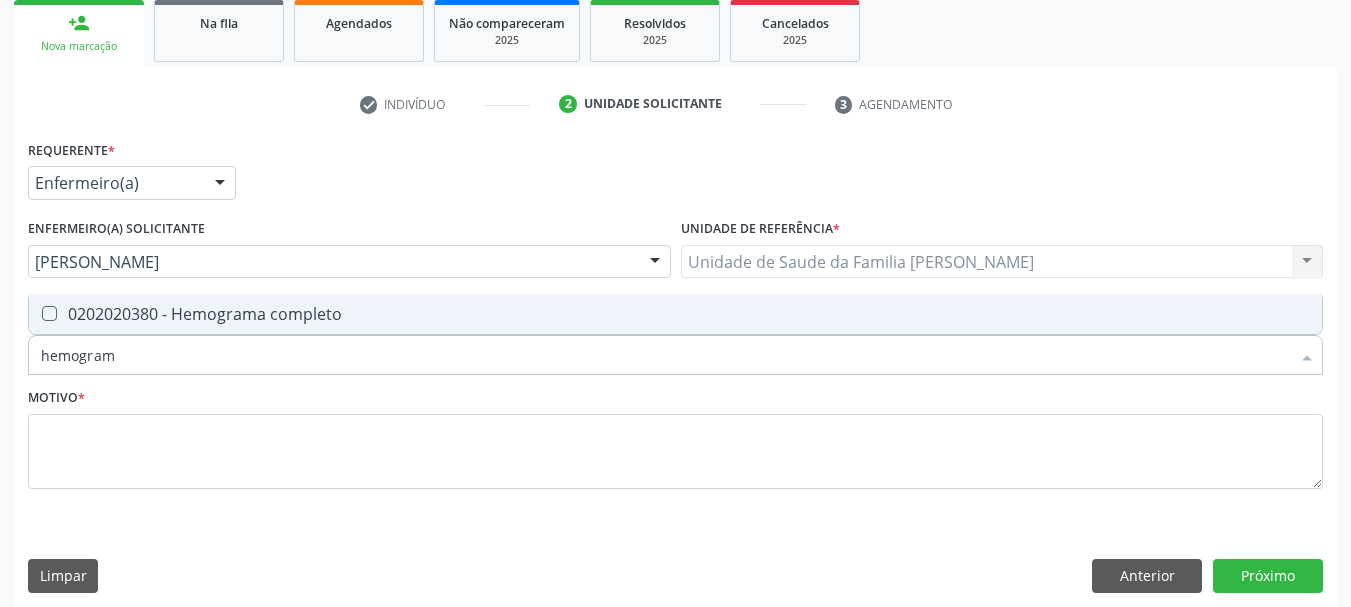 type on "hemograma" 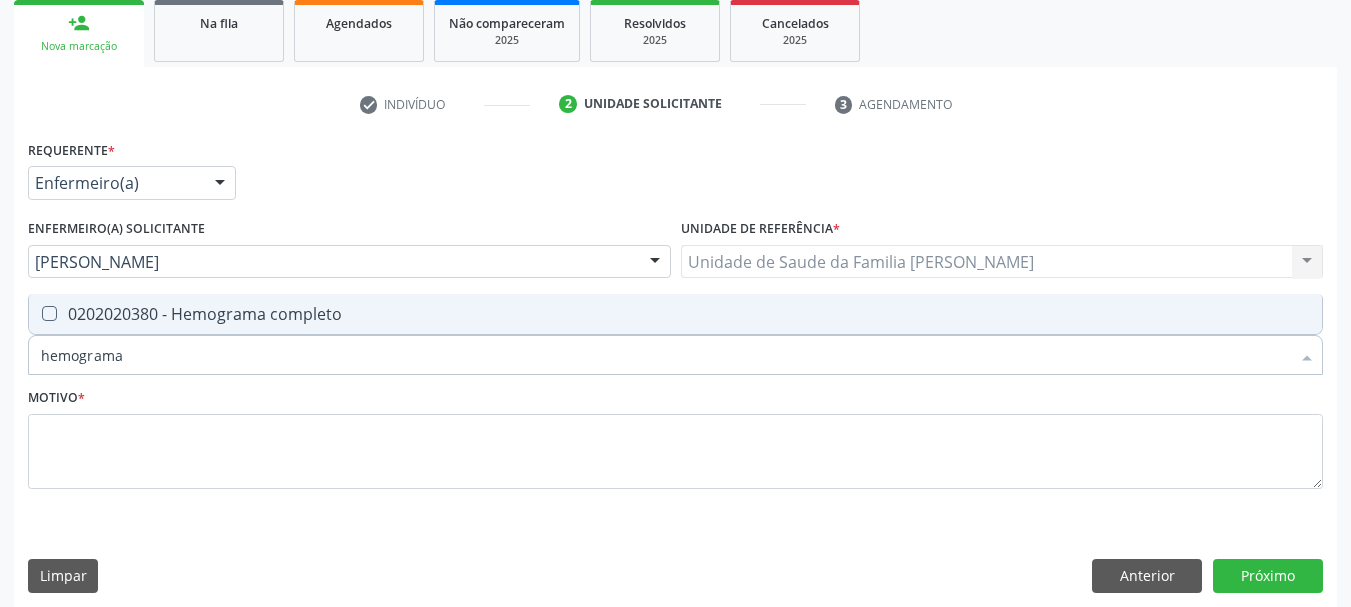 click on "0202020380 - Hemograma completo" at bounding box center [675, 314] 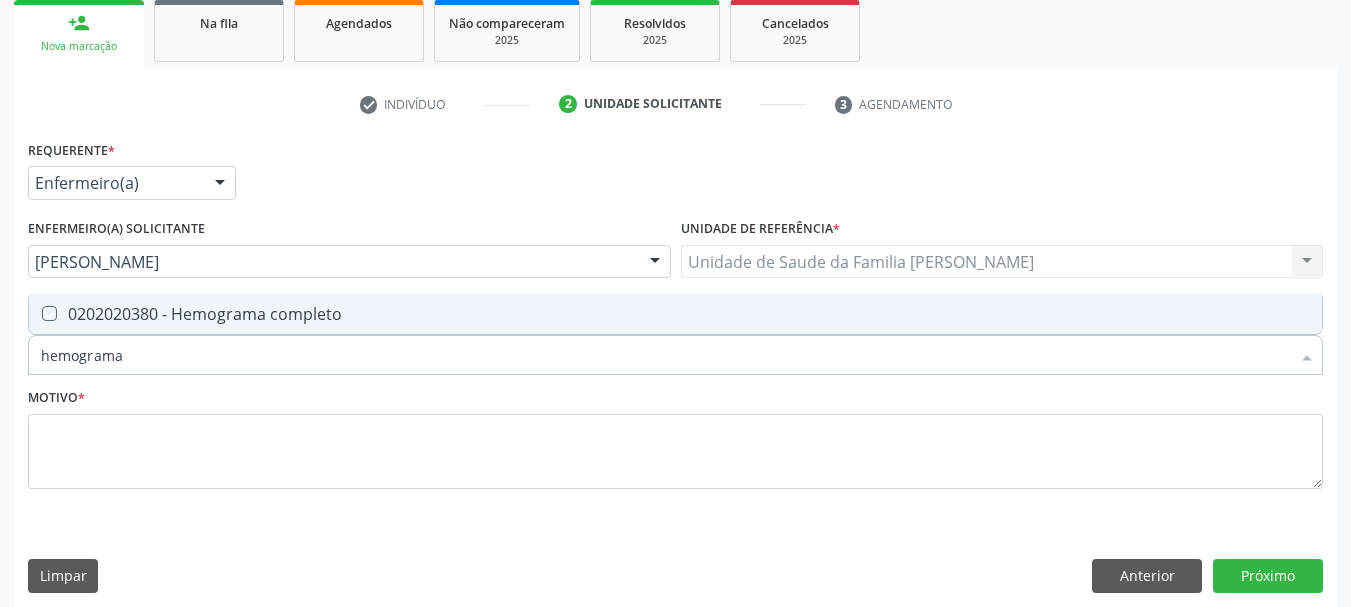 checkbox on "true" 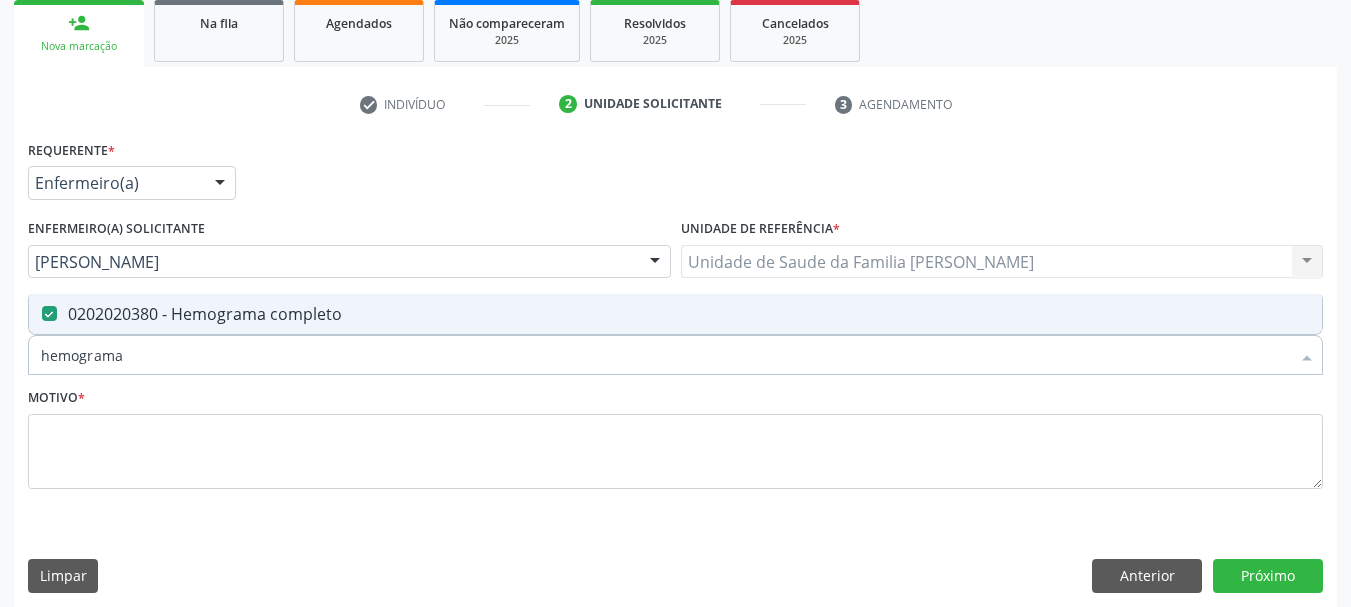 drag, startPoint x: 132, startPoint y: 349, endPoint x: 0, endPoint y: 355, distance: 132.13629 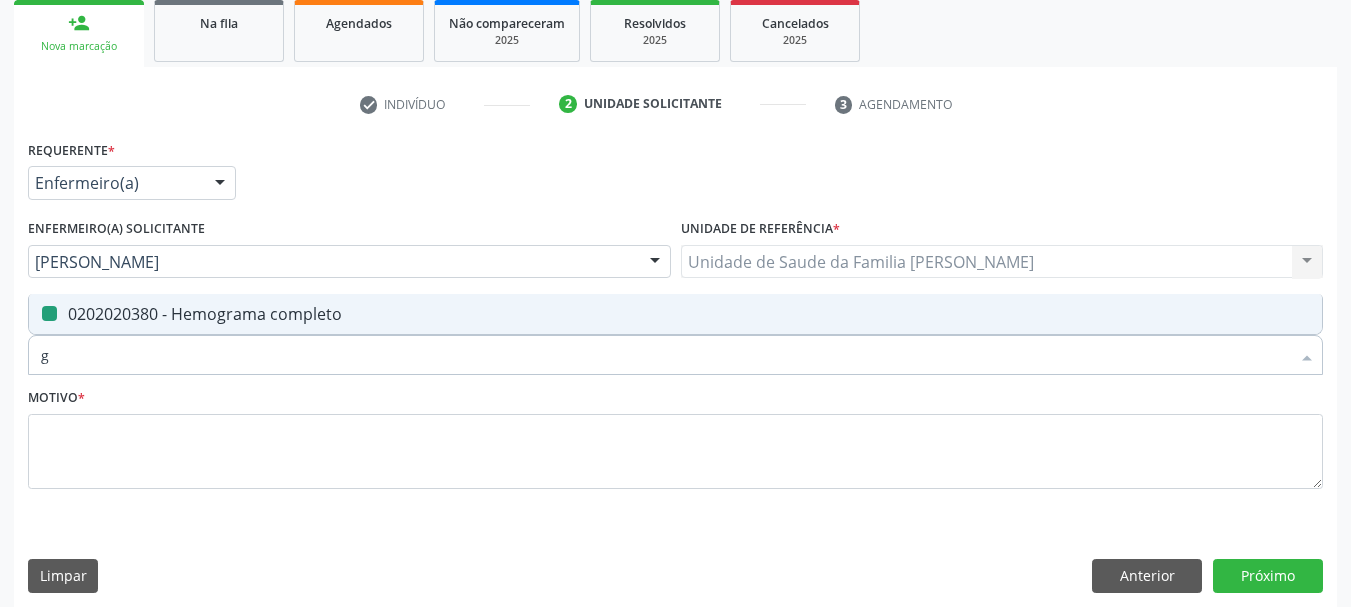 type on "gl" 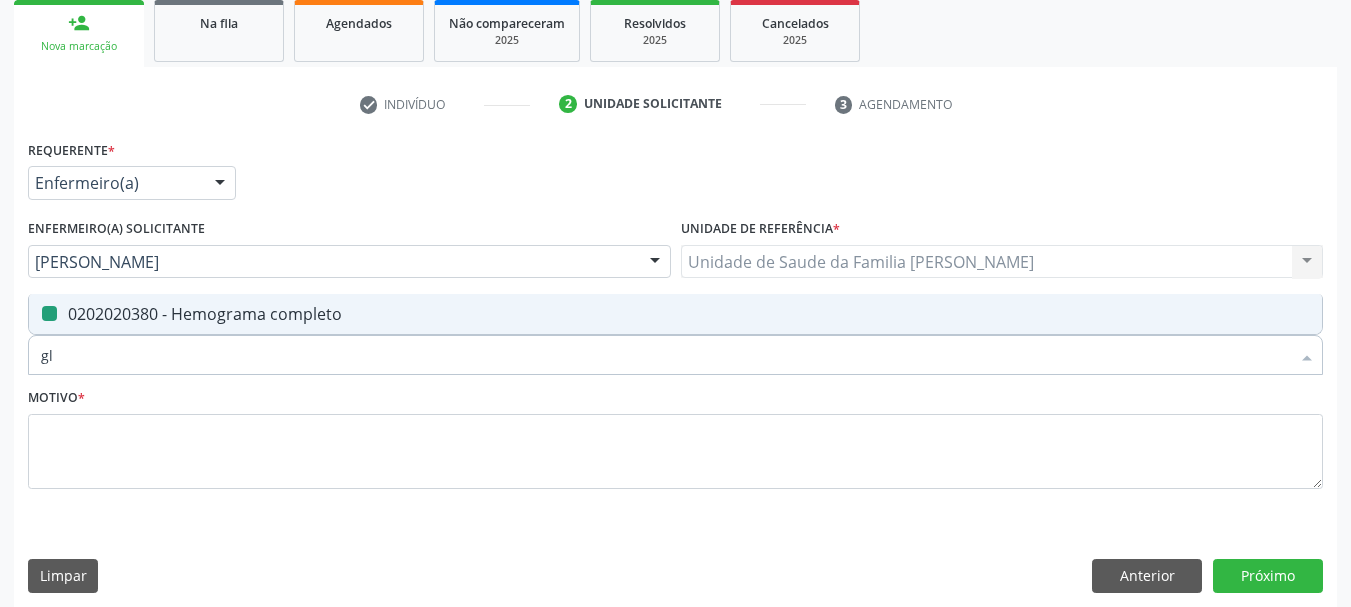 checkbox on "false" 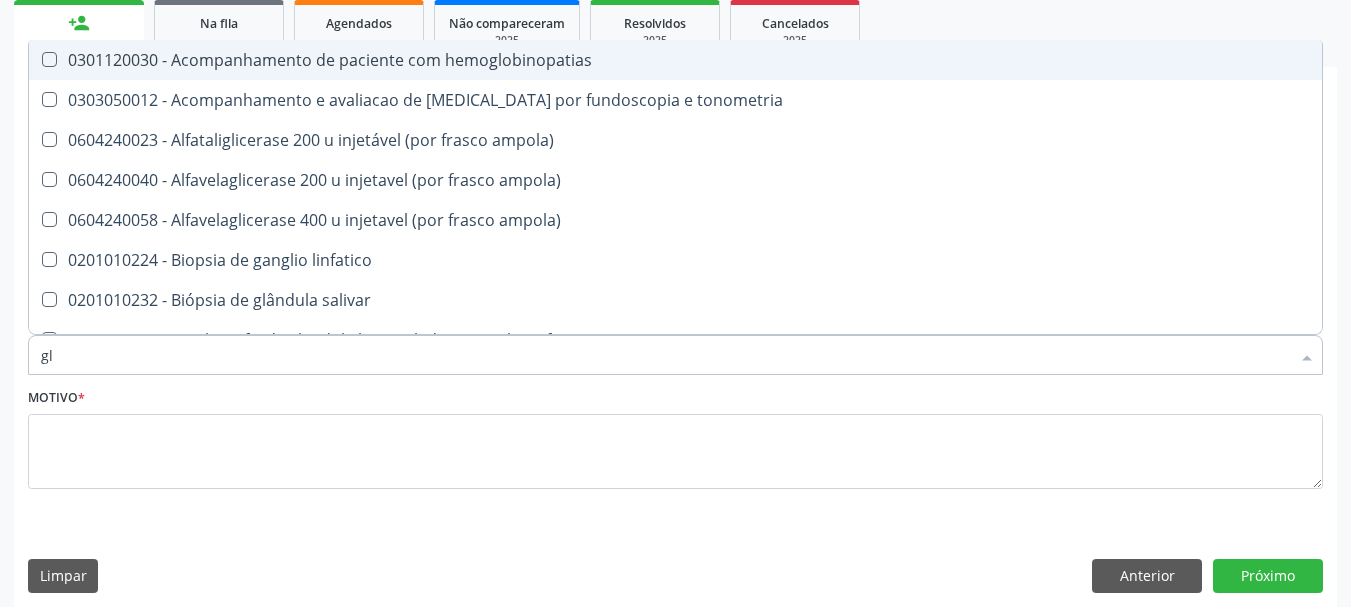 type on "gli" 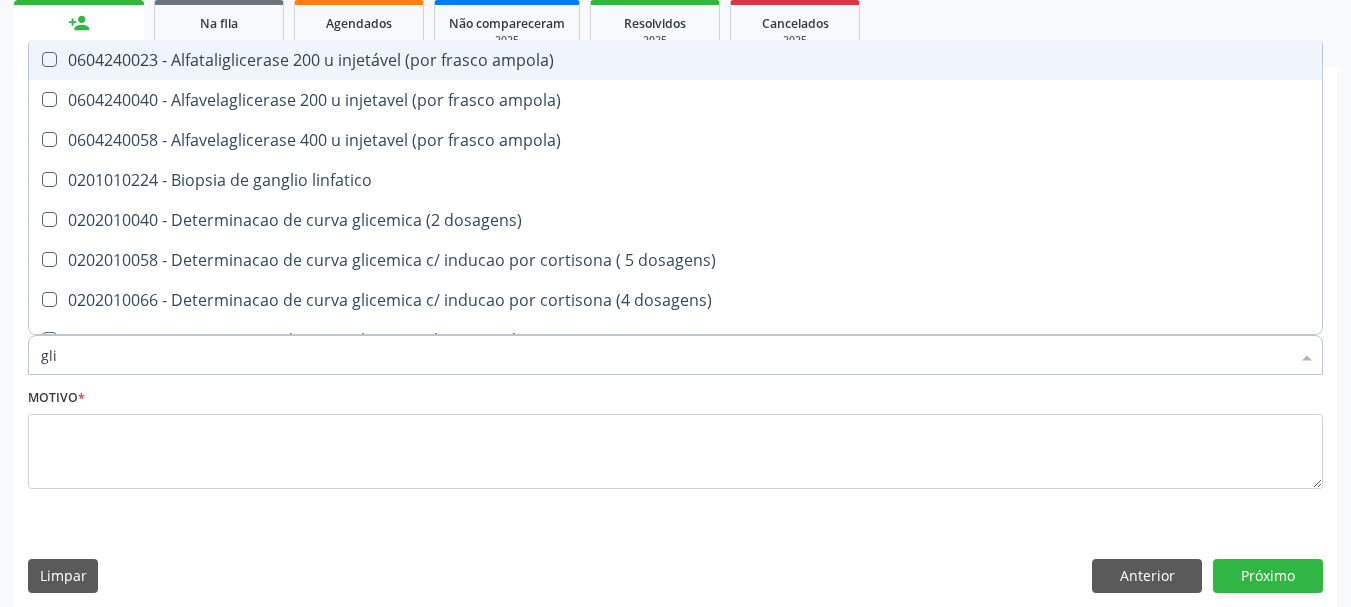 type on "glic" 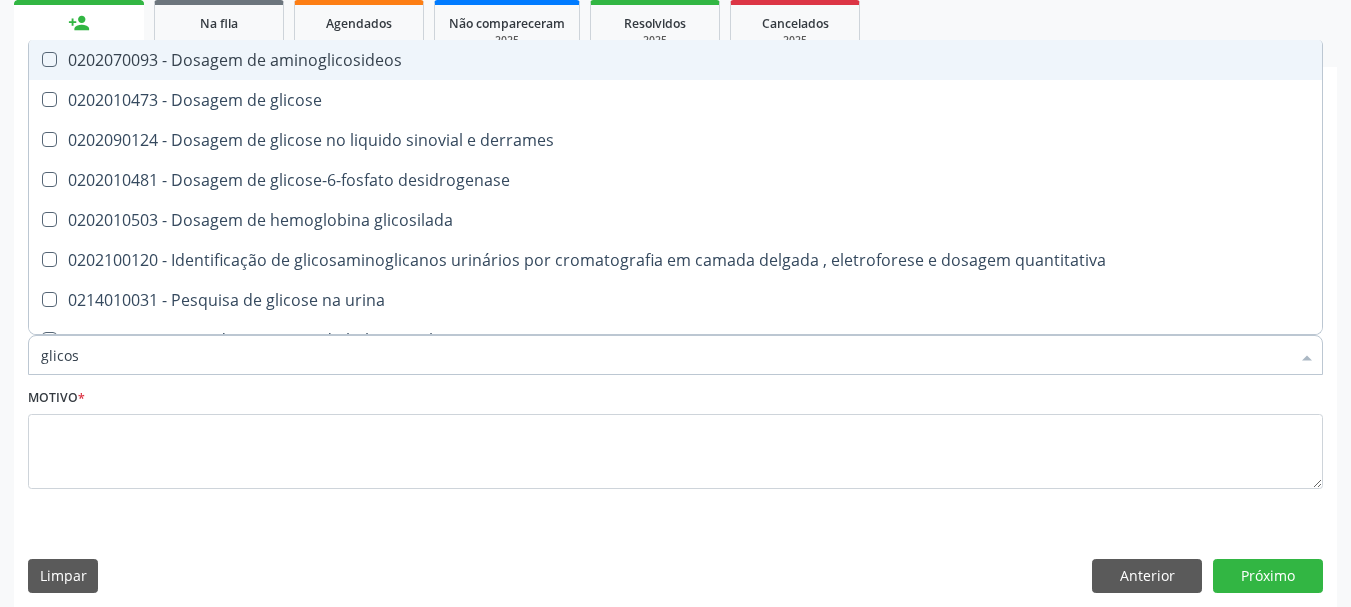 type on "glicose" 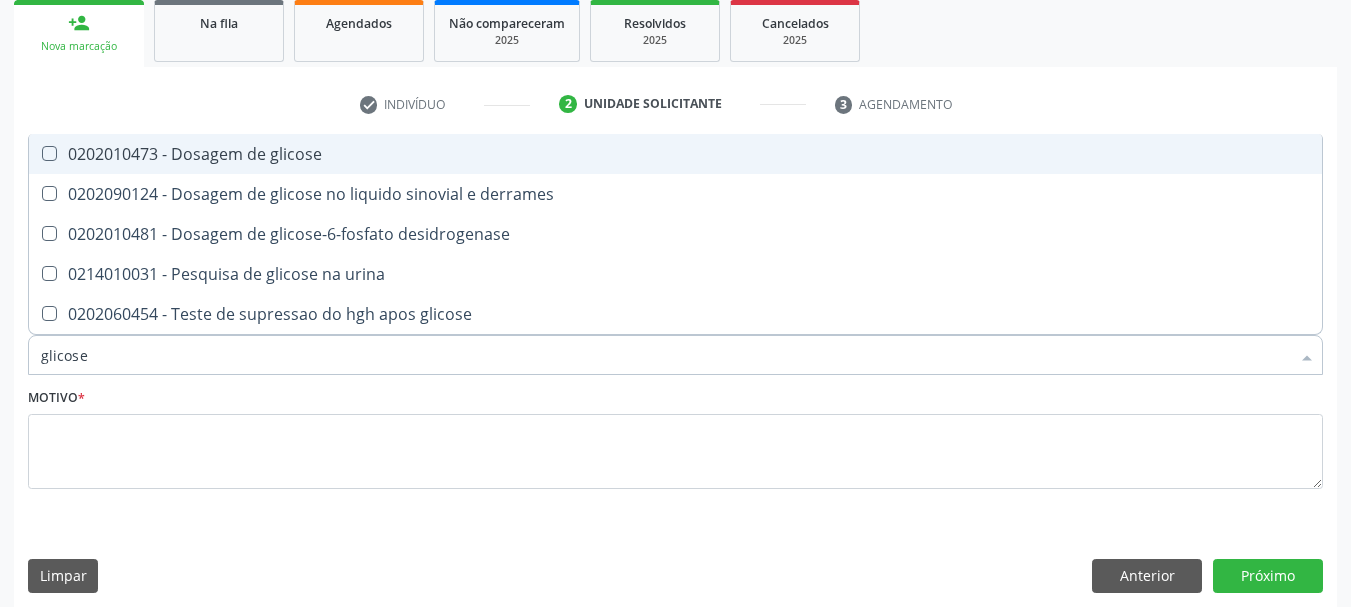 click on "0202010473 - Dosagem de glicose" at bounding box center (675, 154) 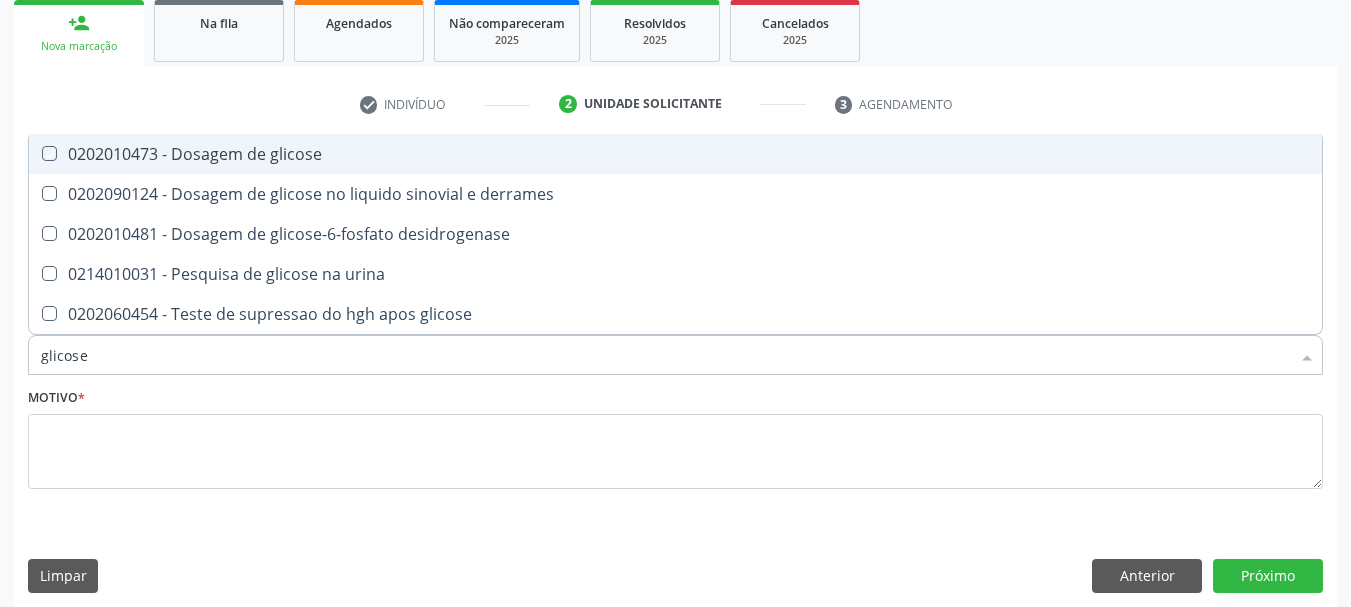 checkbox on "true" 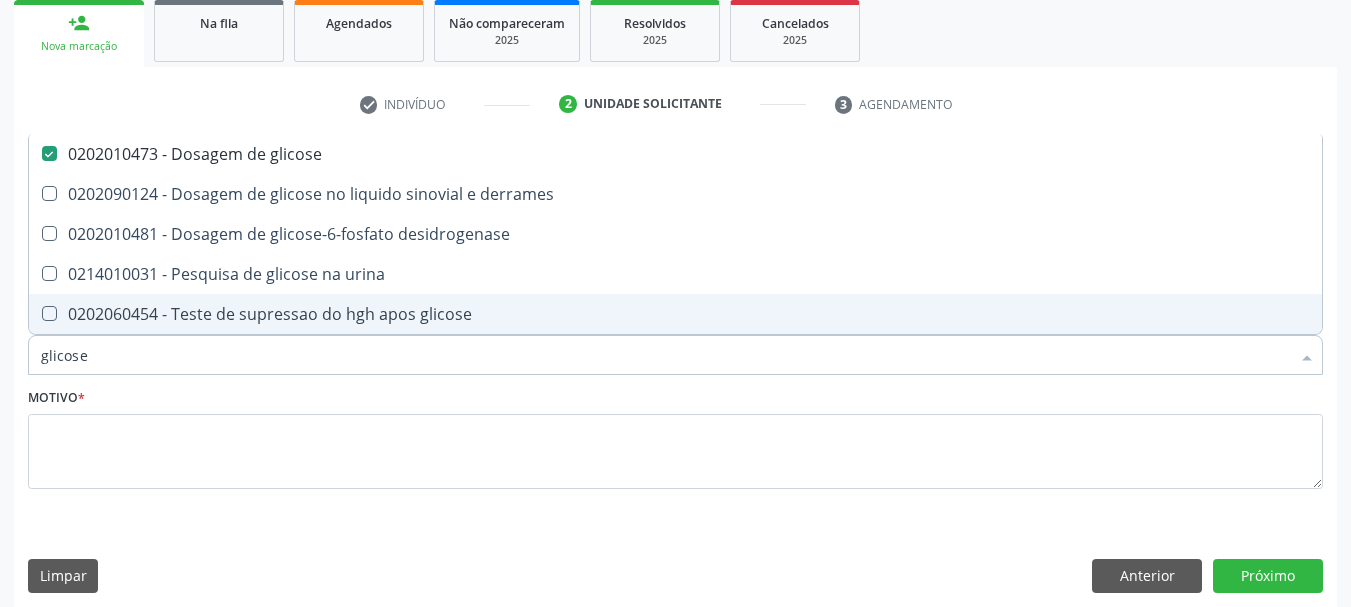 drag, startPoint x: 94, startPoint y: 355, endPoint x: 0, endPoint y: 371, distance: 95.35198 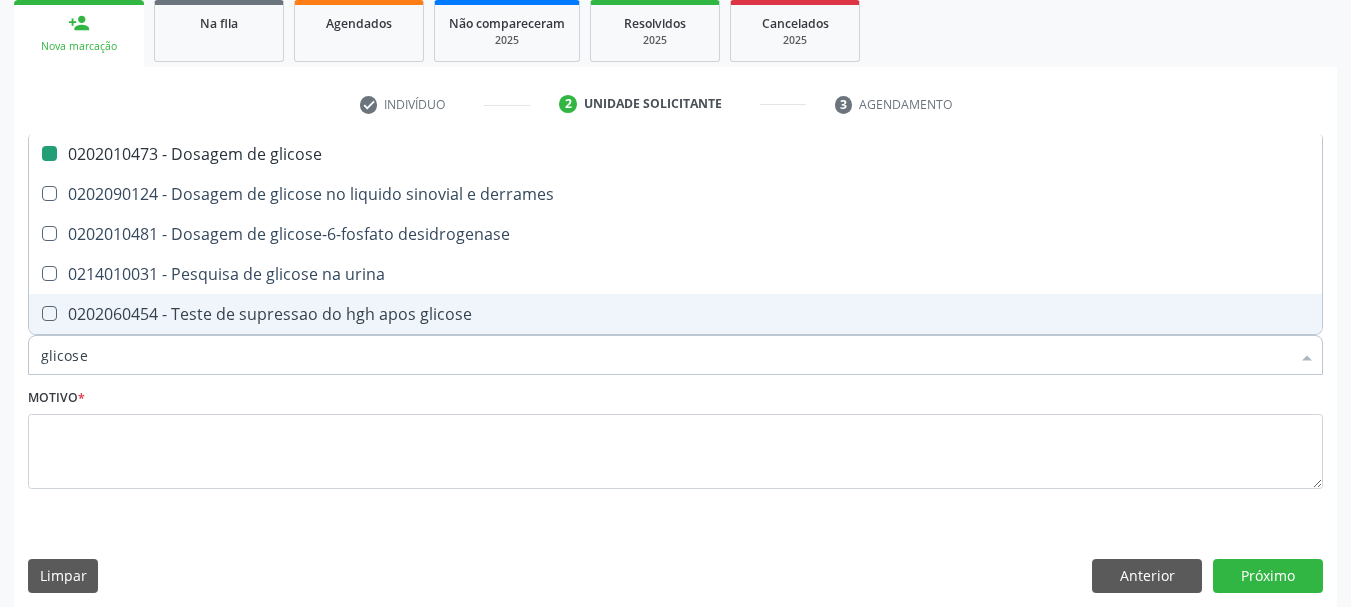 type on "g" 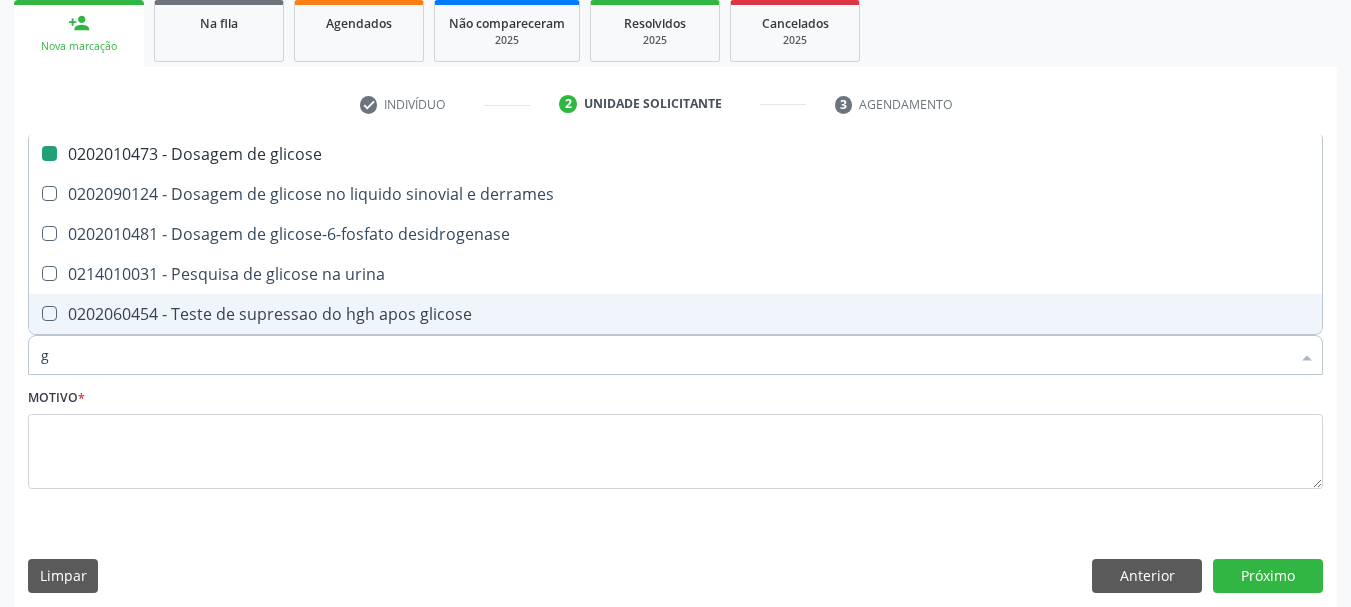 checkbox on "false" 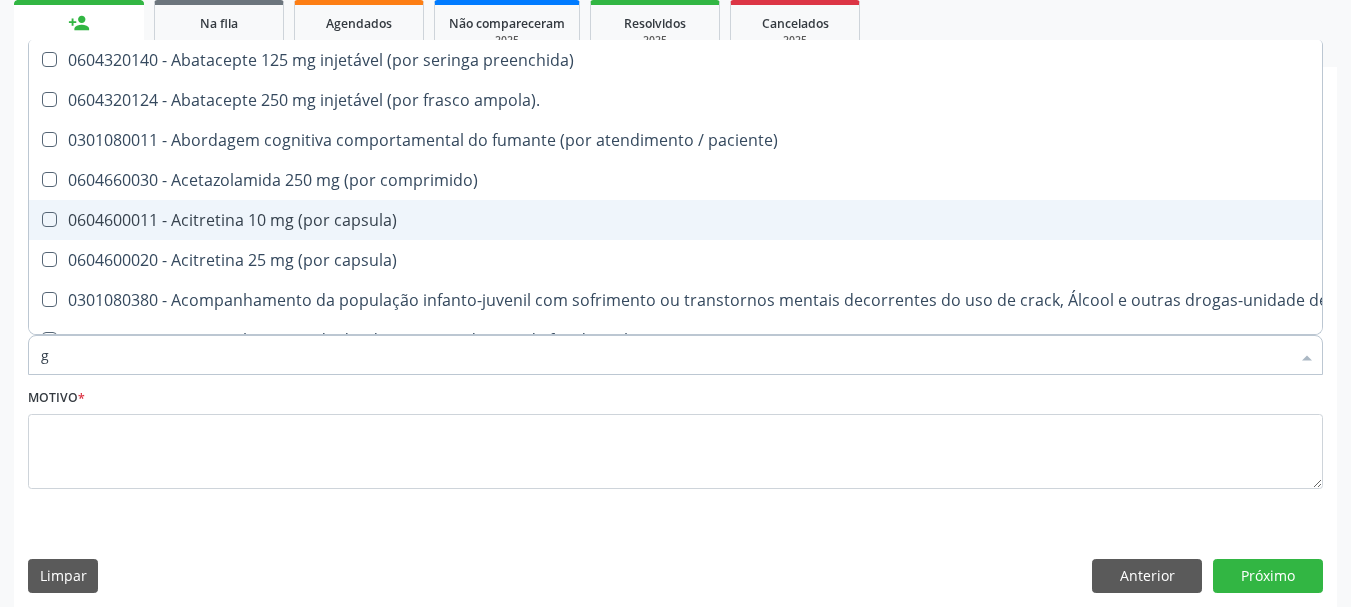 type on "gl" 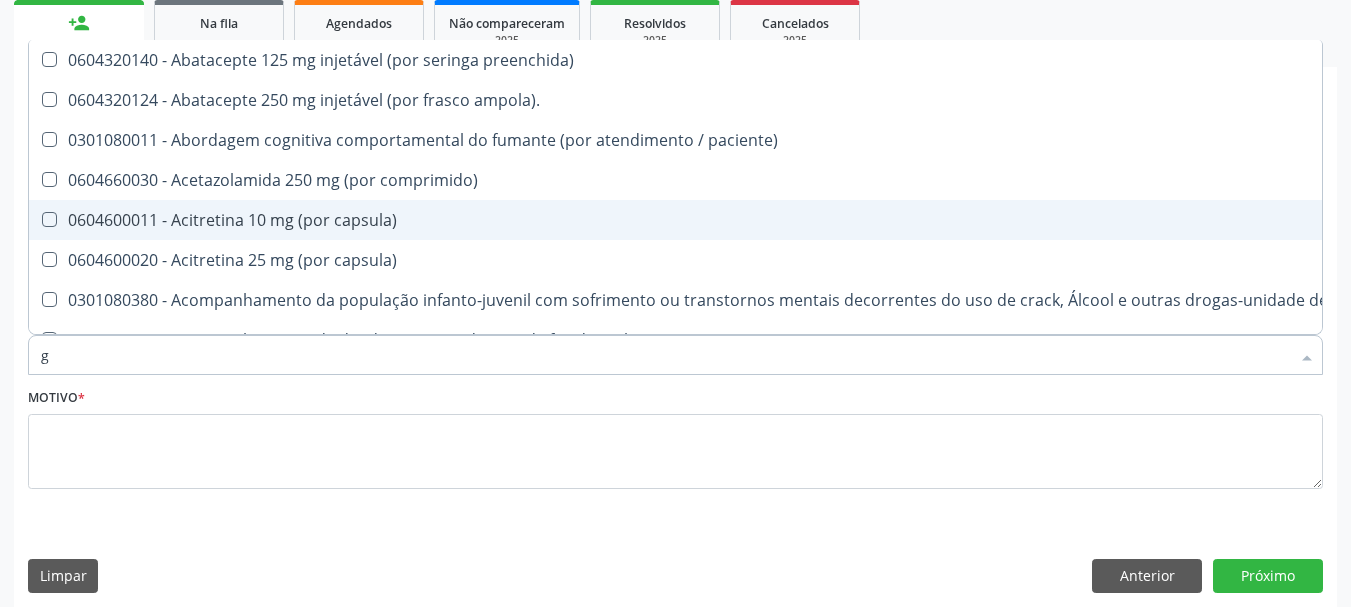 checkbox on "true" 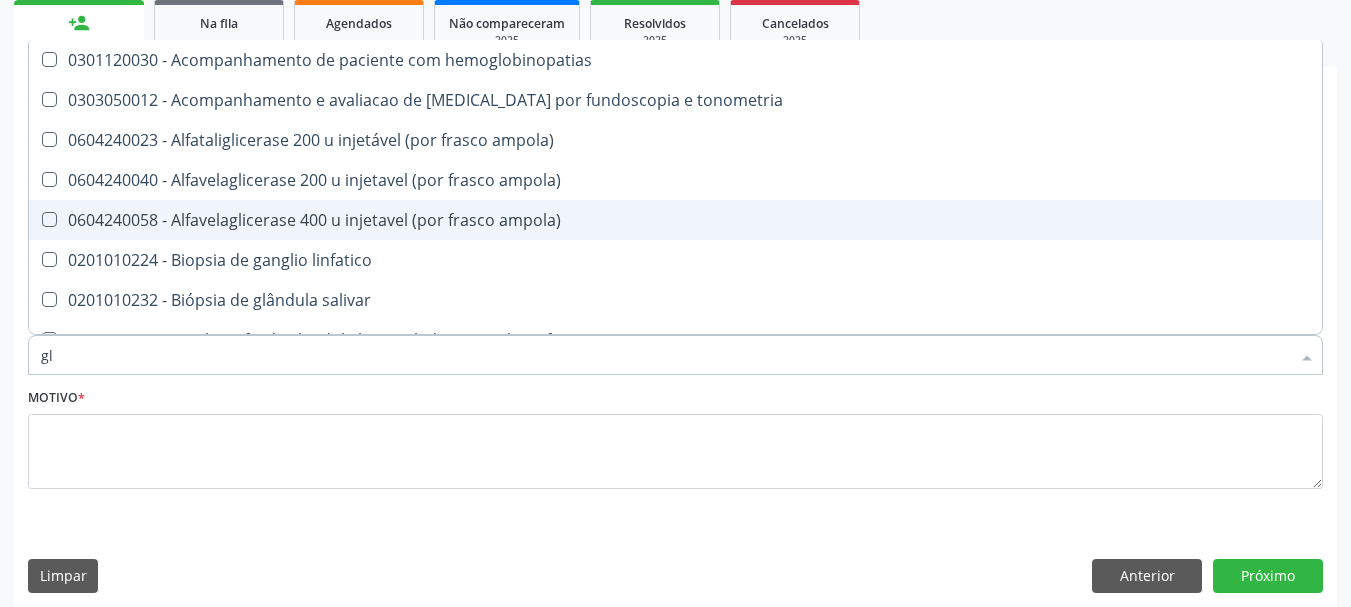 type on "gli" 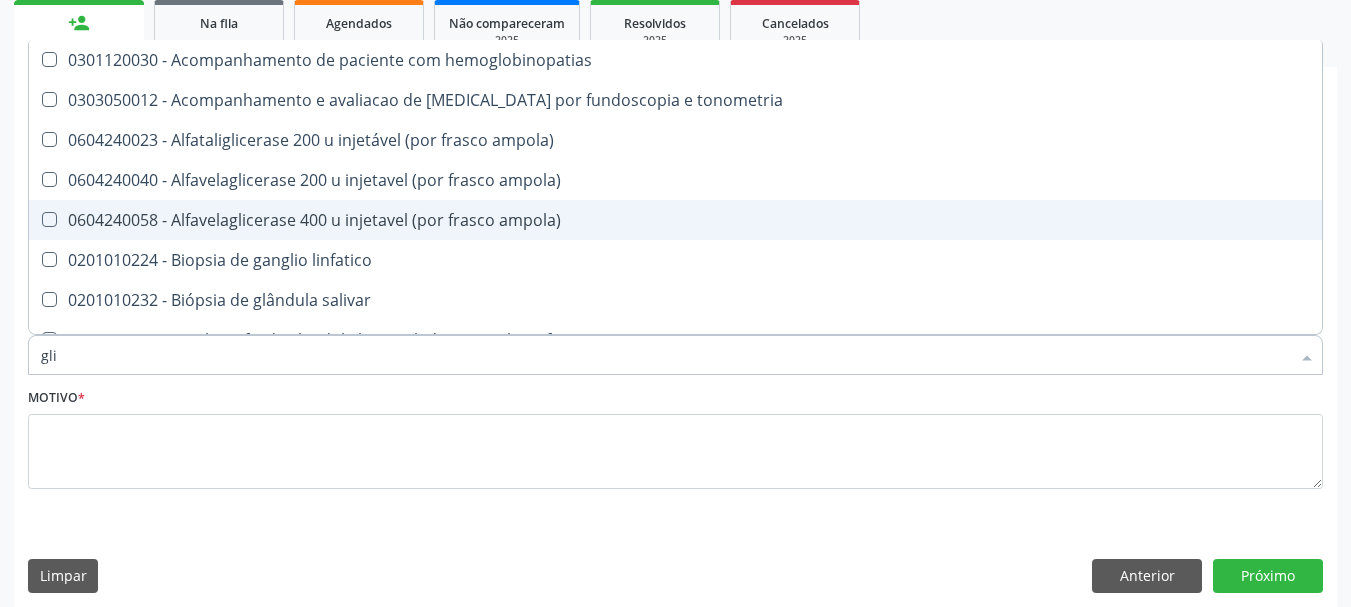 checkbox on "true" 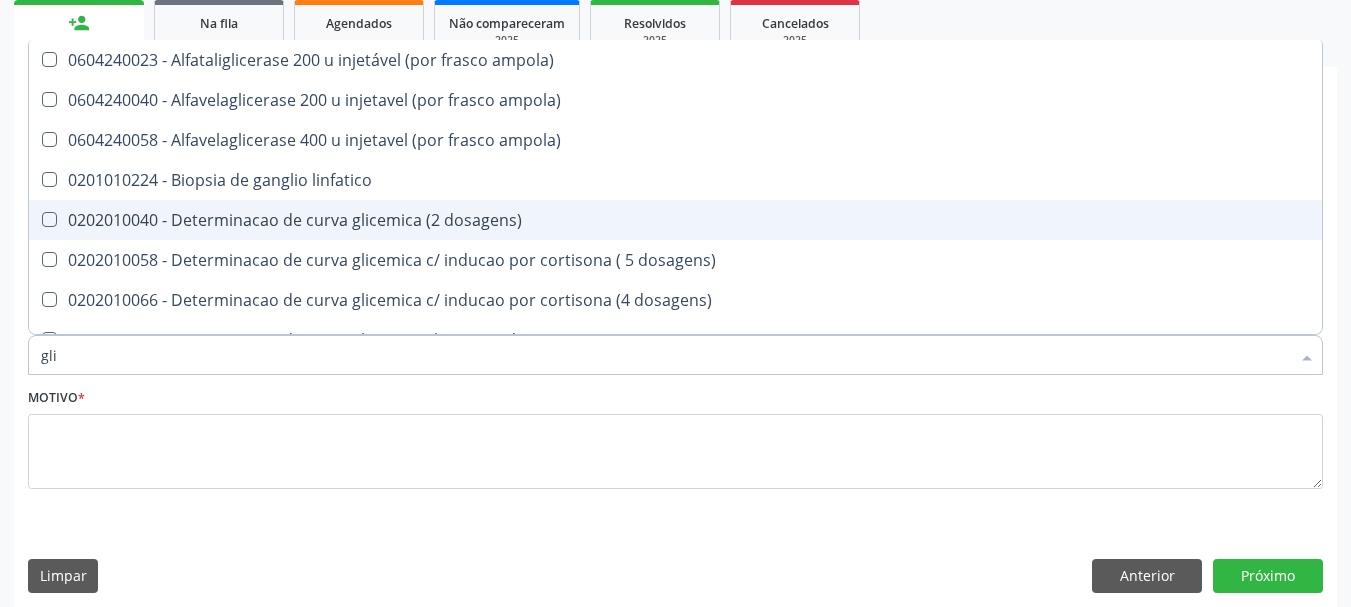 type on "glic" 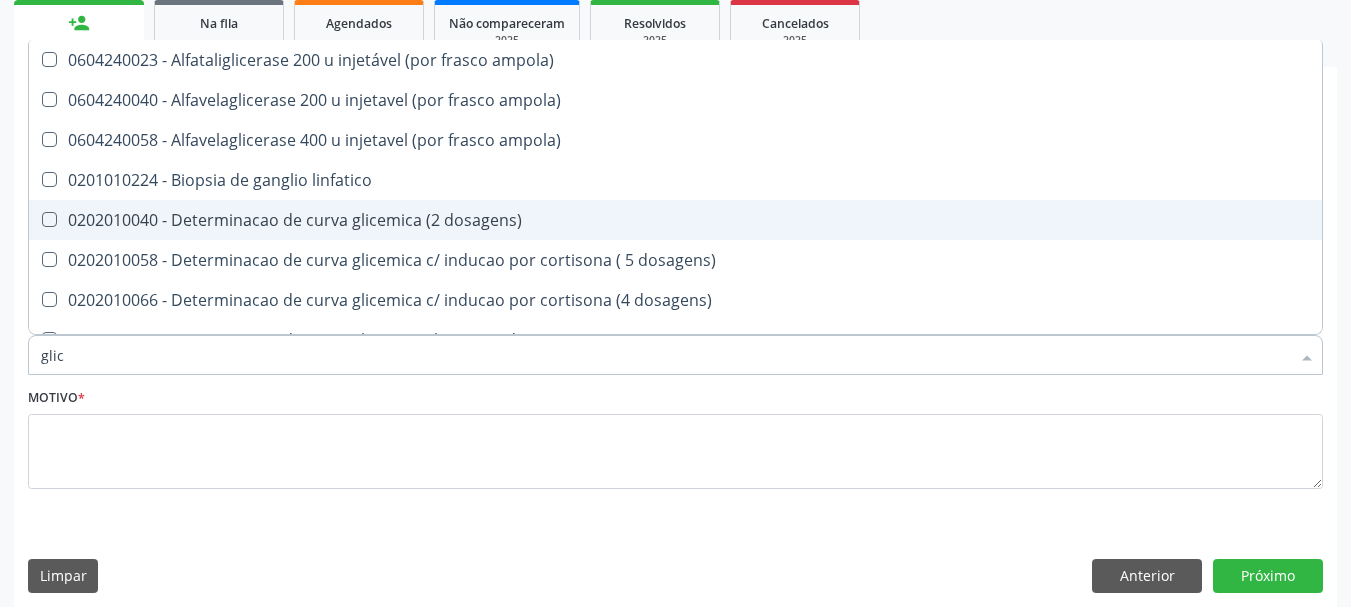 type on "glico" 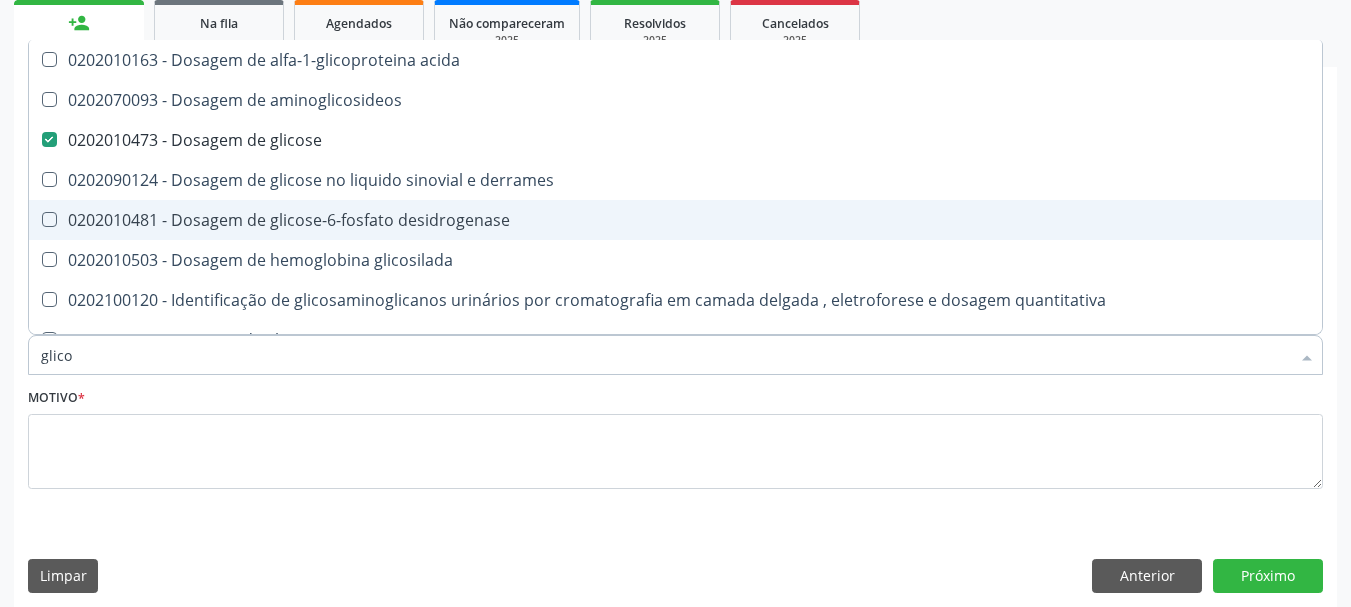 type on "glicos" 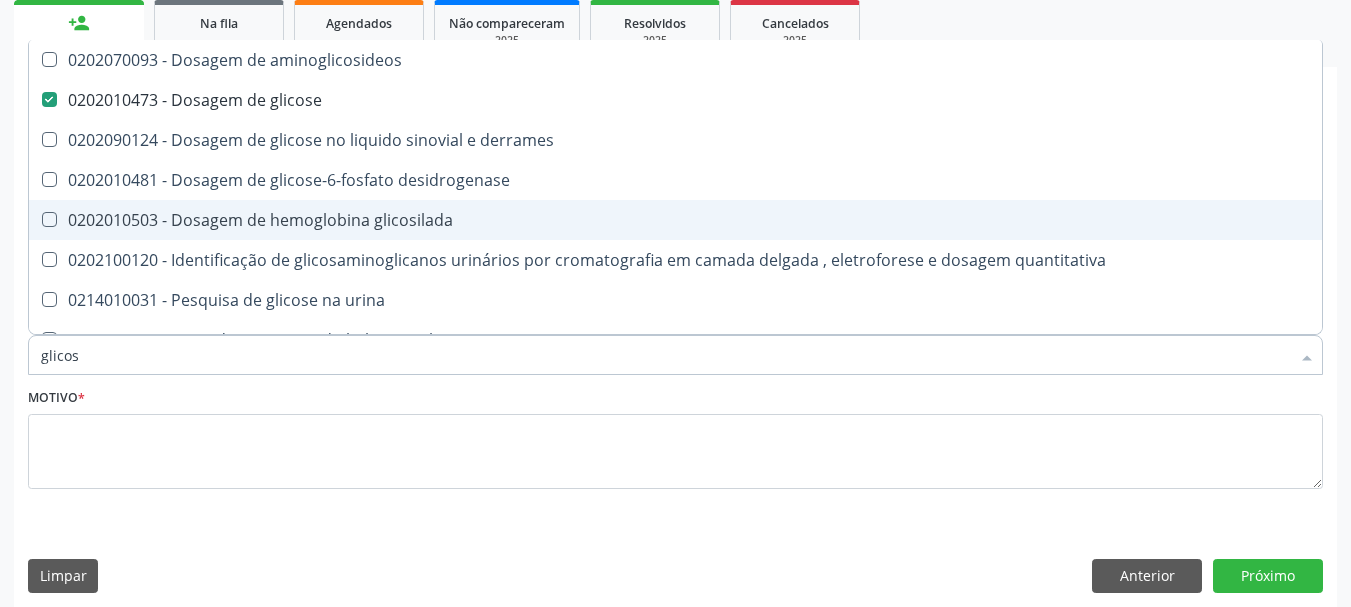 type on "glicosi" 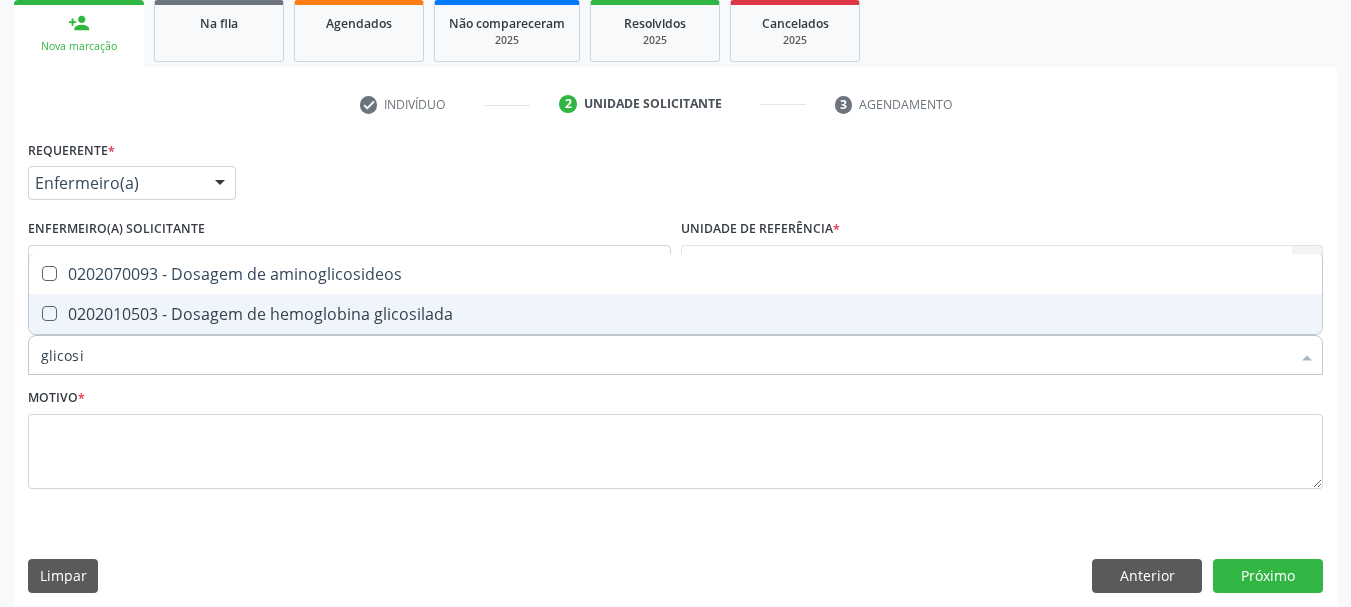 type on "glicosil" 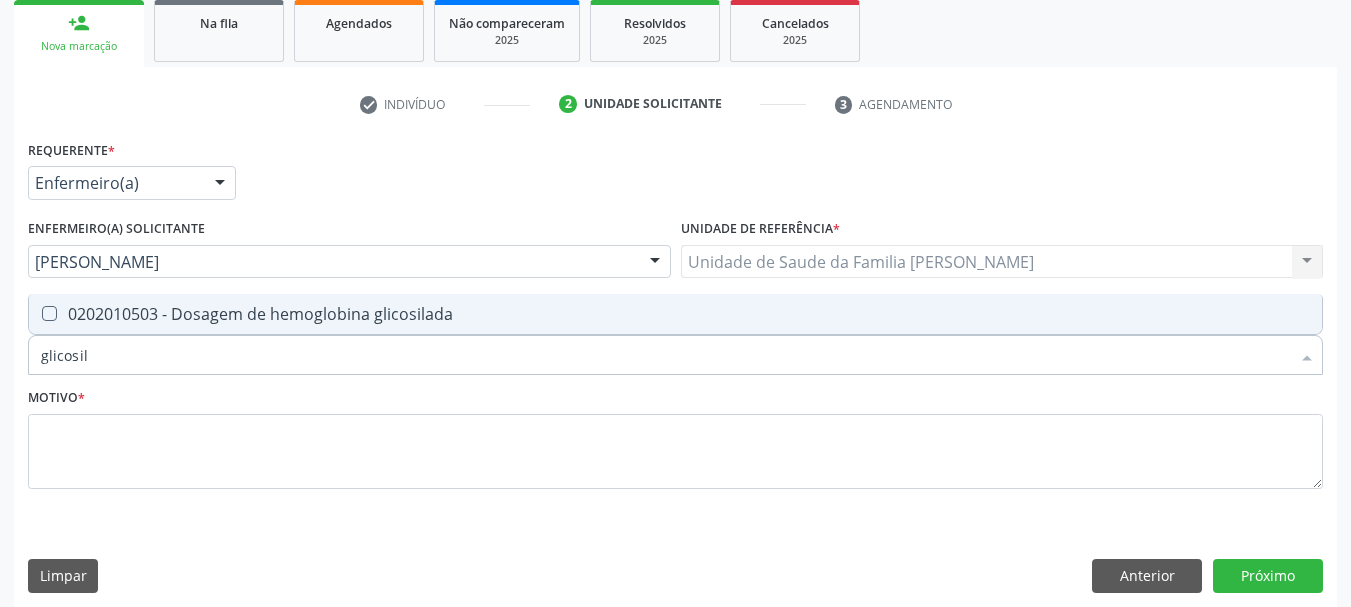 click on "0202010503 - Dosagem de hemoglobina glicosilada" at bounding box center (675, 314) 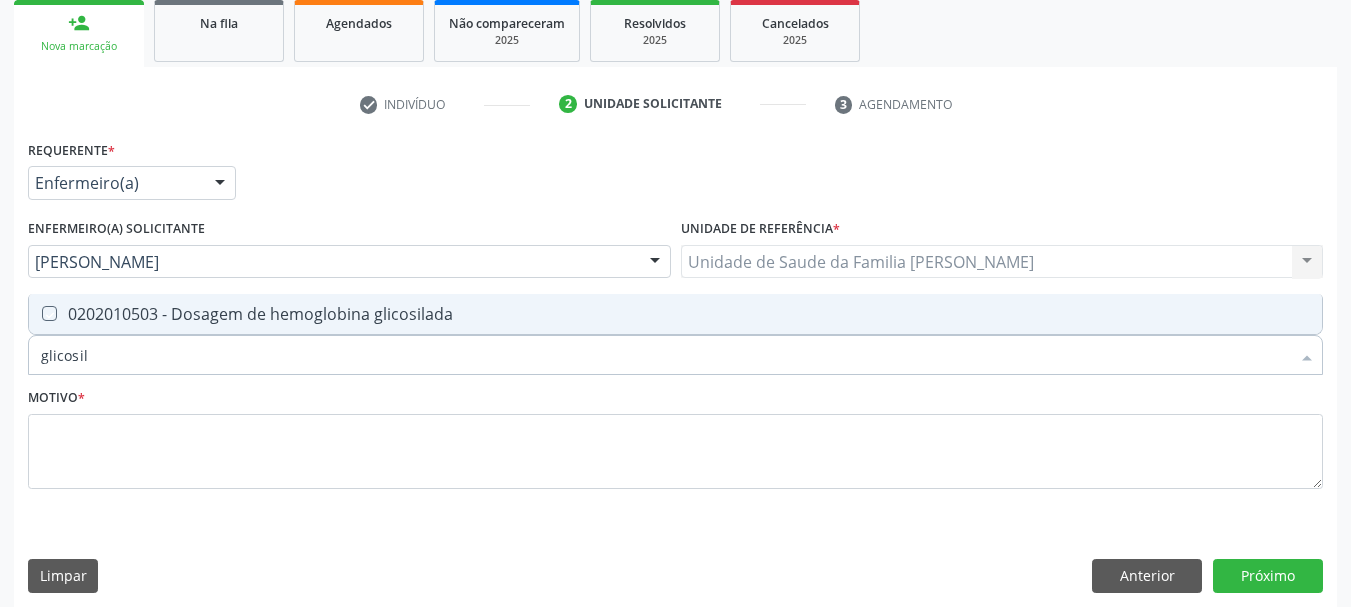 checkbox on "true" 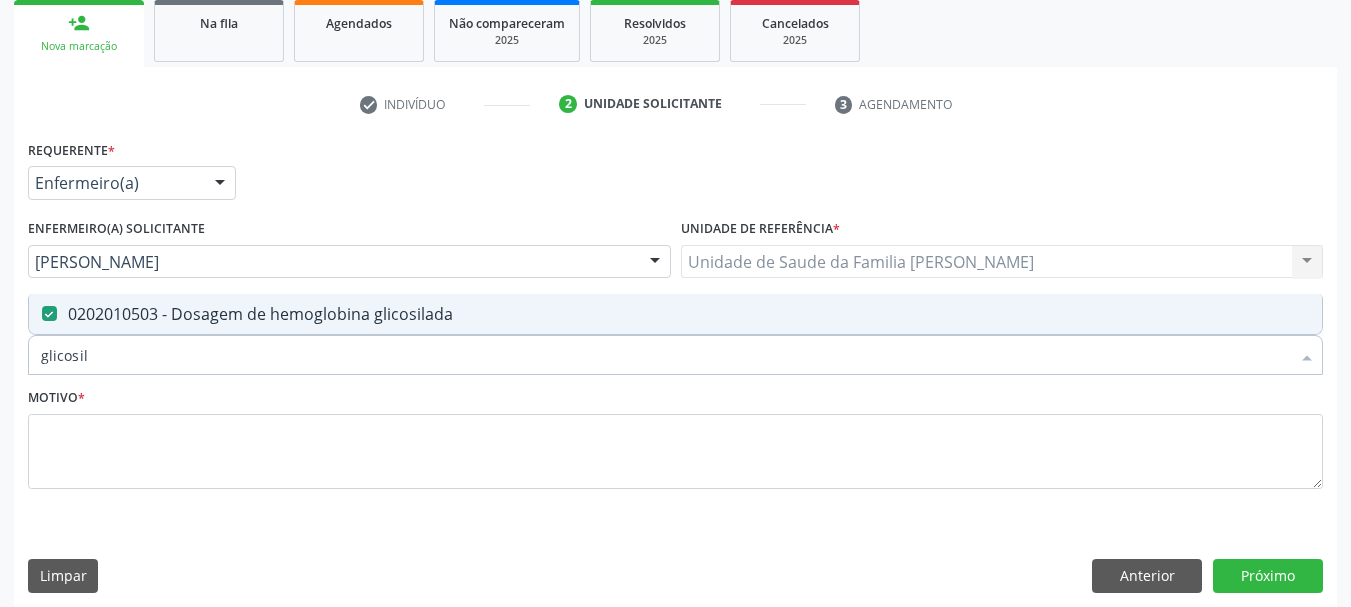 drag, startPoint x: 100, startPoint y: 345, endPoint x: 0, endPoint y: 370, distance: 103.077644 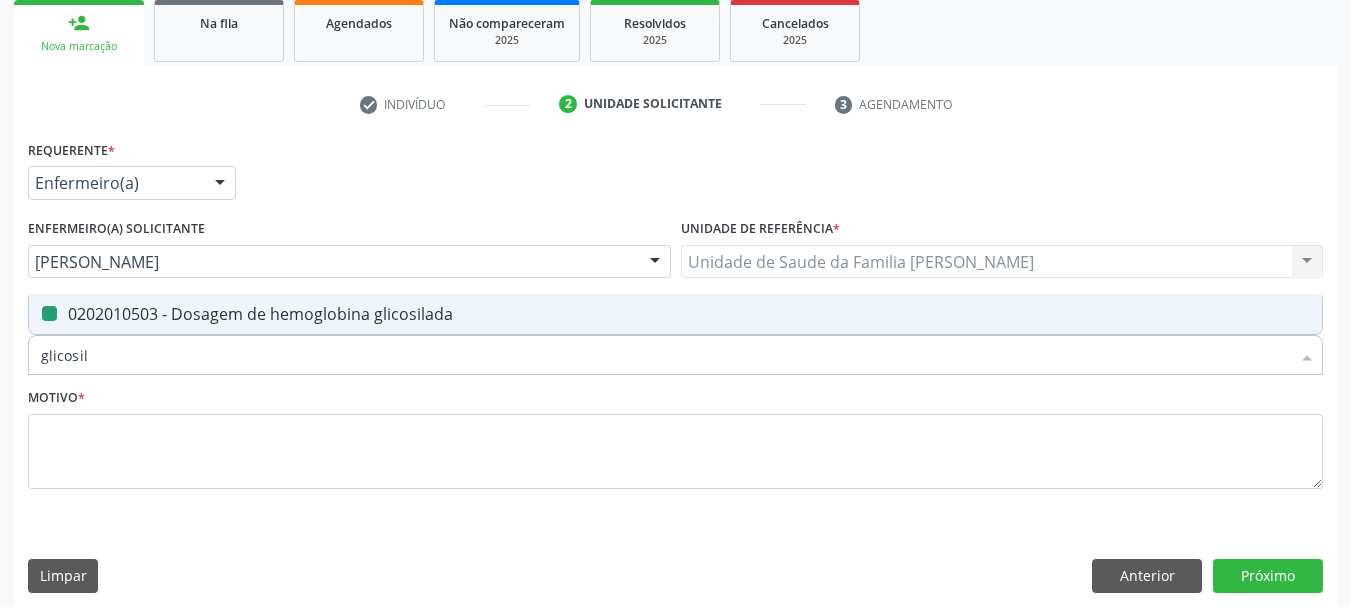 type 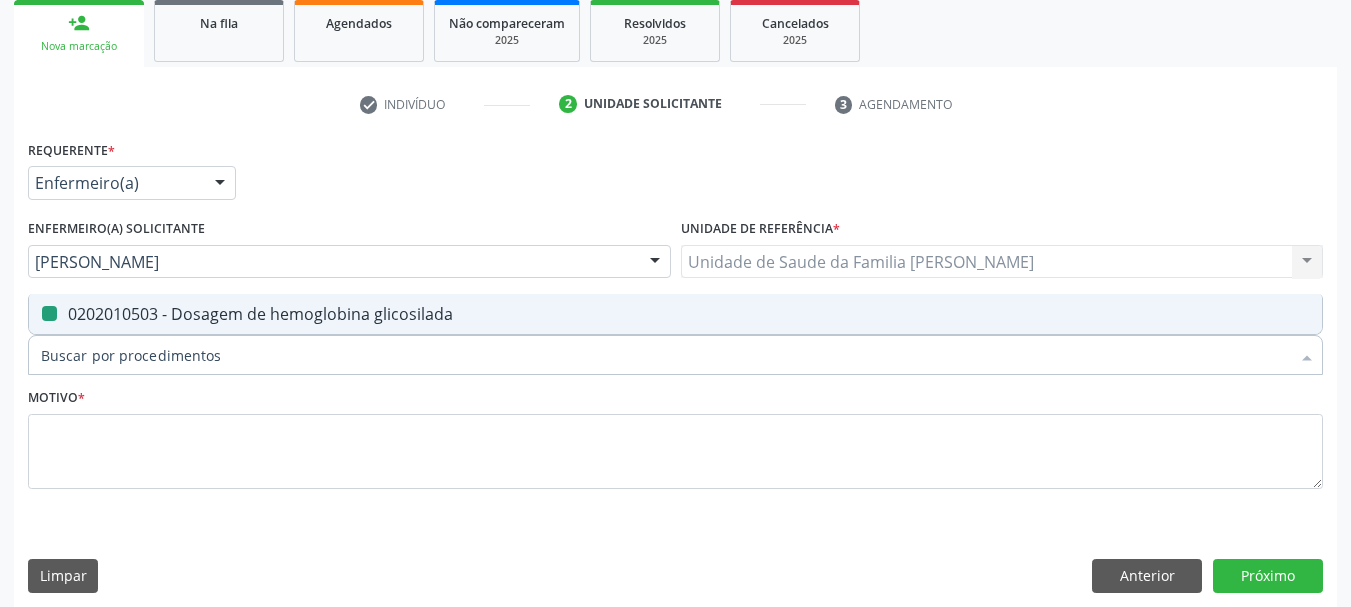 checkbox on "false" 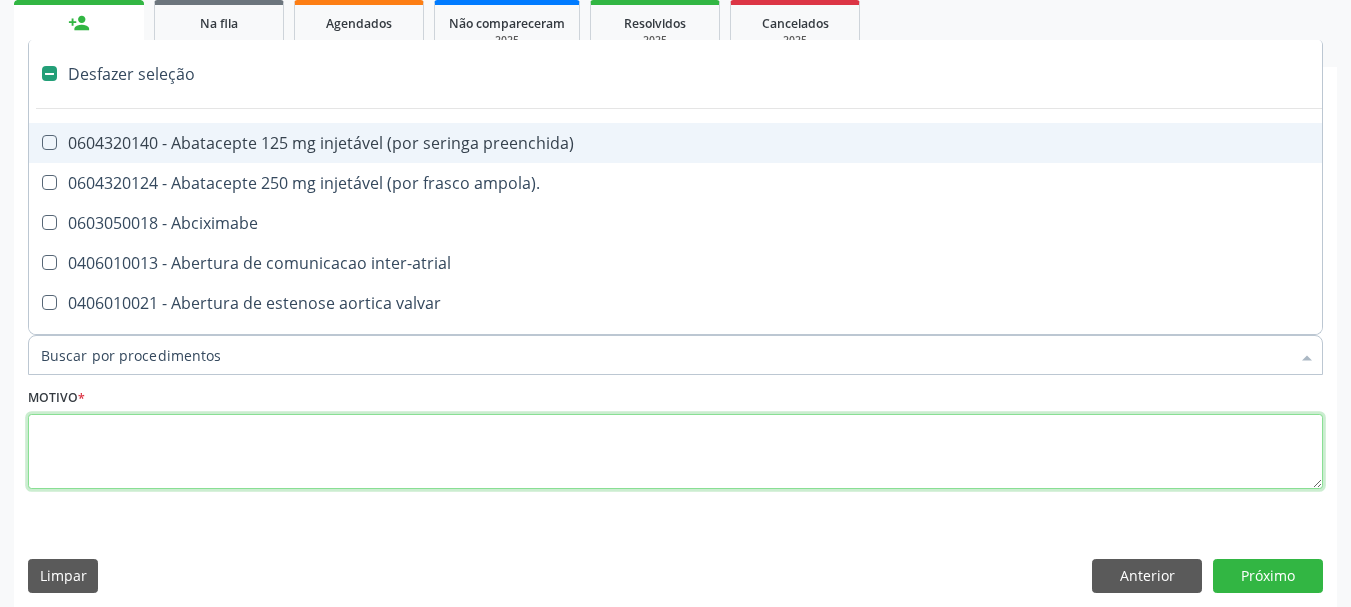click at bounding box center (675, 452) 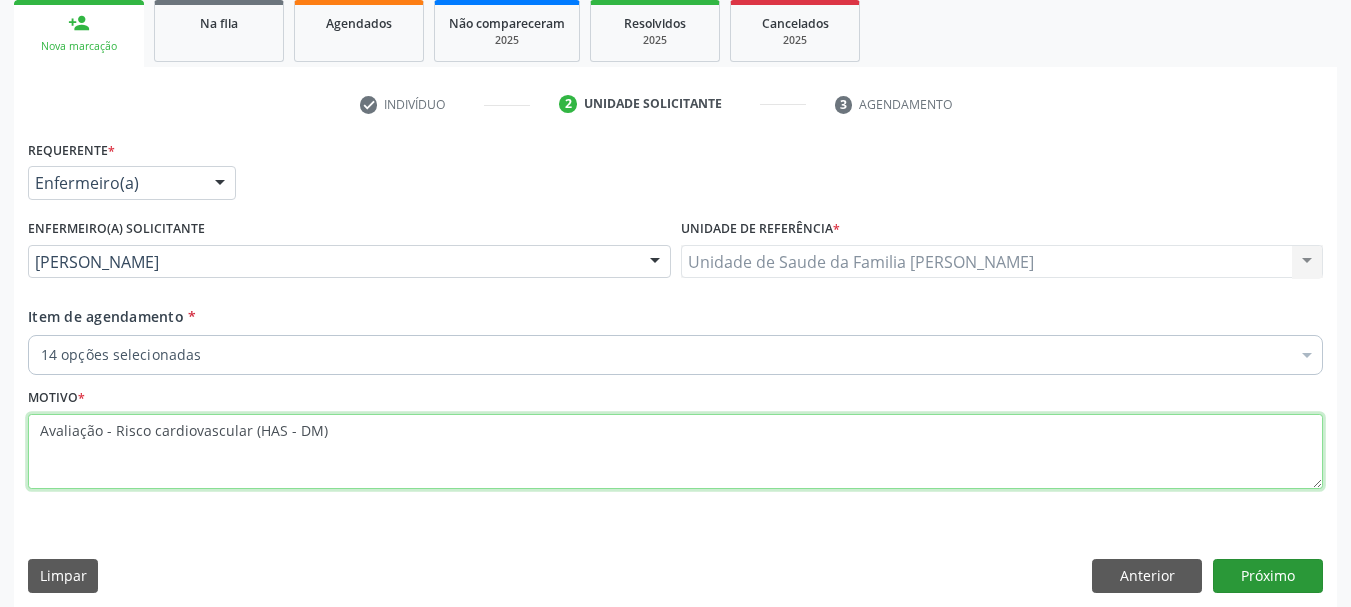 type on "Avaliação - Risco cardiovascular (HAS - DM)" 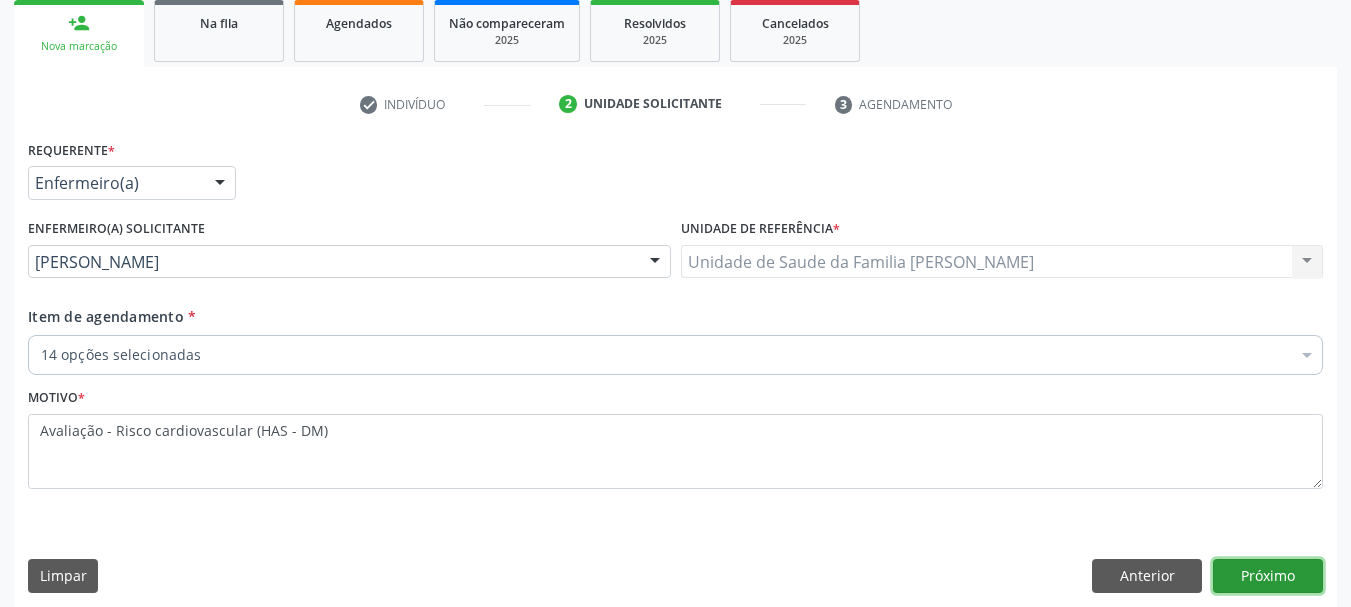 click on "Próximo" at bounding box center [1268, 576] 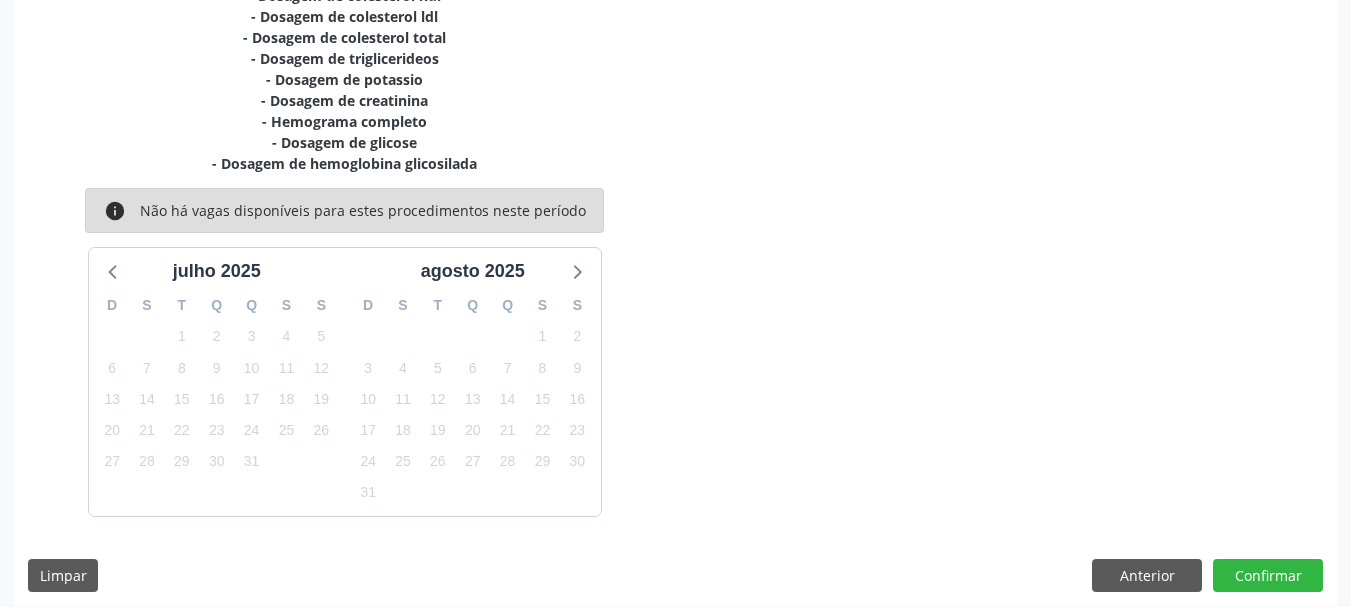scroll, scrollTop: 595, scrollLeft: 0, axis: vertical 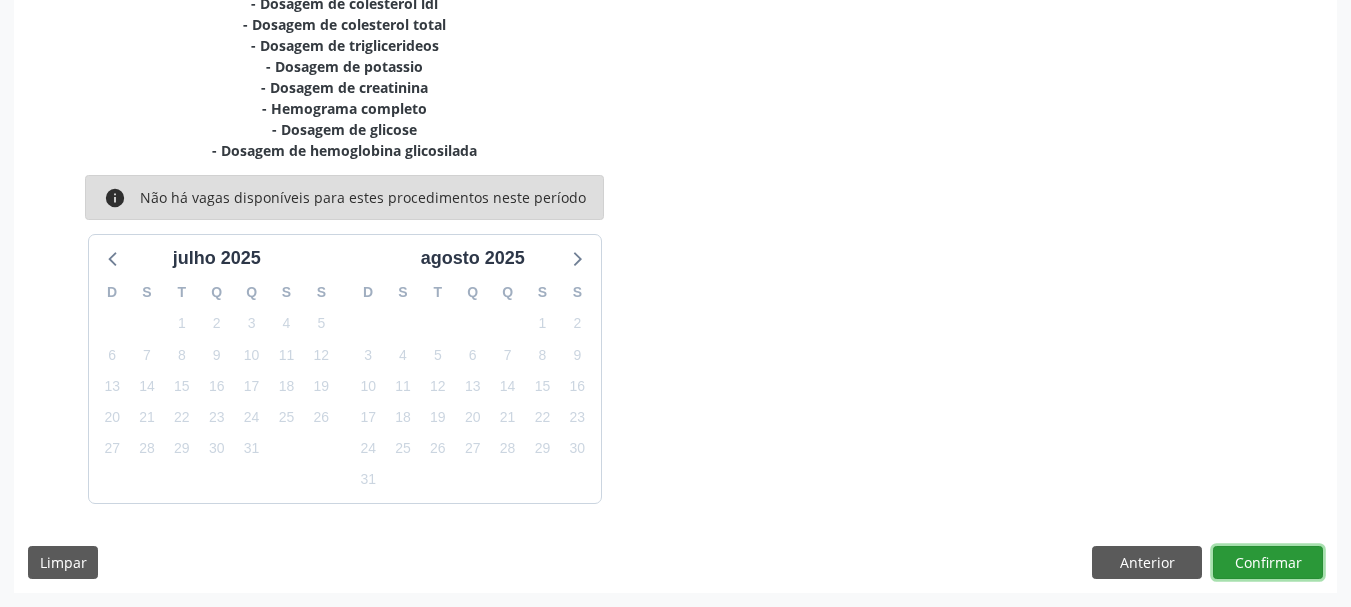 click on "Confirmar" at bounding box center [1268, 563] 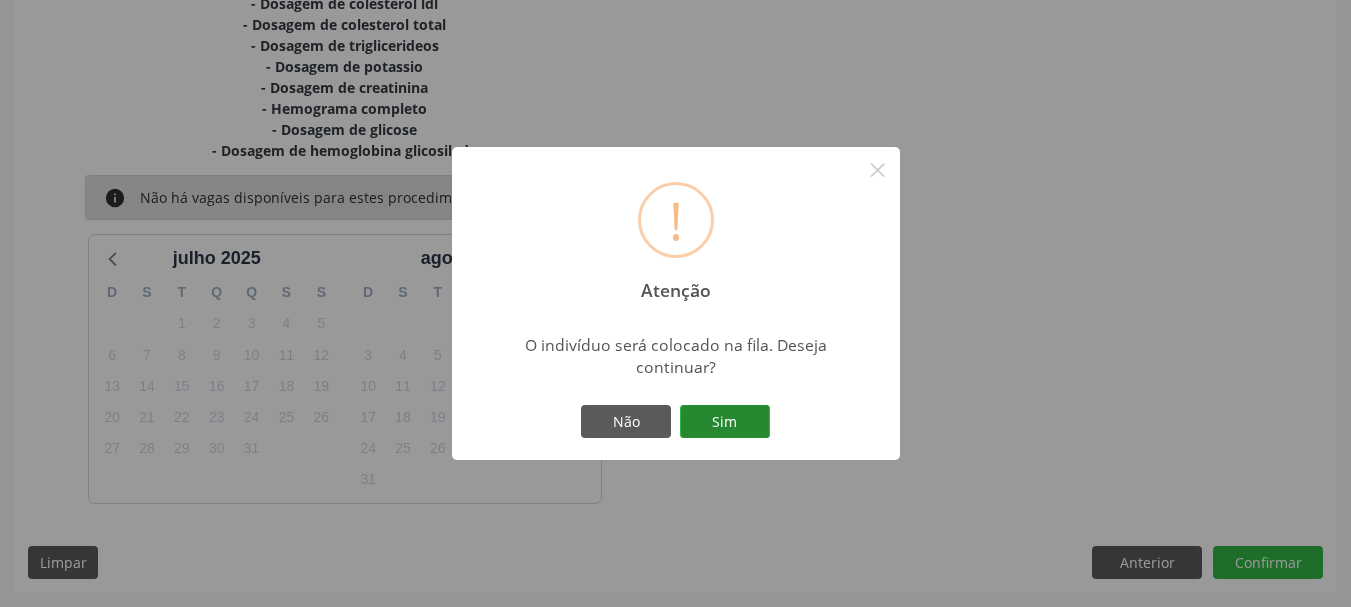 click on "Sim" at bounding box center (725, 422) 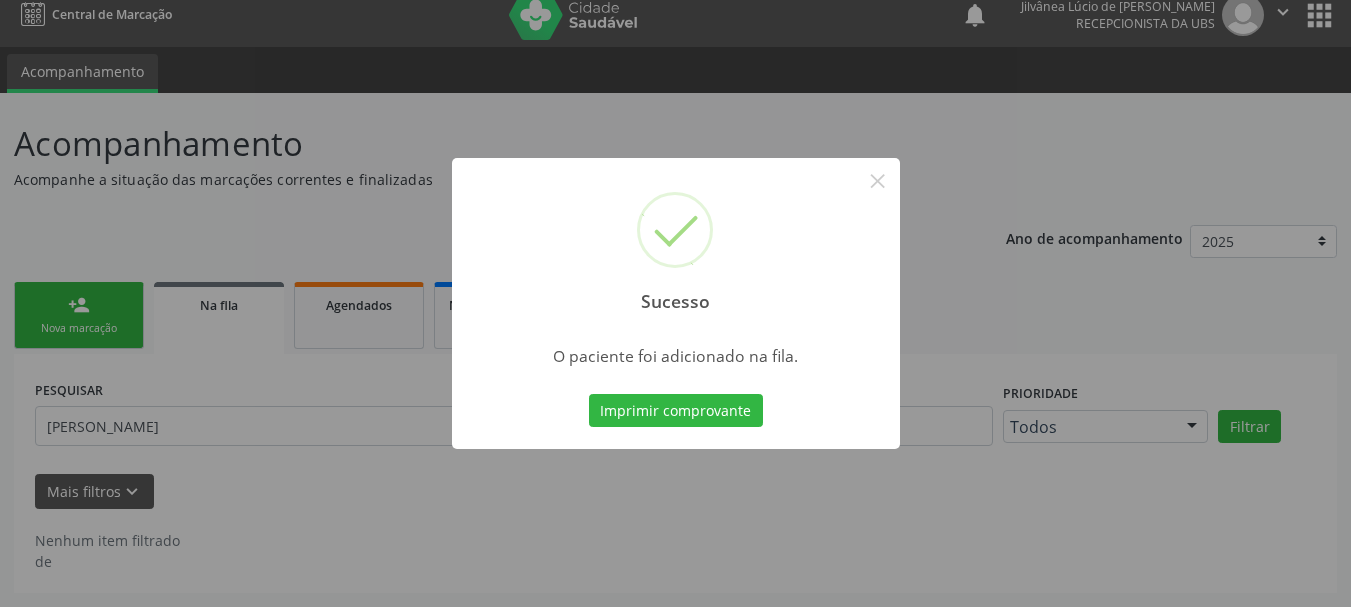 scroll, scrollTop: 17, scrollLeft: 0, axis: vertical 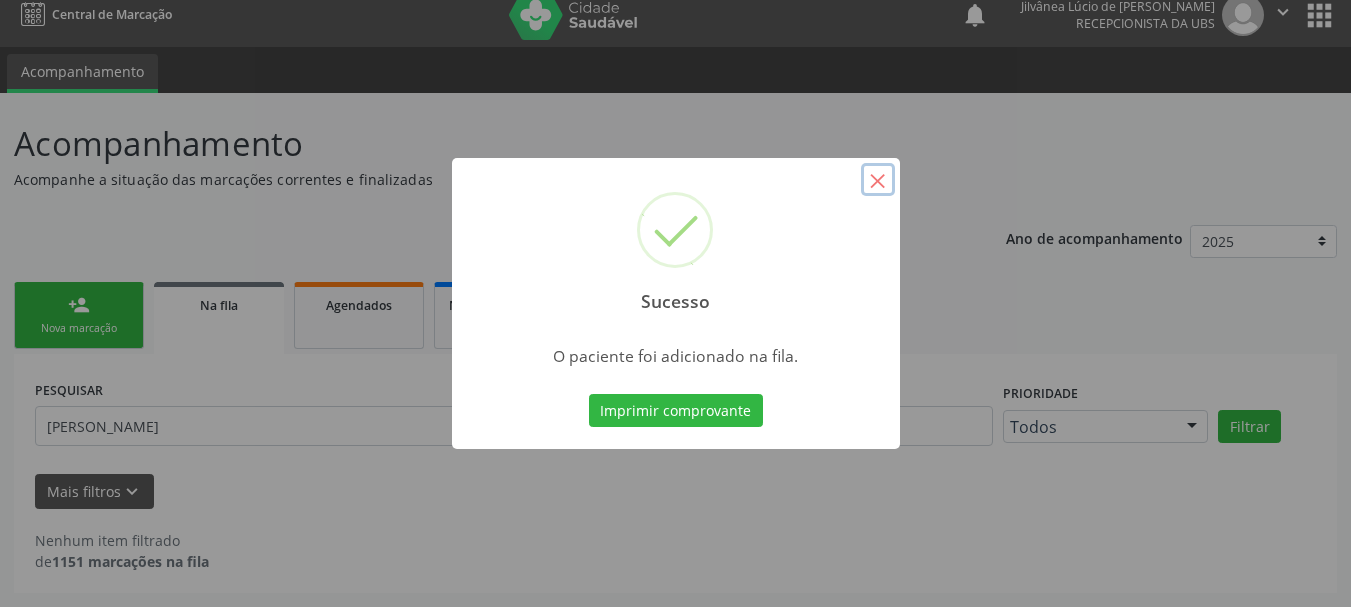 click on "×" at bounding box center [878, 180] 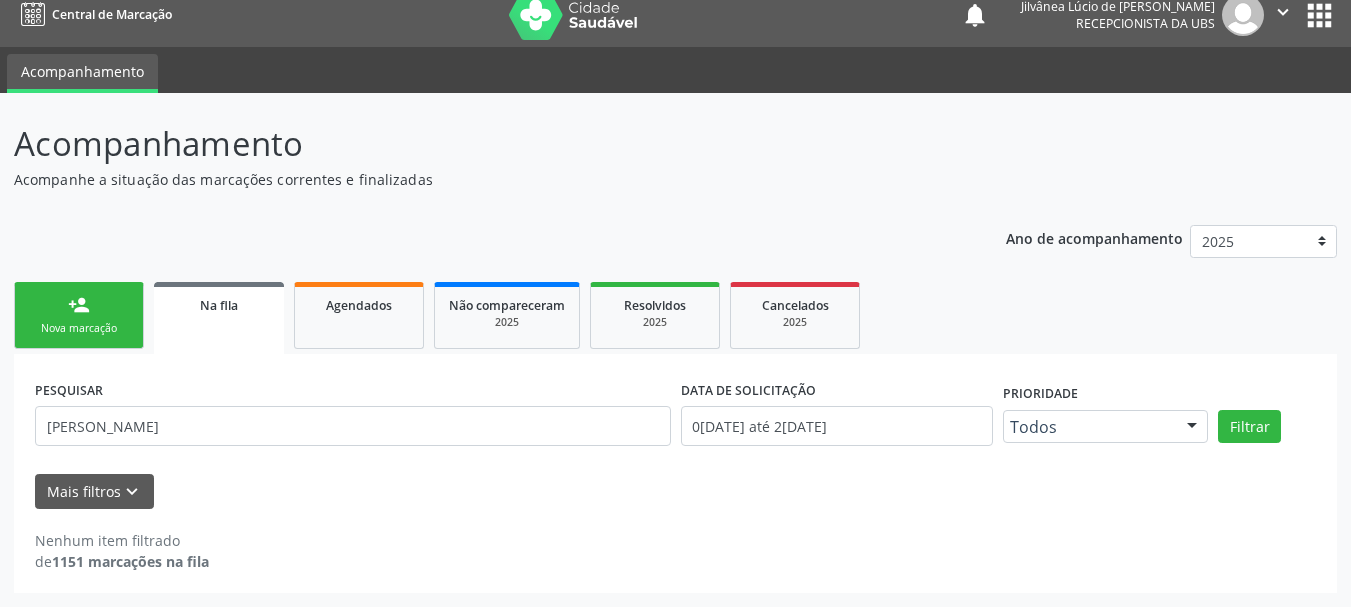 click on "person_add
Nova marcação" at bounding box center (79, 315) 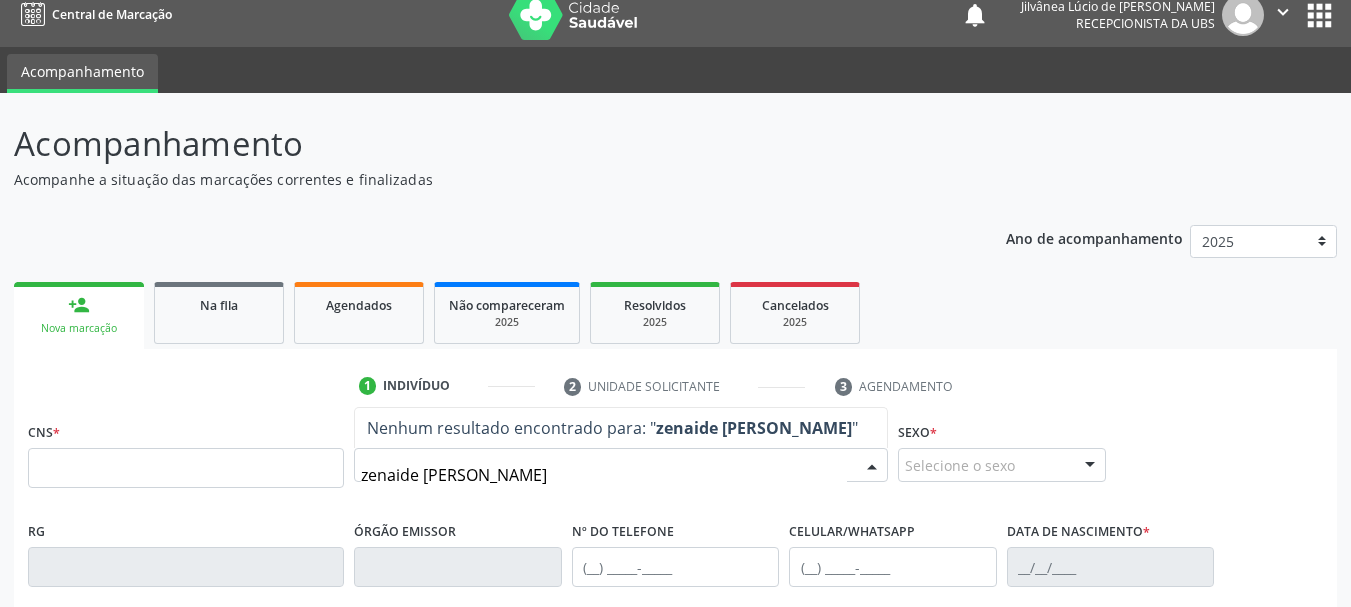 type on "[PERSON_NAME]" 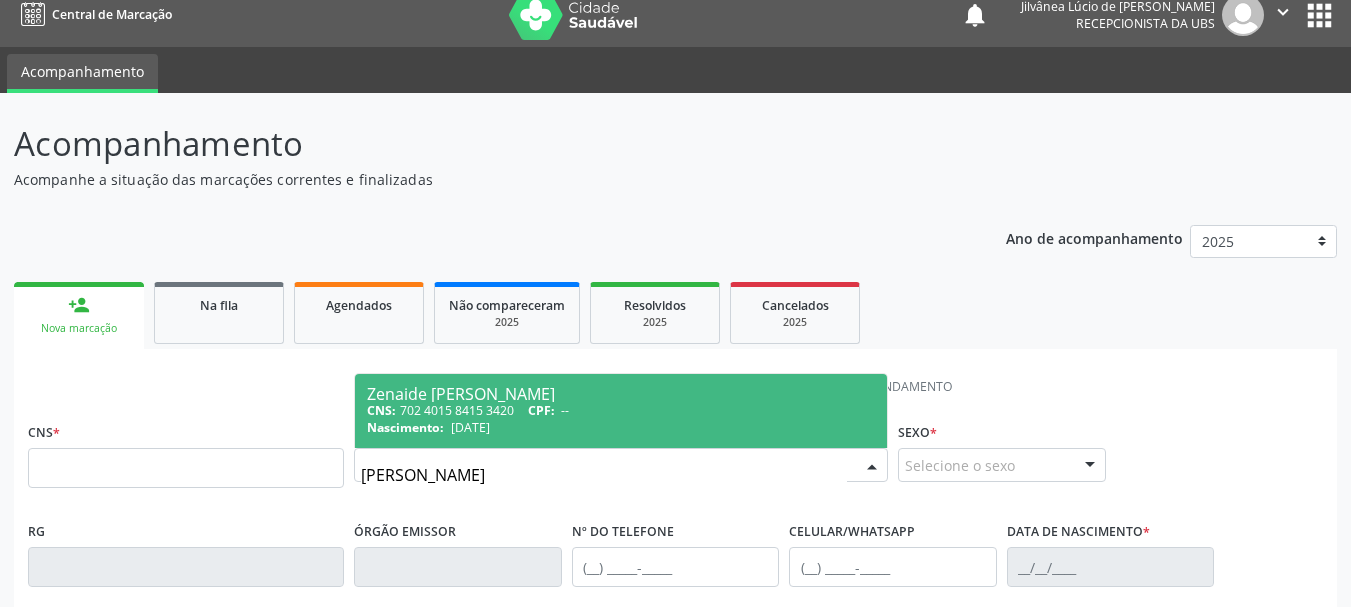 click on "[DATE]" at bounding box center [470, 427] 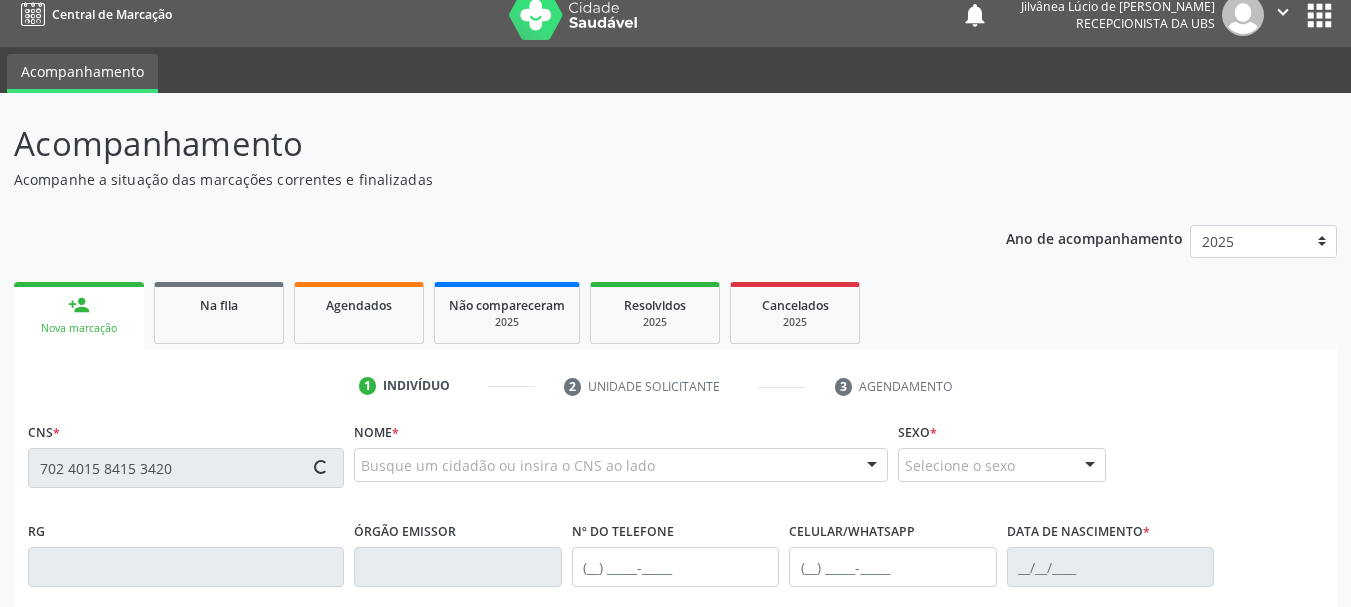 type on "702 4015 8415 3420" 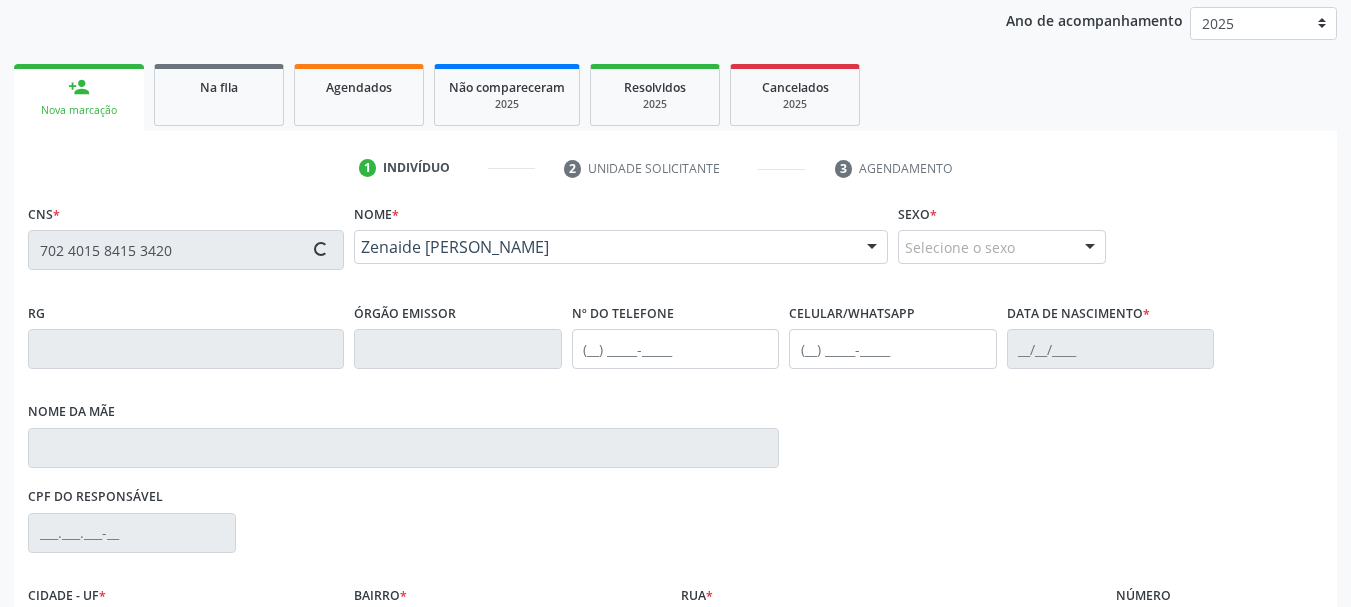 scroll, scrollTop: 463, scrollLeft: 0, axis: vertical 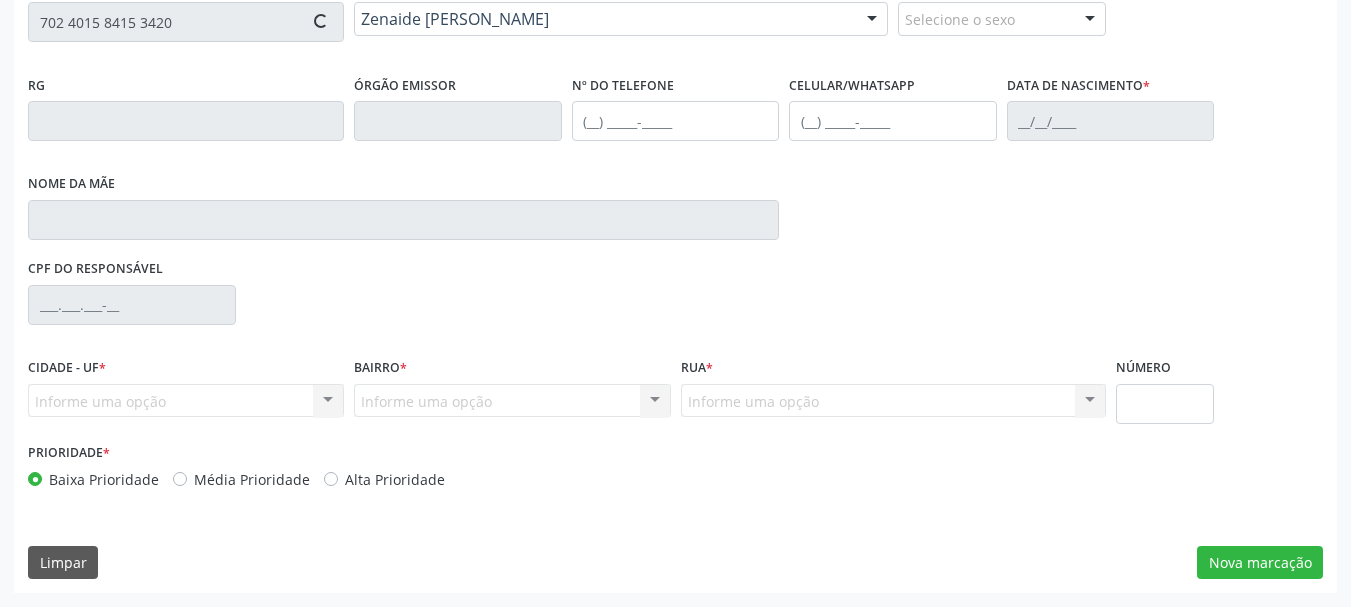 type on "[PHONE_NUMBER]" 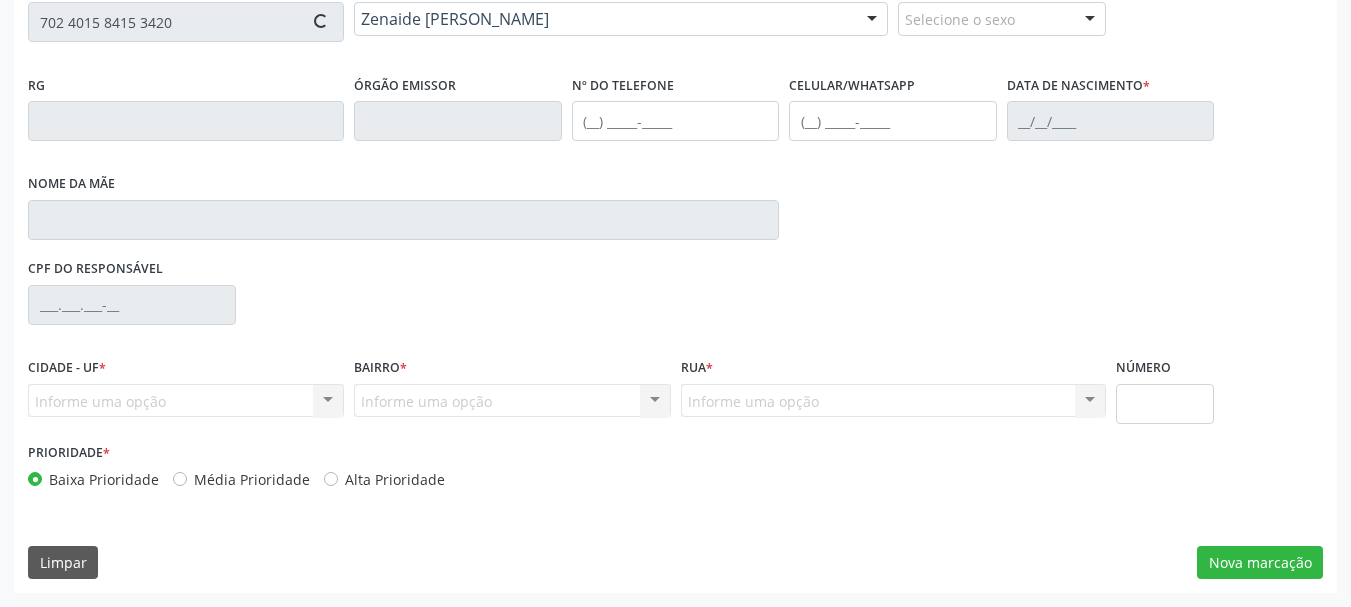 type on "[PHONE_NUMBER]" 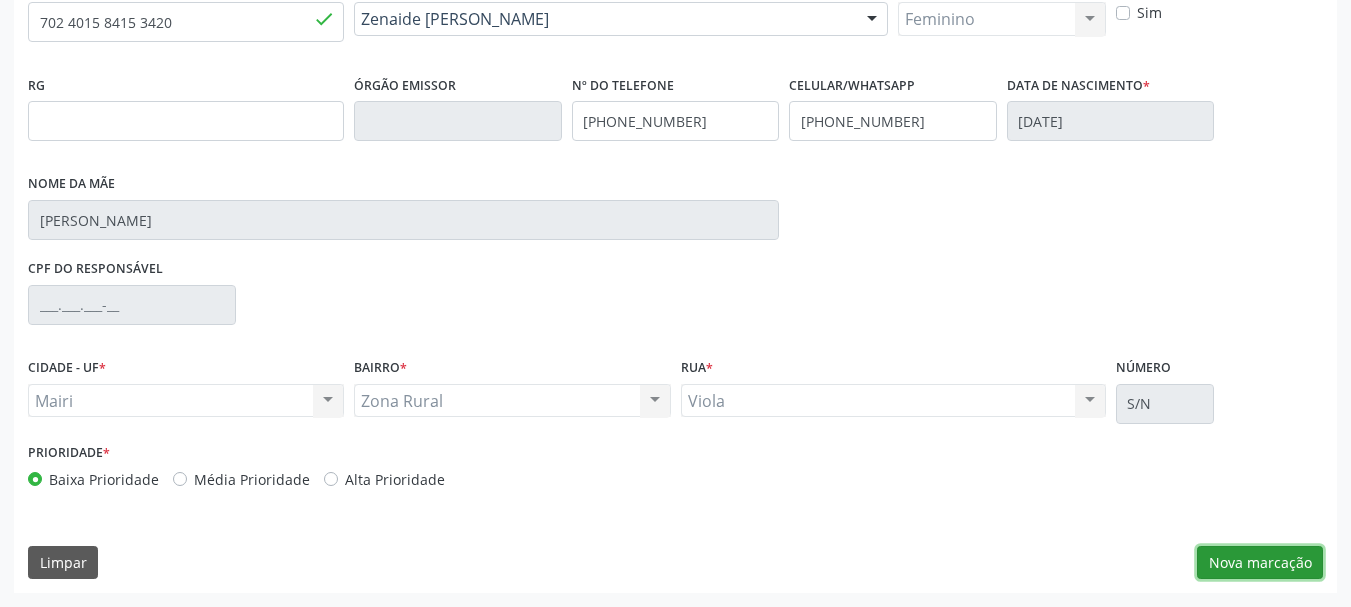 click on "Nova marcação" at bounding box center (1260, 563) 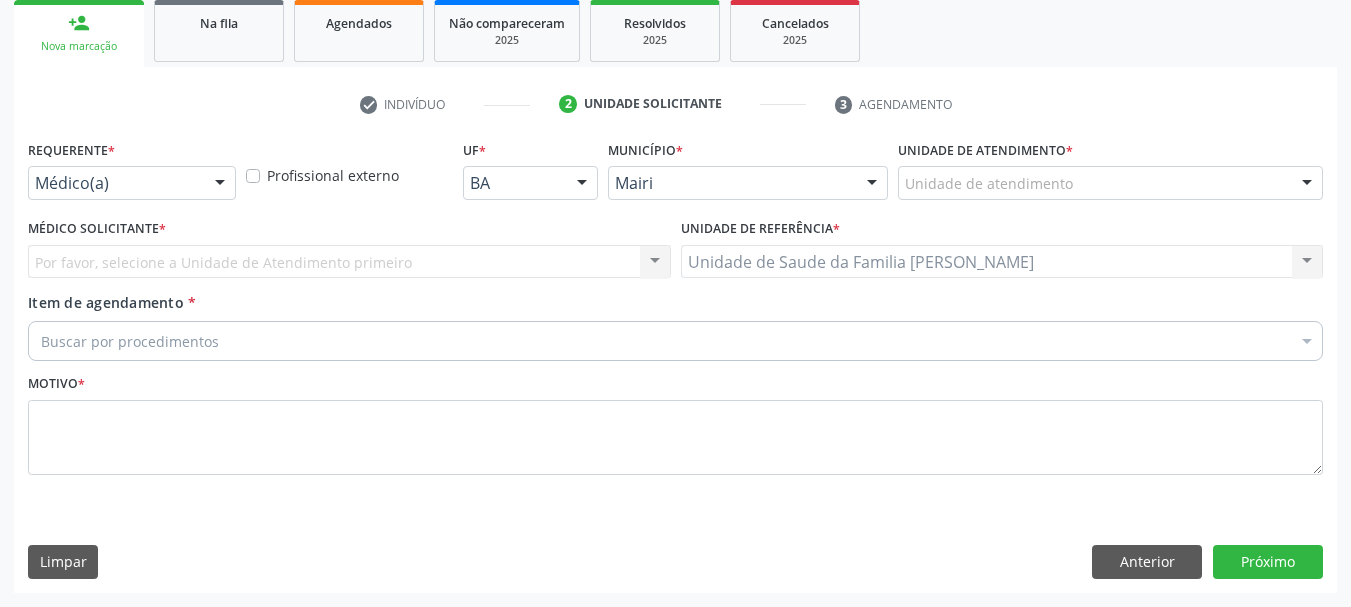 scroll, scrollTop: 299, scrollLeft: 0, axis: vertical 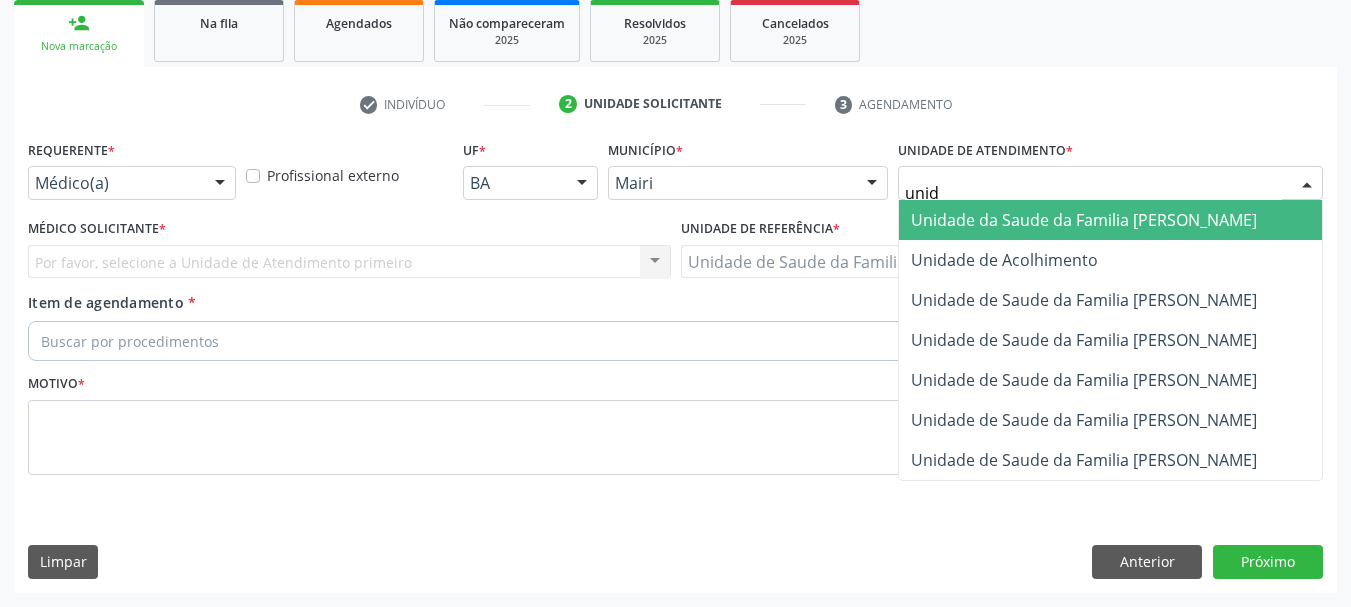 type on "unida" 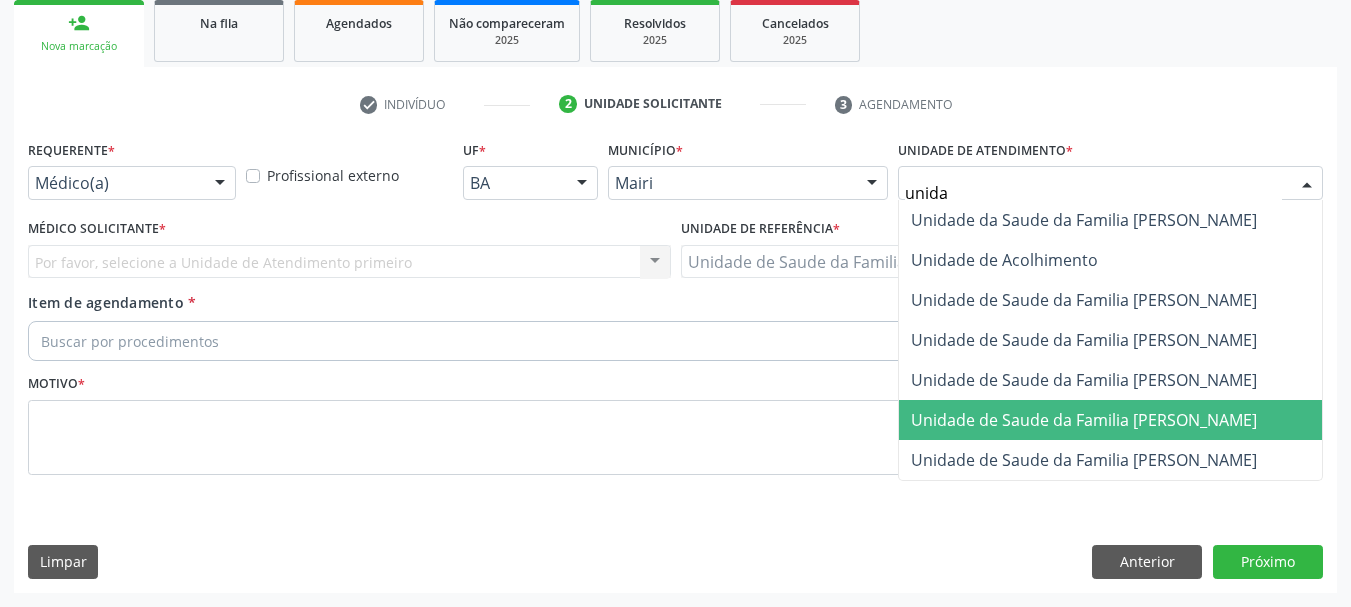 click on "Unidade de Saude da Familia [PERSON_NAME]" at bounding box center [1084, 420] 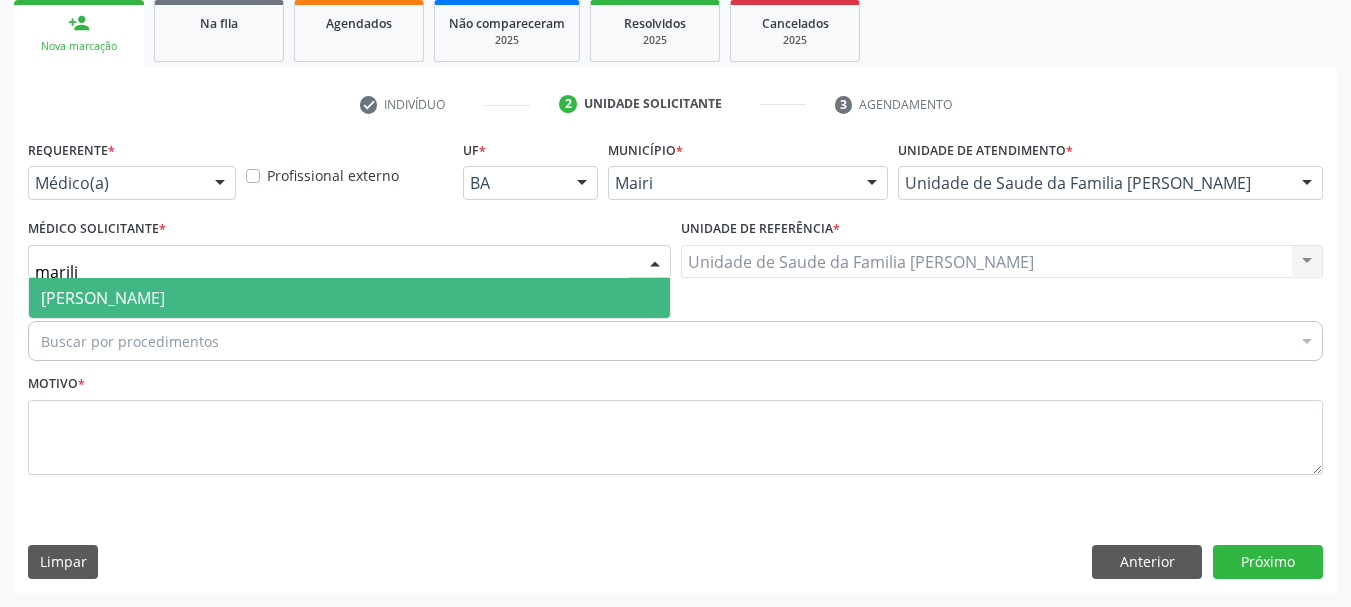 type on "marilia" 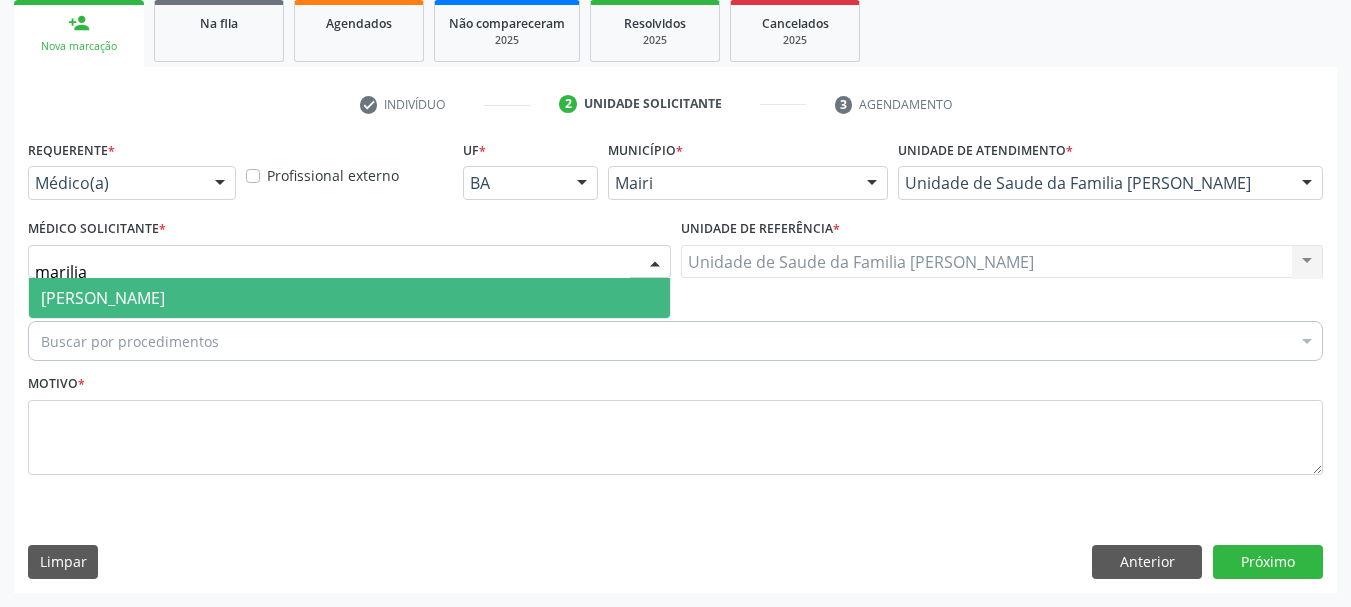 click on "[PERSON_NAME]" at bounding box center [103, 298] 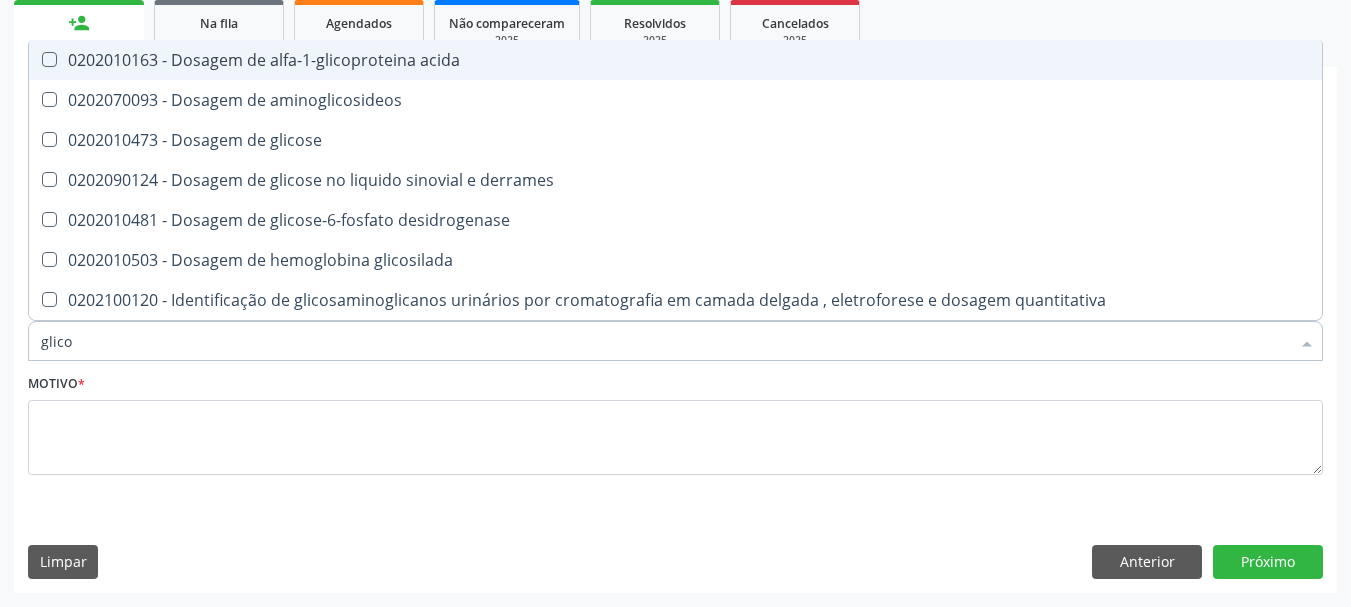 type on "glicos" 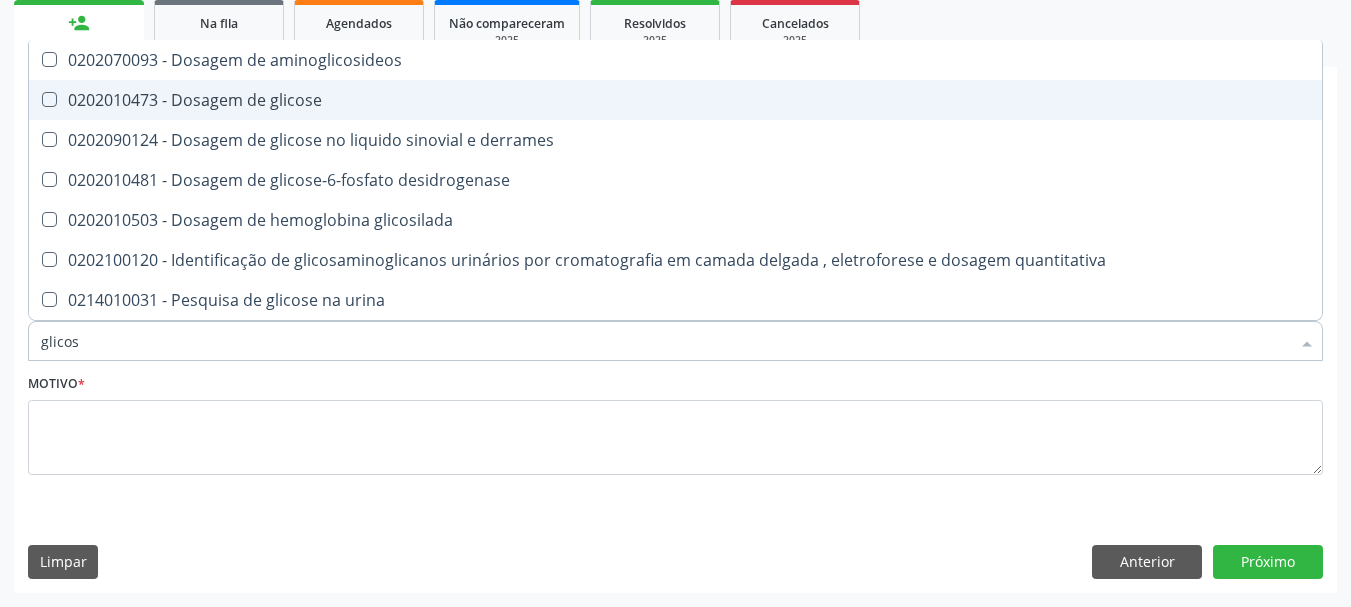 click on "0202010473 - Dosagem de glicose" at bounding box center [675, 100] 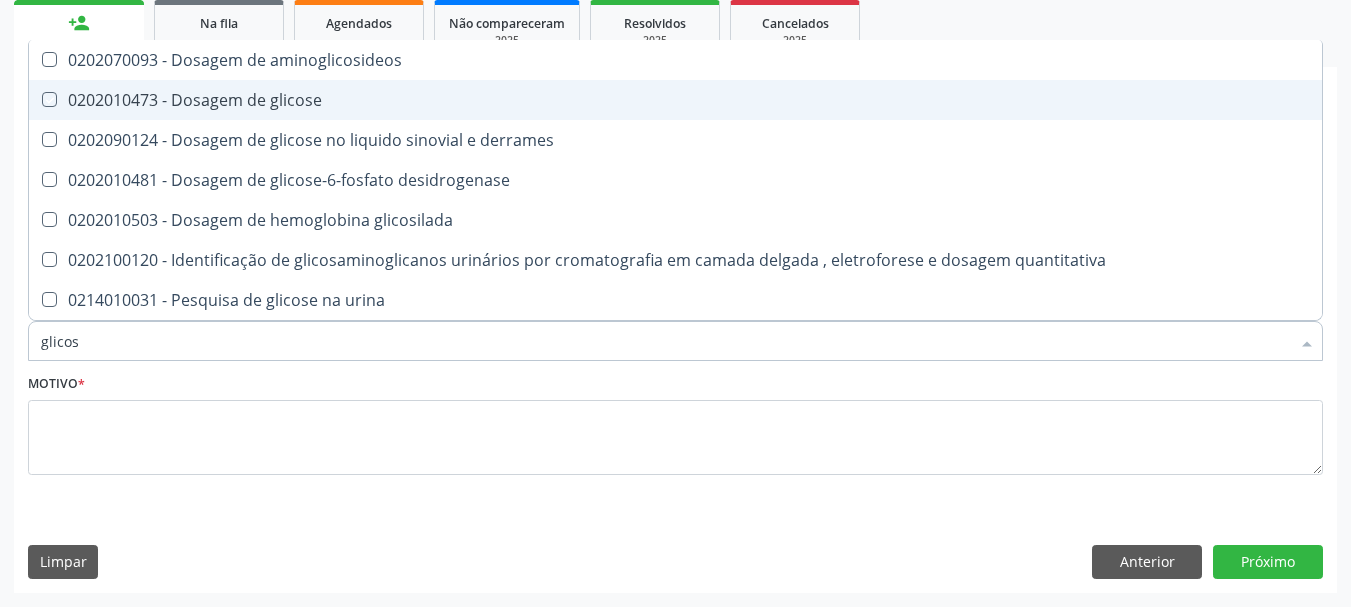 checkbox on "true" 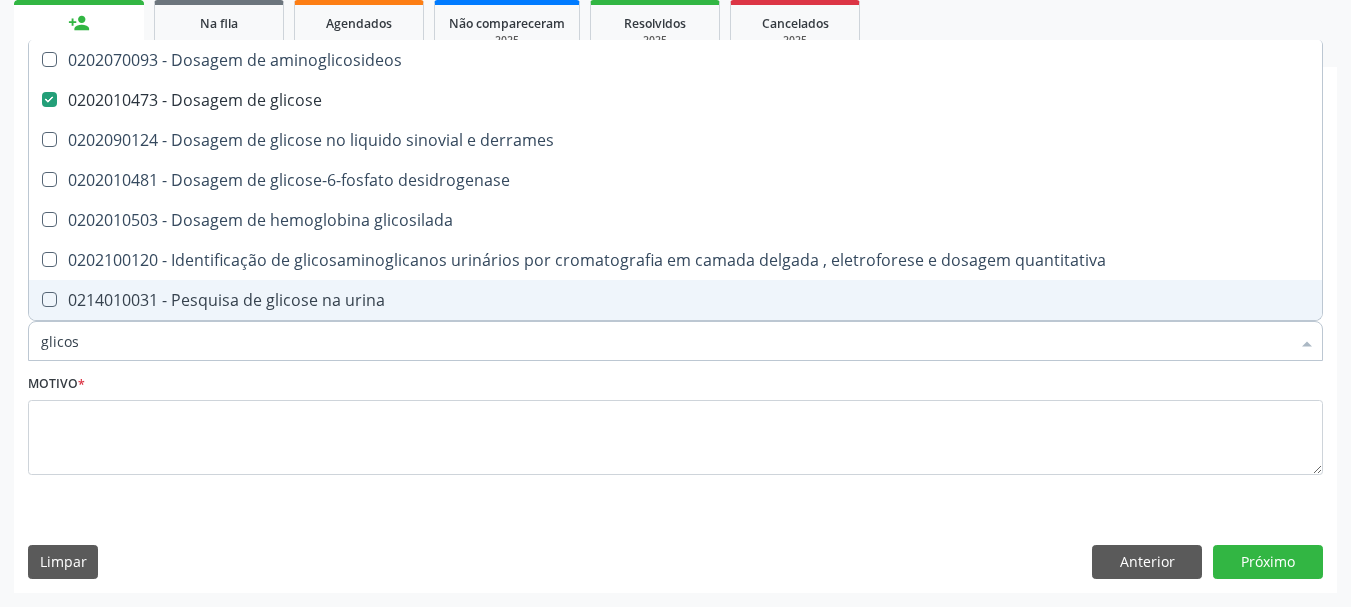 drag, startPoint x: 77, startPoint y: 345, endPoint x: 0, endPoint y: 356, distance: 77.781746 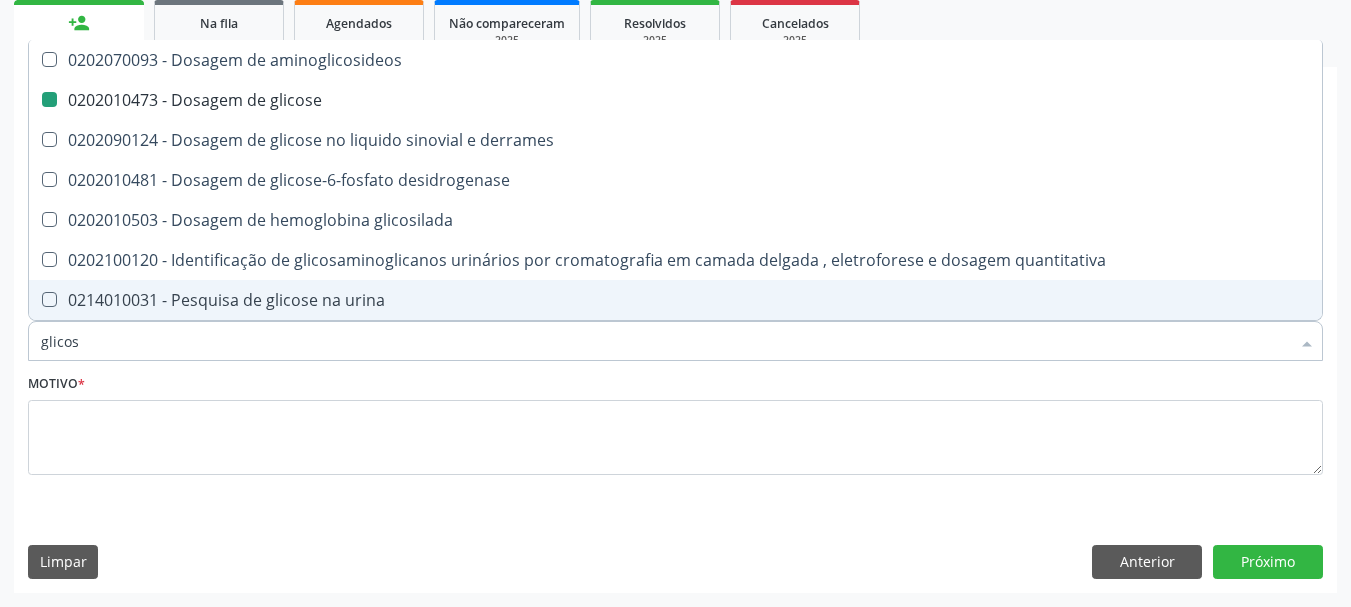 type on "g" 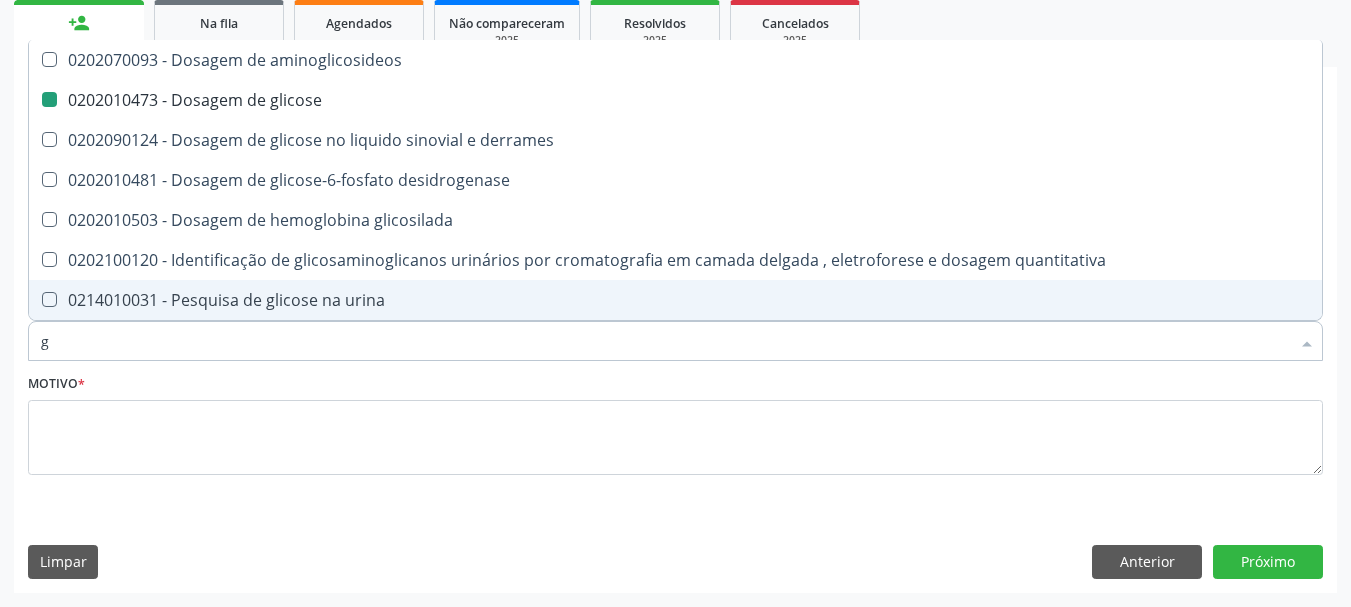 checkbox on "false" 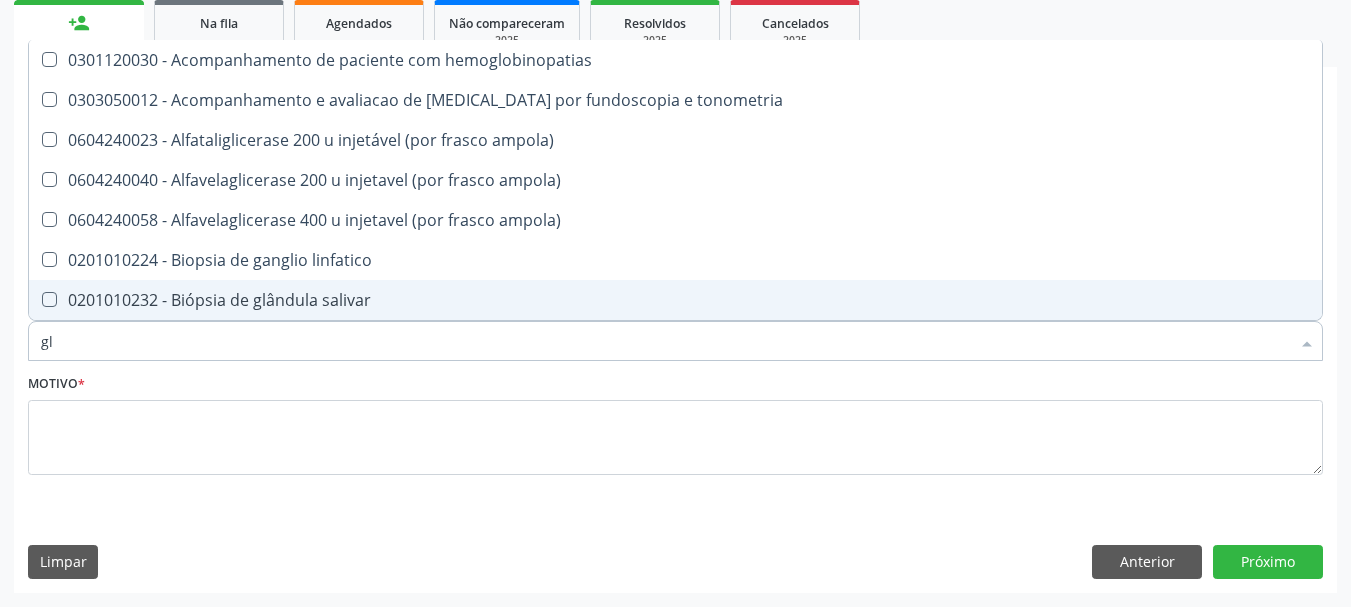 type on "gli" 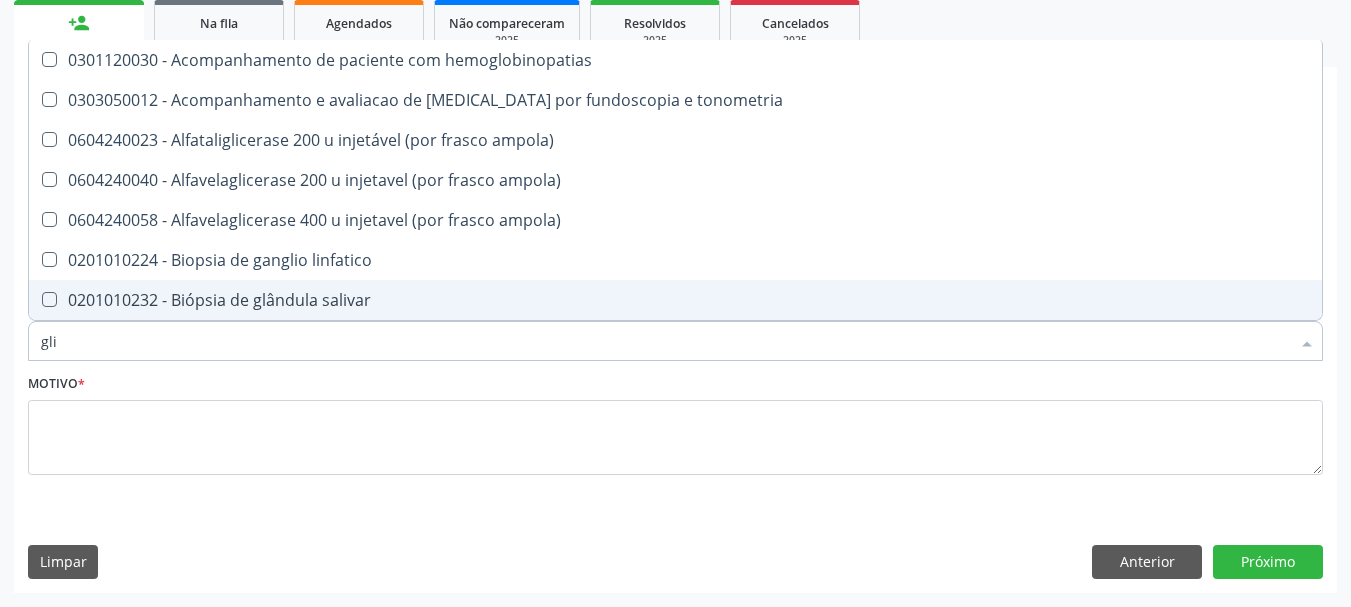checkbox on "true" 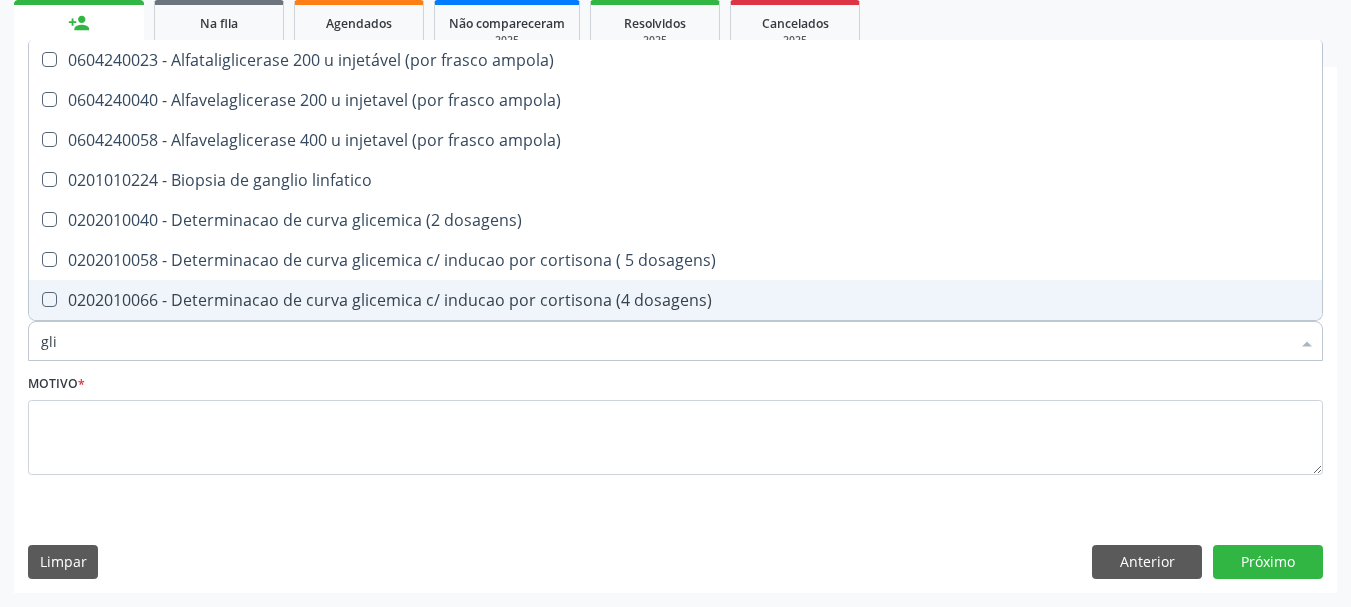 type on "glic" 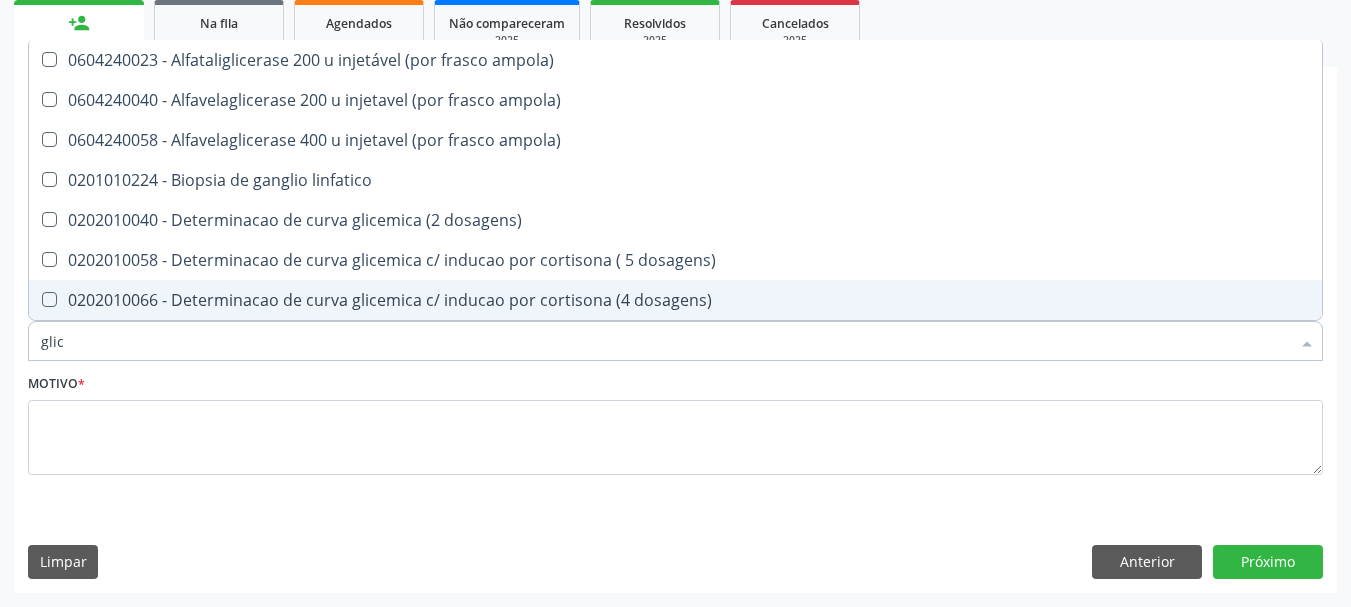 type on "glico" 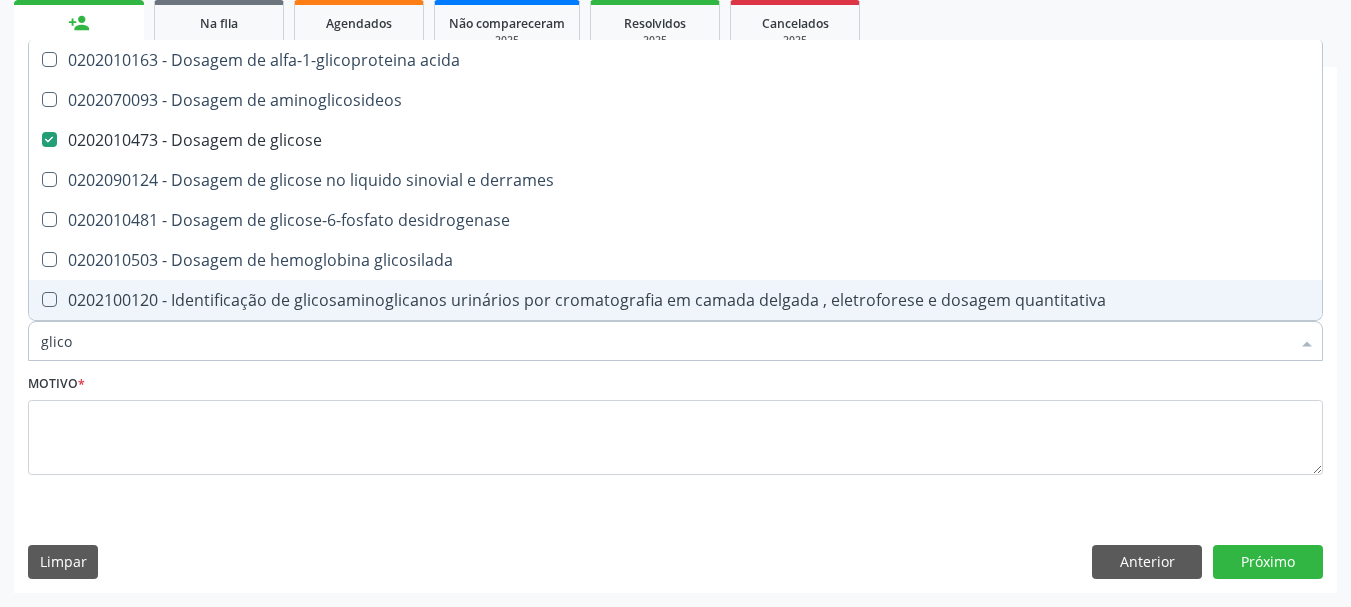 type on "glicos" 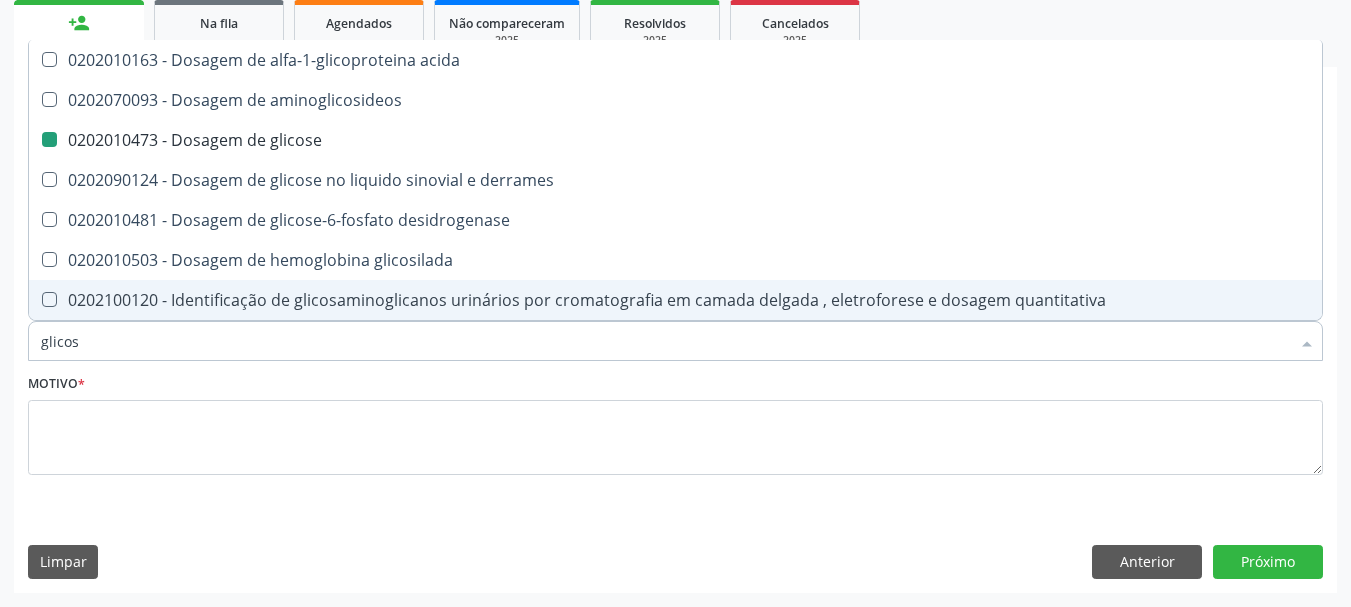 type on "glicosi" 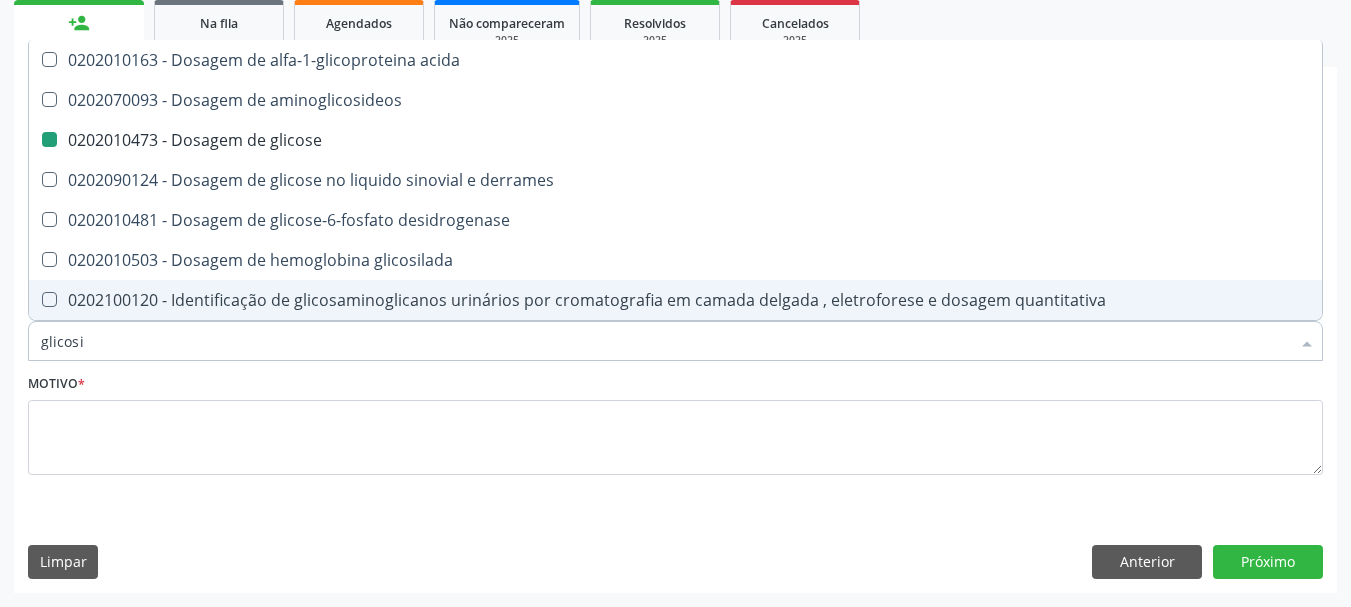 checkbox on "false" 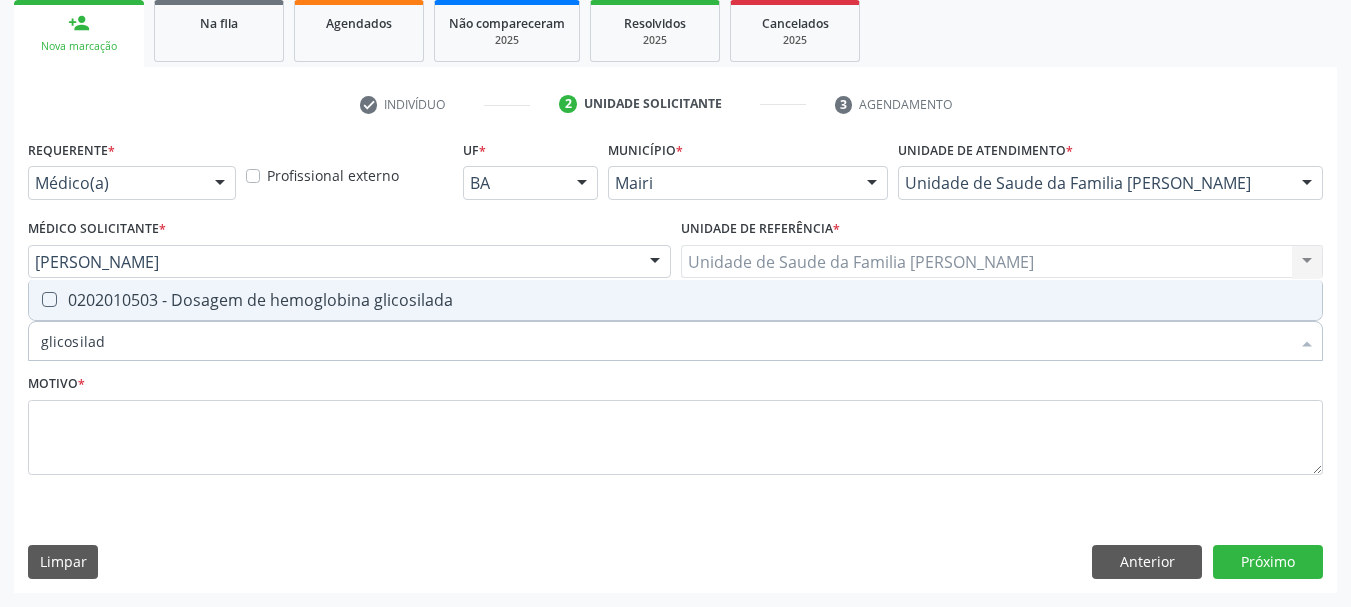 type on "glicosilada" 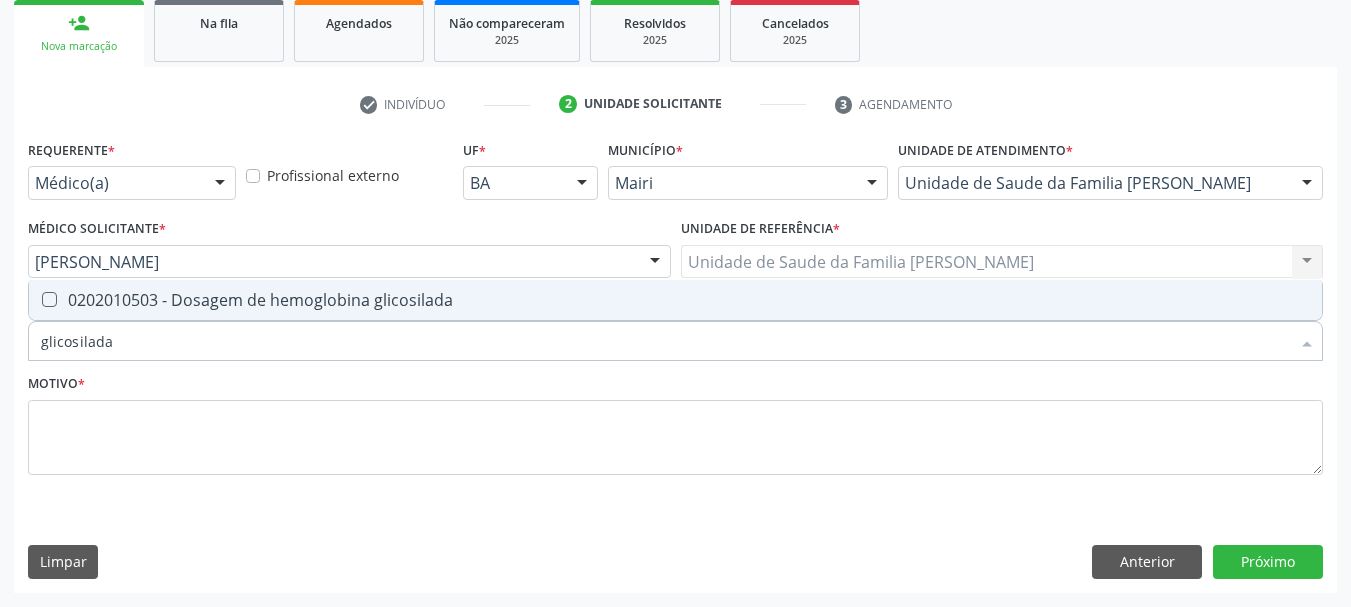 click at bounding box center [49, 299] 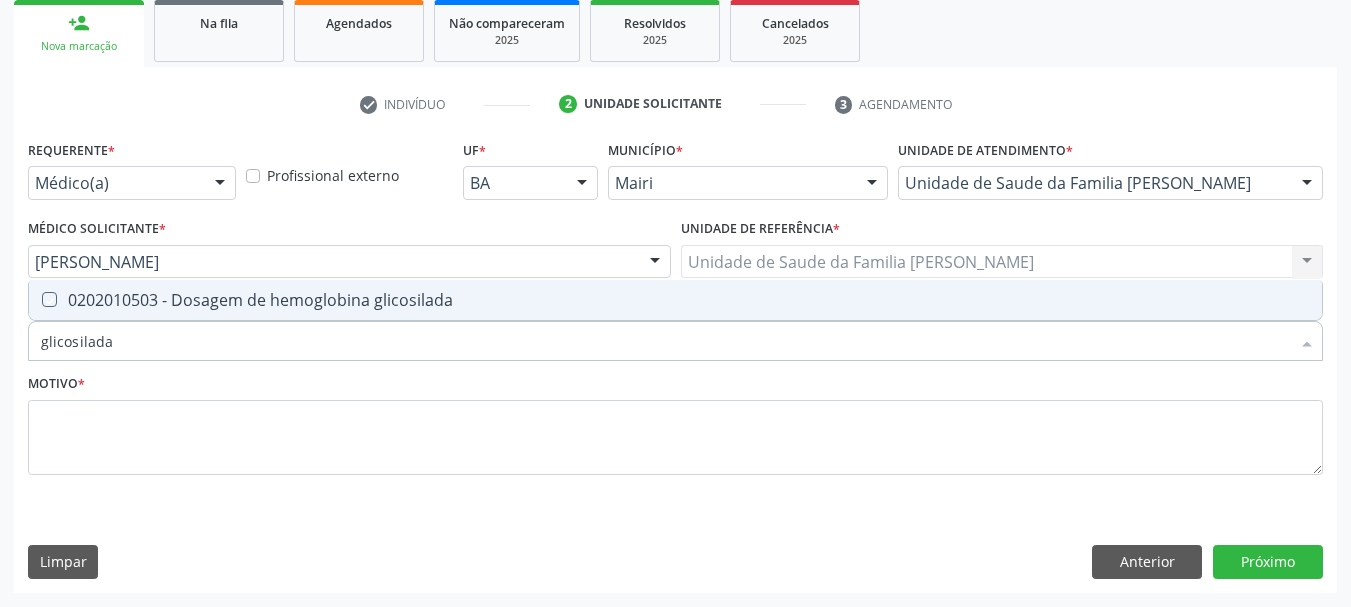 click at bounding box center (35, 299) 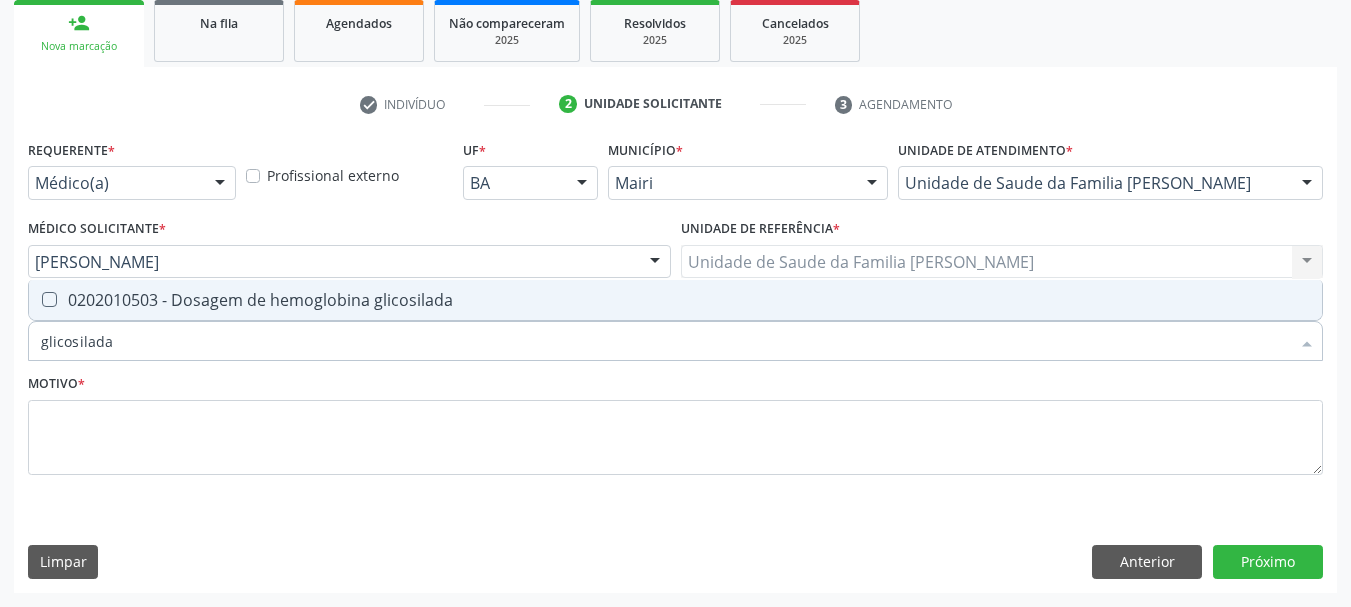 checkbox on "true" 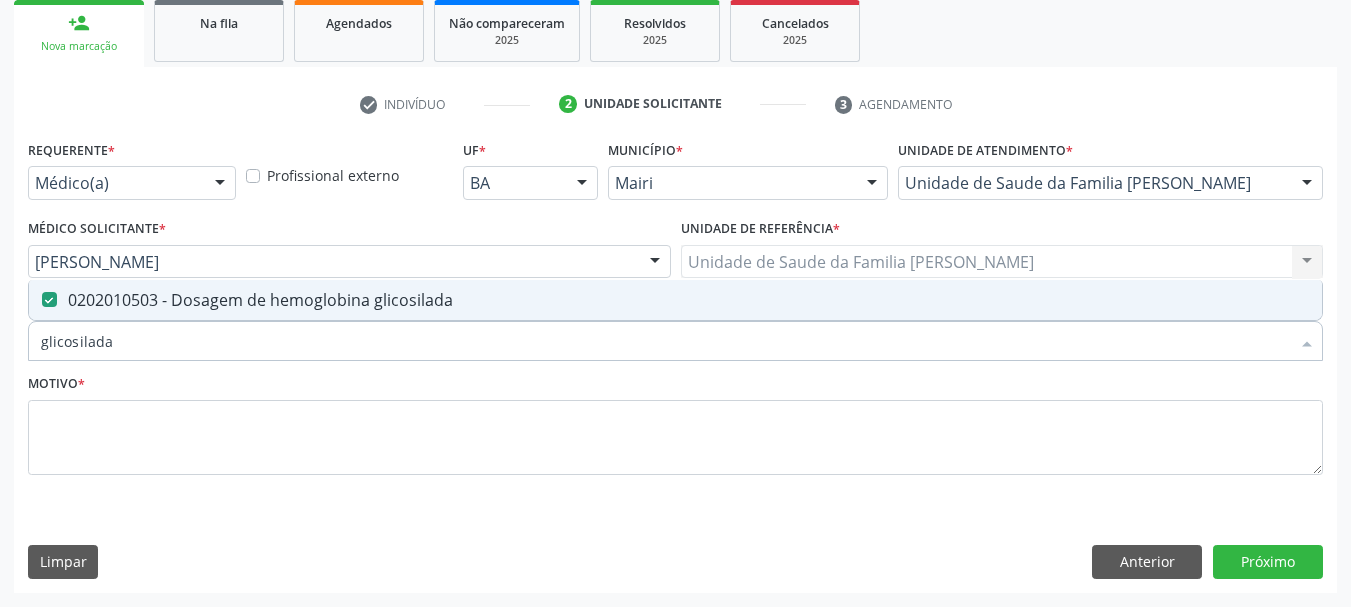 click on "Acompanhamento
Acompanhe a situação das marcações correntes e finalizadas
Relatórios
Ano de acompanhamento
2025 2024 2023 2022 2021 2020 2019
person_add
Nova marcação
Na fila   Agendados   Não compareceram
2025
Resolvidos
2025
Cancelados
2025
check
Indivíduo
2
Unidade solicitante
3
Agendamento
CNS
*
702 4015 8415 [GEOGRAPHIC_DATA]
*
[PERSON_NAME]
[PERSON_NAME]
CNS:
702 4015 8415 3420
CPF:    --   Nascimento:
[DATE]
Nenhum resultado encontrado para: "   "
Digite o nome ou CNS para buscar um indivíduo
Sexo
*
Feminino         Masculino   Feminino
Nenhum resultado encontrado para: "   "" at bounding box center [675, 209] 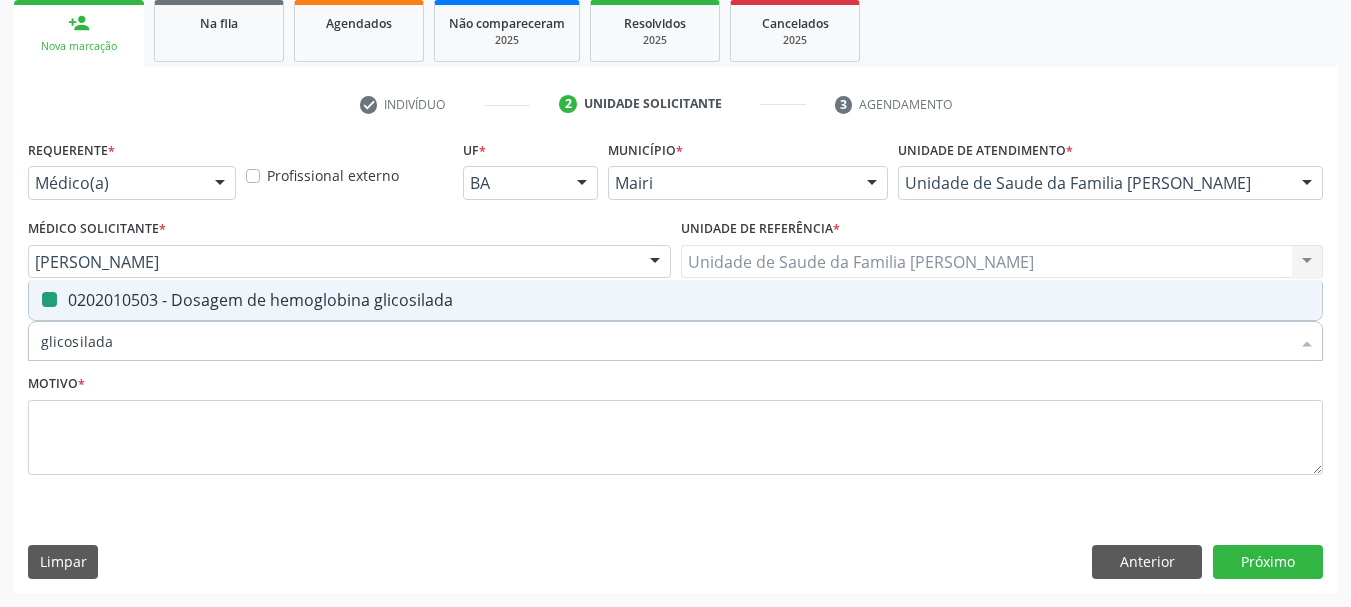 type 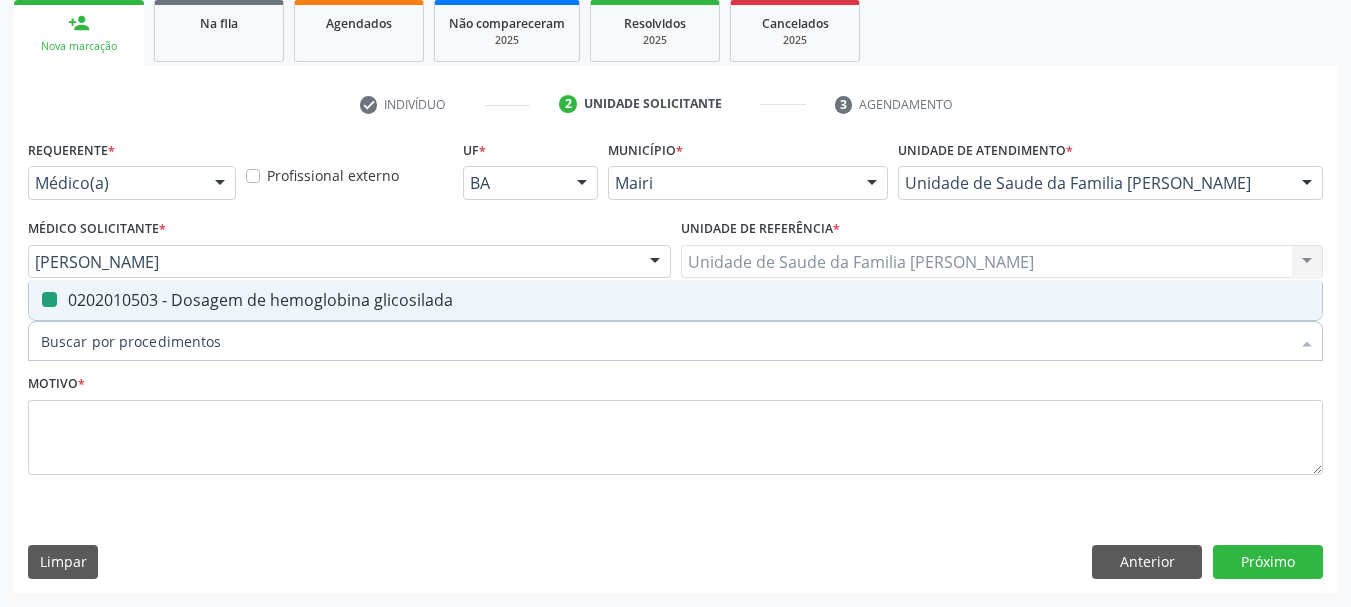 checkbox on "false" 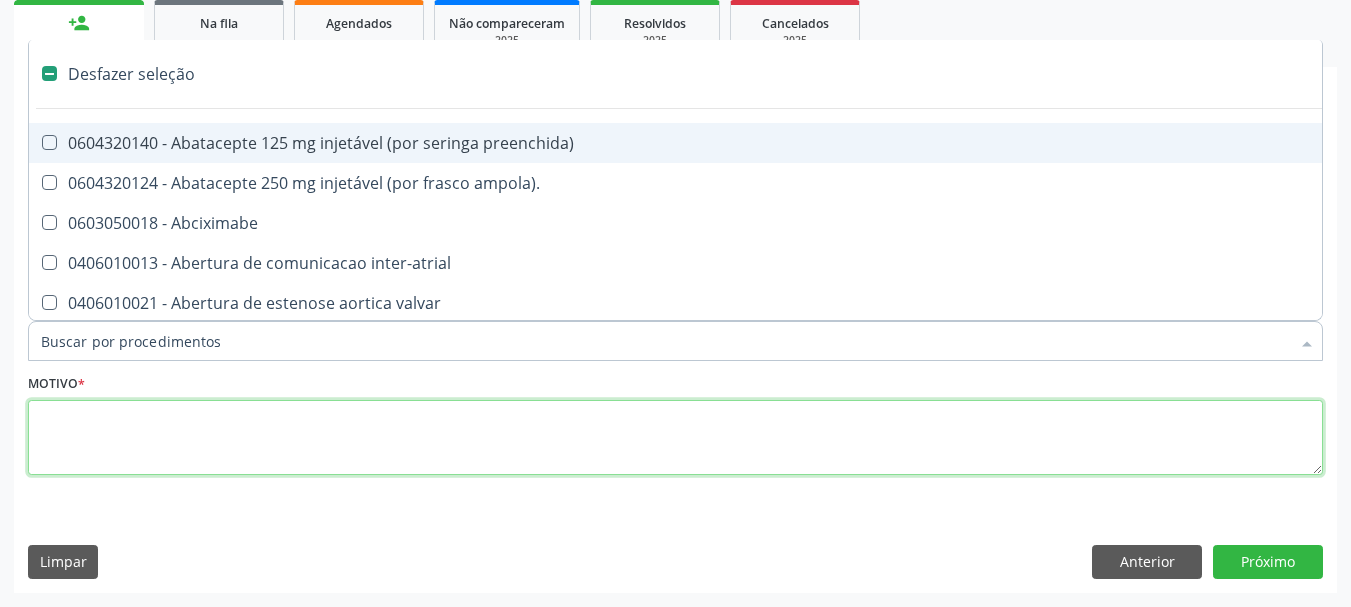 click at bounding box center (675, 438) 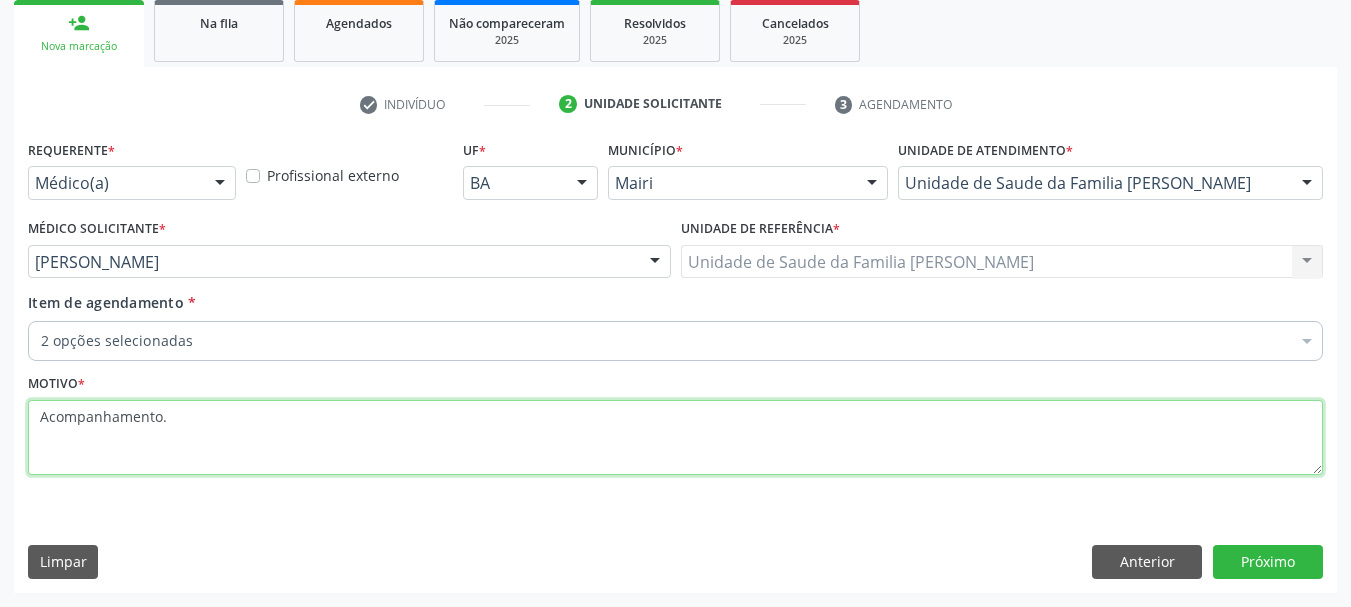 type on "Acompanhamento." 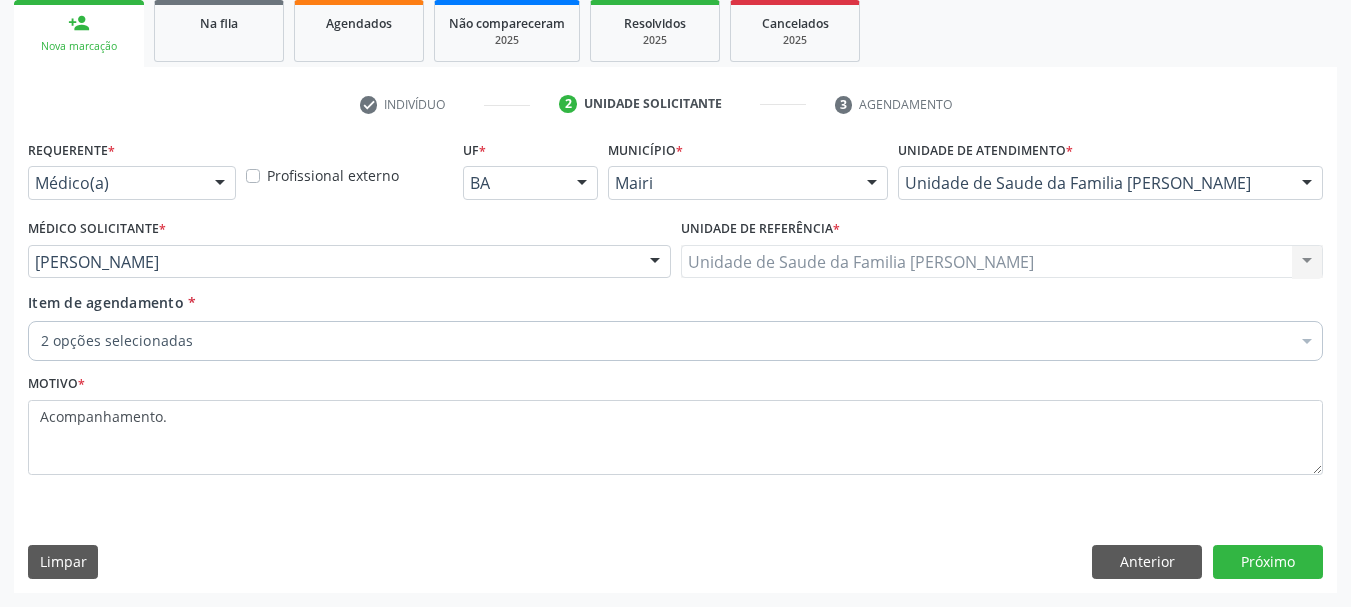 click on "Requerente
*
Médico(a)         Médico(a)   Enfermeiro(a)   Paciente
Nenhum resultado encontrado para: "   "
Não há nenhuma opção para ser exibida.
Profissional externo
UF
*
BA         BA
Nenhum resultado encontrado para: "   "
Não há nenhuma opção para ser exibida.
Município
*
[PERSON_NAME] Grosso   Feira de Santana   [PERSON_NAME] resultado encontrado para: "   "
Não há nenhuma opção para ser exibida.
Unidade de atendimento
*
Unidade de Saude da Familia [PERSON_NAME]         Academia da Saude de Mairi   Academia de Saude do Angico   Caf Centro de Abasteciemto Farmaceutico   Calon Proteses Dentarias   Caps [PERSON_NAME]   [PERSON_NAME]   Ceo [GEOGRAPHIC_DATA]   [GEOGRAPHIC_DATA][PERSON_NAME] Deputado [PERSON_NAME]" at bounding box center (675, 363) 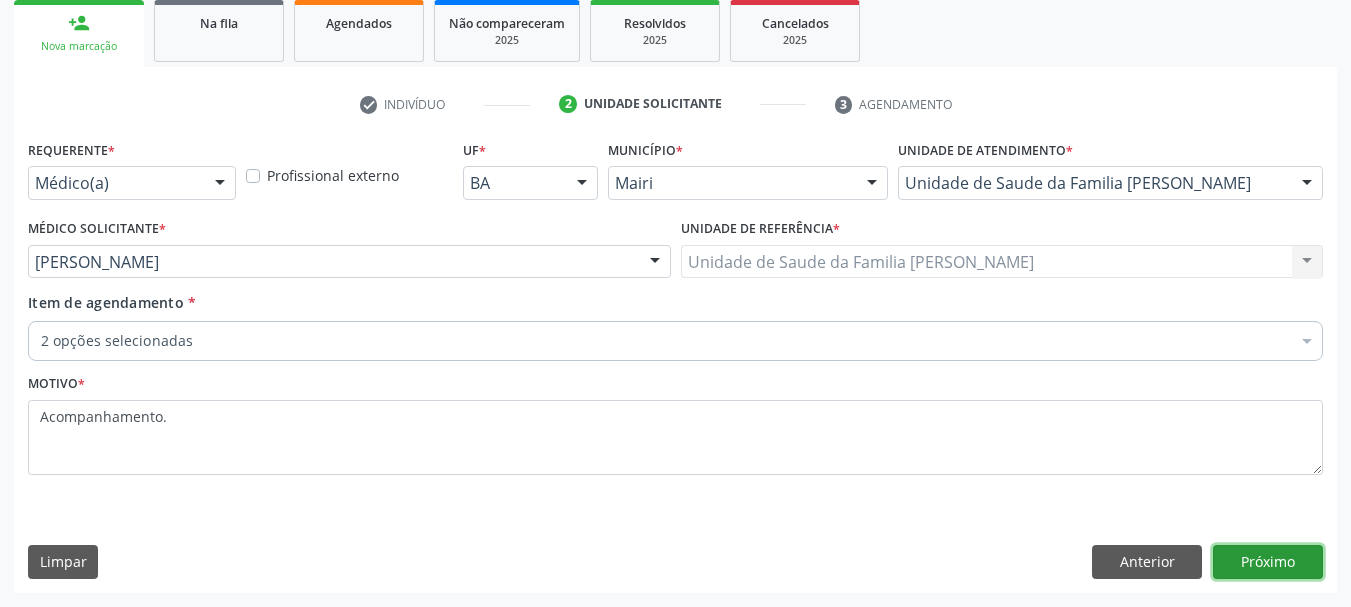 click on "Próximo" at bounding box center [1268, 562] 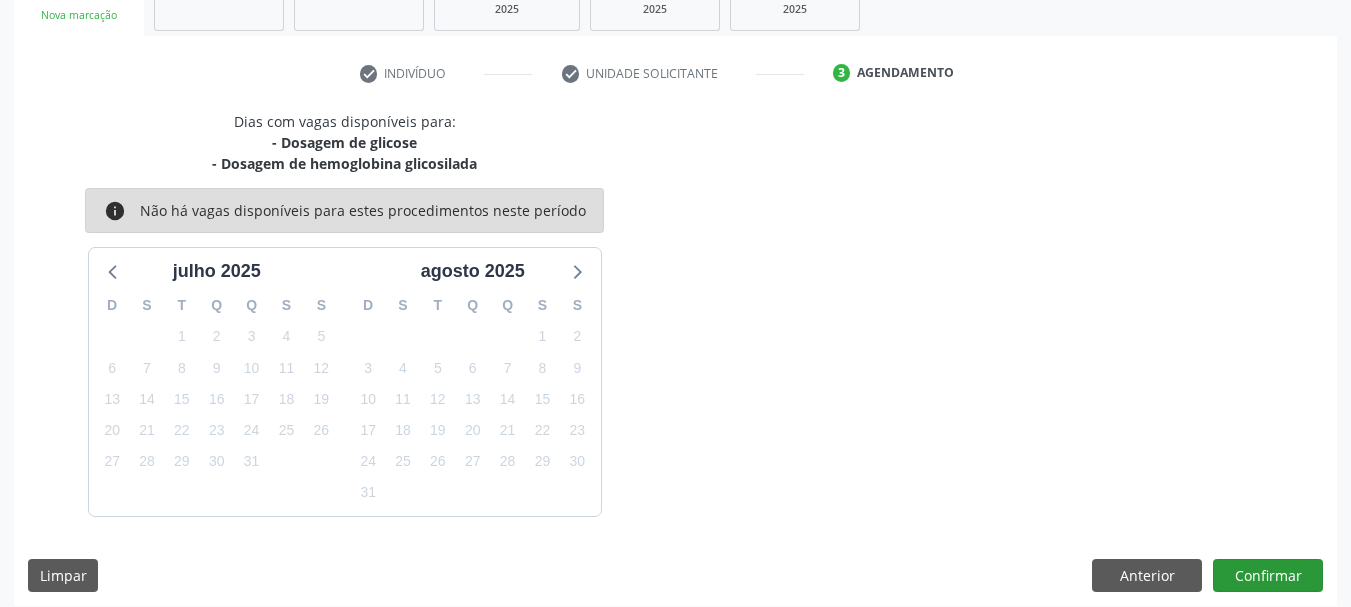 scroll, scrollTop: 343, scrollLeft: 0, axis: vertical 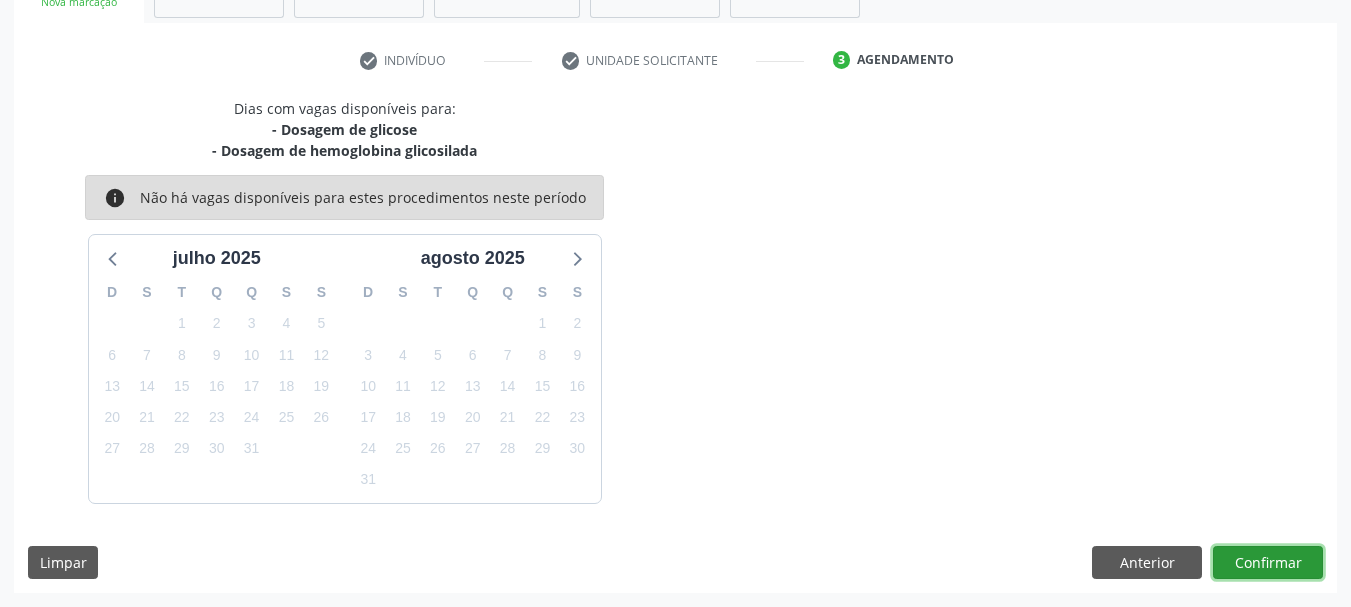 click on "Confirmar" at bounding box center (1268, 563) 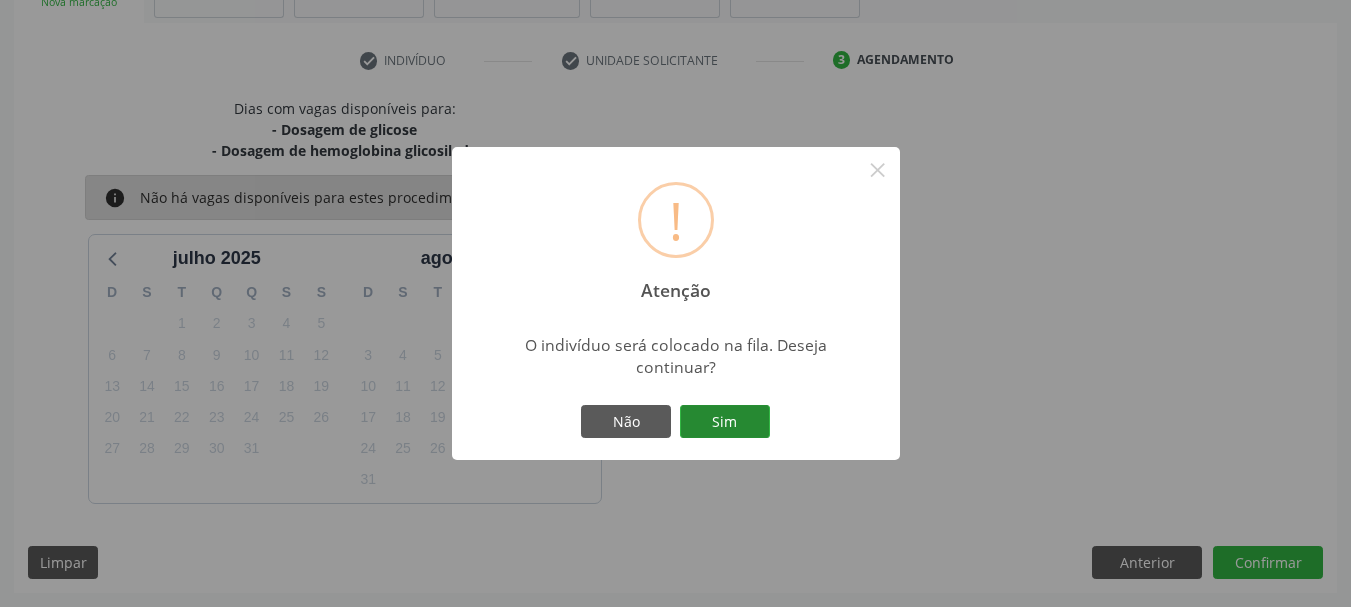 click on "Sim" at bounding box center [725, 422] 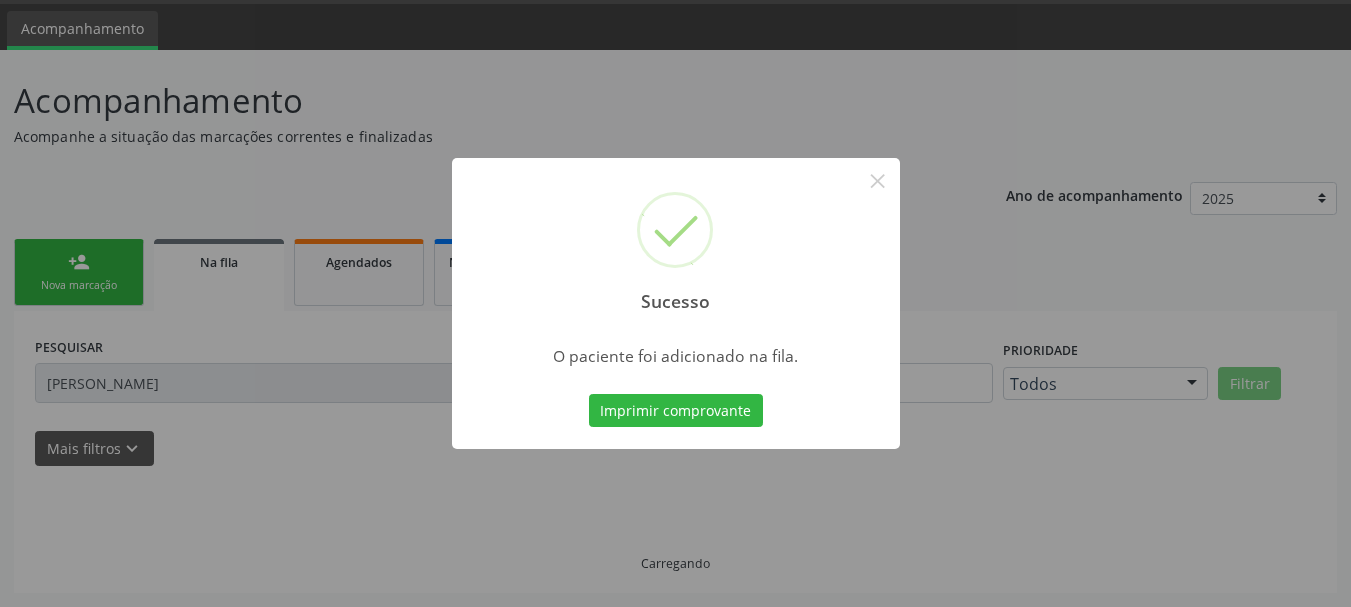 scroll, scrollTop: 17, scrollLeft: 0, axis: vertical 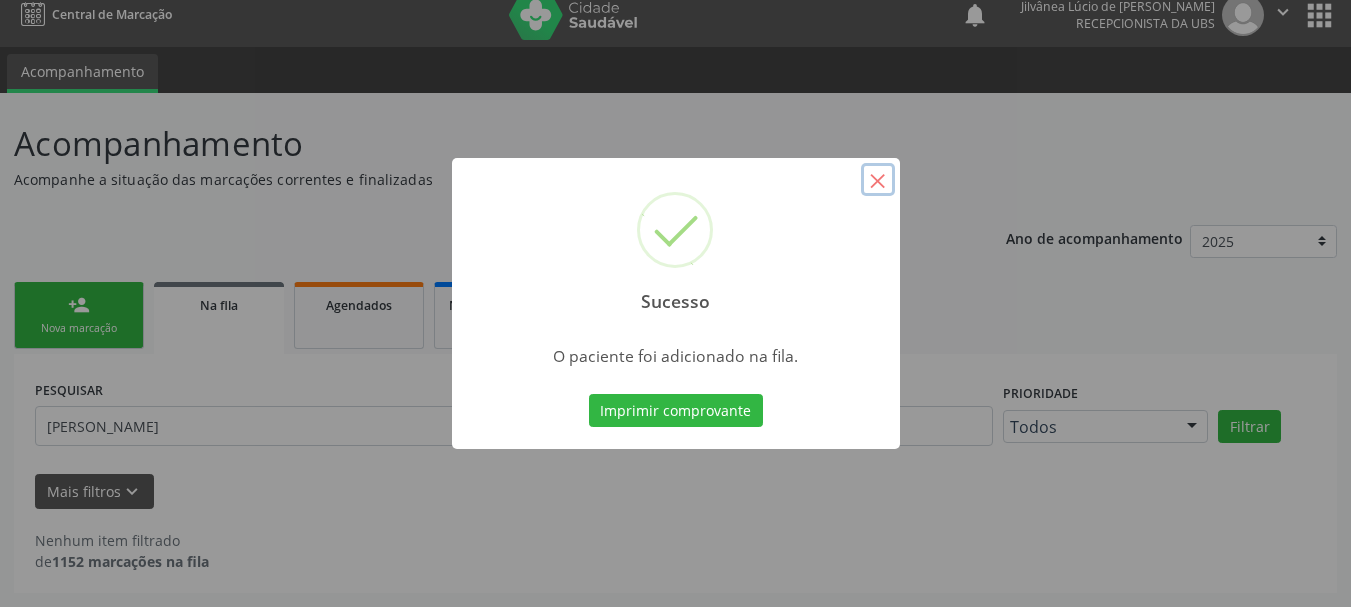 click on "×" at bounding box center (878, 180) 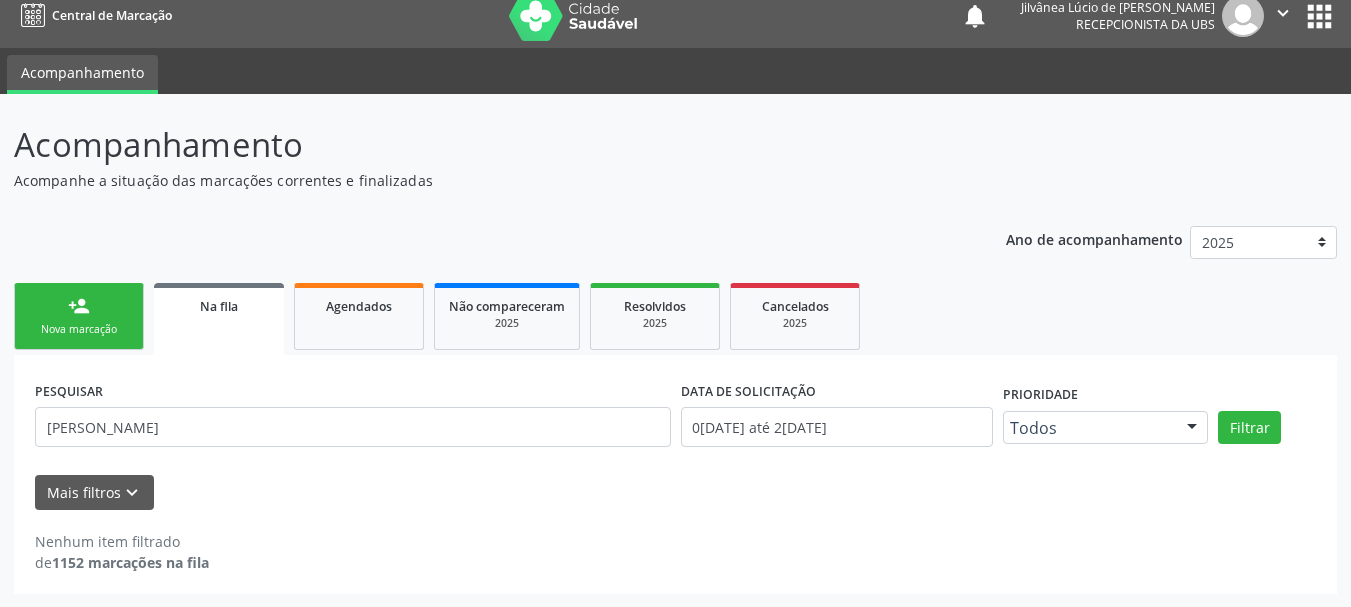 scroll, scrollTop: 17, scrollLeft: 0, axis: vertical 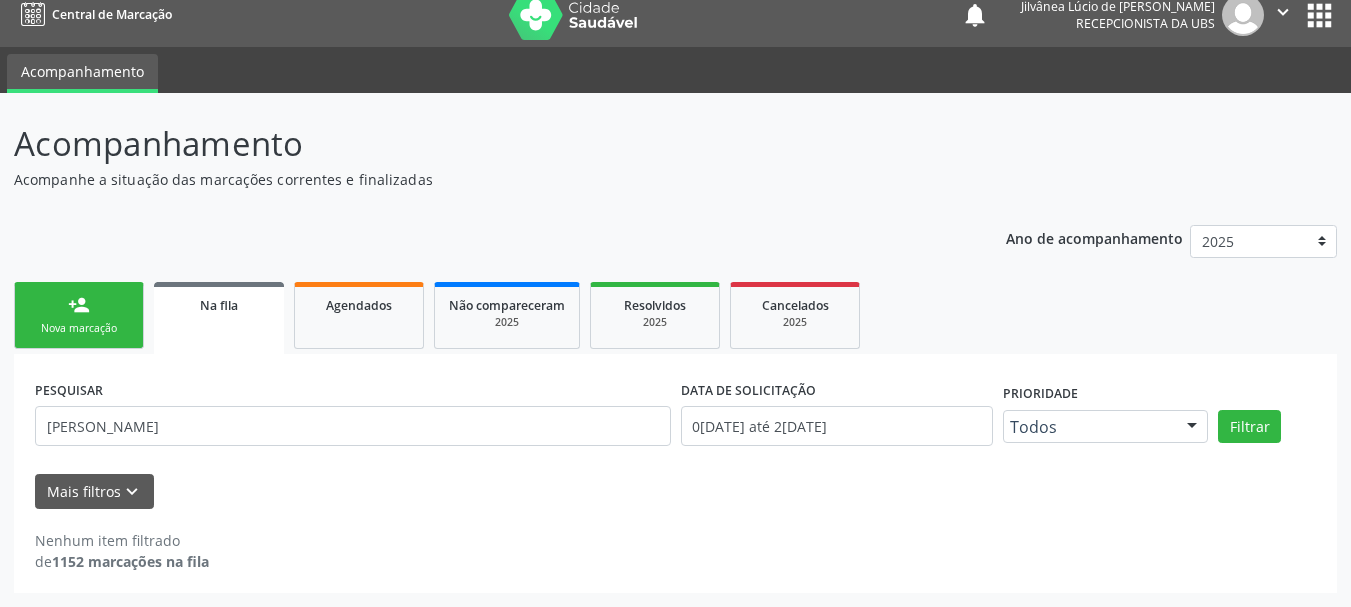 click on "Nova marcação" at bounding box center [79, 328] 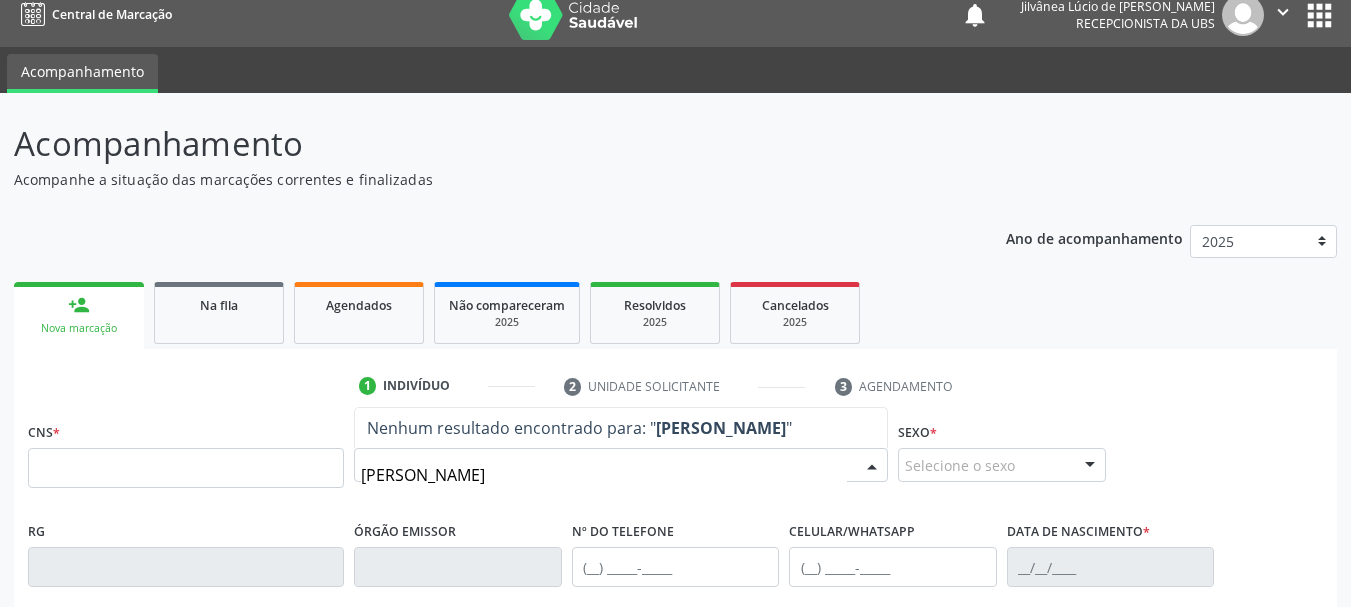 type on "[PERSON_NAME]" 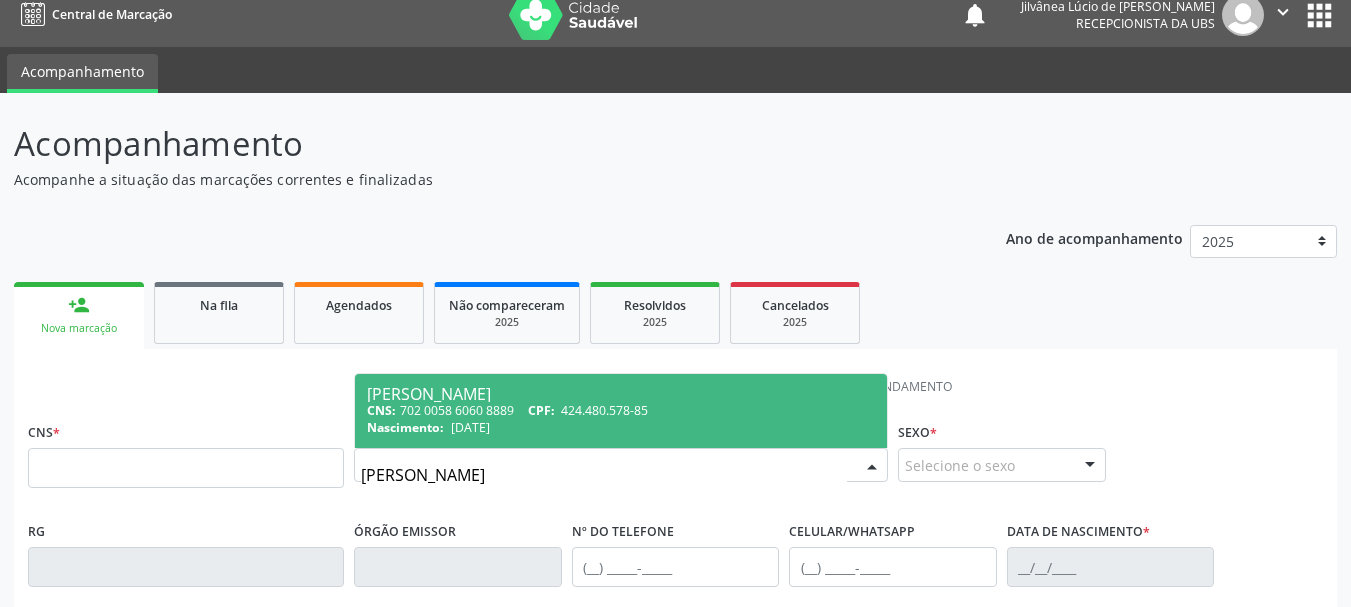 click on "CNS:
702 0058 6060 8889
CPF:
424.480.578-85" at bounding box center [621, 410] 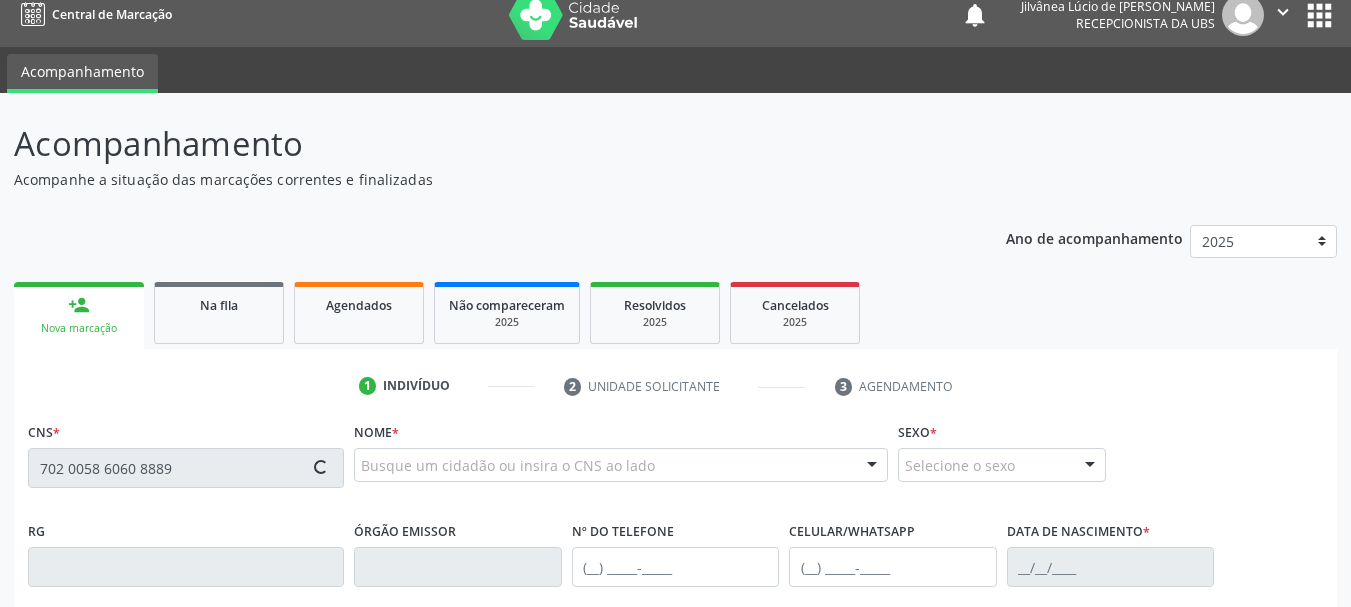 type on "702 0058 6060 8889" 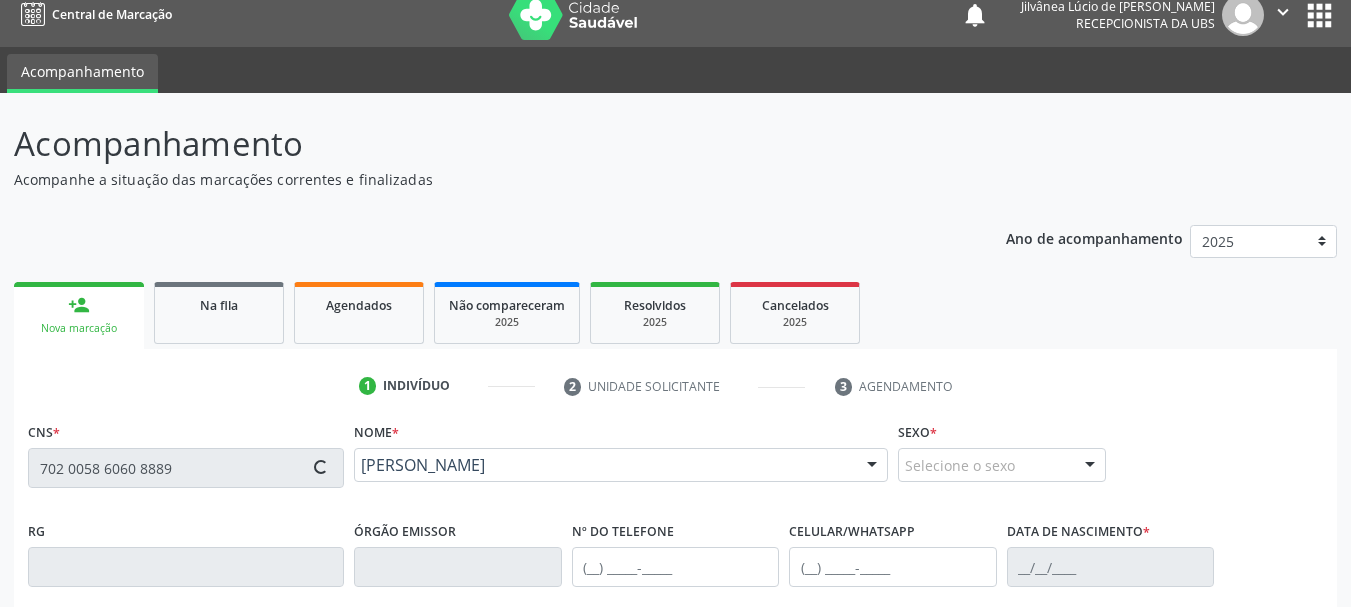 type on "[PHONE_NUMBER]" 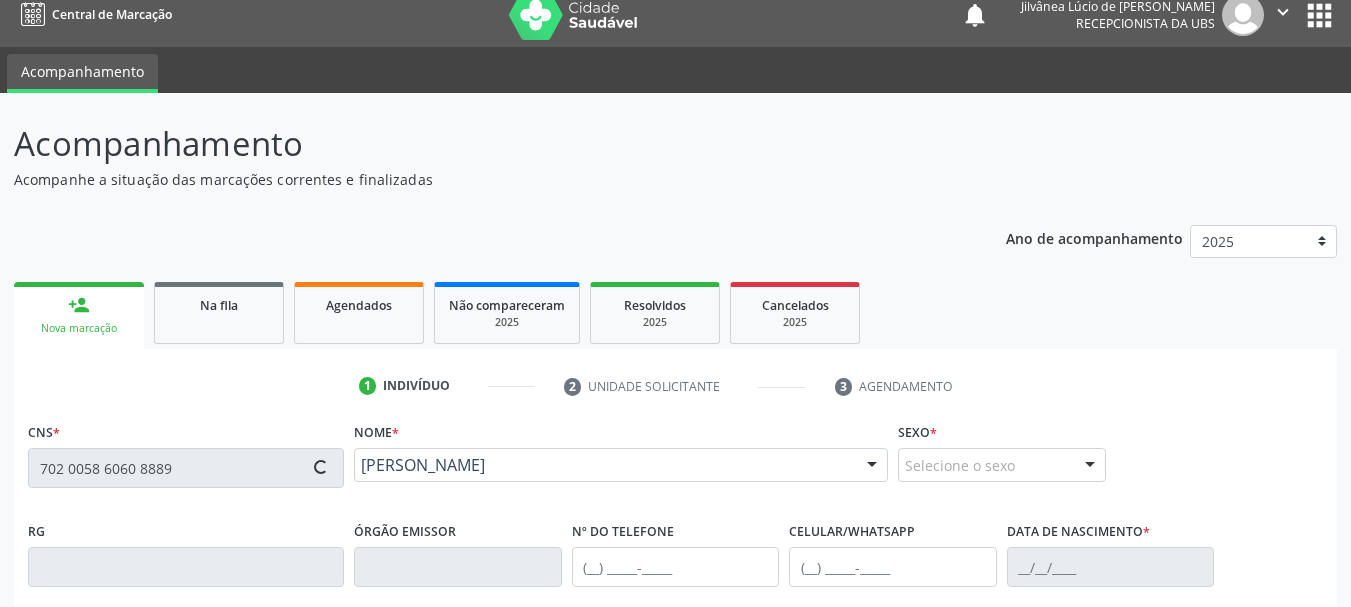 type on "[PHONE_NUMBER]" 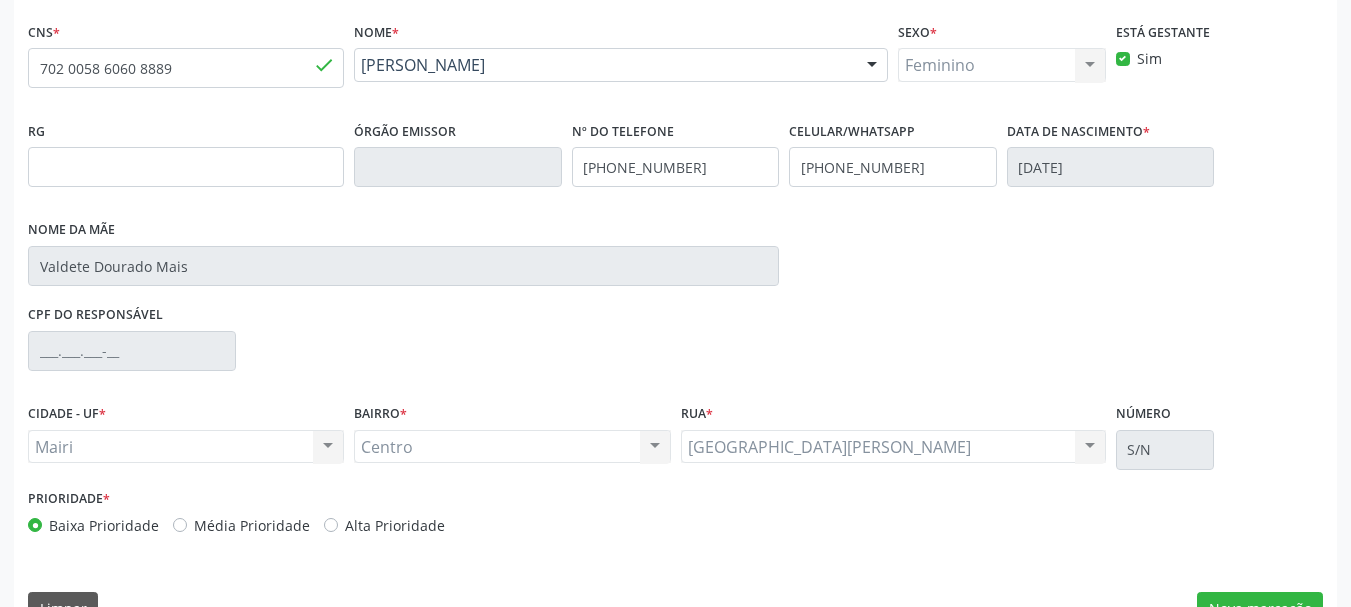 scroll, scrollTop: 463, scrollLeft: 0, axis: vertical 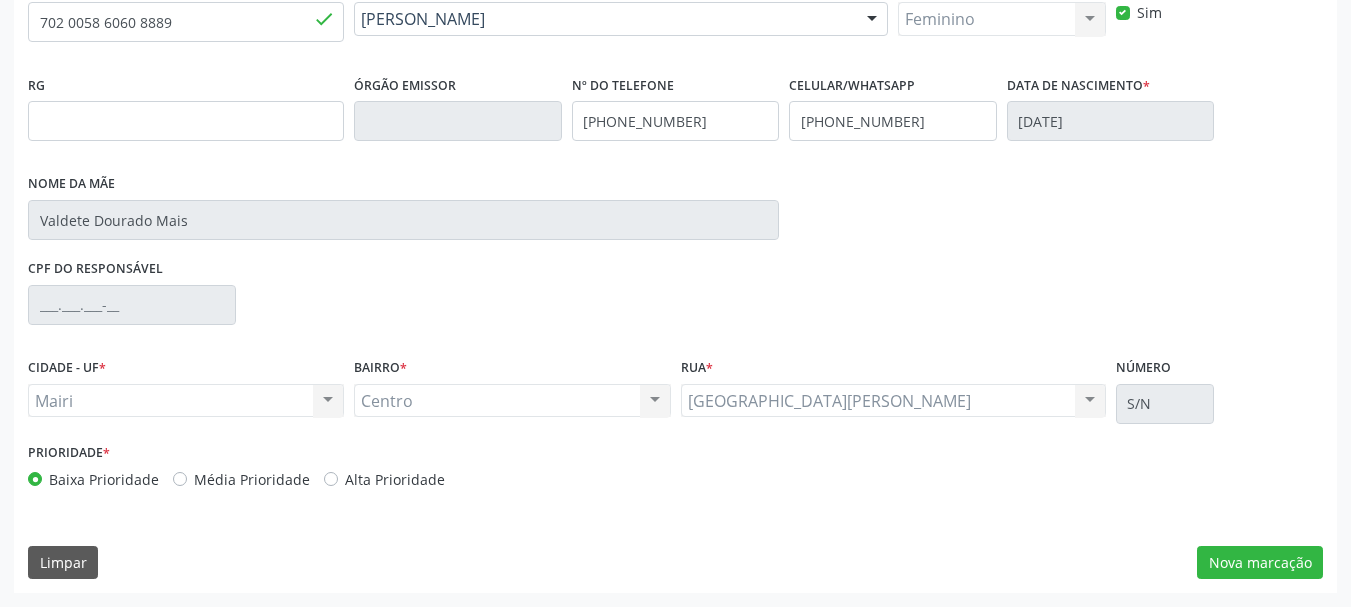 click on "Alta Prioridade" at bounding box center (395, 479) 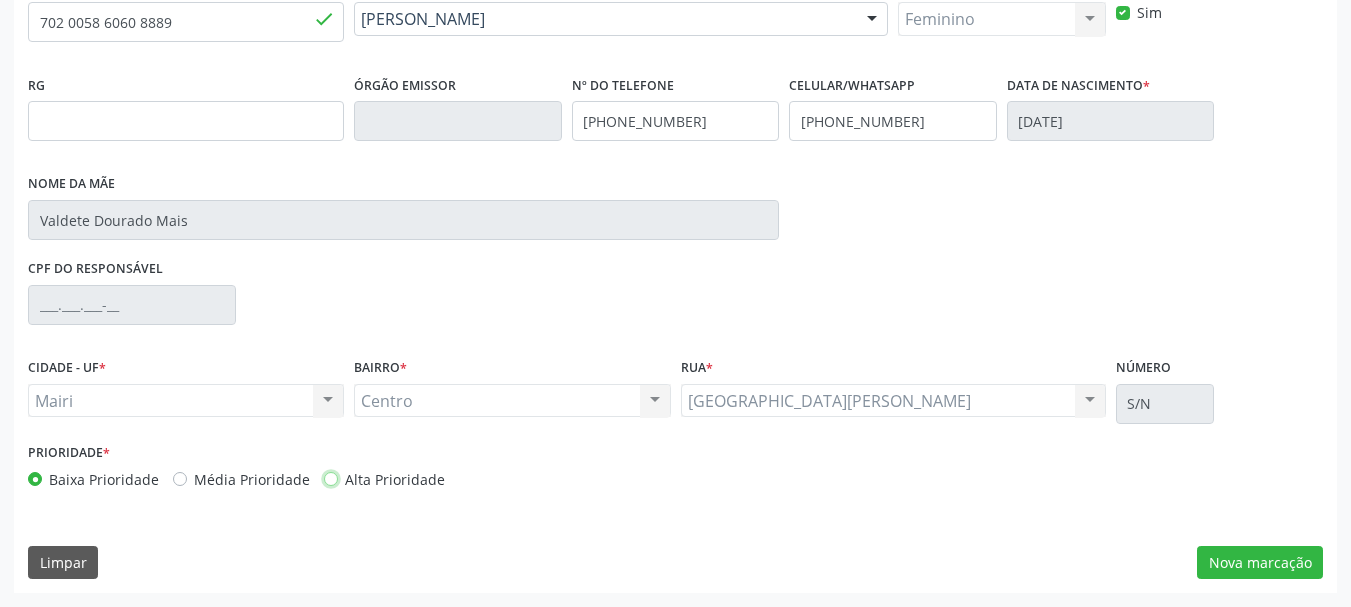 click on "Alta Prioridade" at bounding box center [331, 478] 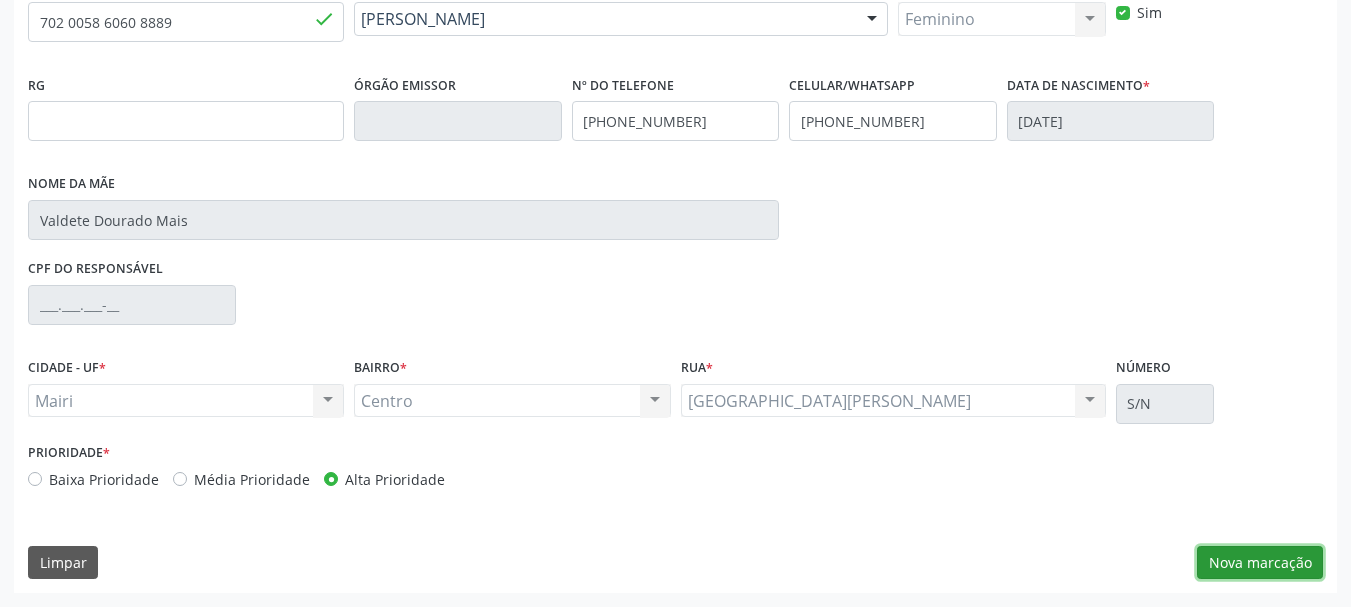 click on "Nova marcação" at bounding box center (1260, 563) 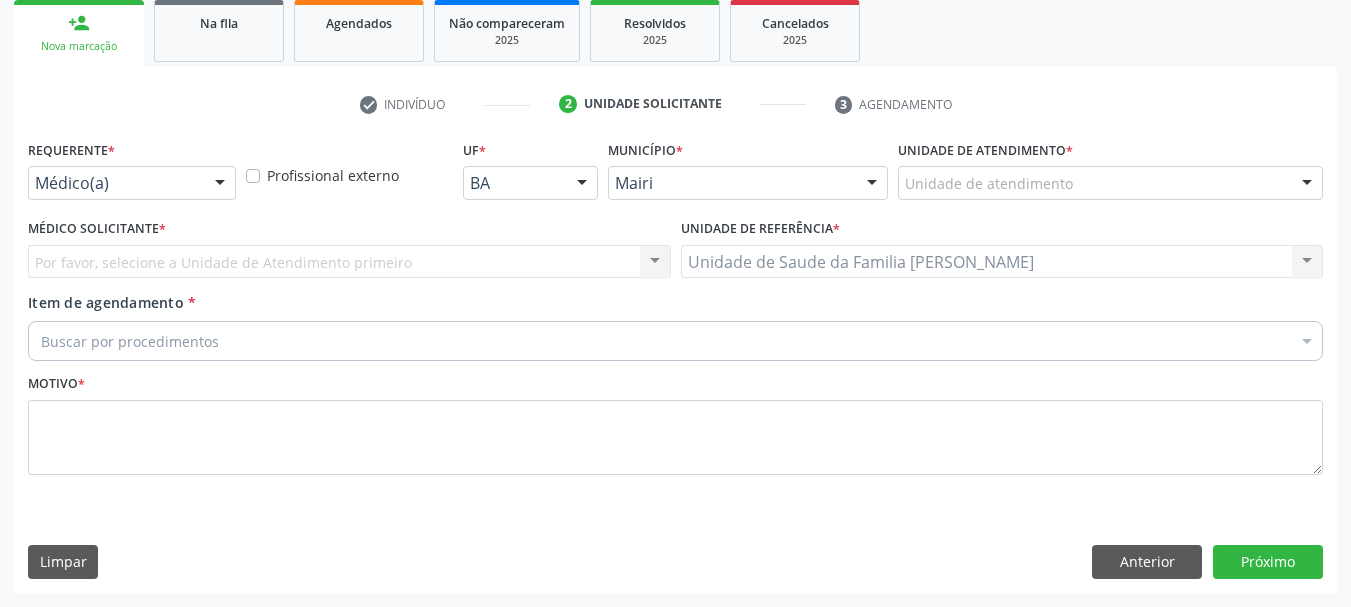 scroll, scrollTop: 299, scrollLeft: 0, axis: vertical 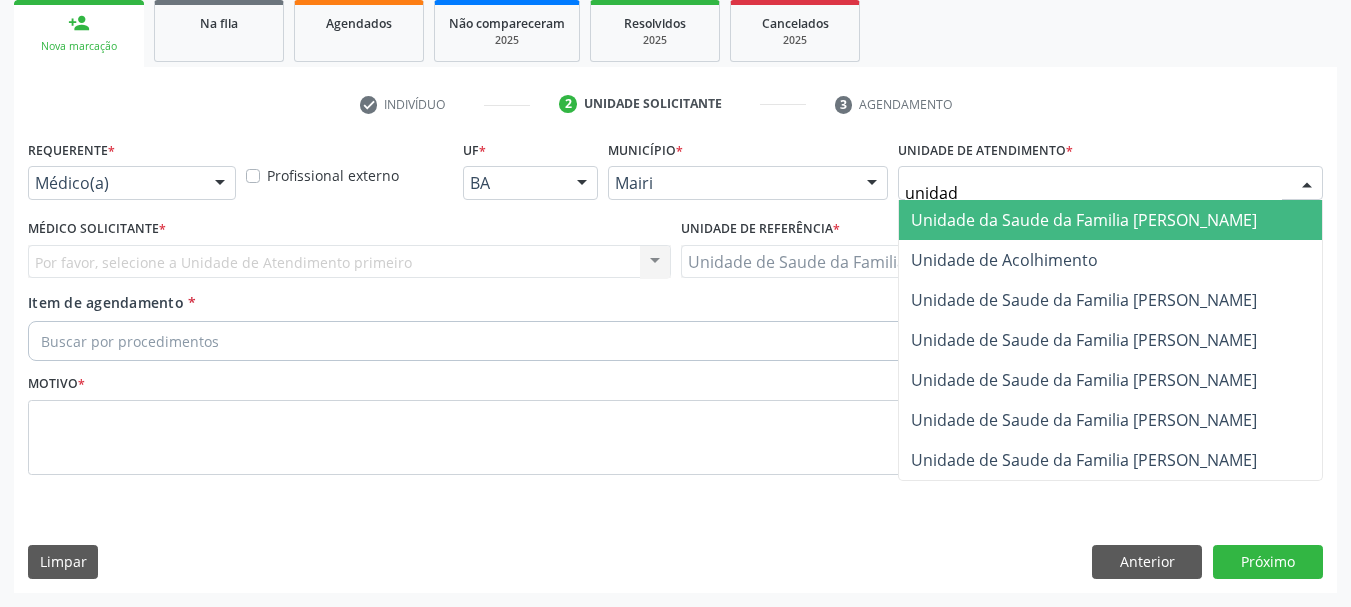 type on "unidade" 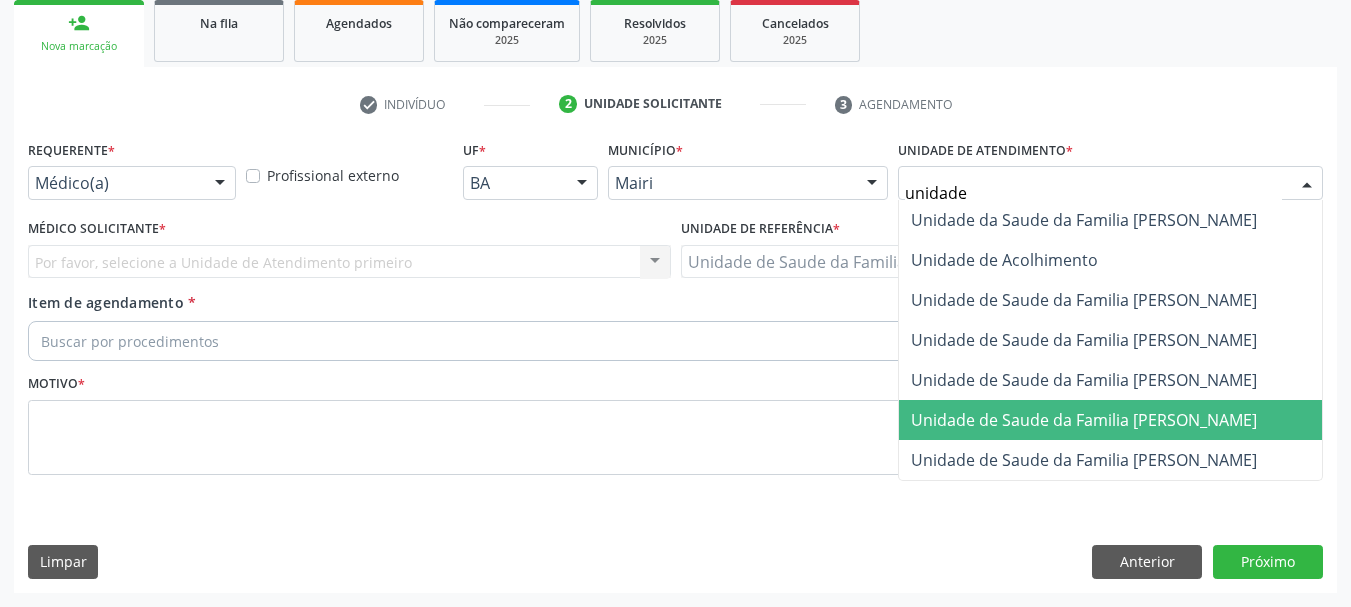 click on "Unidade de Saude da Familia [PERSON_NAME]" at bounding box center [1084, 420] 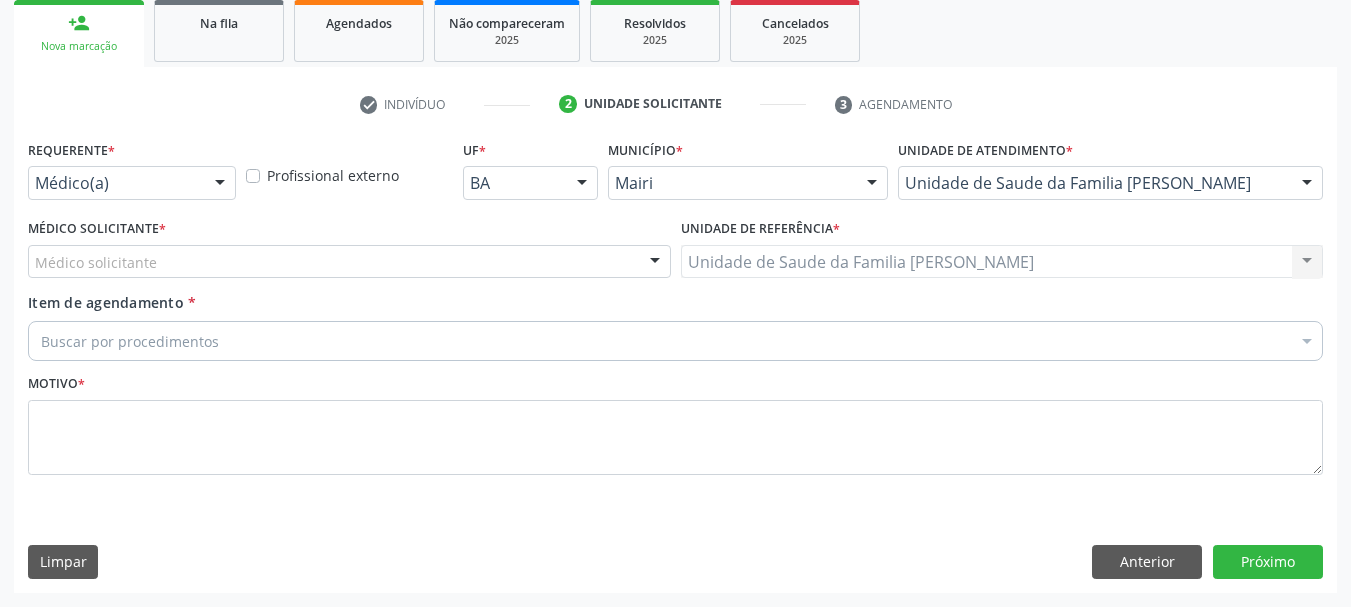 click on "Médico solicitante" at bounding box center [349, 262] 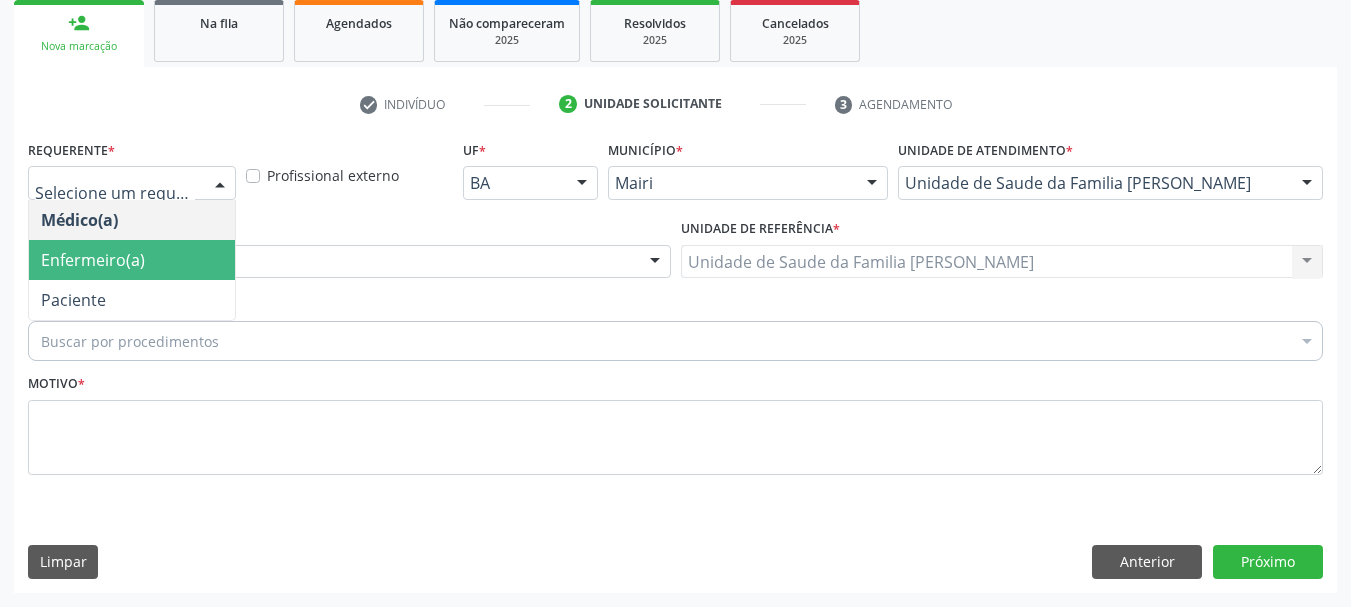 click on "Enfermeiro(a)" at bounding box center (132, 260) 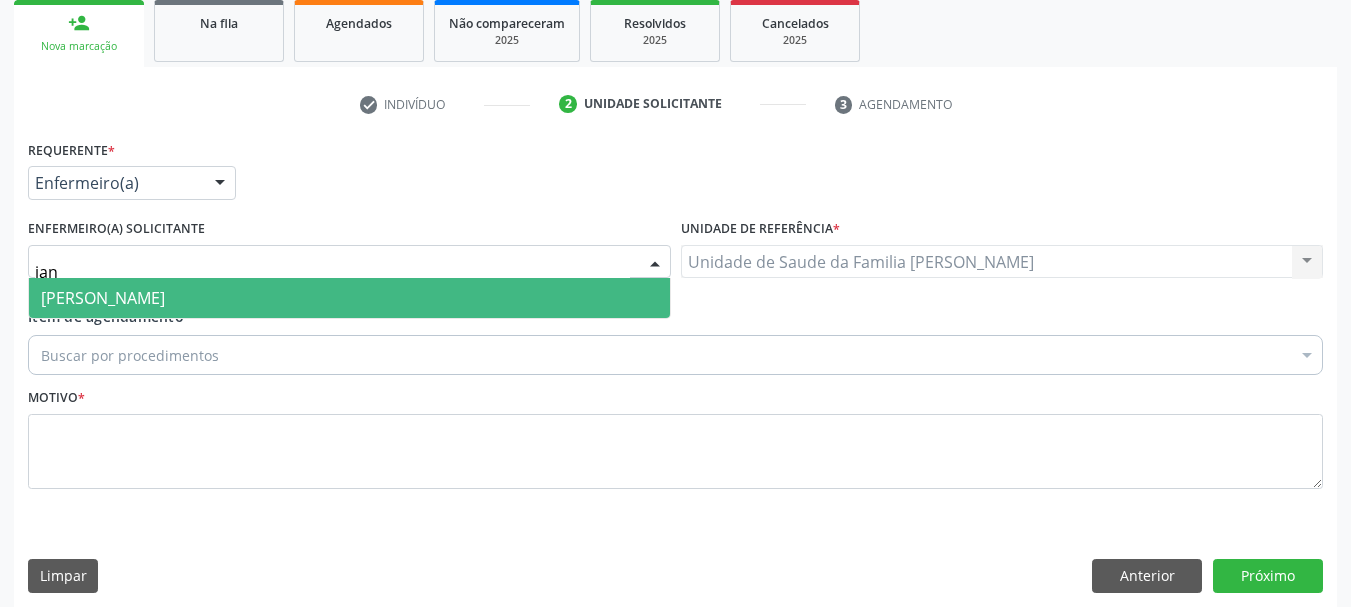 type on "jana" 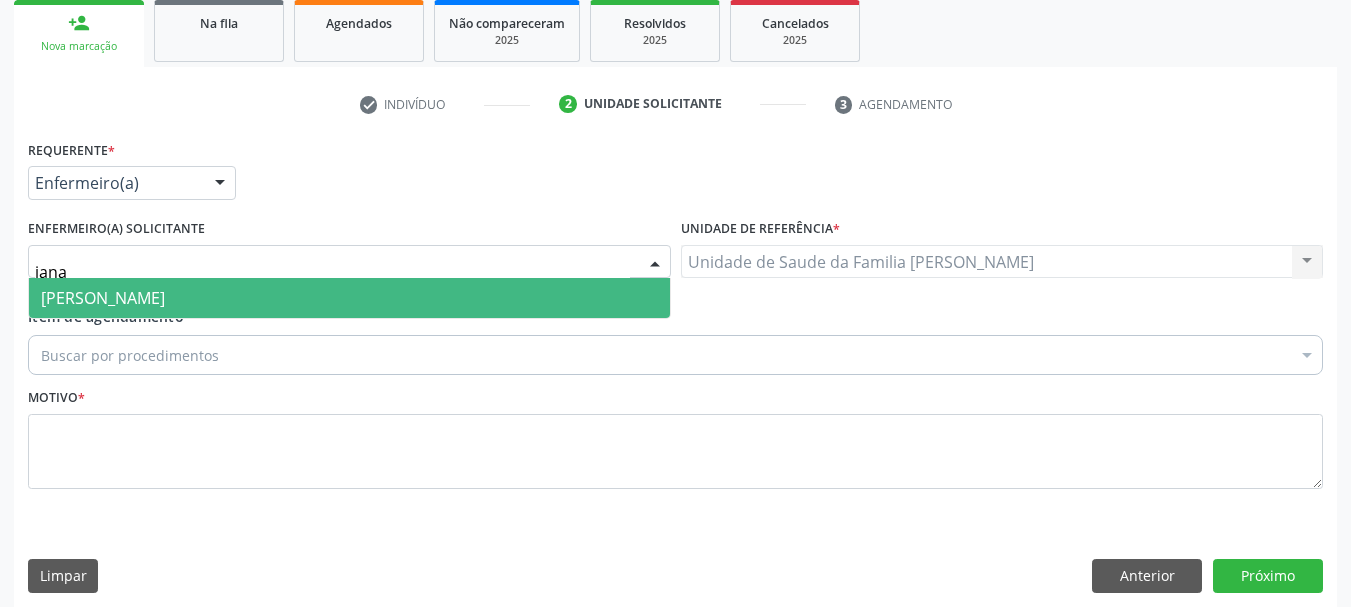 click on "[PERSON_NAME]" at bounding box center (103, 298) 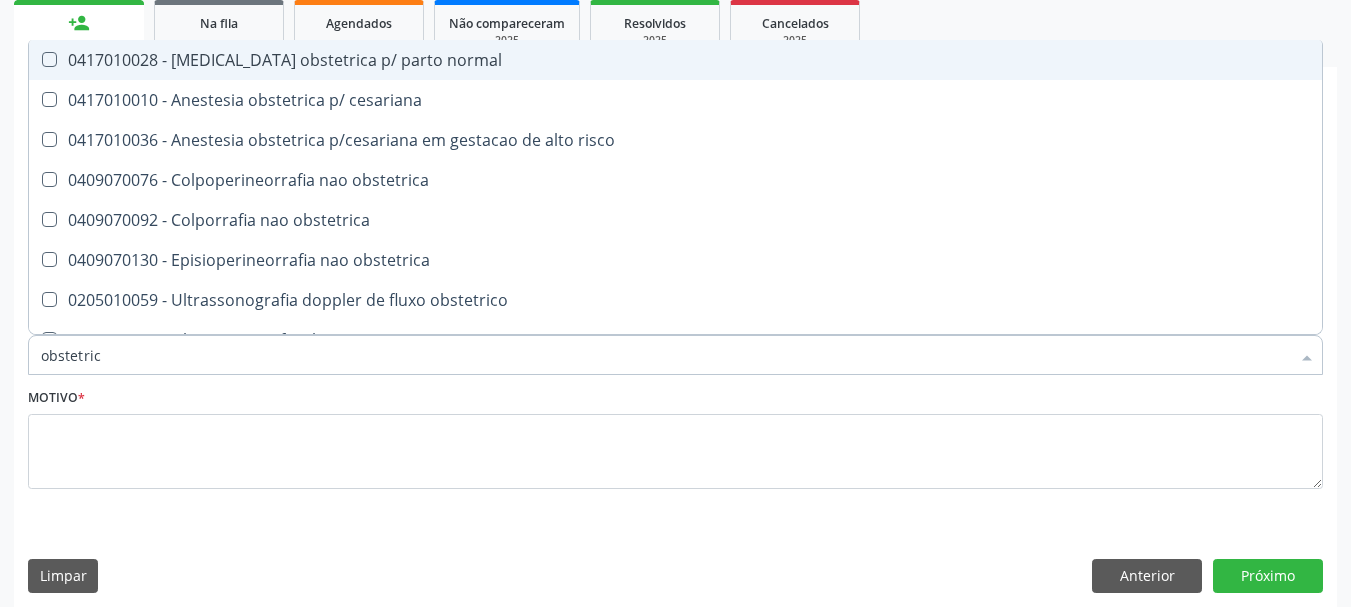 type on "obstetrica" 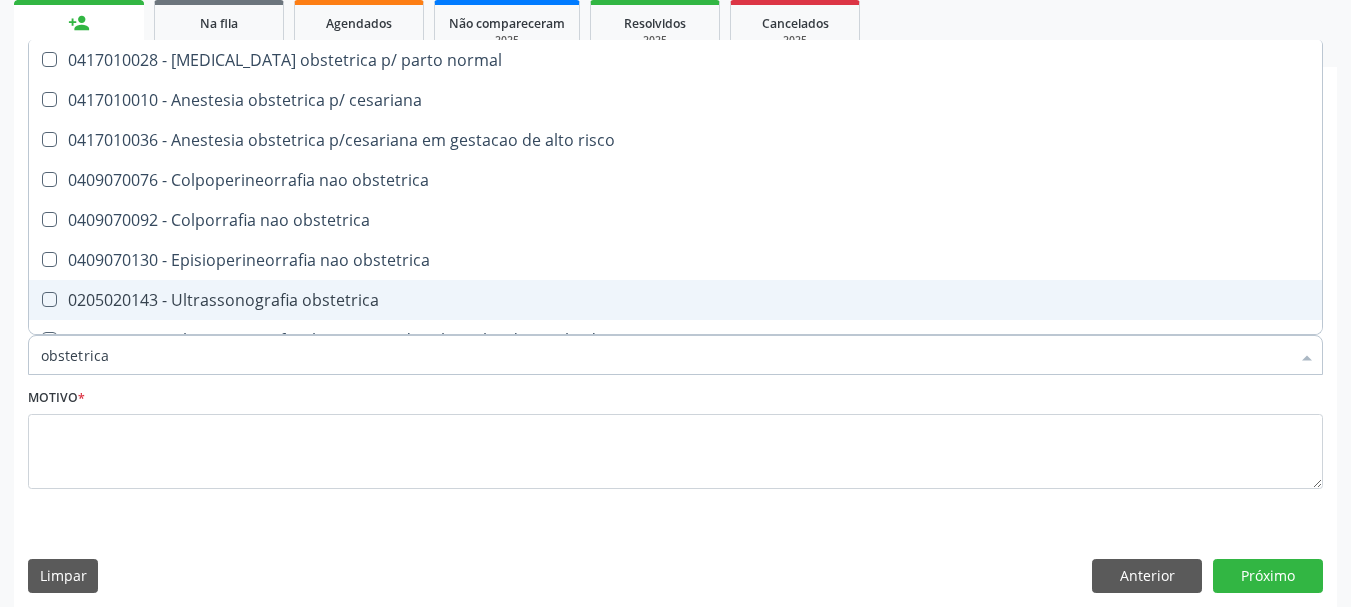 click on "0205020143 - Ultrassonografia obstetrica" at bounding box center [675, 300] 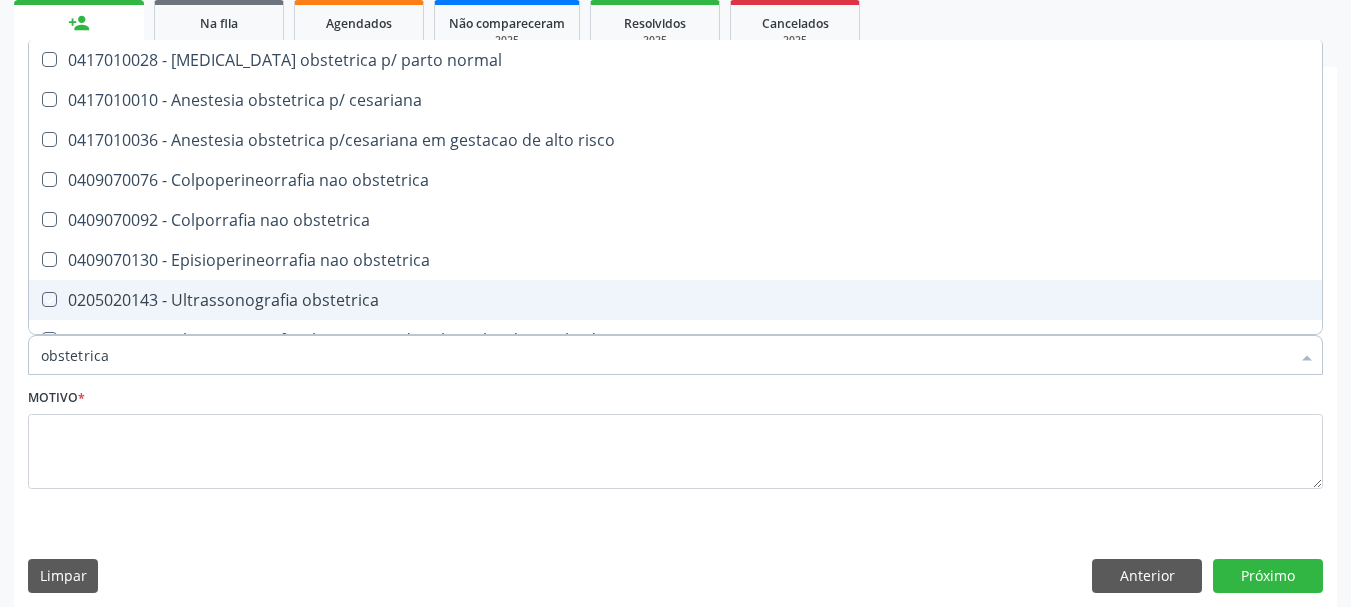 checkbox on "true" 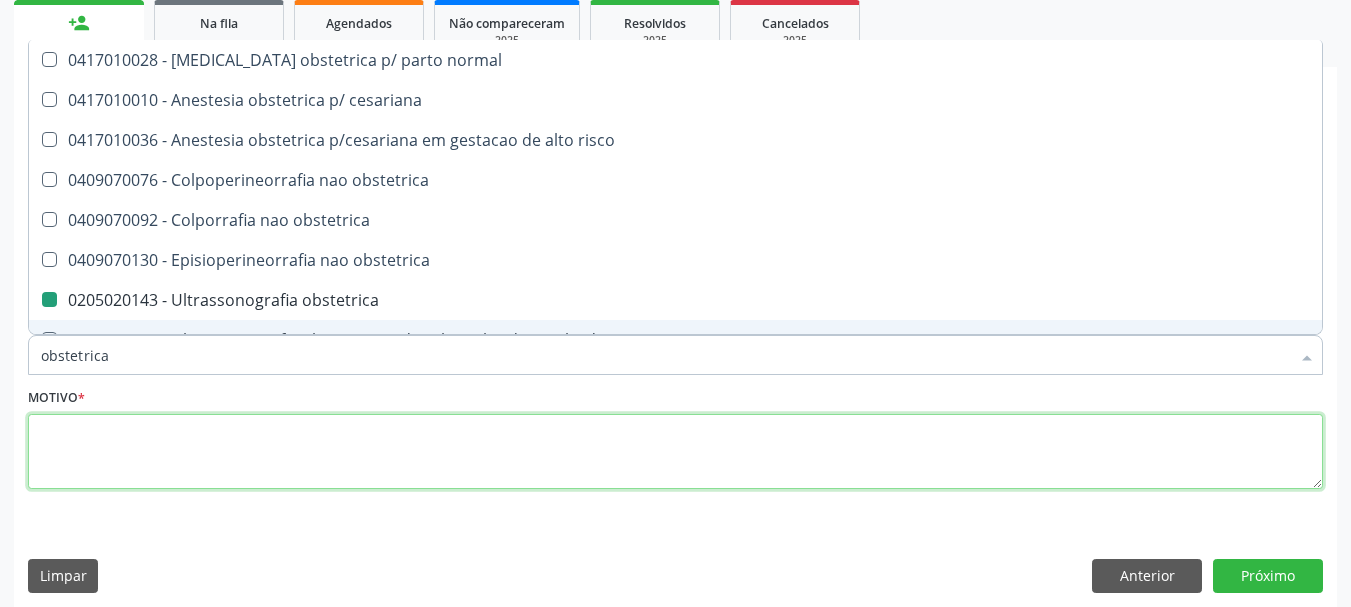click at bounding box center (675, 452) 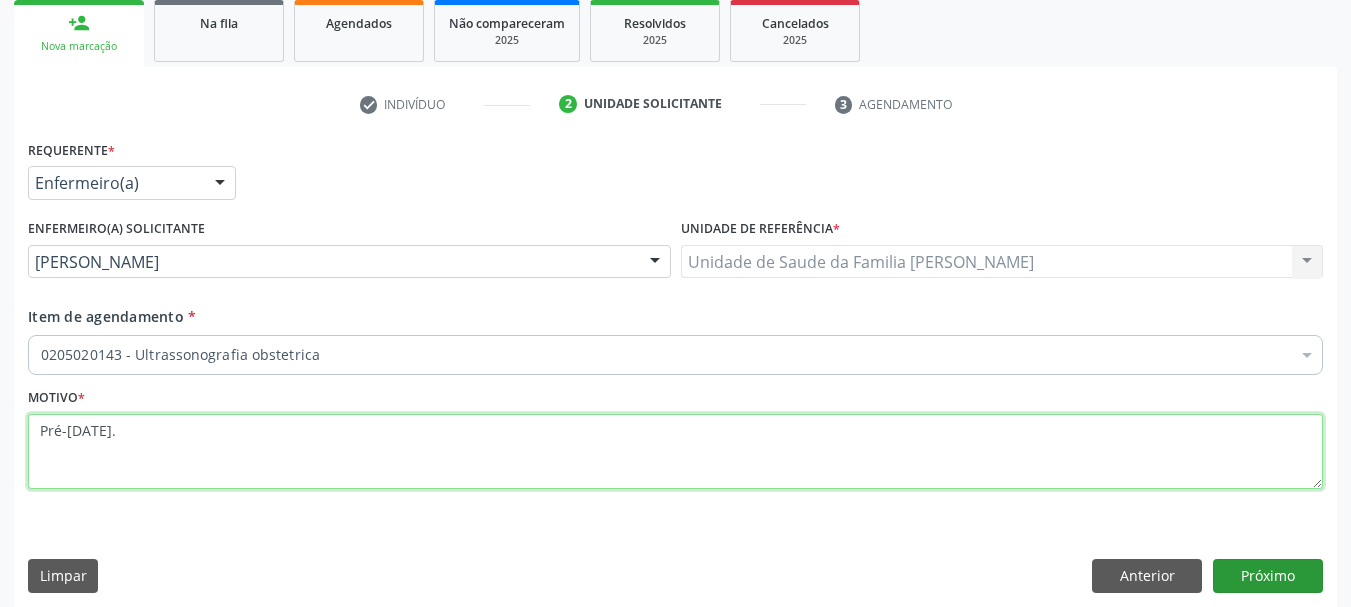 type on "Pré-[DATE]." 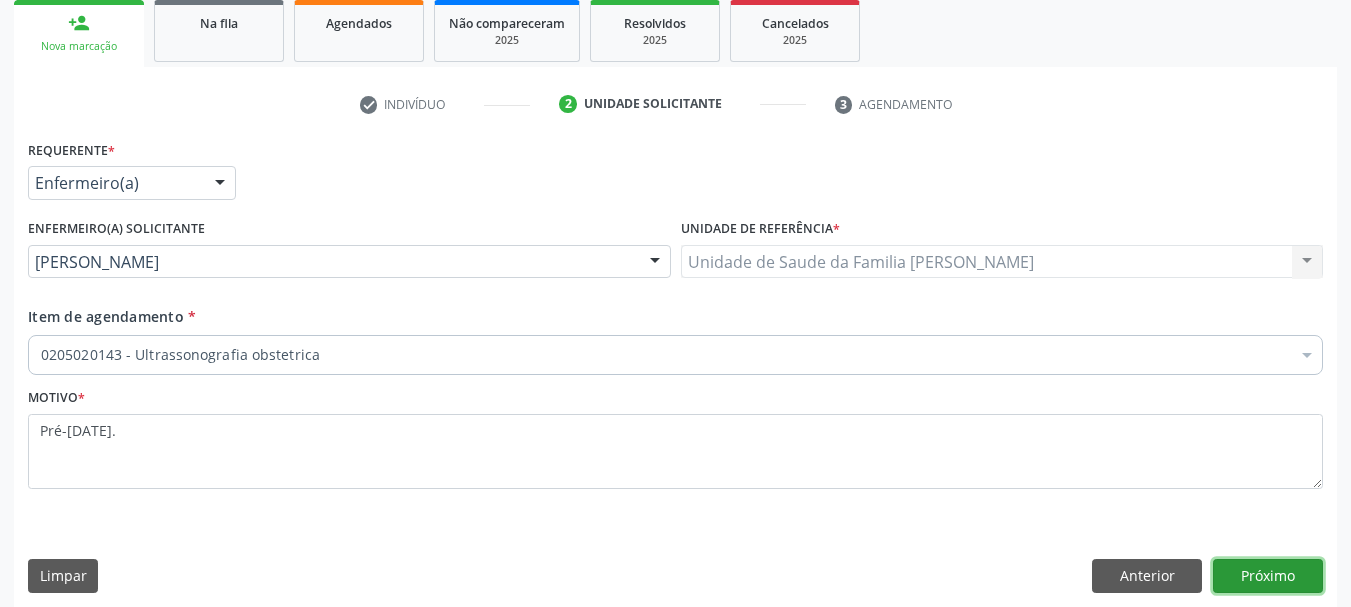 click on "Próximo" at bounding box center (1268, 576) 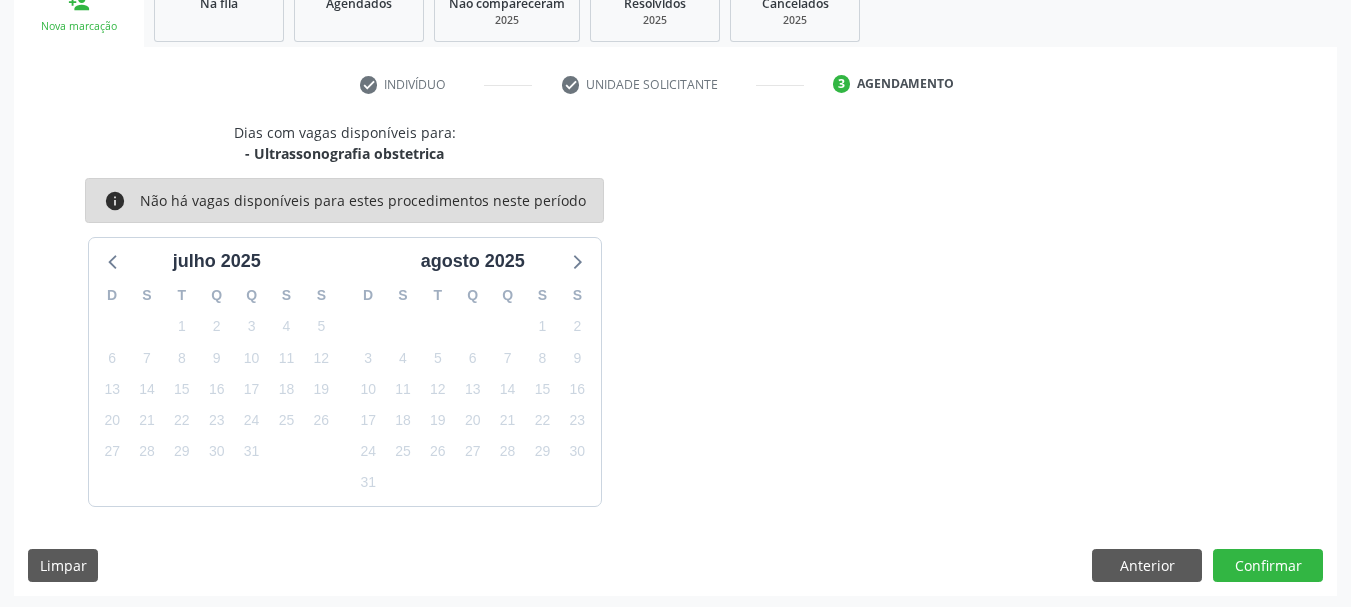 scroll, scrollTop: 322, scrollLeft: 0, axis: vertical 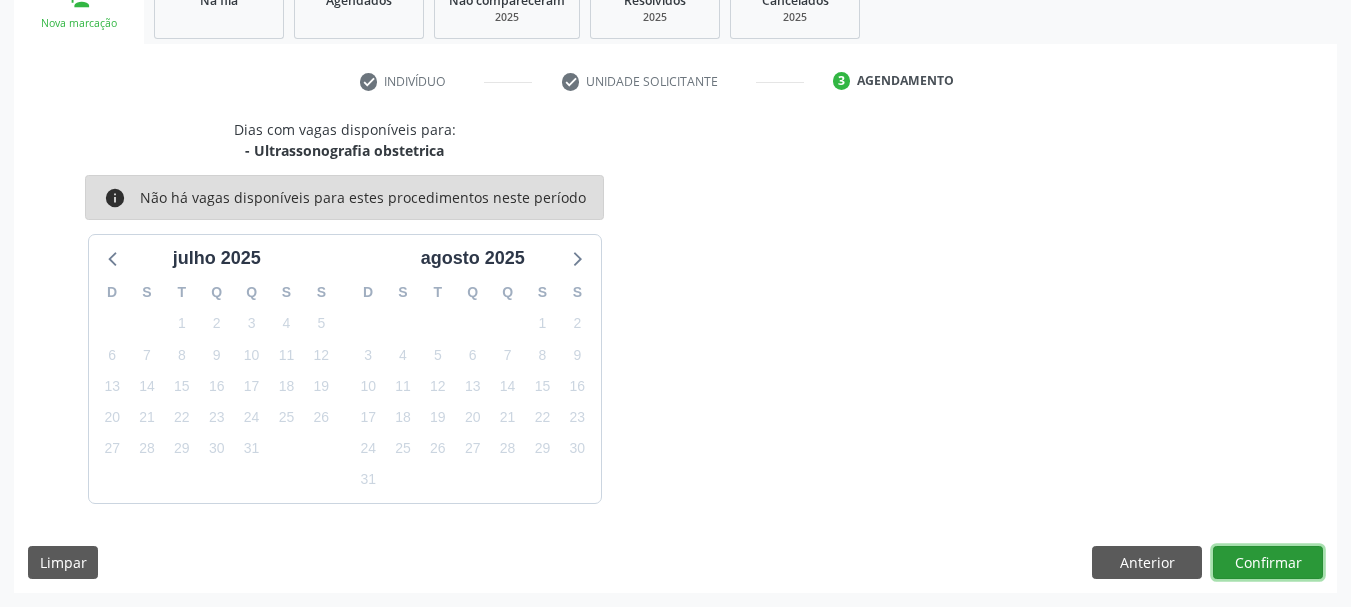 click on "Confirmar" at bounding box center [1268, 563] 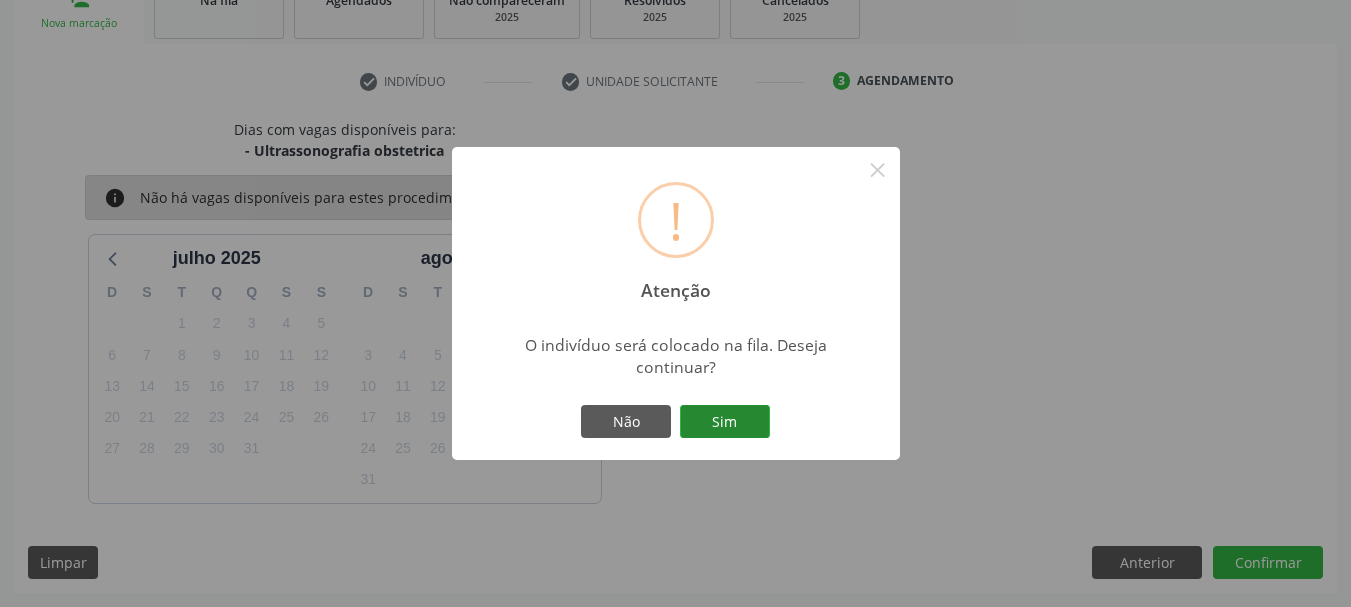click on "Sim" at bounding box center (725, 422) 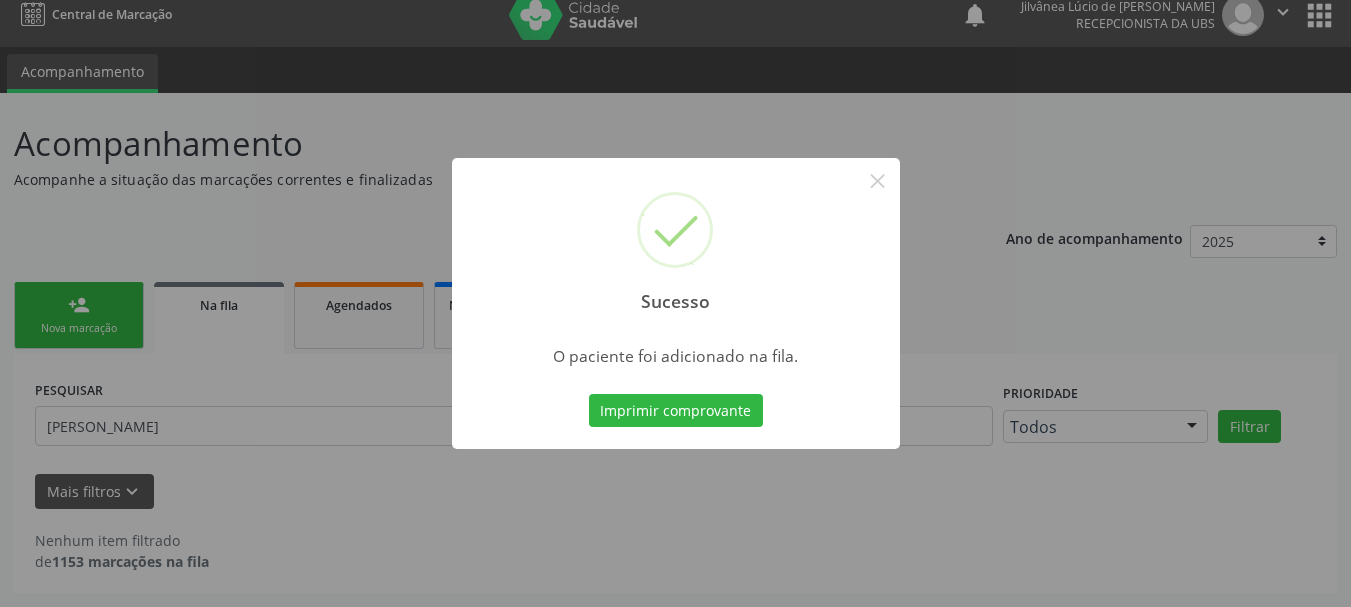 scroll, scrollTop: 17, scrollLeft: 0, axis: vertical 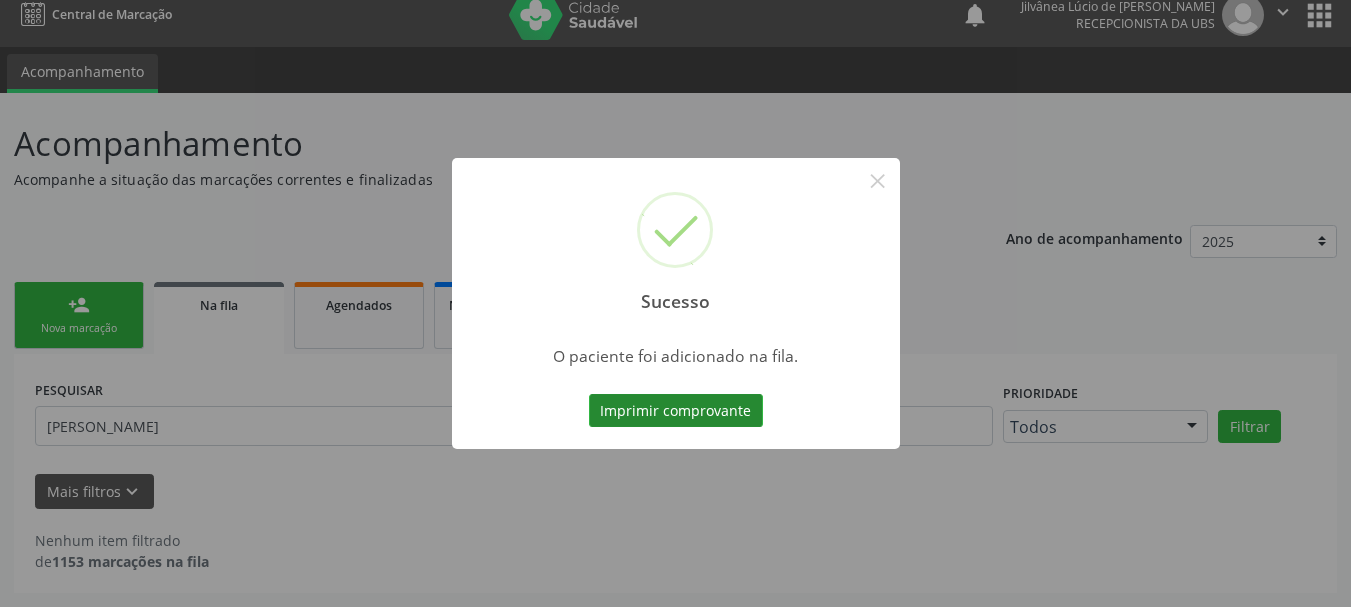 click on "Imprimir comprovante" at bounding box center [676, 411] 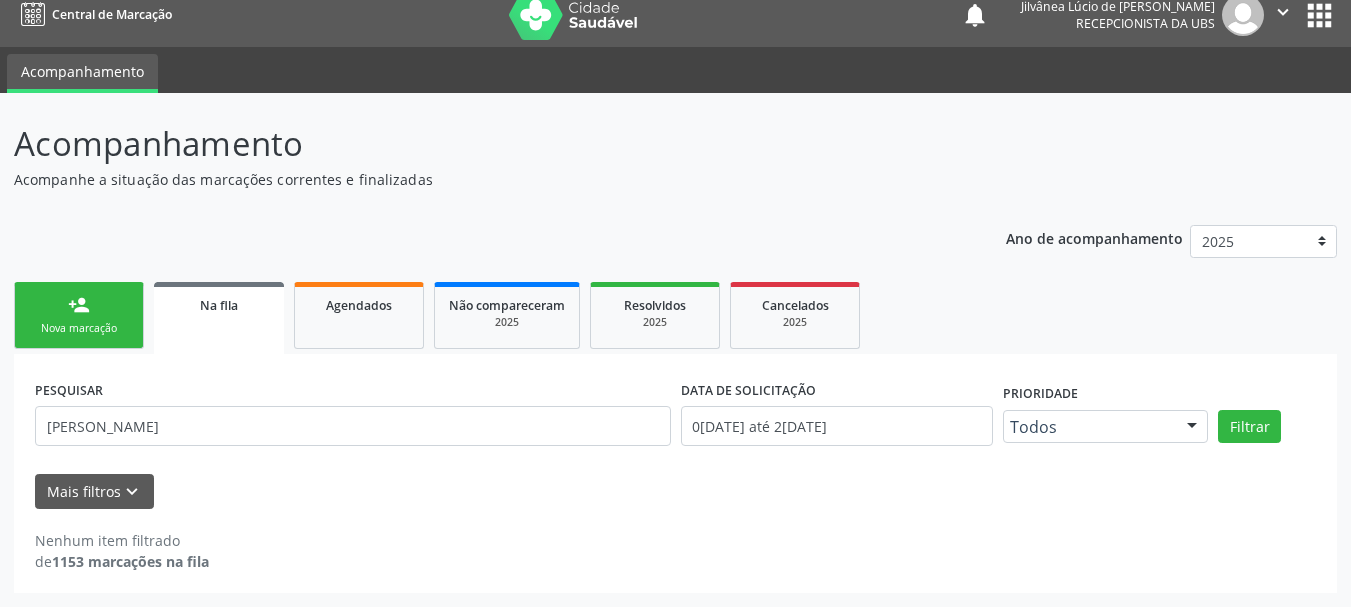 drag, startPoint x: 206, startPoint y: 431, endPoint x: 0, endPoint y: 423, distance: 206.15529 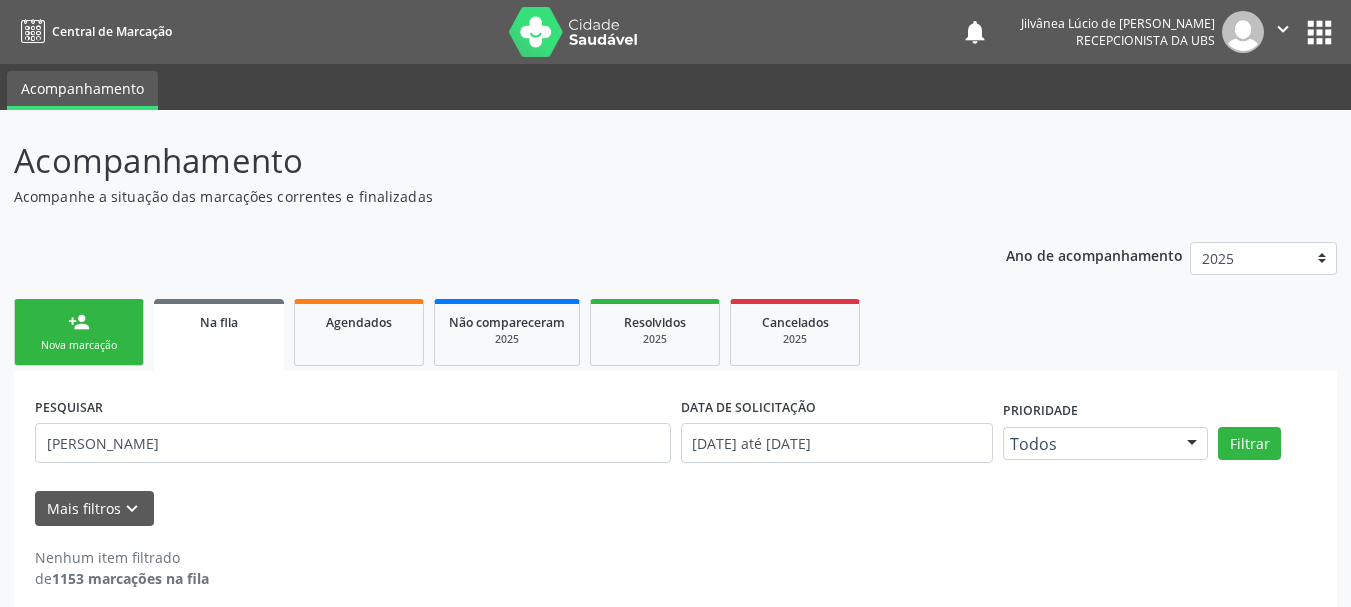scroll, scrollTop: 17, scrollLeft: 0, axis: vertical 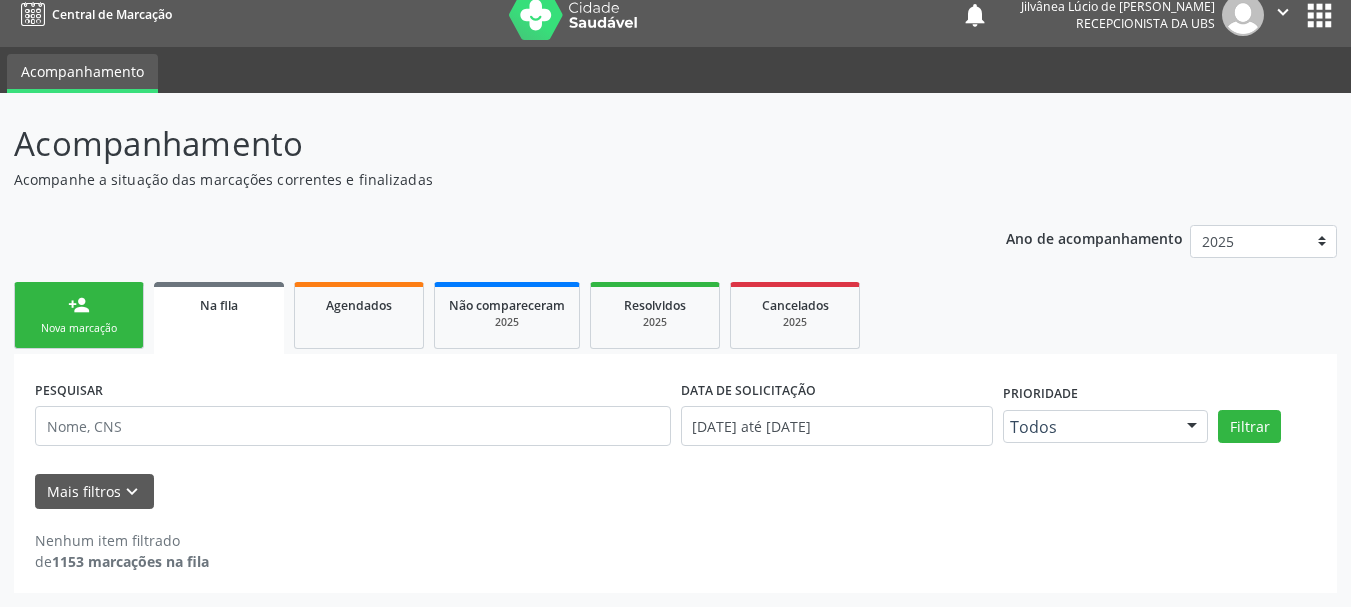 click at bounding box center (353, 426) 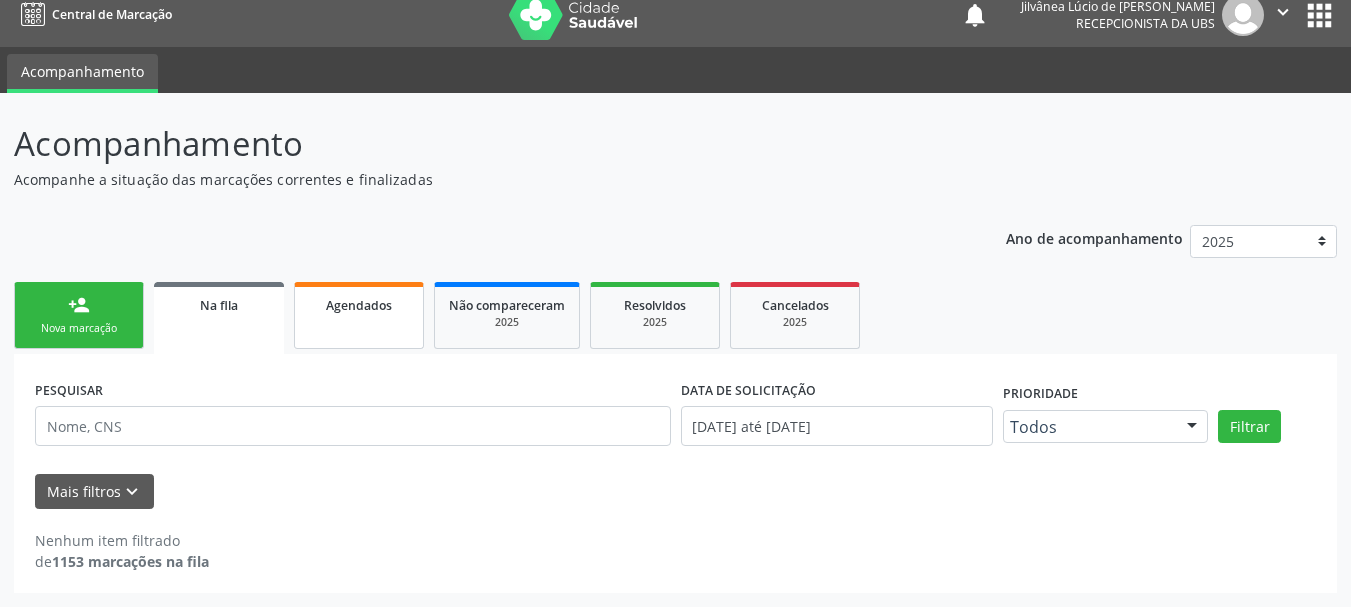 type 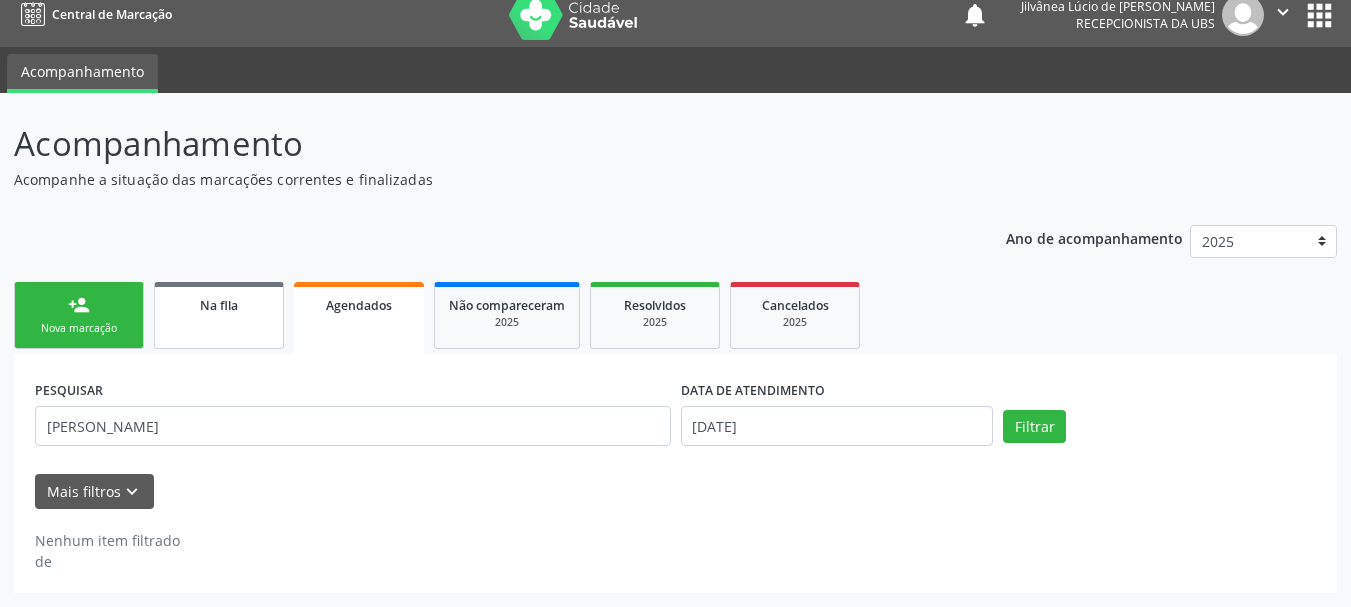 click on "Na fila" at bounding box center (219, 305) 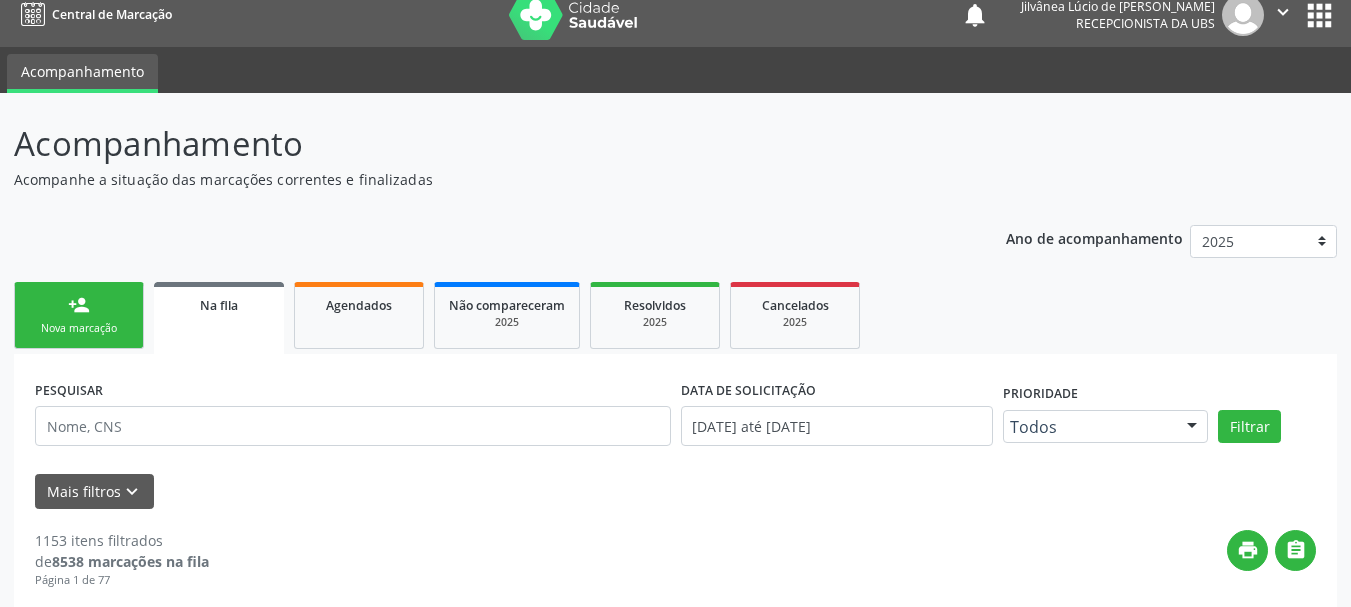 click at bounding box center (353, 426) 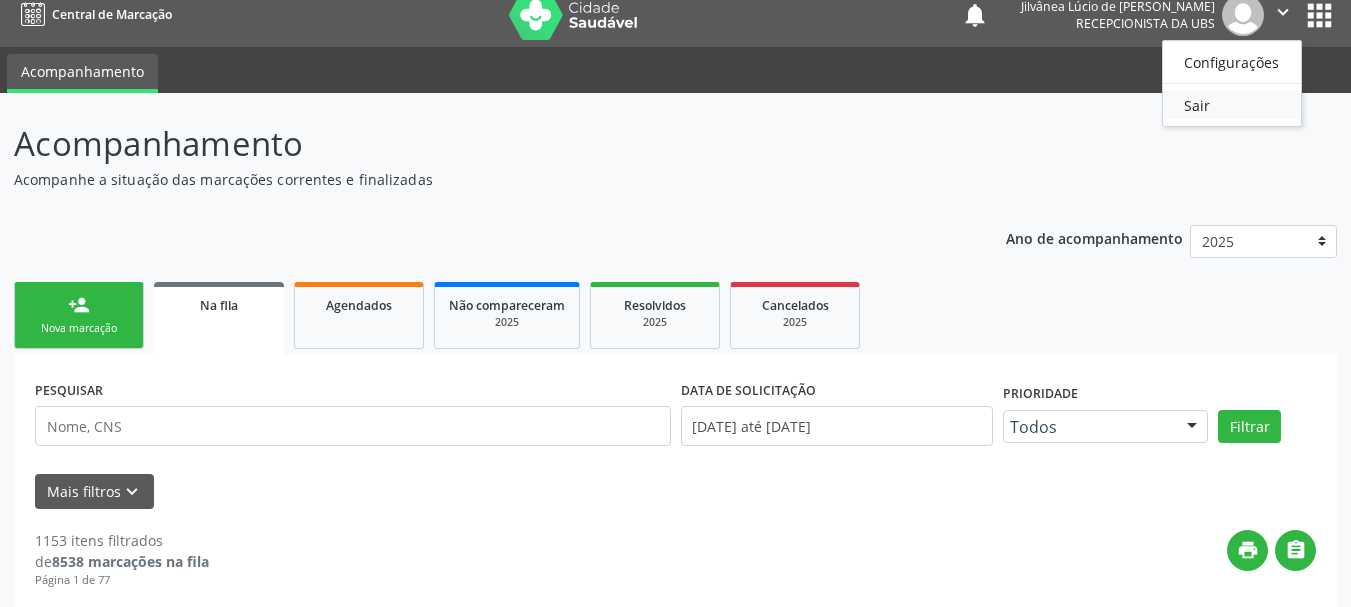 click on "Sair" at bounding box center [1232, 105] 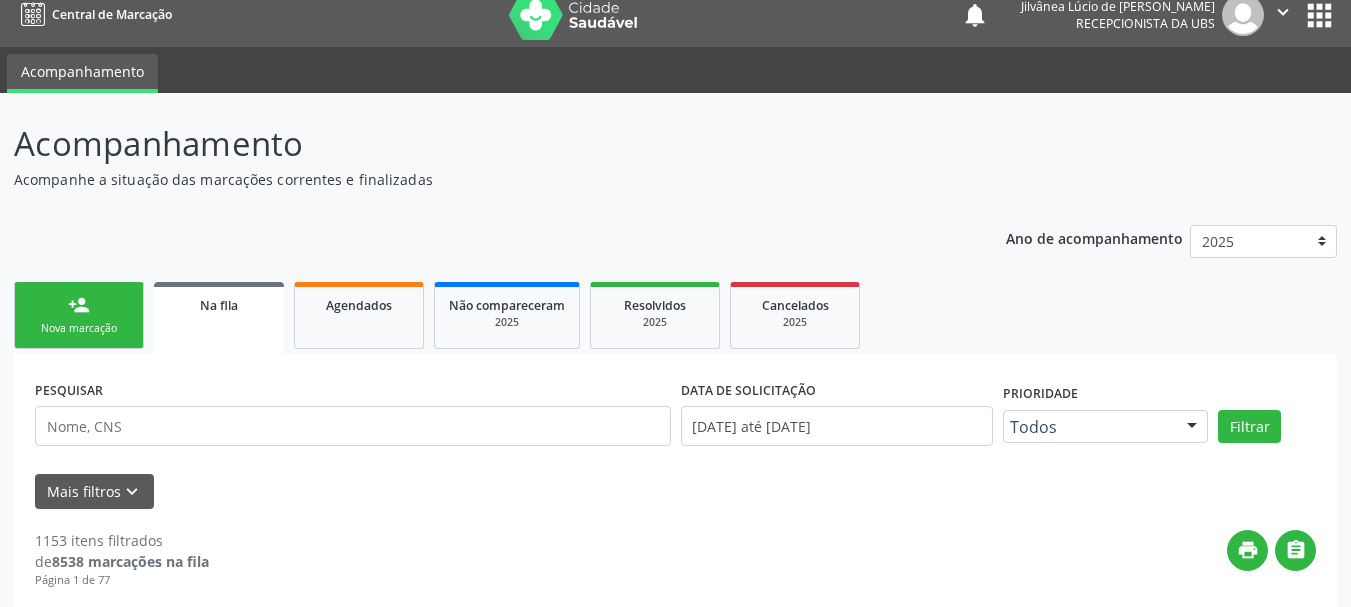 scroll, scrollTop: 11, scrollLeft: 0, axis: vertical 